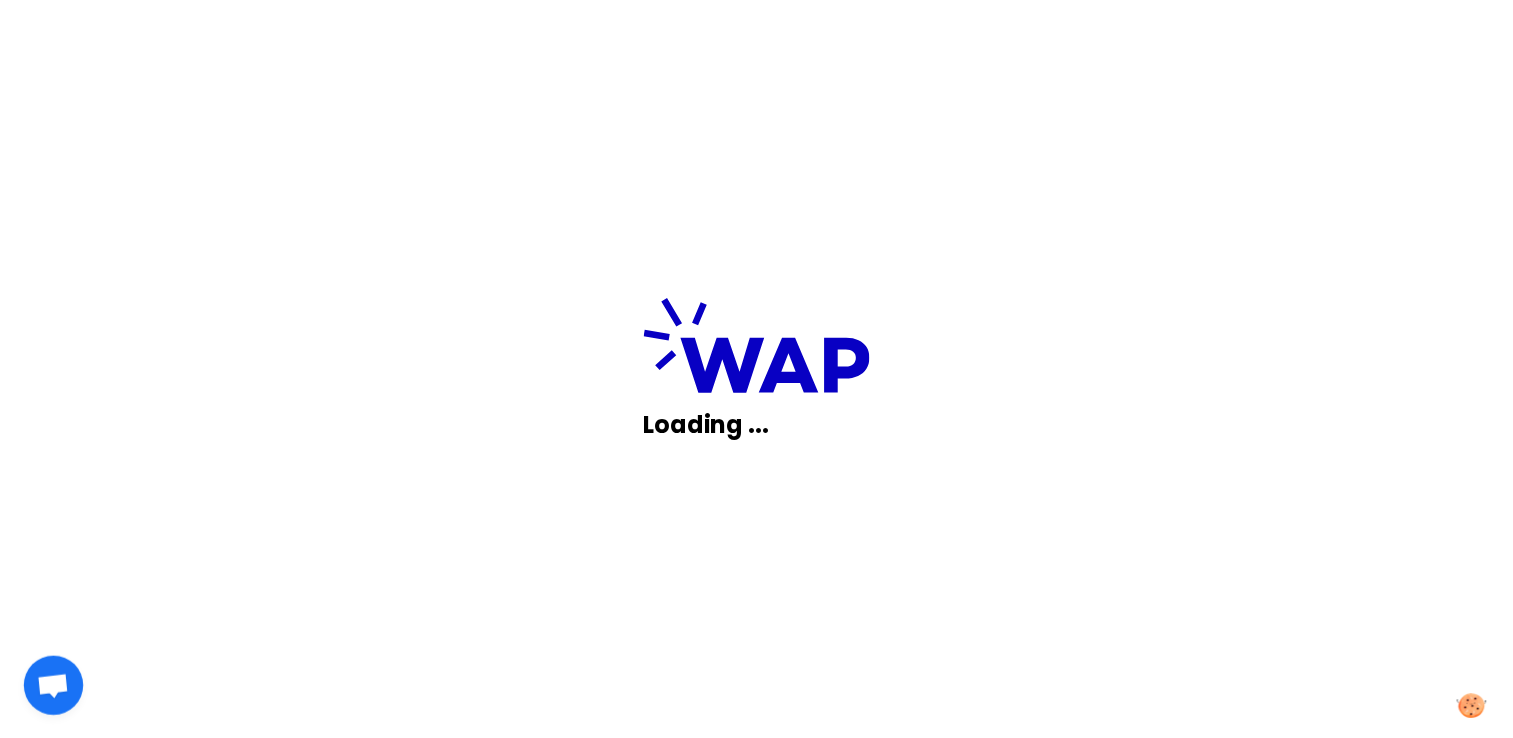 scroll, scrollTop: 0, scrollLeft: 0, axis: both 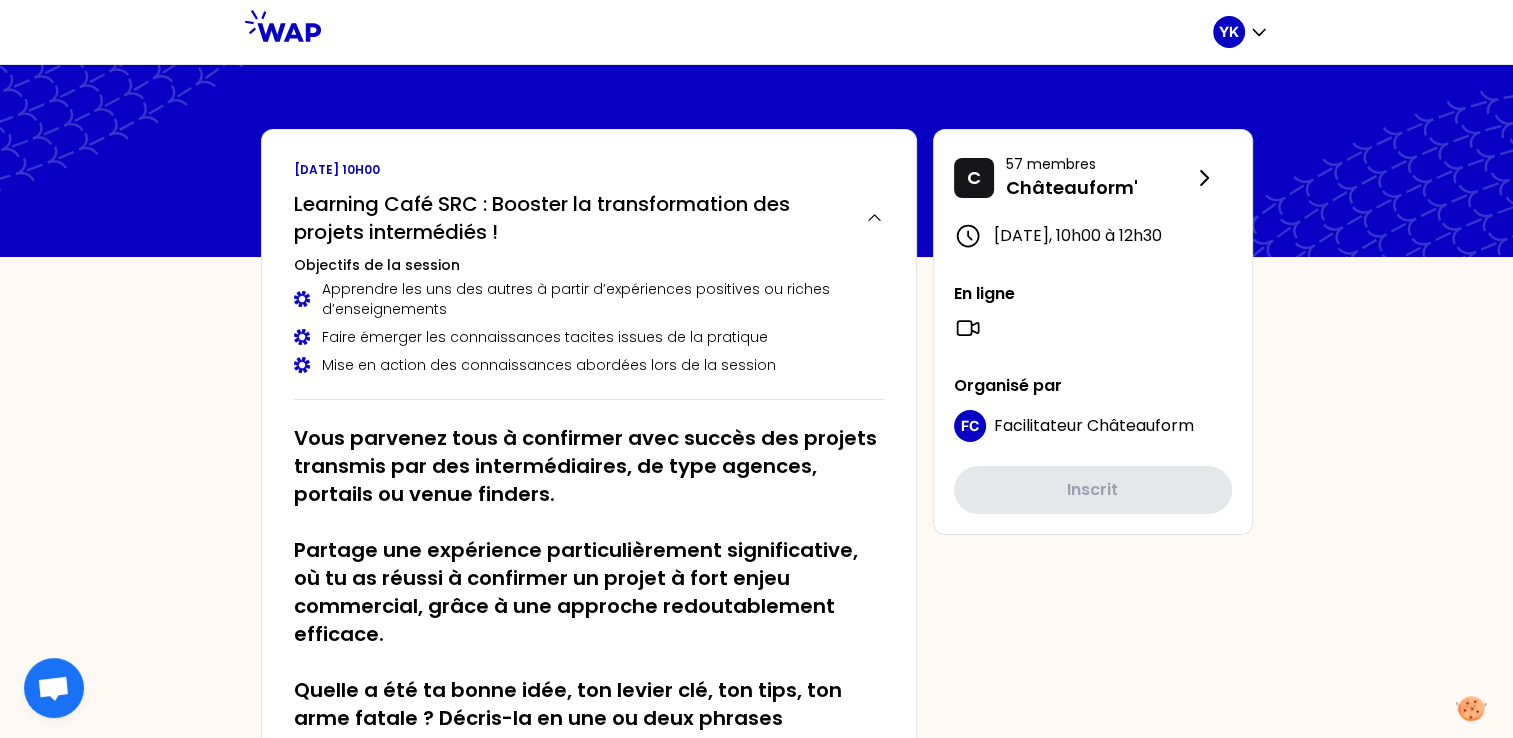 click on "YK [DATE] 10h00 Learning Café SRC : Booster la transformation des projets intermédiés ! Objectifs de la session Apprendre les uns des autres à partir d’expériences positives ou riches d’enseignements Faire émerger les connaissances tacites issues de la pratique Mise en action des connaissances abordées lors de la session Vous parvenez tous à confirmer avec succès des projets transmis par des intermédiaires, de type agences, portails ou venue finders.
Partage une expérience particulièrement significative, où tu as réussi à confirmer un projet à fort enjeu commercial, grâce à une approche redoutablement efficace.
Quelle a été ta bonne idée, ton levier clé, ton tips, ton arme fatale ? Décris-la en une ou deux phrases maximum, qui donnent envie d’en savoir plus !   C 57 membres Châteauform' [DATE]   10h00   à   12h30 En ligne Organisé par FC Facilitateur Châteauform   Inscrit Votre partage V Vous #Editer mon partage Partages   (7) W W W W" at bounding box center (756, 1496) 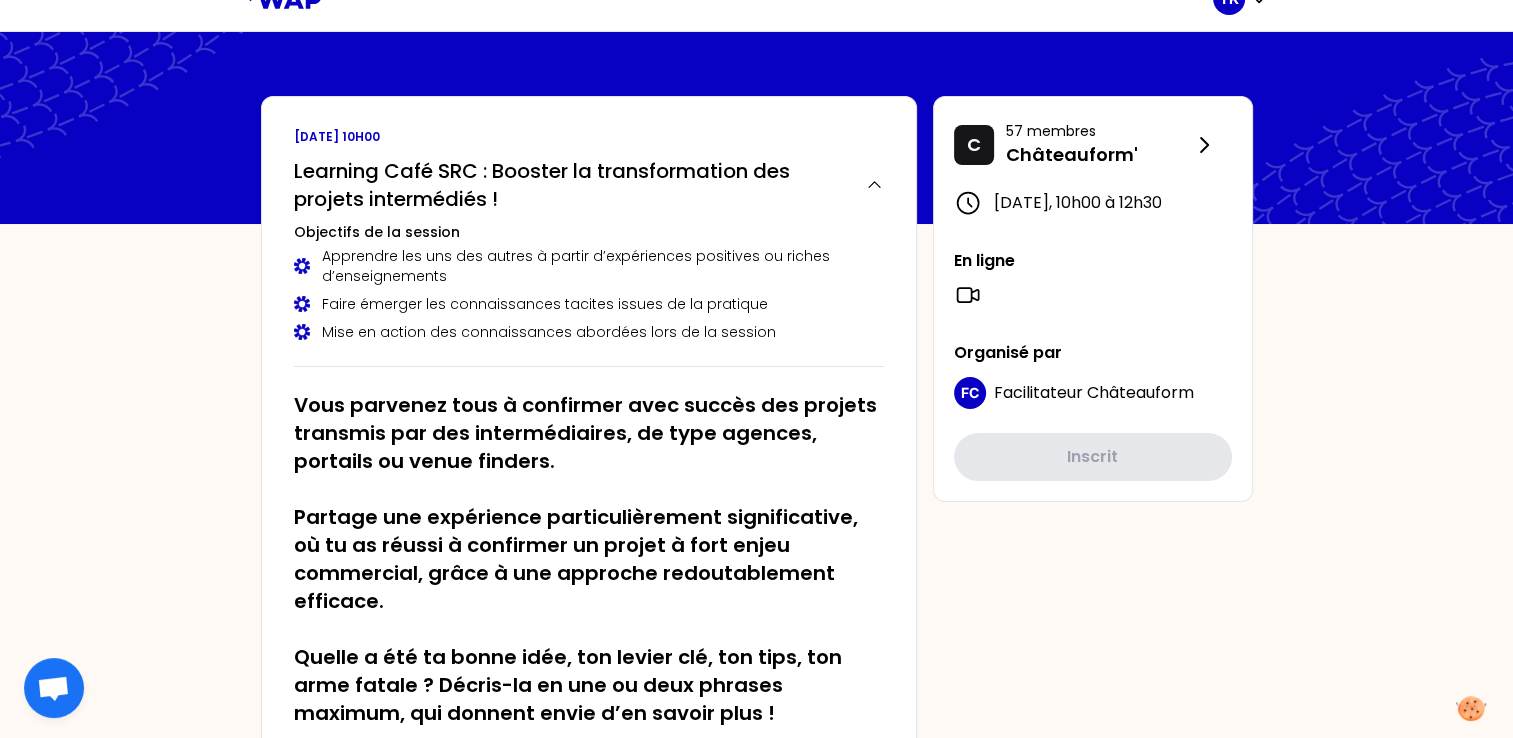 scroll, scrollTop: 0, scrollLeft: 0, axis: both 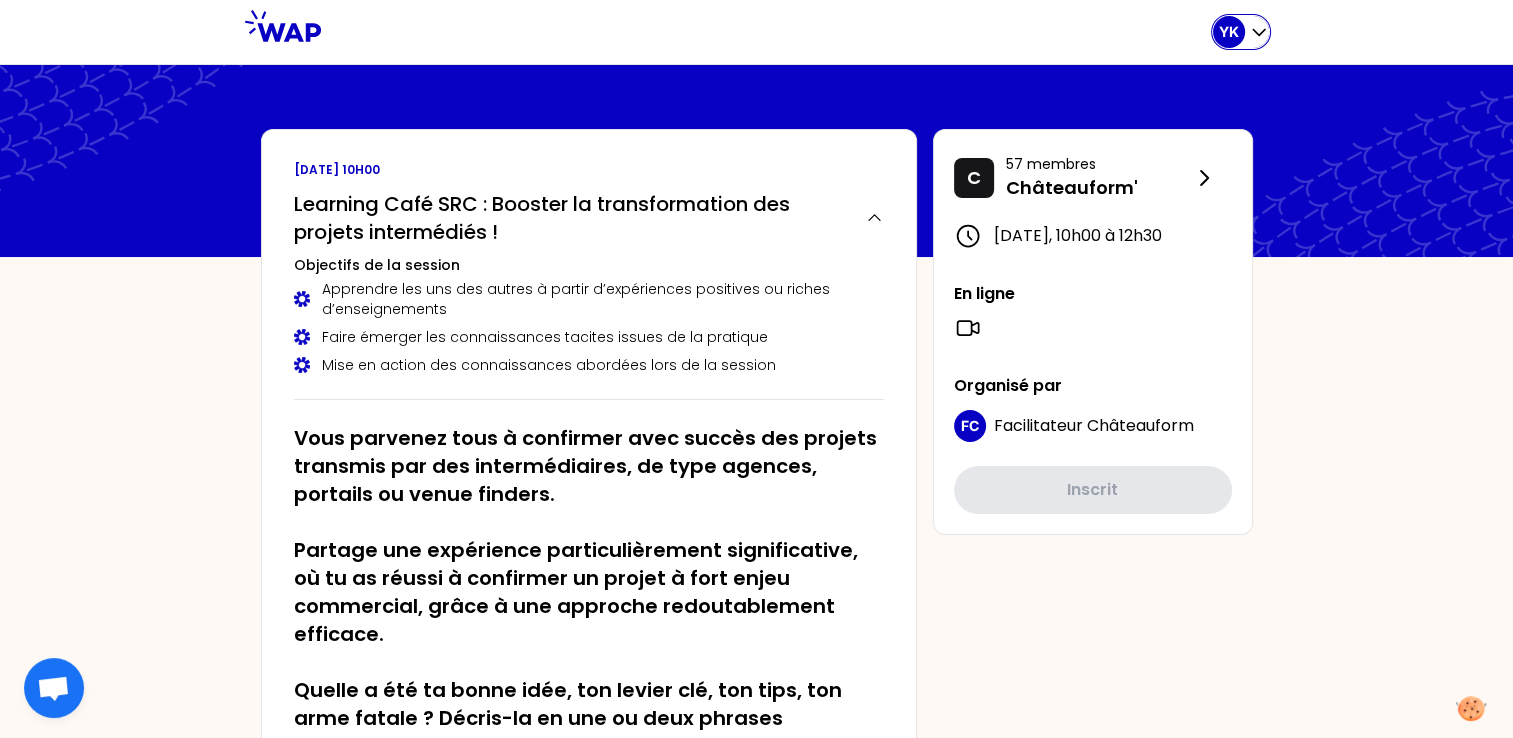 click on "YK" at bounding box center [1229, 32] 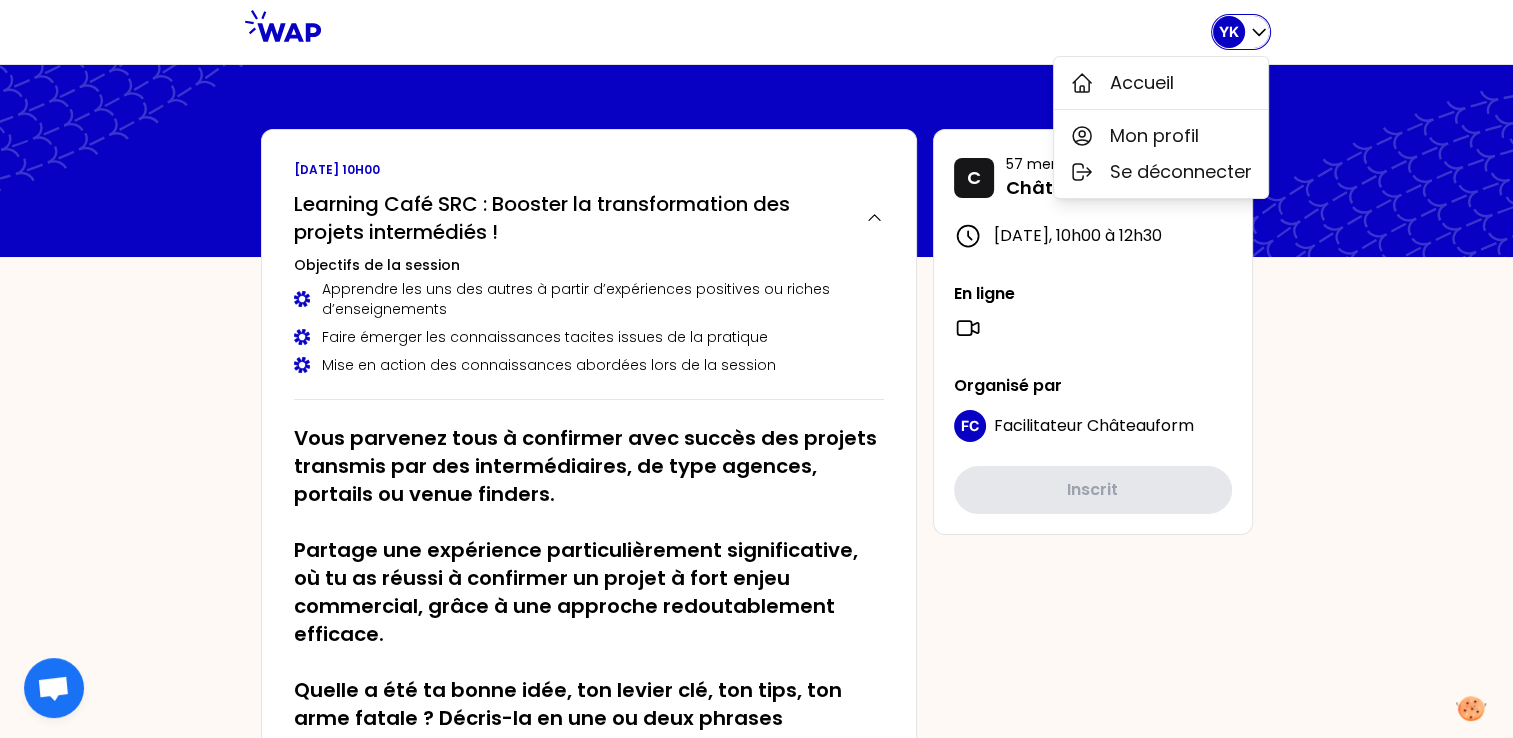 click on "YK" at bounding box center [1229, 32] 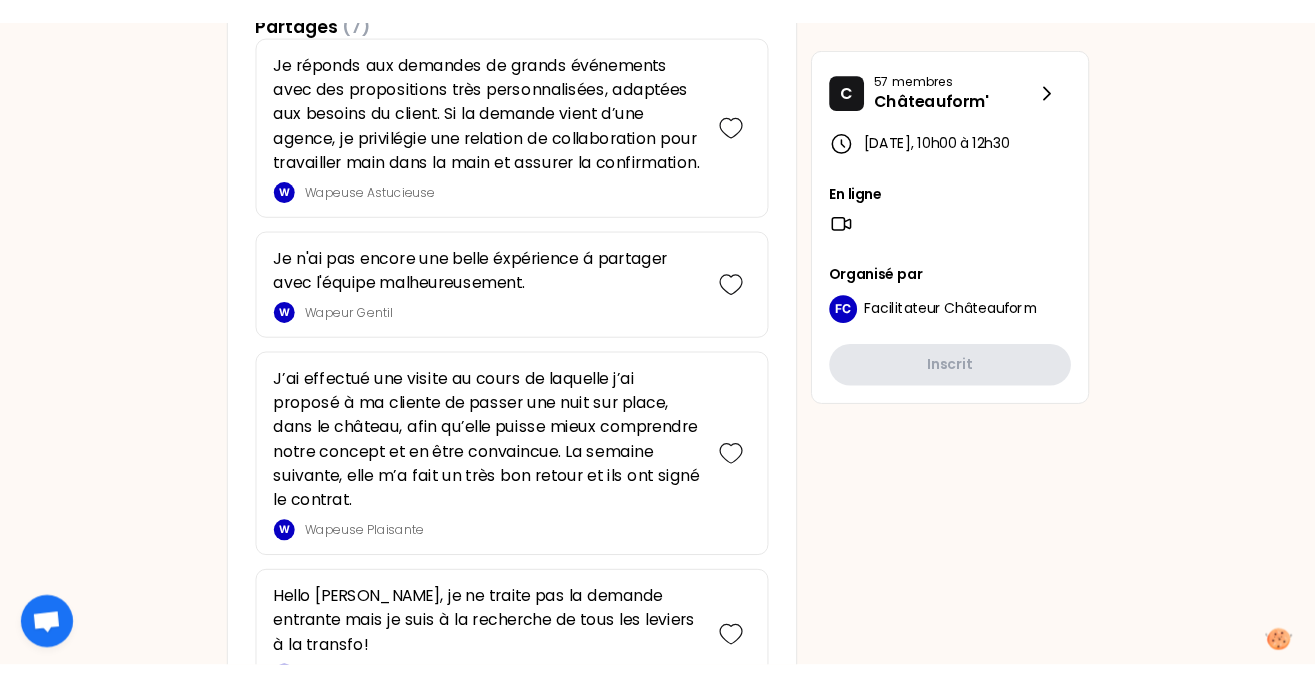 scroll, scrollTop: 1221, scrollLeft: 0, axis: vertical 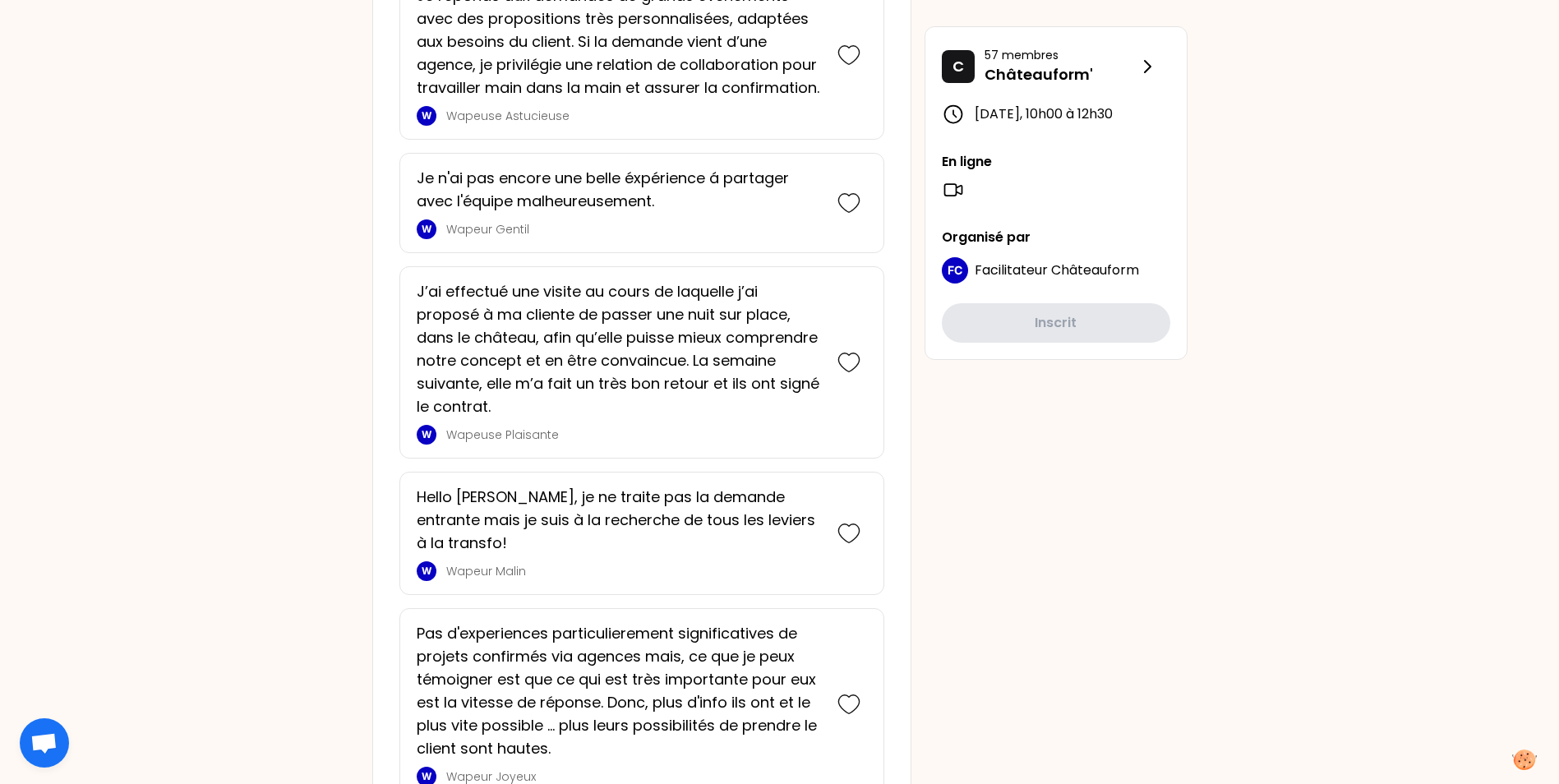 click on "J’ai effectué une visite au cours de laquelle j’ai proposé à ma cliente de passer une nuit sur place, dans le château, afin qu’elle puisse mieux comprendre notre concept et en être convaincue. La semaine suivante, elle m’a fait un très bon retour et ils ont signé le contrat." at bounding box center (619, 349) 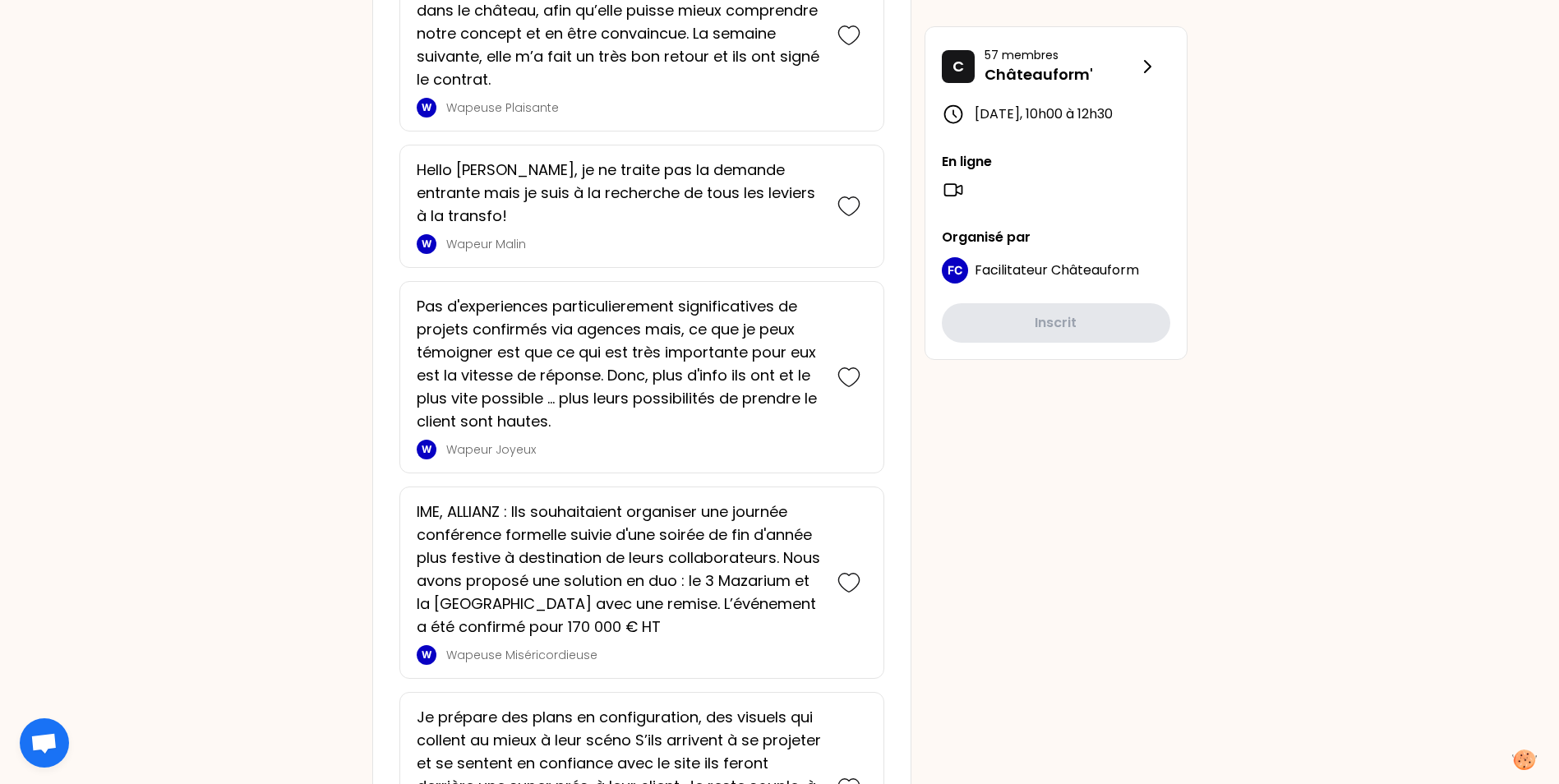 scroll, scrollTop: 1497, scrollLeft: 0, axis: vertical 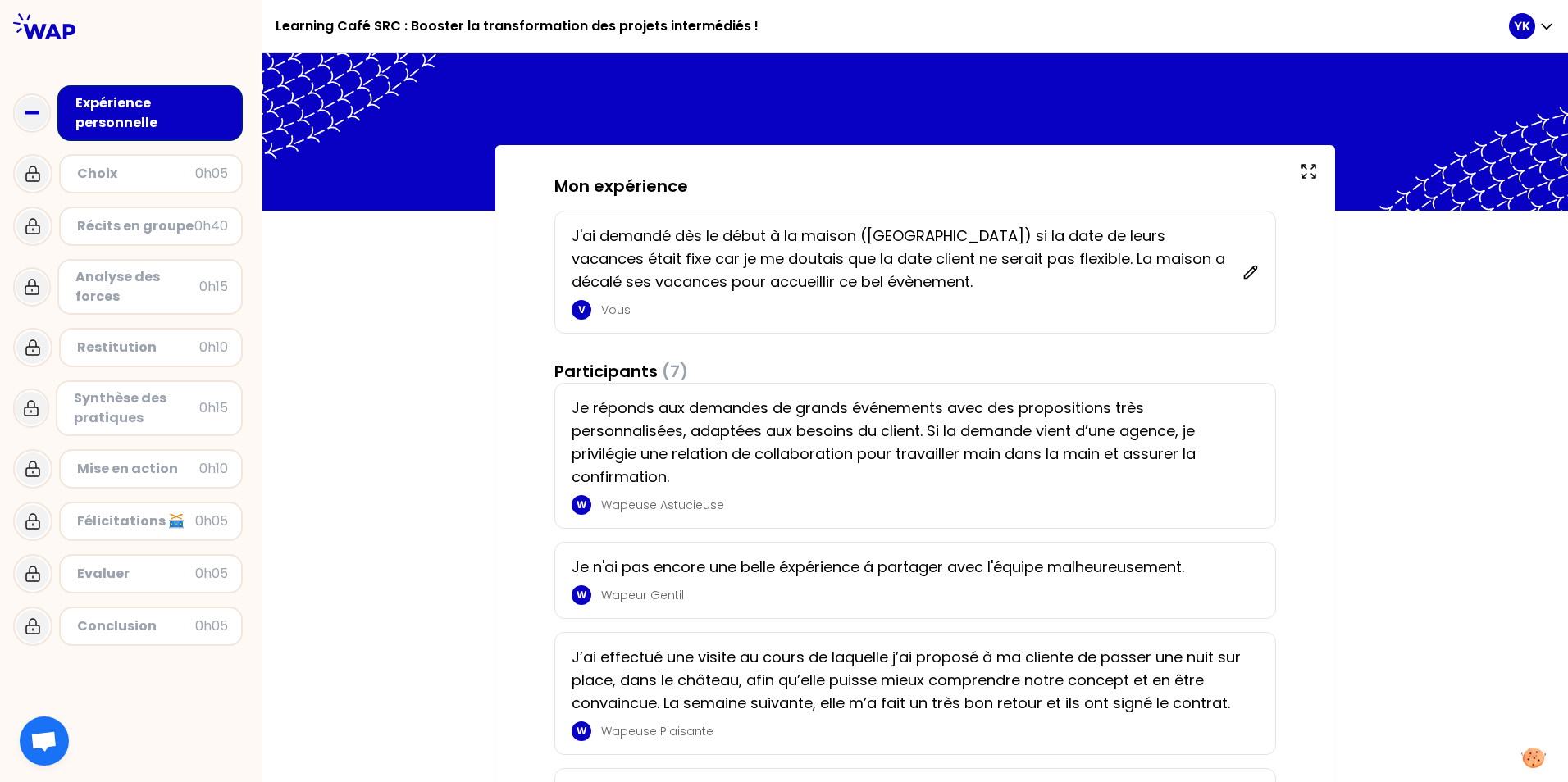click on "Je réponds aux demandes de grands événements avec des propositions très personnalisées, adaptées aux besoins du client.
Si la demande vient d’une agence, je privilégie une relation de collaboration pour travailler main dans la main et assurer la confirmation." at bounding box center (910, 443) 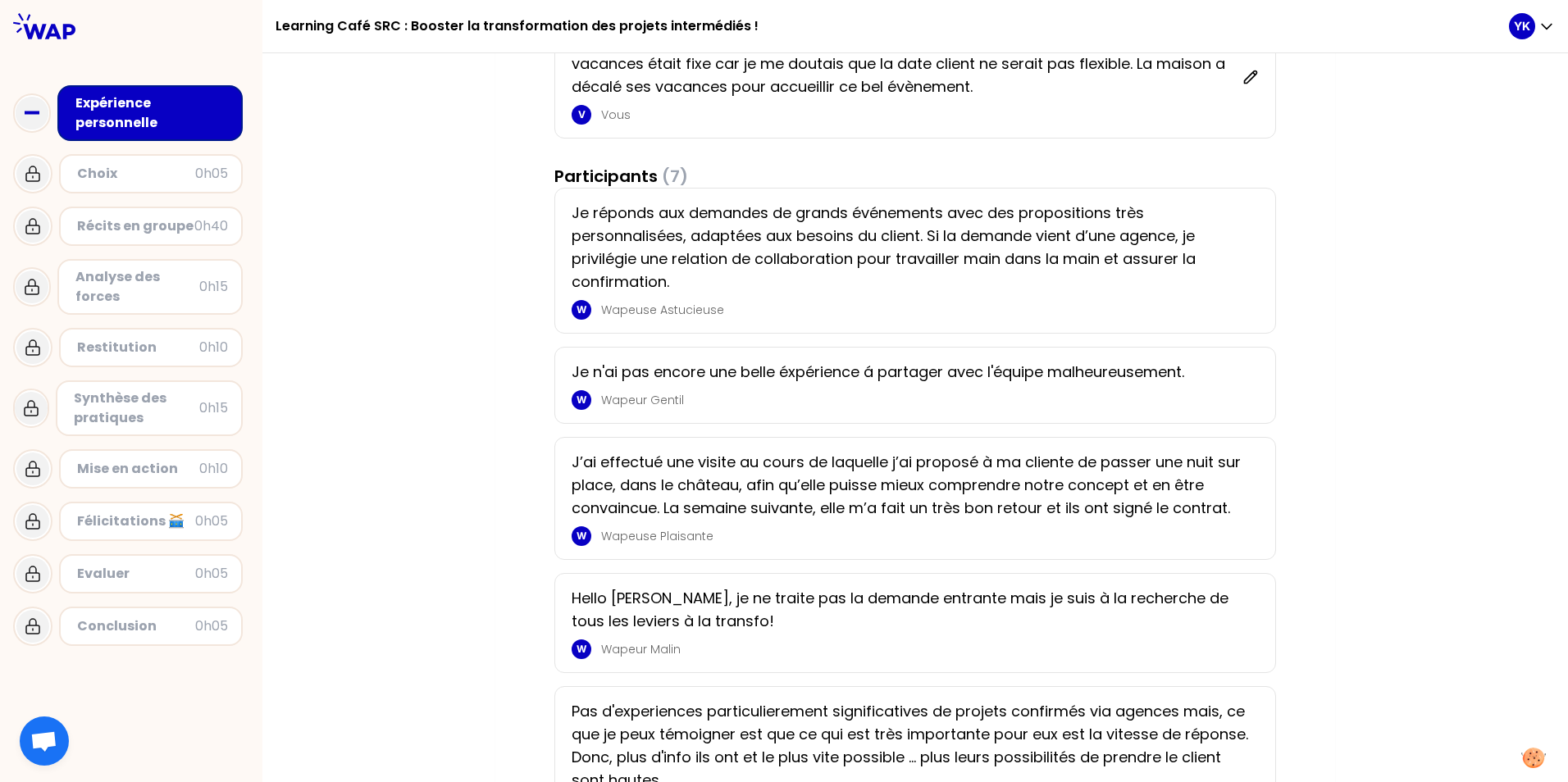 scroll, scrollTop: 246, scrollLeft: 0, axis: vertical 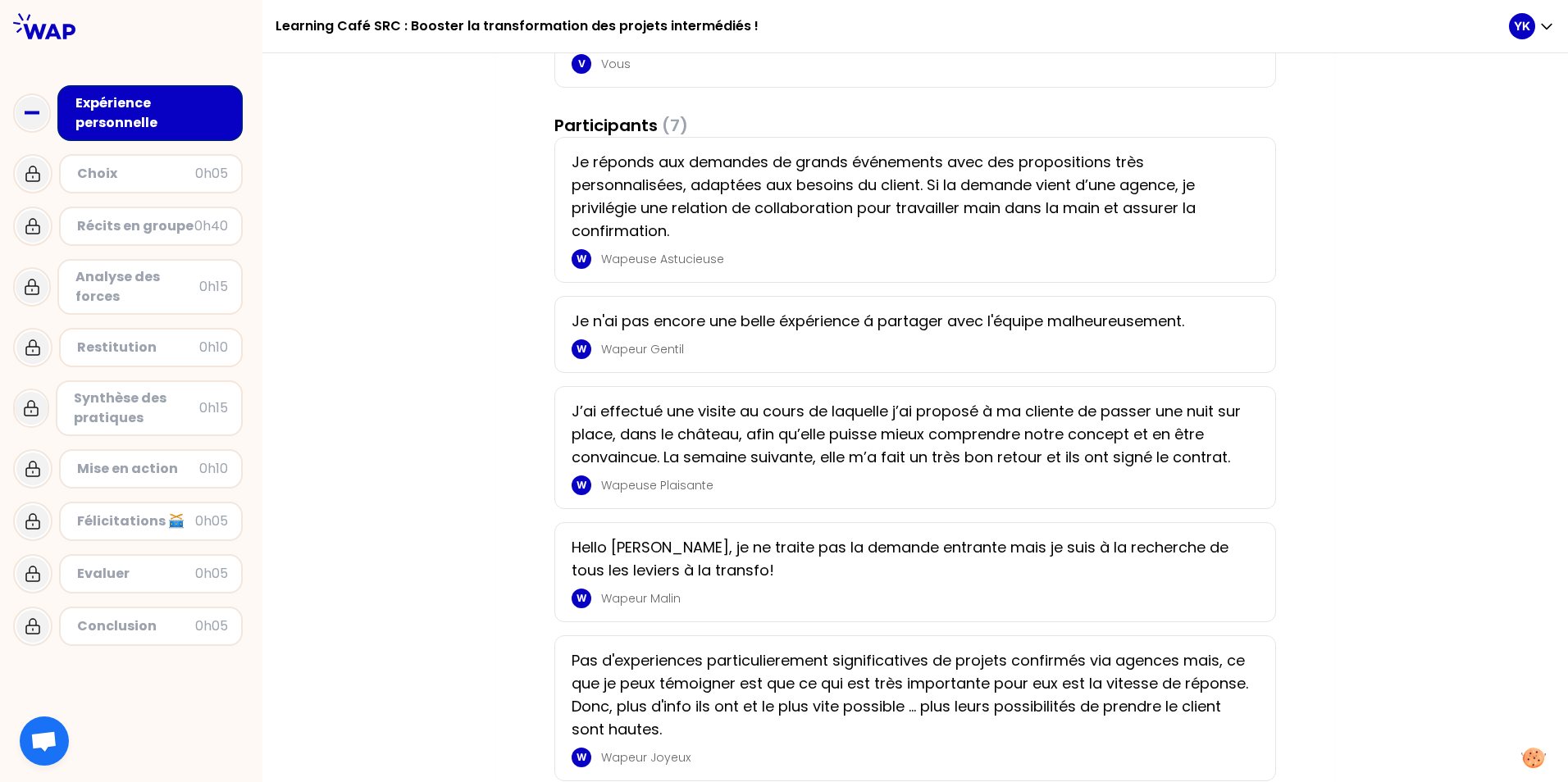 click on "Choix 0h05" at bounding box center (151, 174) 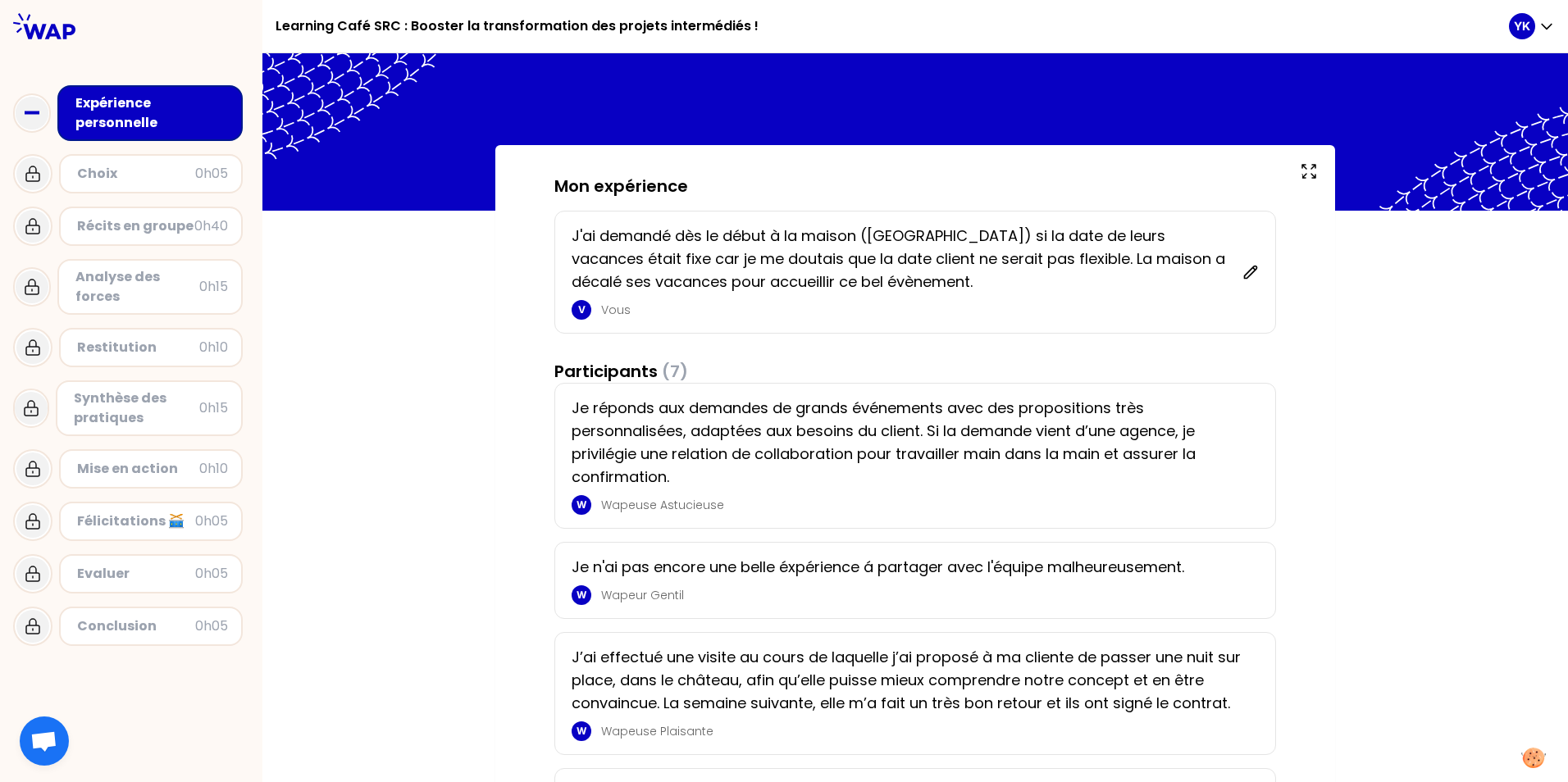 click on "J'ai demandé dès le début à la maison ([GEOGRAPHIC_DATA]) si la date de leurs vacances était fixe car je me doutais que la date client ne serait pas flexible. La maison a décalé ses vacances pour accueillir ce bel évènement.  V Vous" at bounding box center [907, 272] 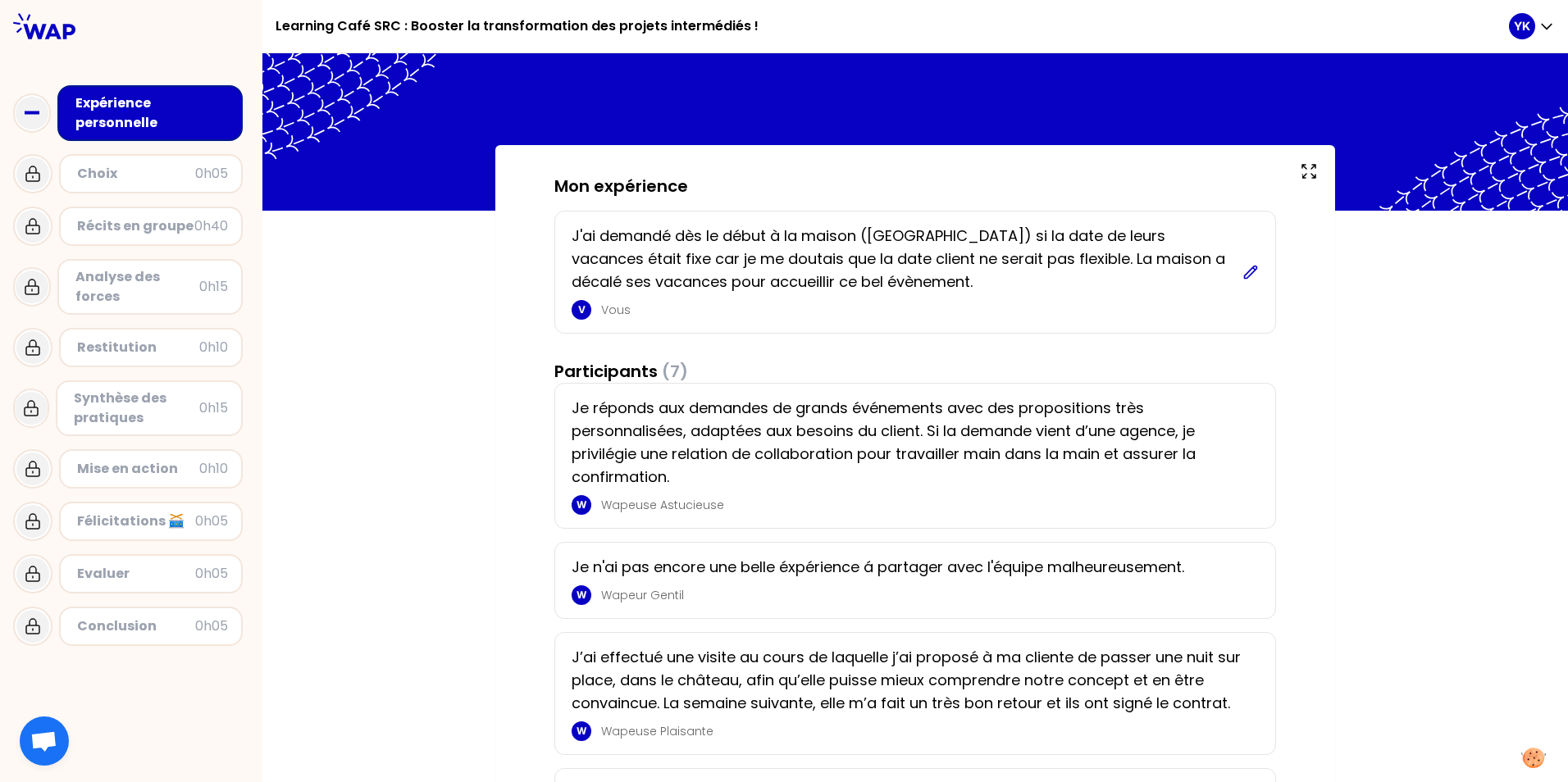 click 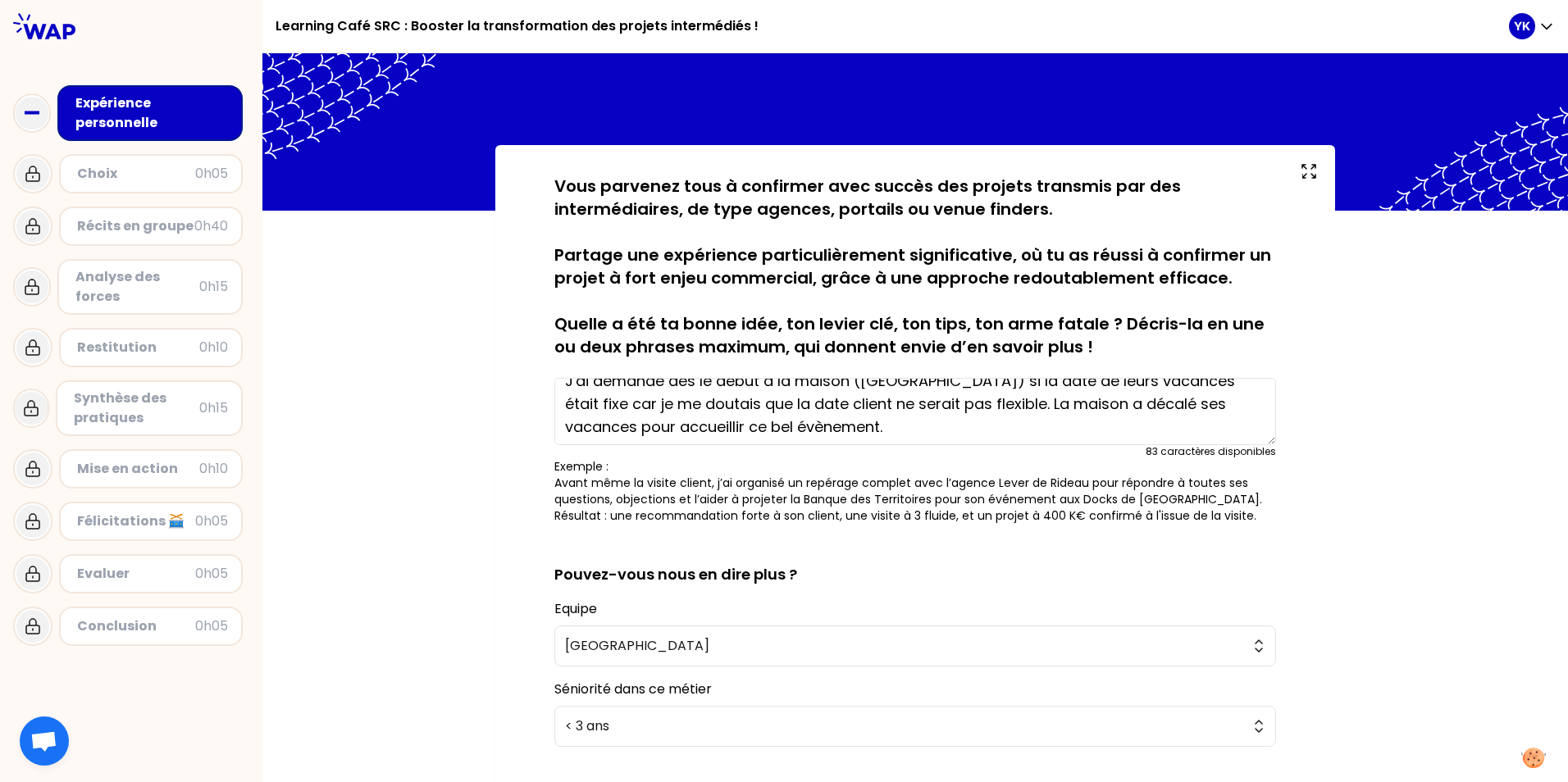 scroll, scrollTop: 23, scrollLeft: 0, axis: vertical 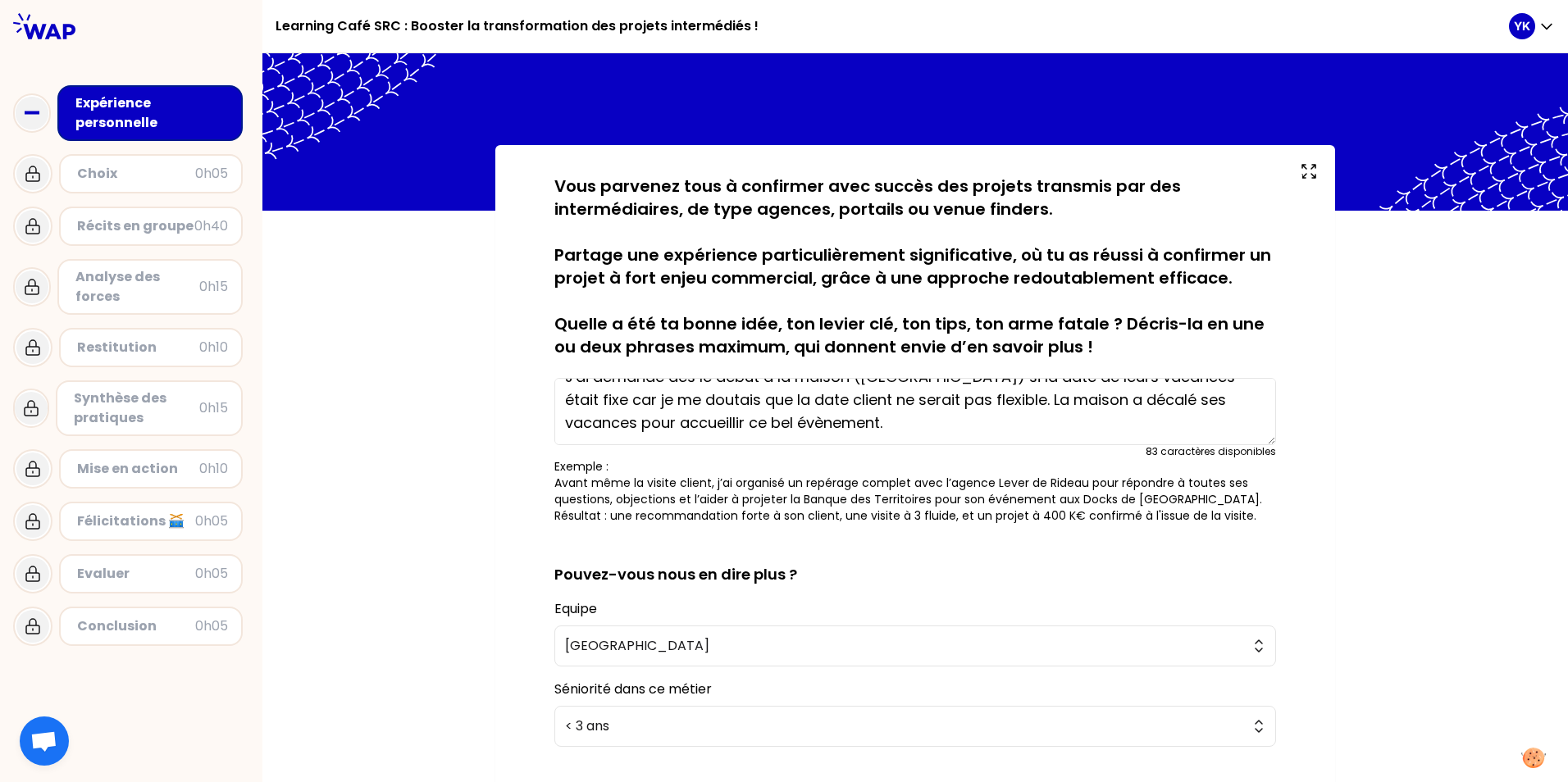 click on "Expérience personnelle" at bounding box center (152, 113) 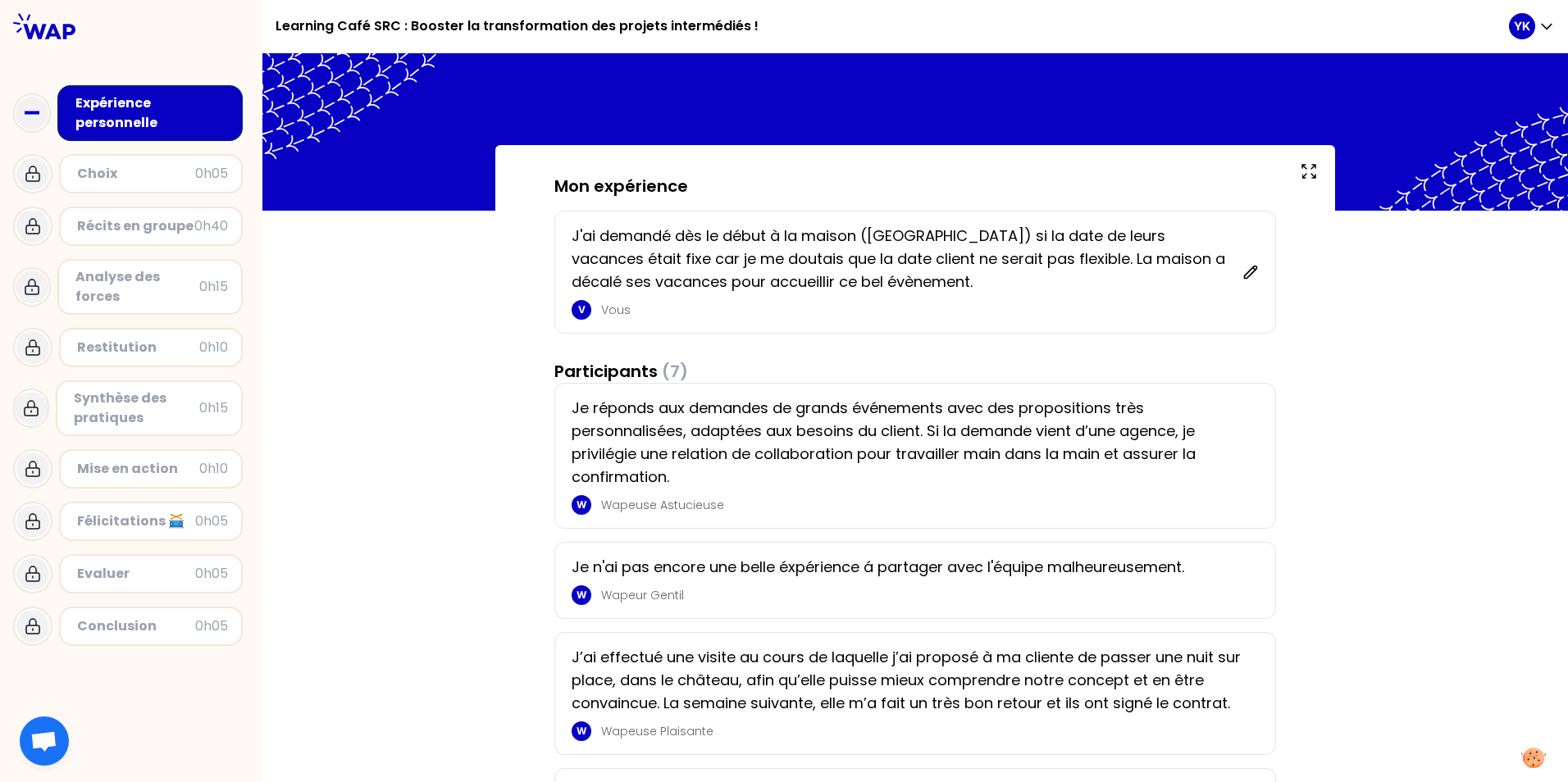 click on "Je réponds aux demandes de grands événements avec des propositions très personnalisées, adaptées aux besoins du client.
Si la demande vient d’une agence, je privilégie une relation de collaboration pour travailler main dans la main et assurer la confirmation." at bounding box center [910, 443] 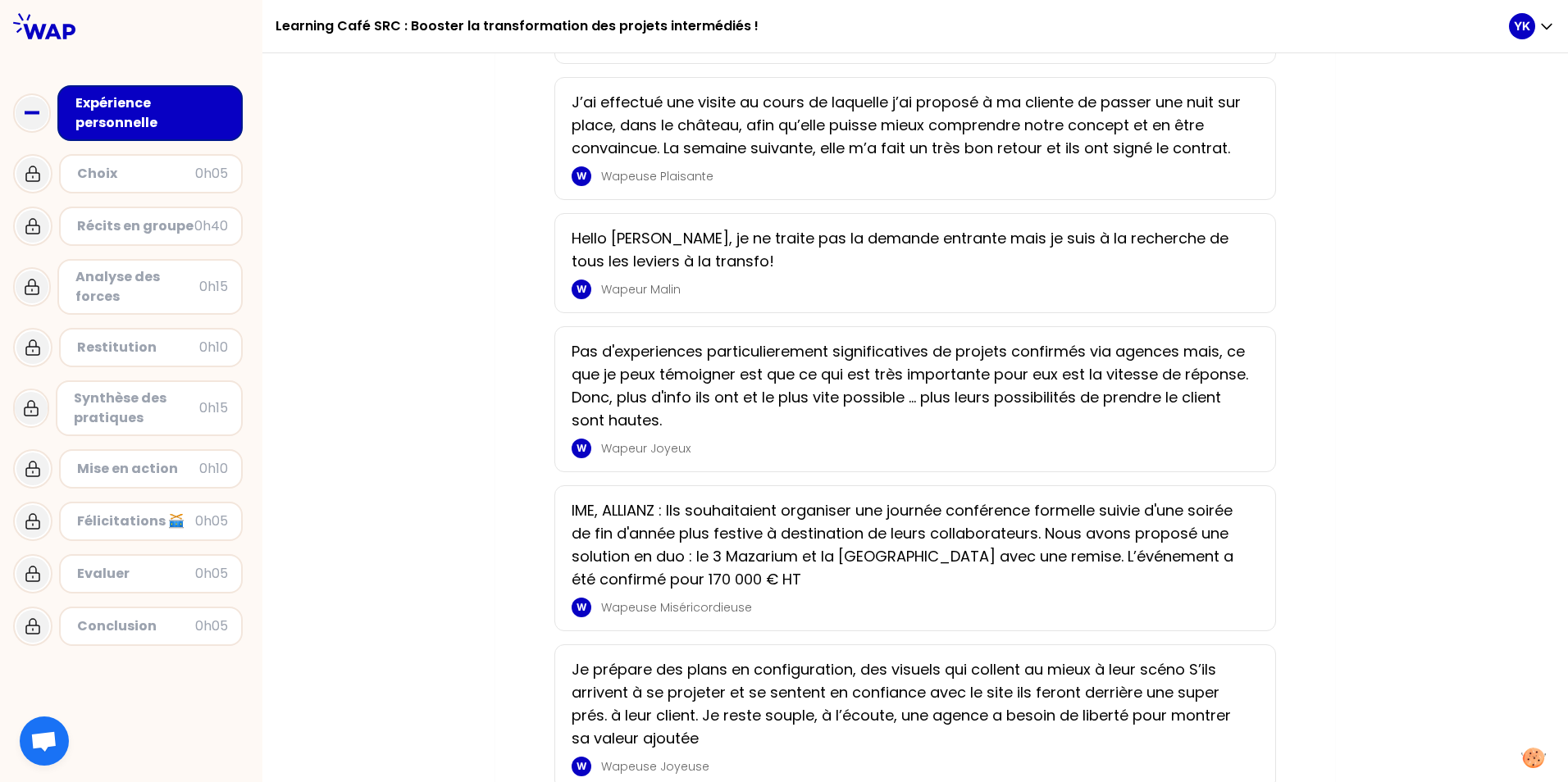 scroll, scrollTop: 574, scrollLeft: 0, axis: vertical 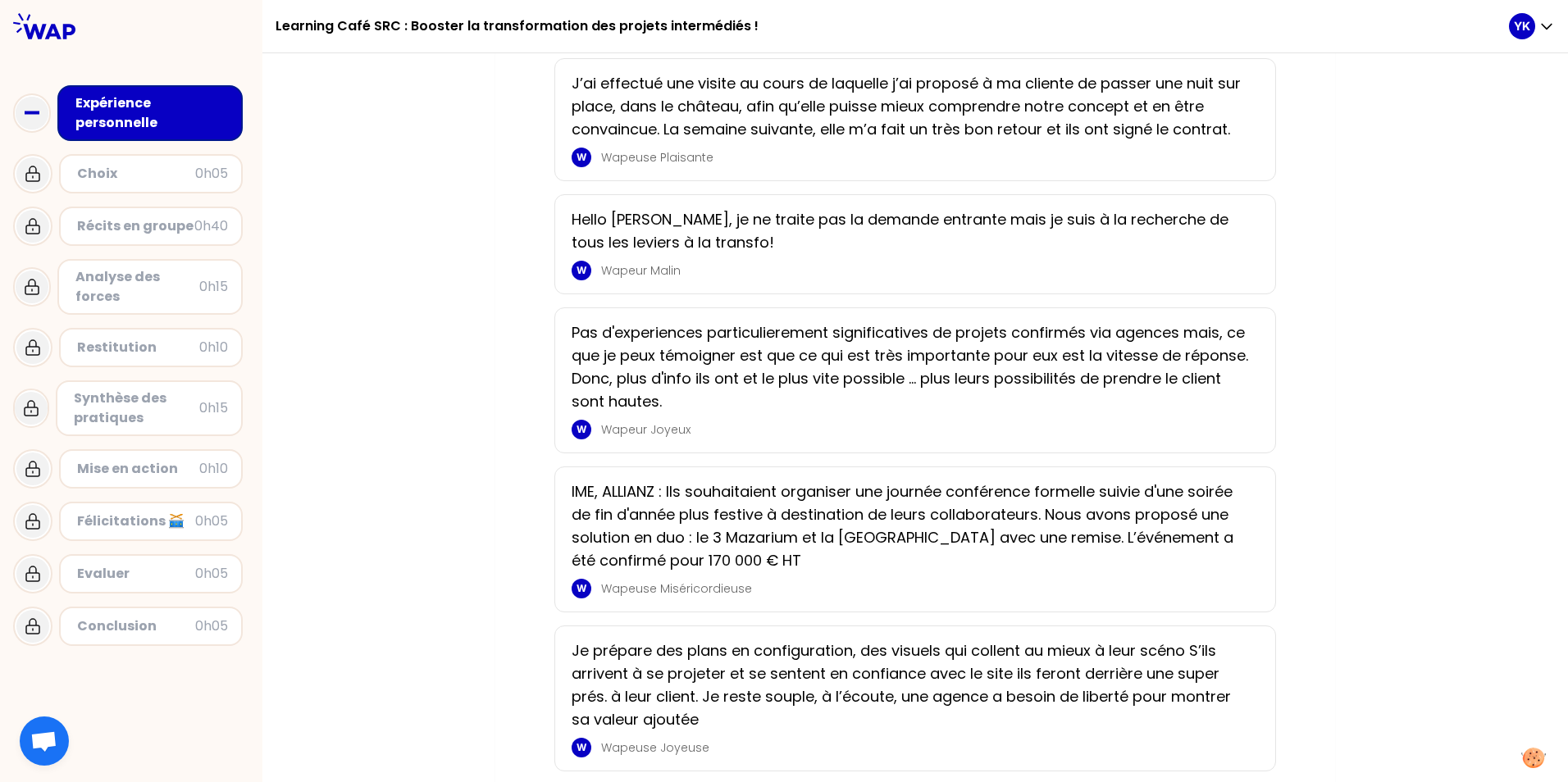 click on "Choix" at bounding box center [136, 174] 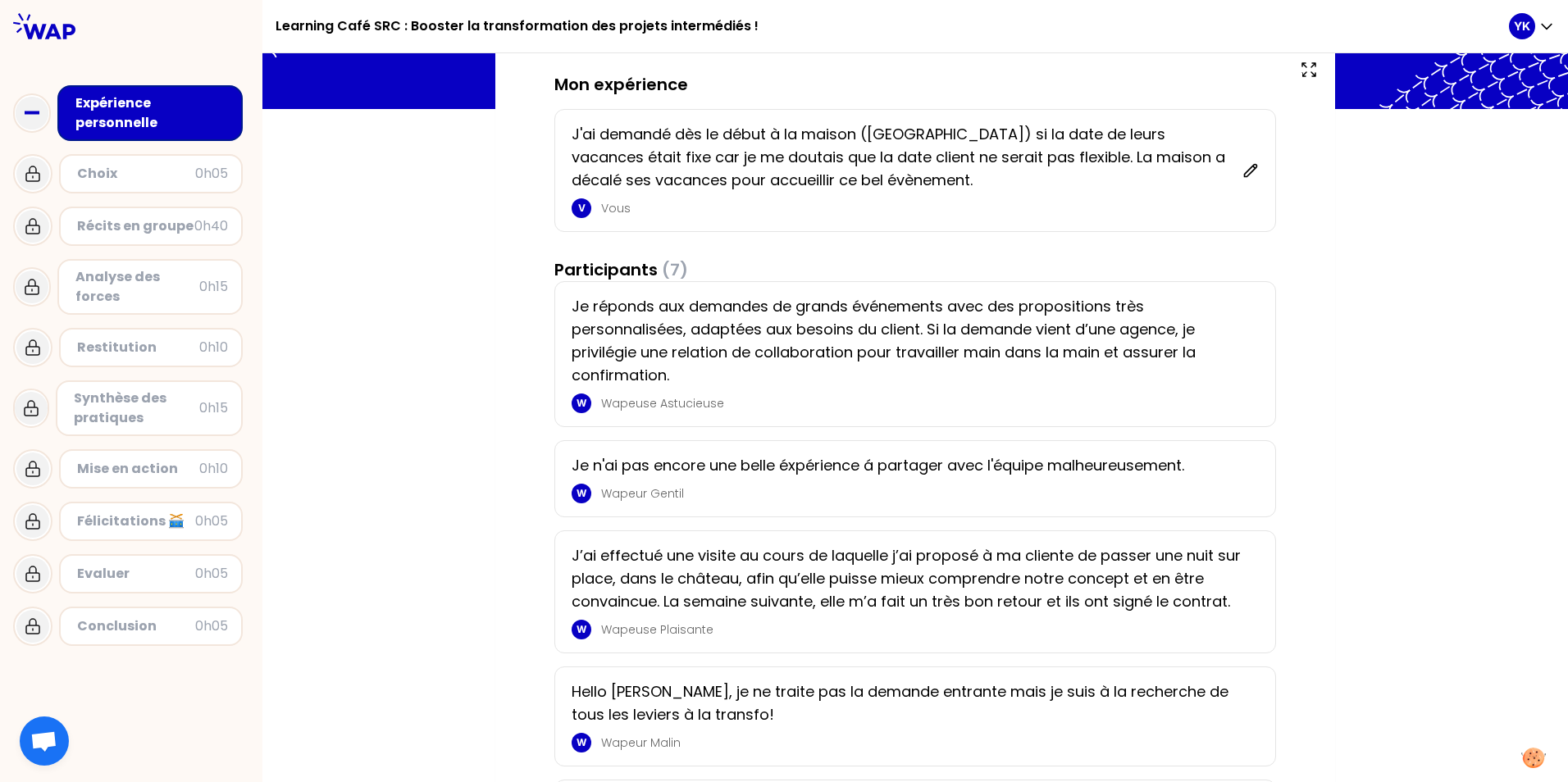 scroll, scrollTop: 0, scrollLeft: 0, axis: both 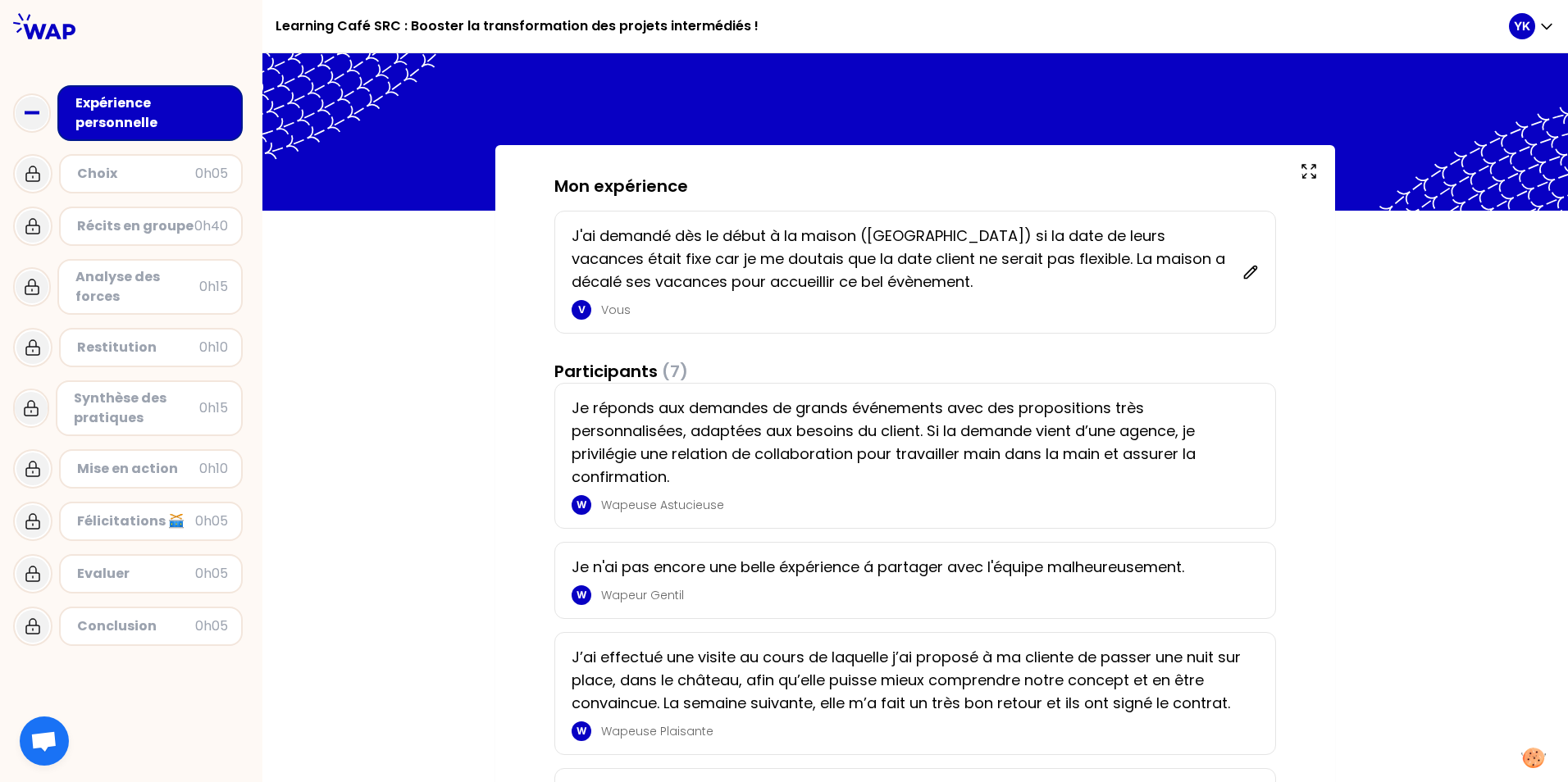 click 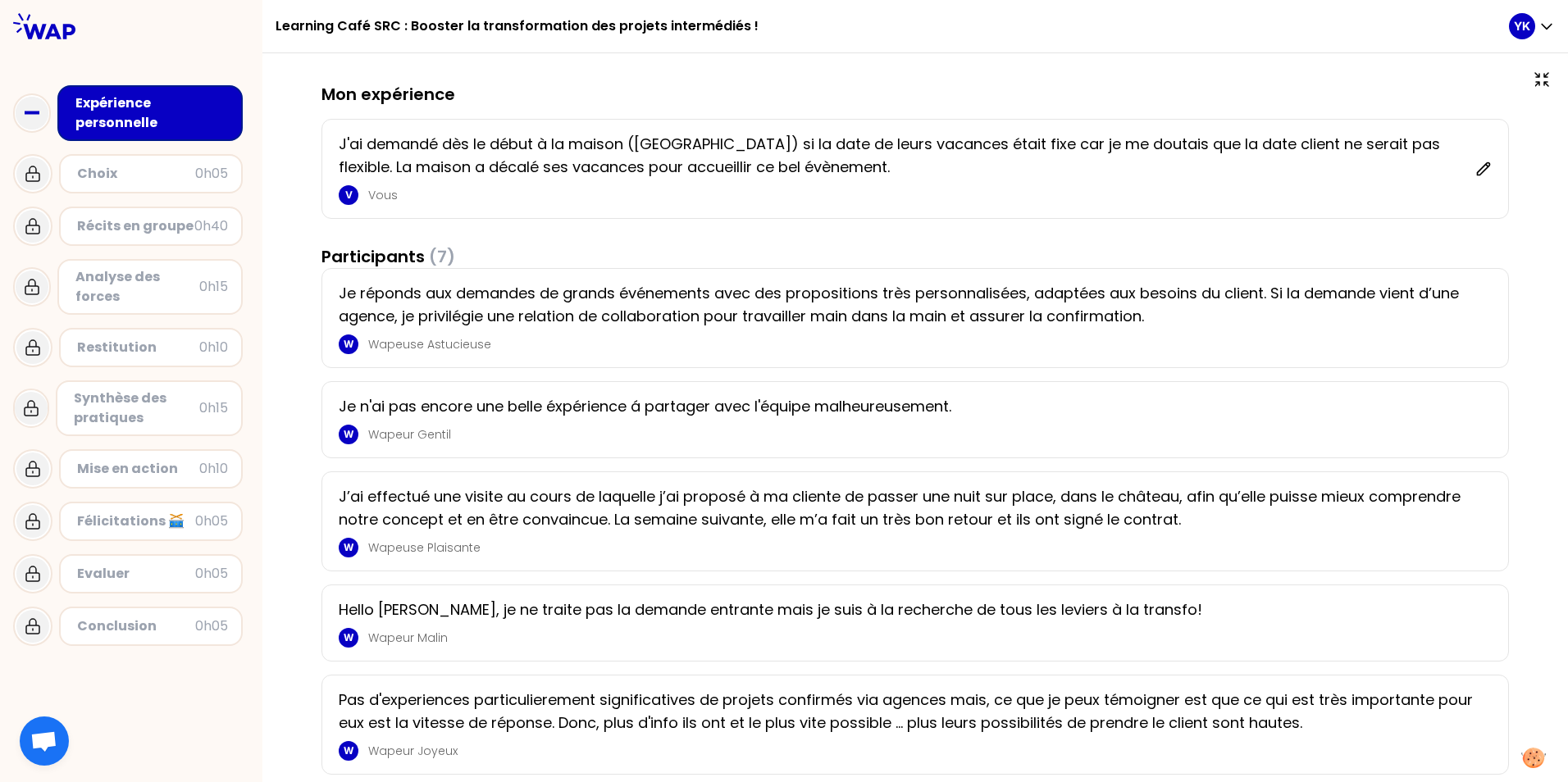 click on "W Wapeuse Astucieuse" at bounding box center [910, 344] 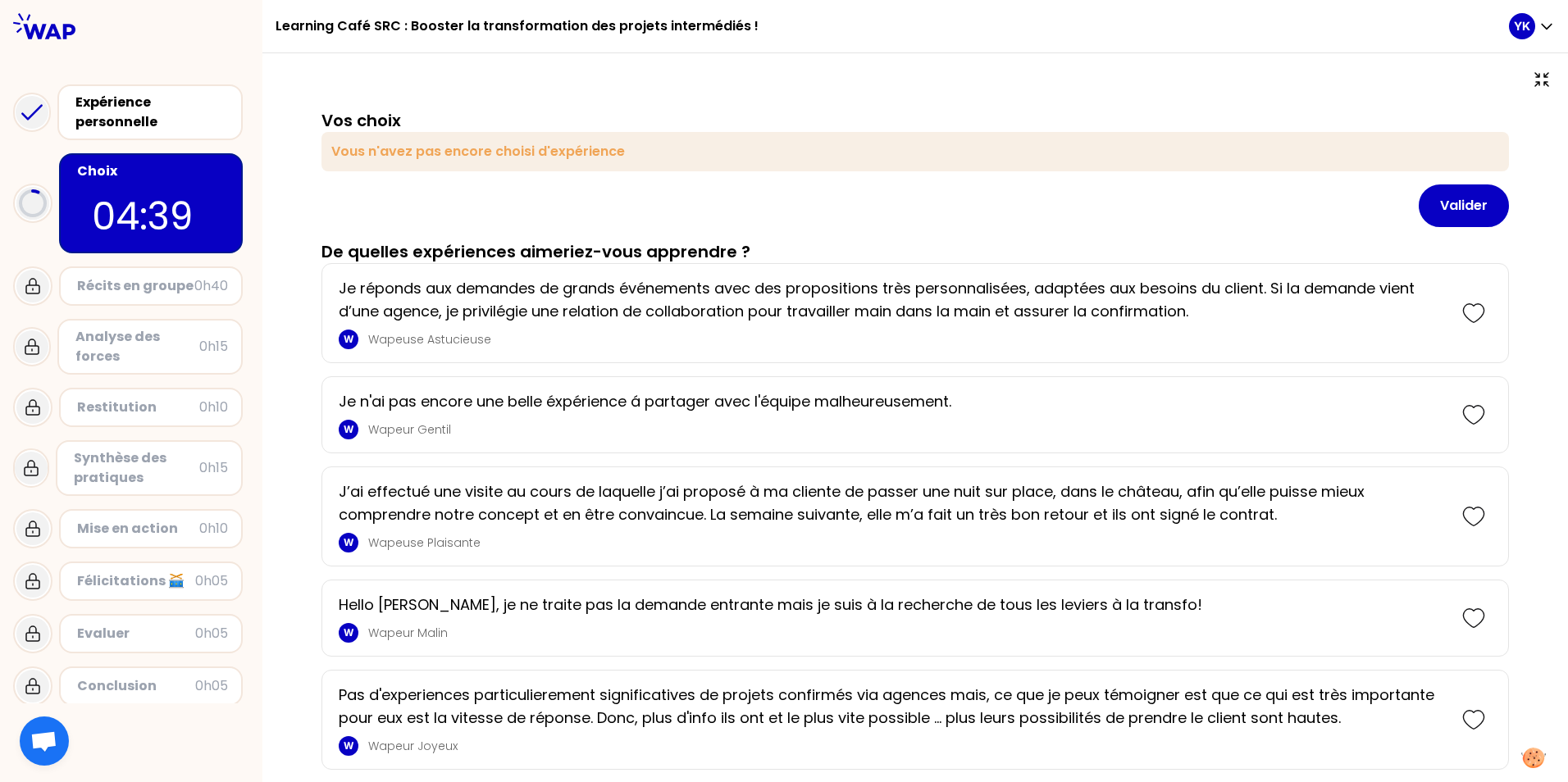 click on "Valider" at bounding box center [915, 206] 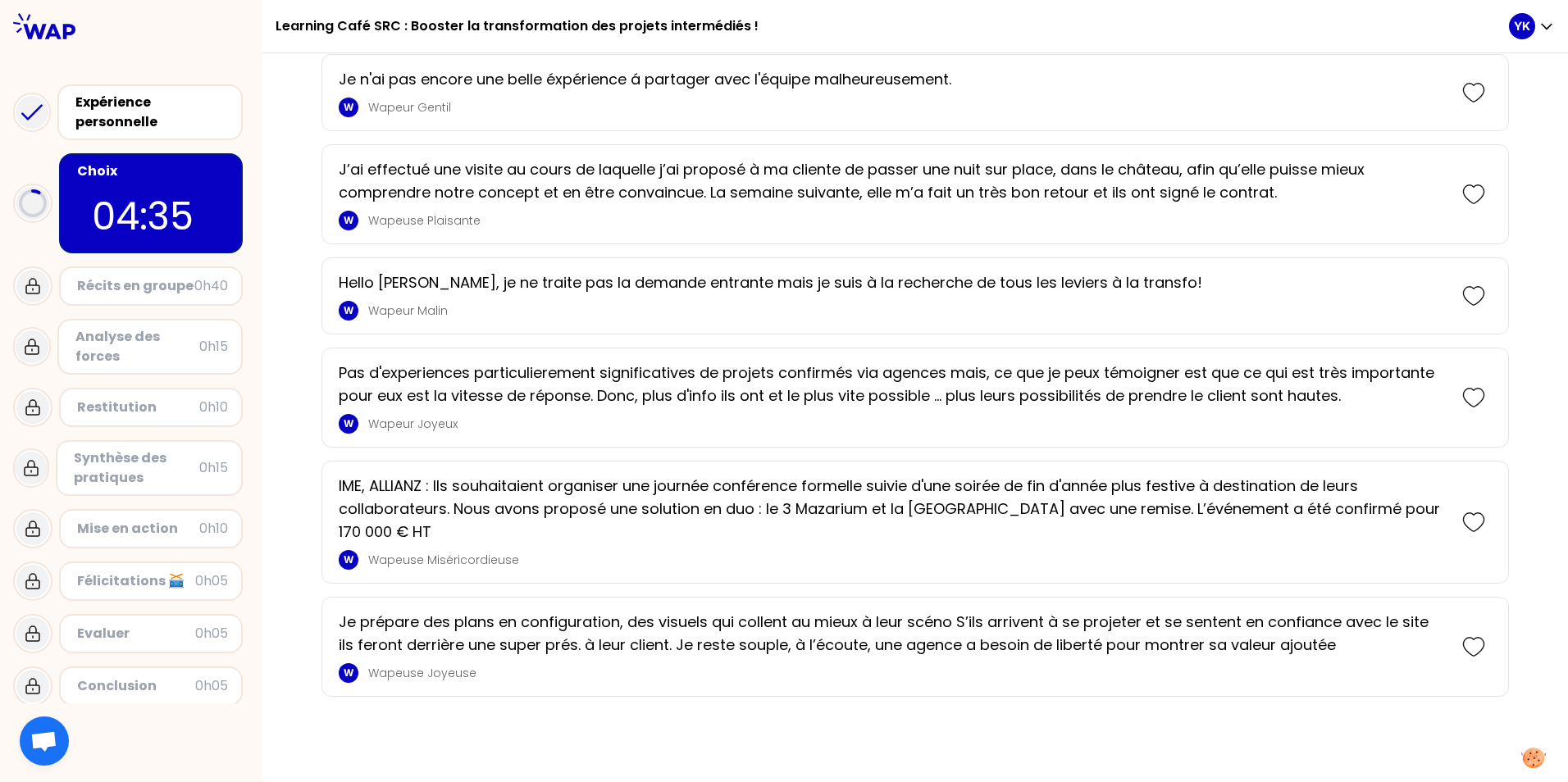 scroll, scrollTop: 345, scrollLeft: 0, axis: vertical 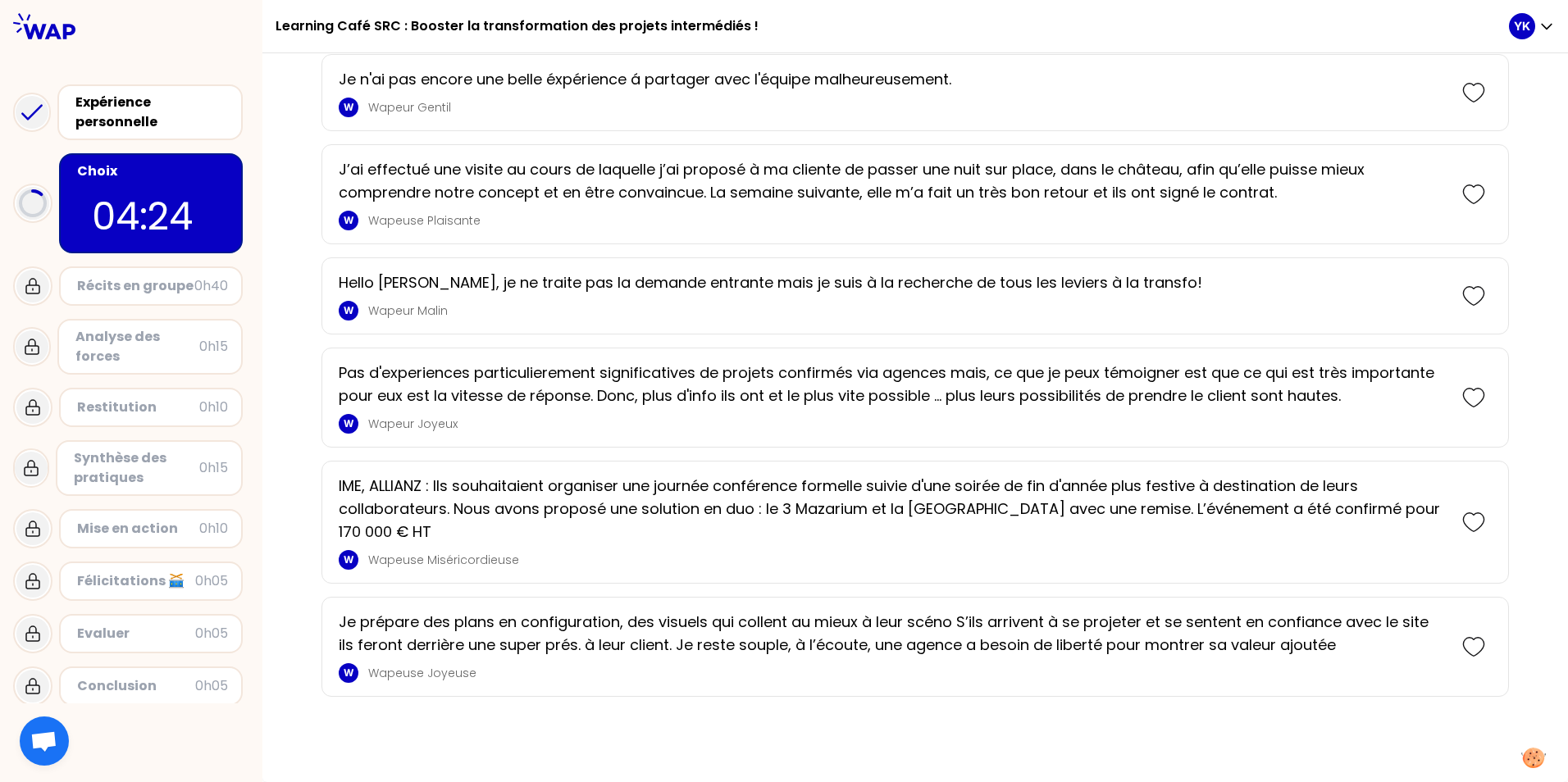 drag, startPoint x: 808, startPoint y: 535, endPoint x: 652, endPoint y: 530, distance: 156.0801 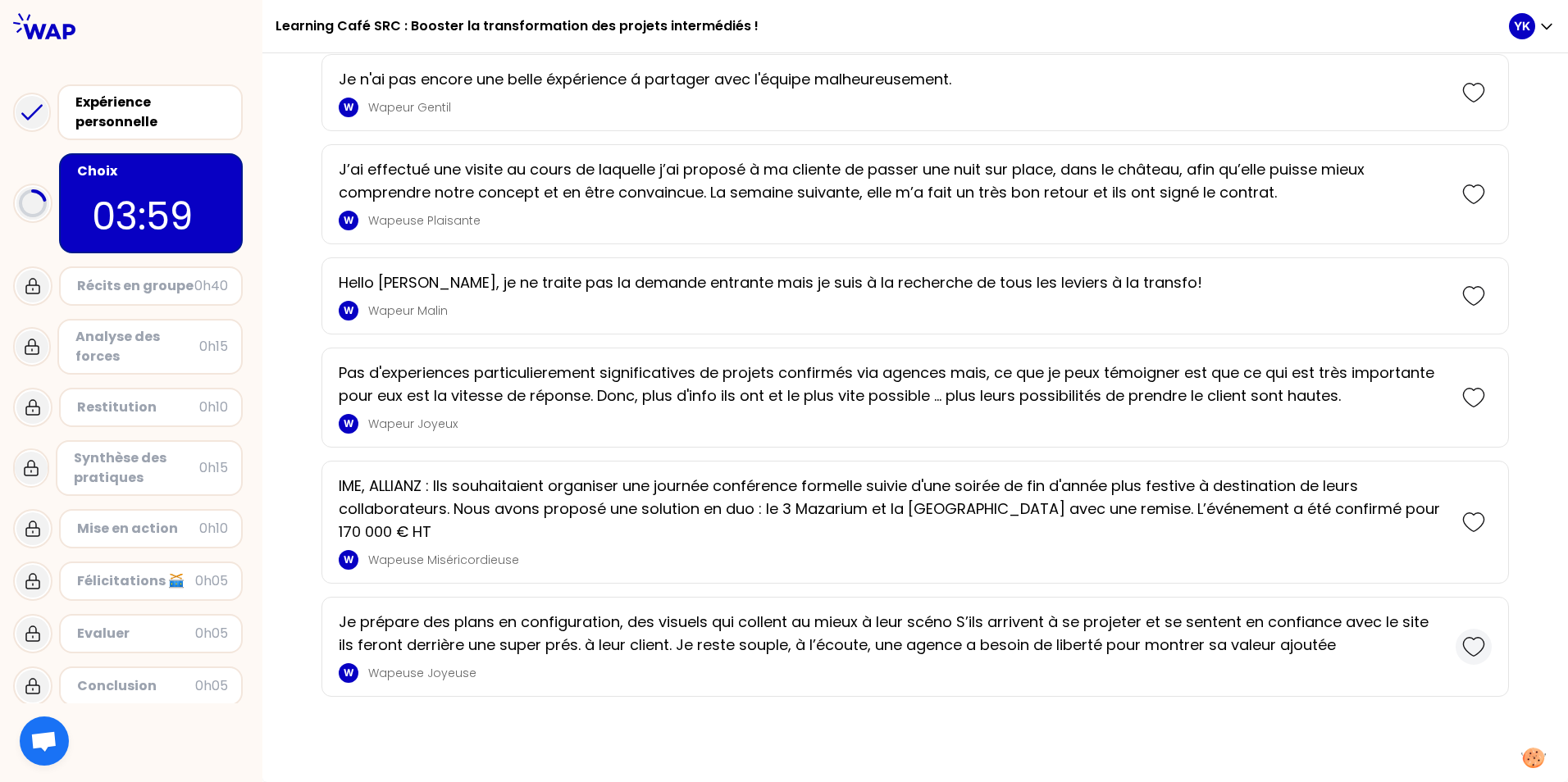 click 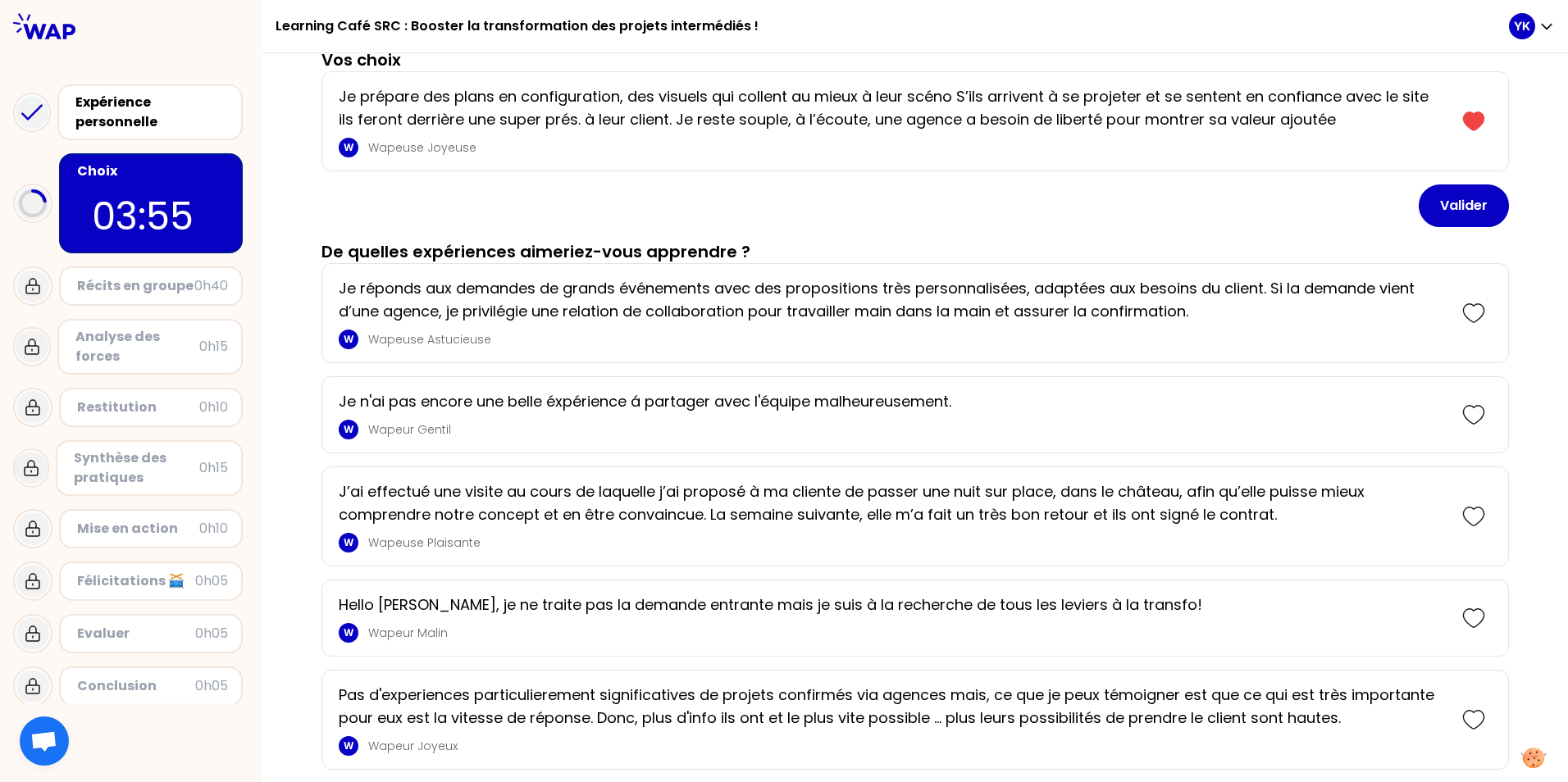 scroll, scrollTop: 0, scrollLeft: 0, axis: both 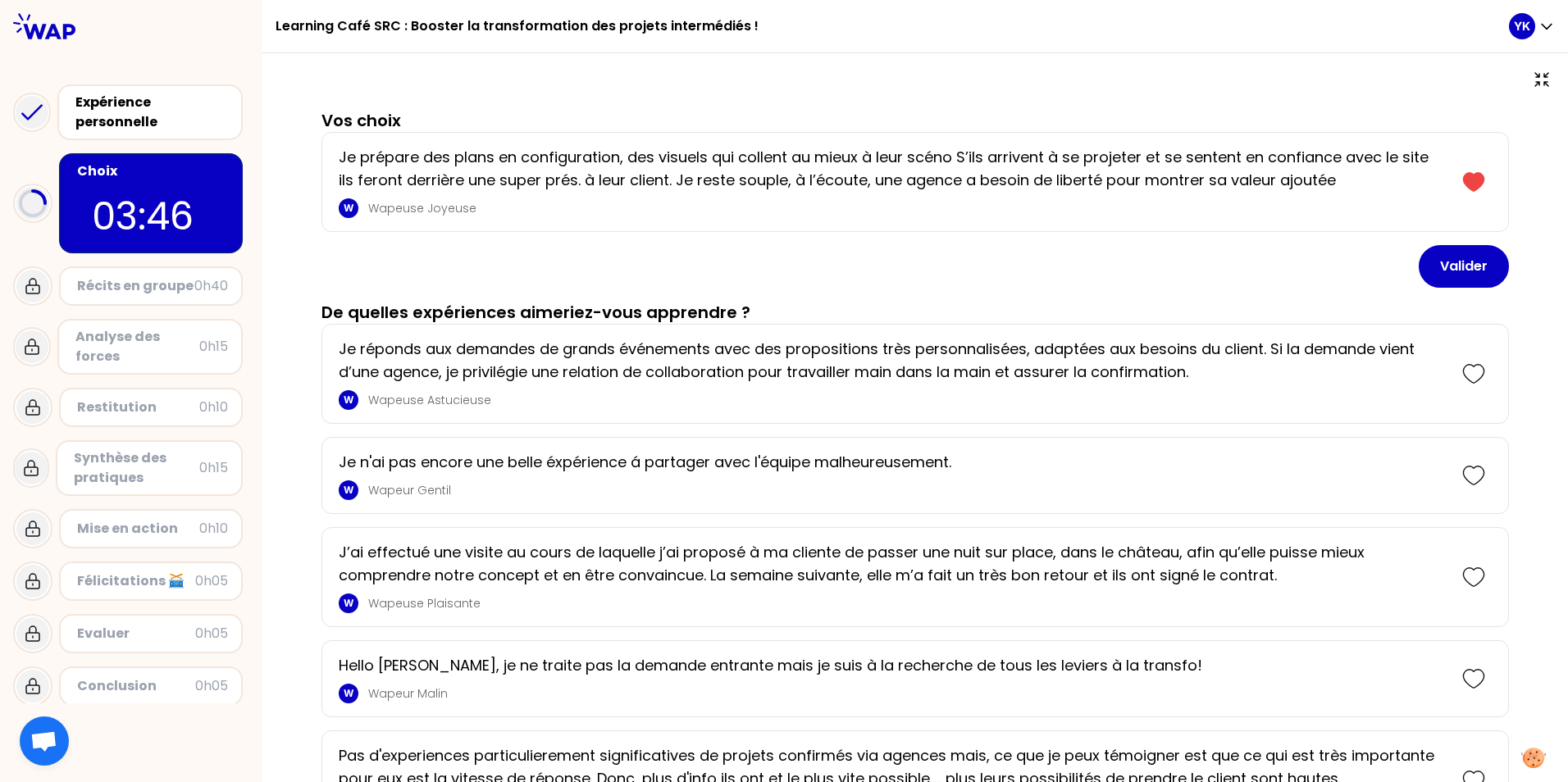 click on "Je réponds aux demandes de grands événements avec des propositions très personnalisées, adaptées aux besoins du client.
Si la demande vient d’une agence, je privilégie une relation de collaboration pour travailler main dans la main et assurer la confirmation." at bounding box center (892, 361) 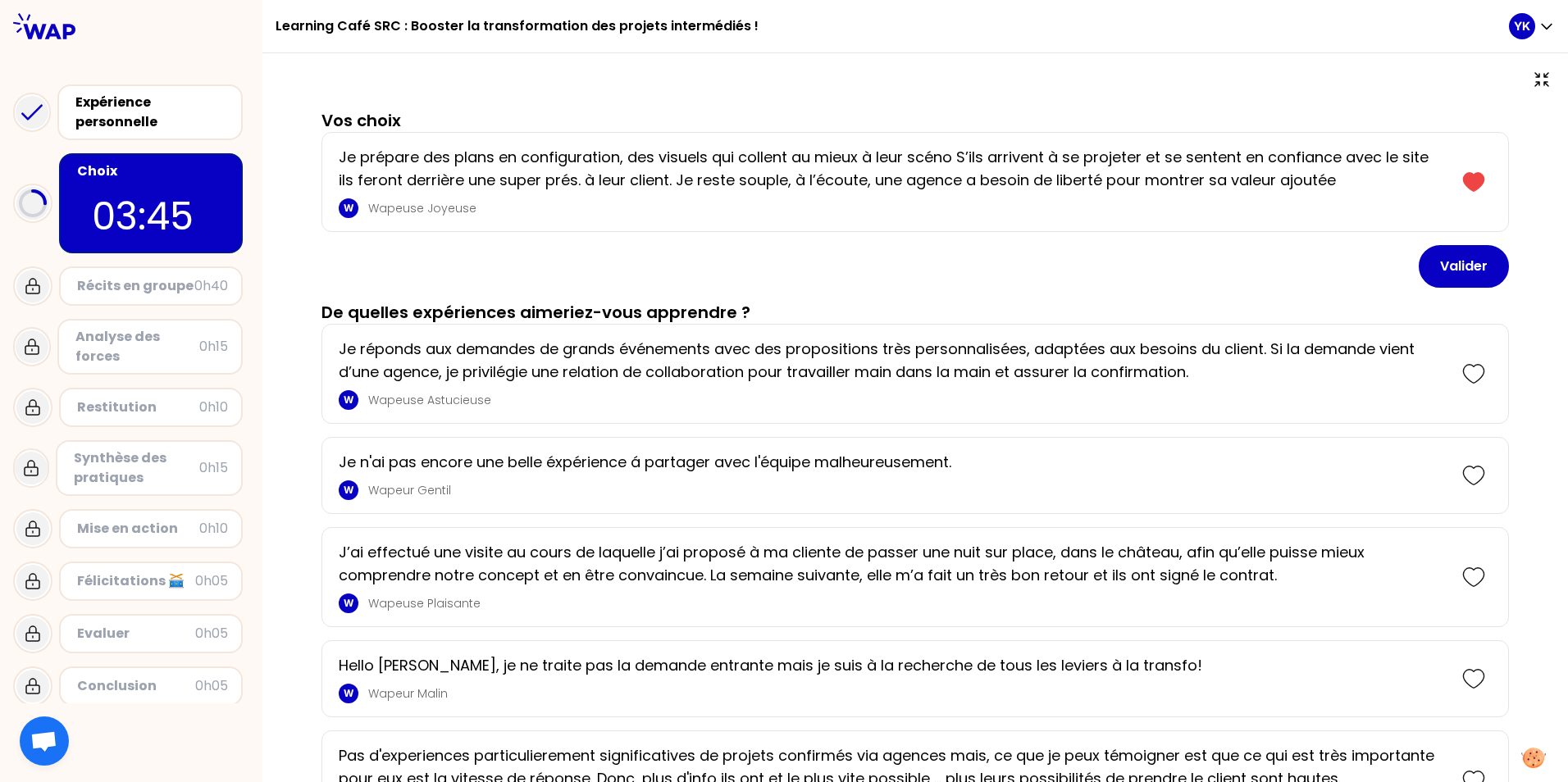 click on "Je réponds aux demandes de grands événements avec des propositions très personnalisées, adaptées aux besoins du client.
Si la demande vient d’une agence, je privilégie une relation de collaboration pour travailler main dans la main et assurer la confirmation." at bounding box center (892, 361) 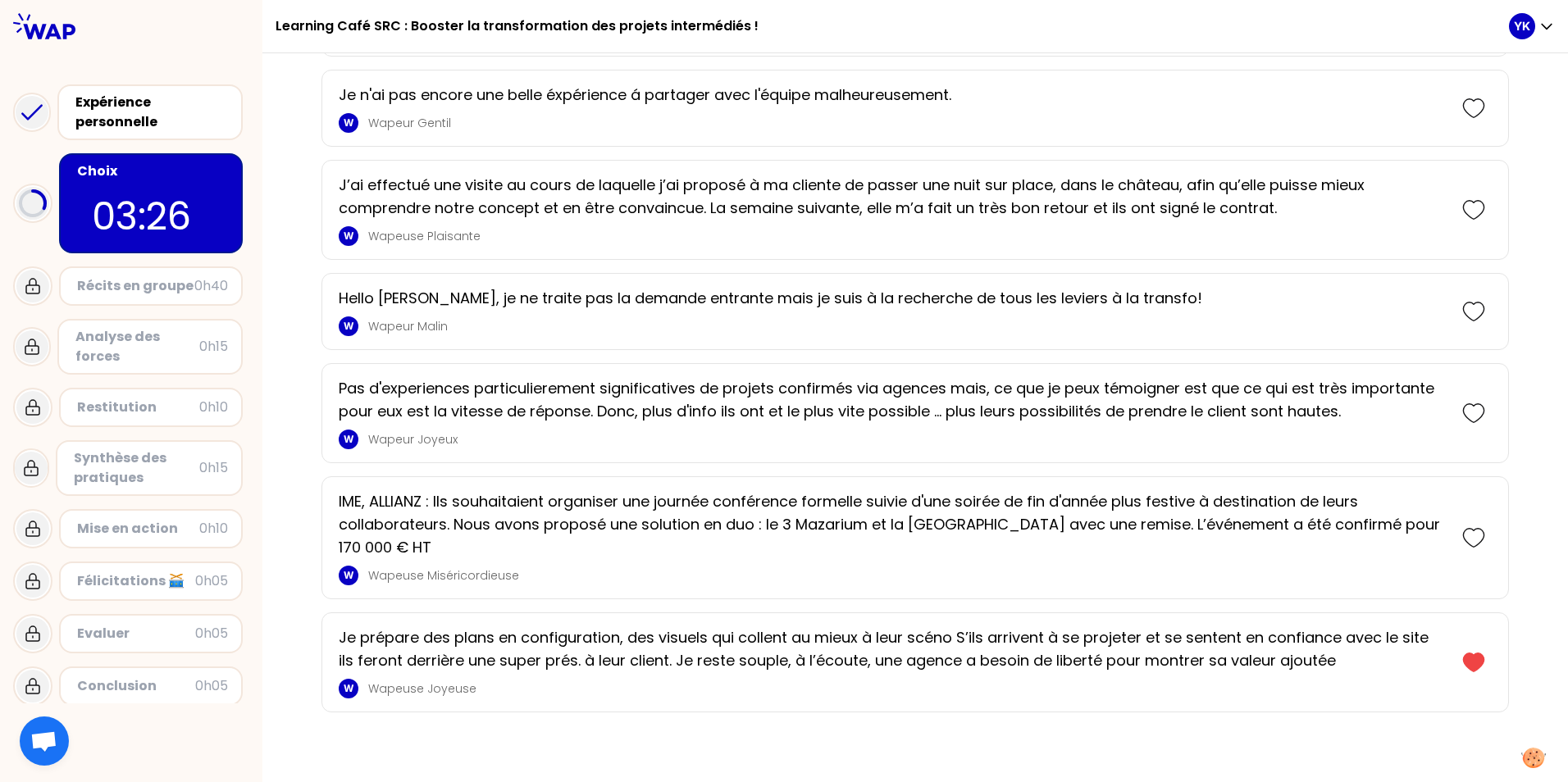 scroll, scrollTop: 406, scrollLeft: 0, axis: vertical 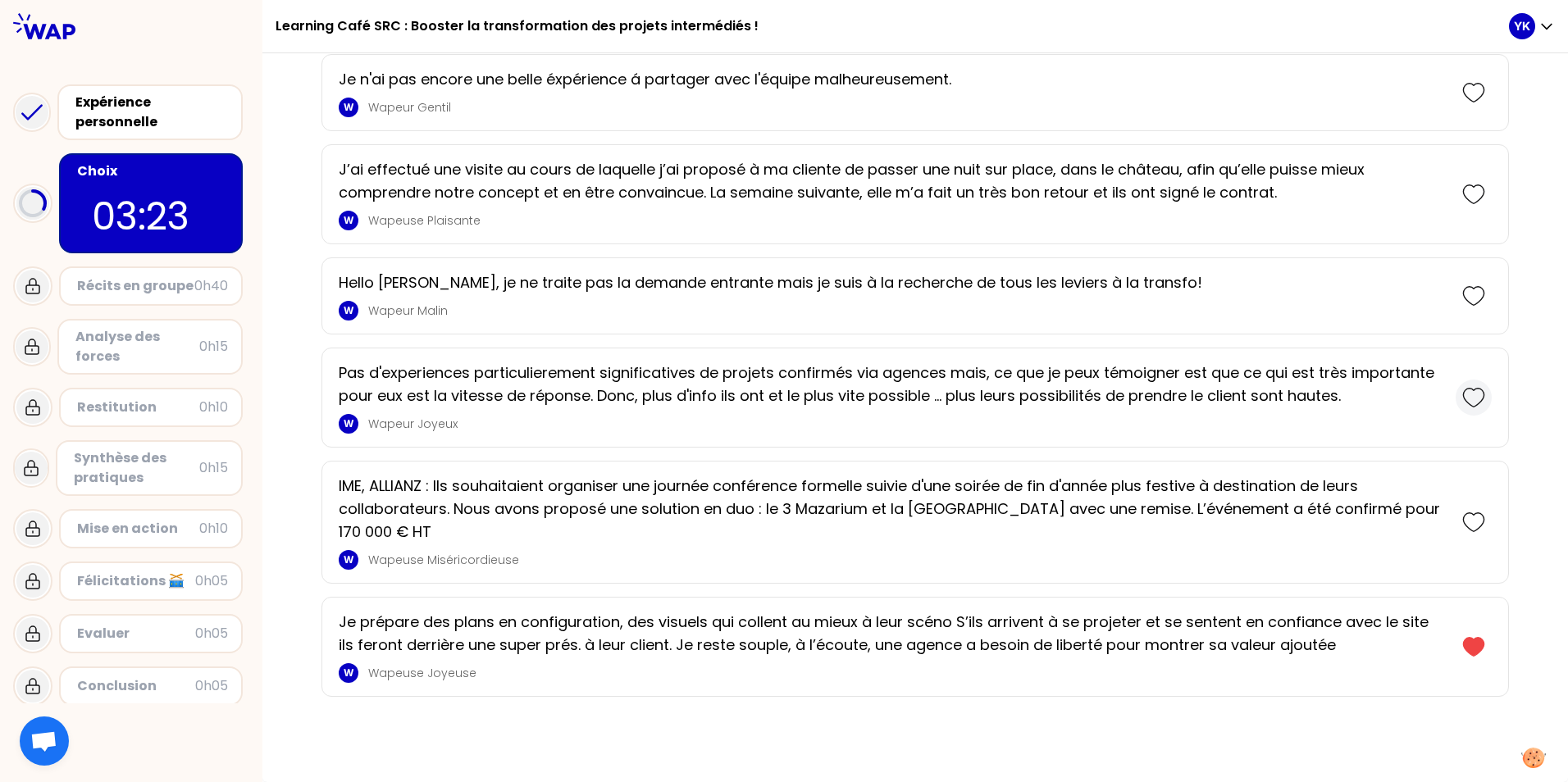 click 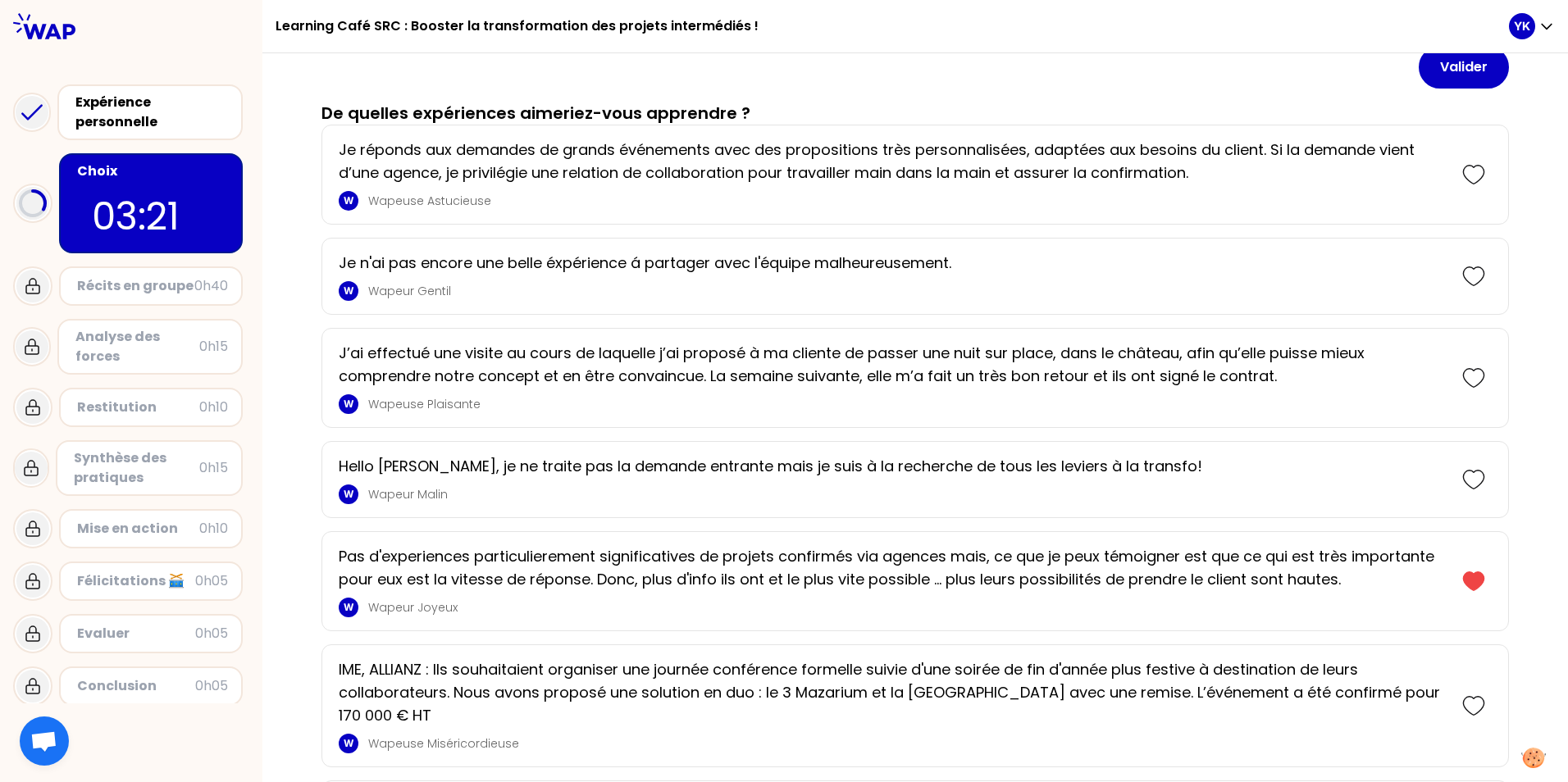 scroll, scrollTop: 296, scrollLeft: 0, axis: vertical 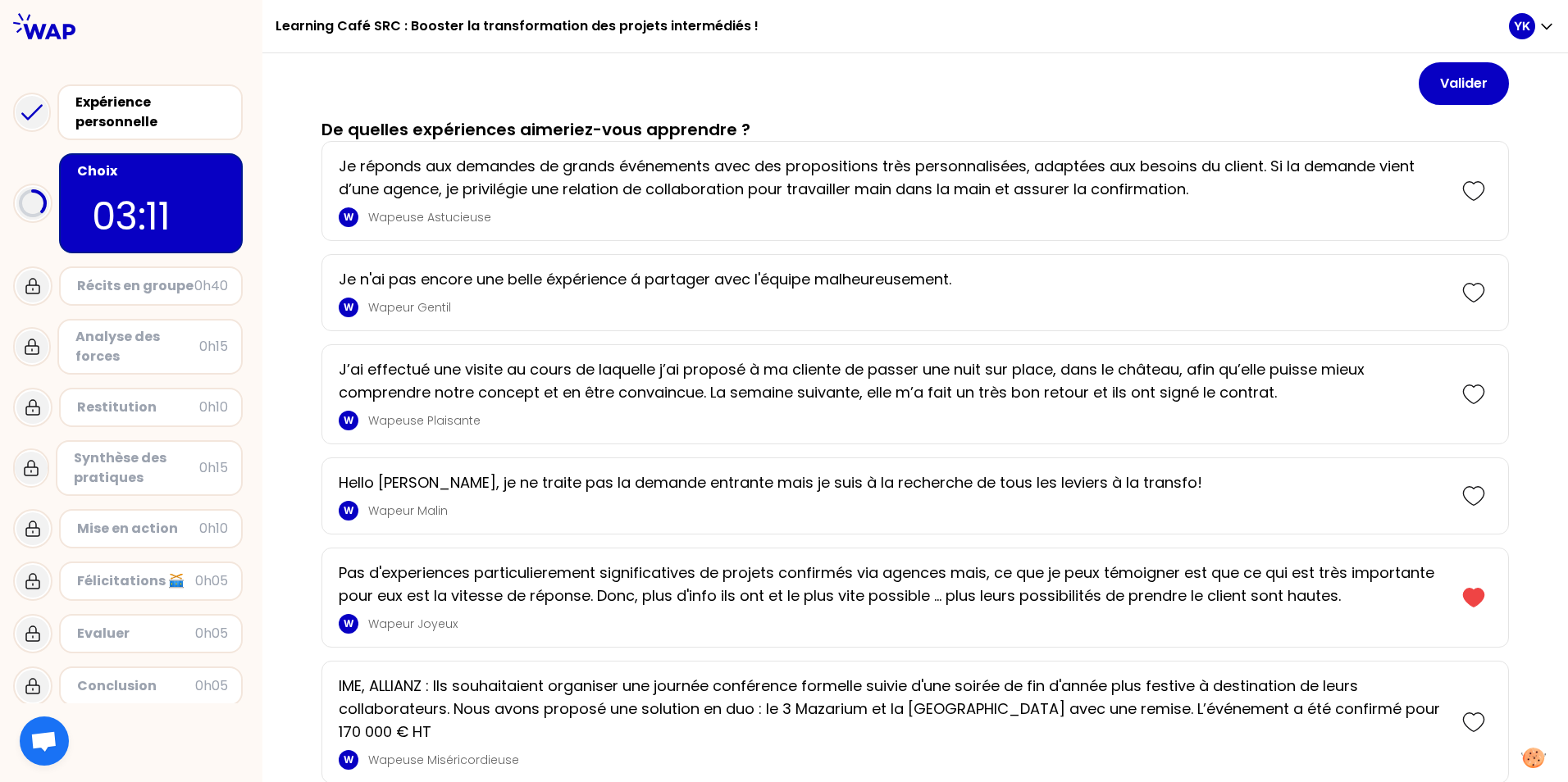 drag, startPoint x: 882, startPoint y: 401, endPoint x: 779, endPoint y: 343, distance: 118.20744 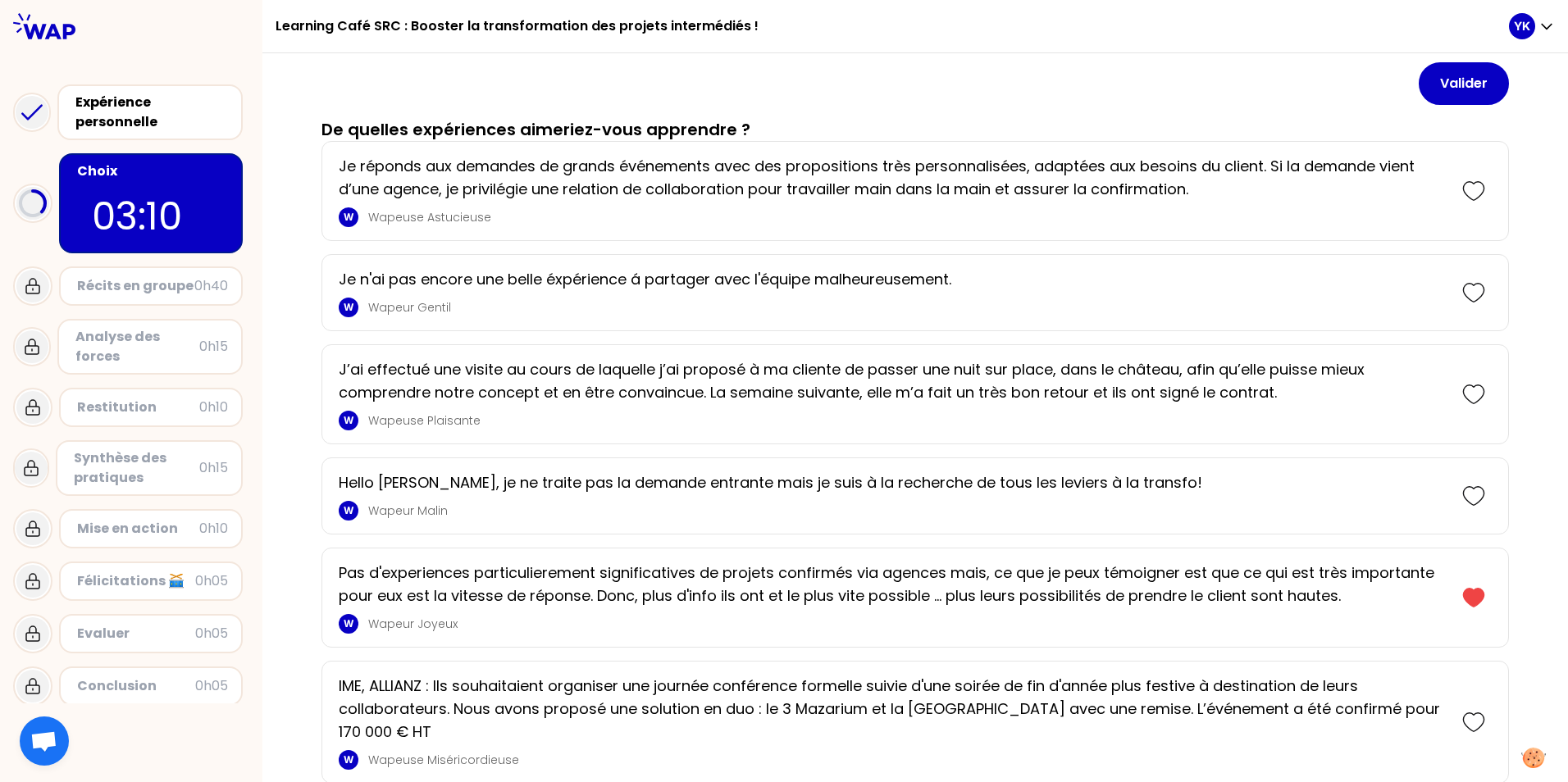 click on "Wapeur Gentil" at bounding box center (907, 307) 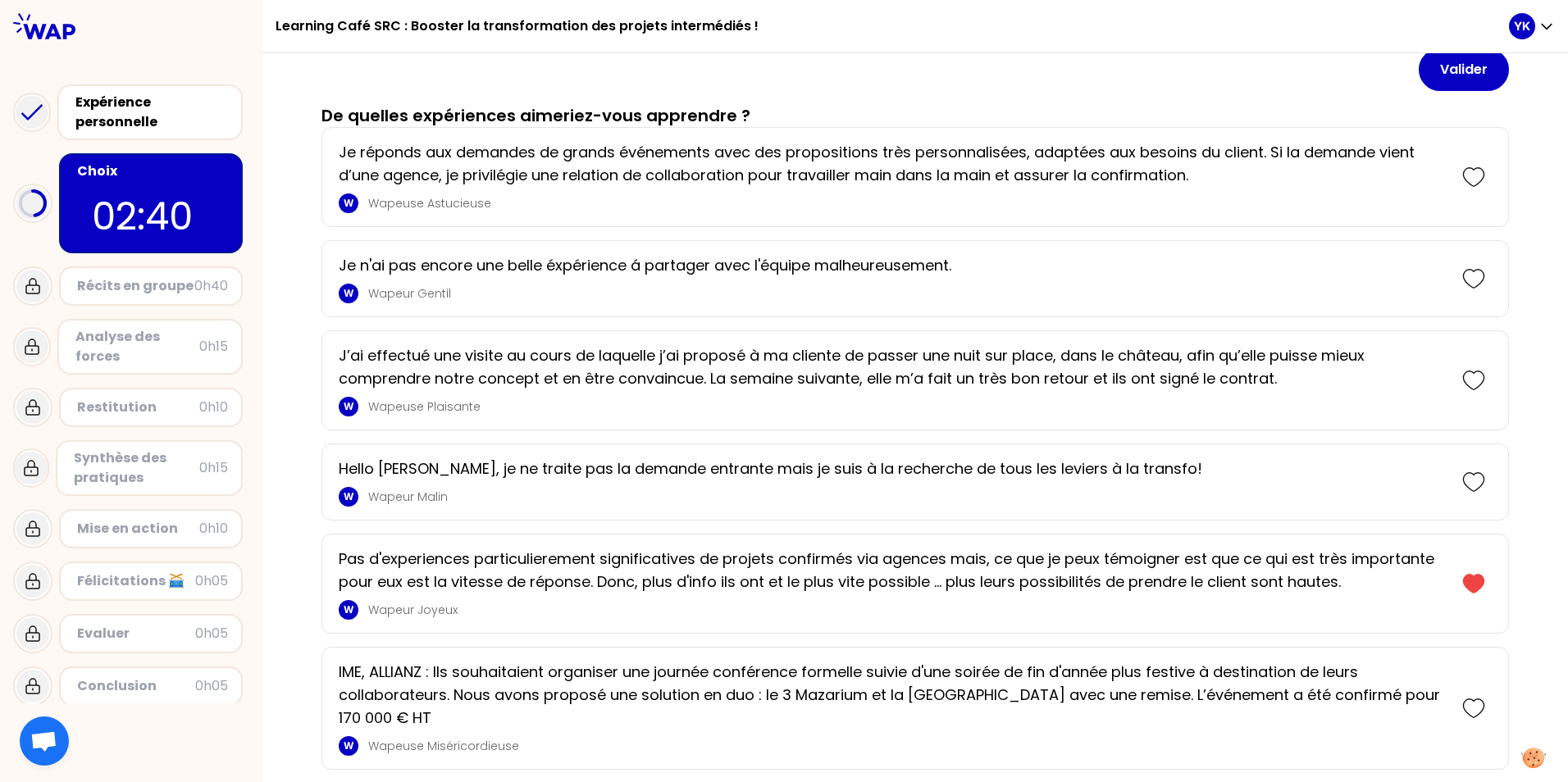scroll, scrollTop: 328, scrollLeft: 0, axis: vertical 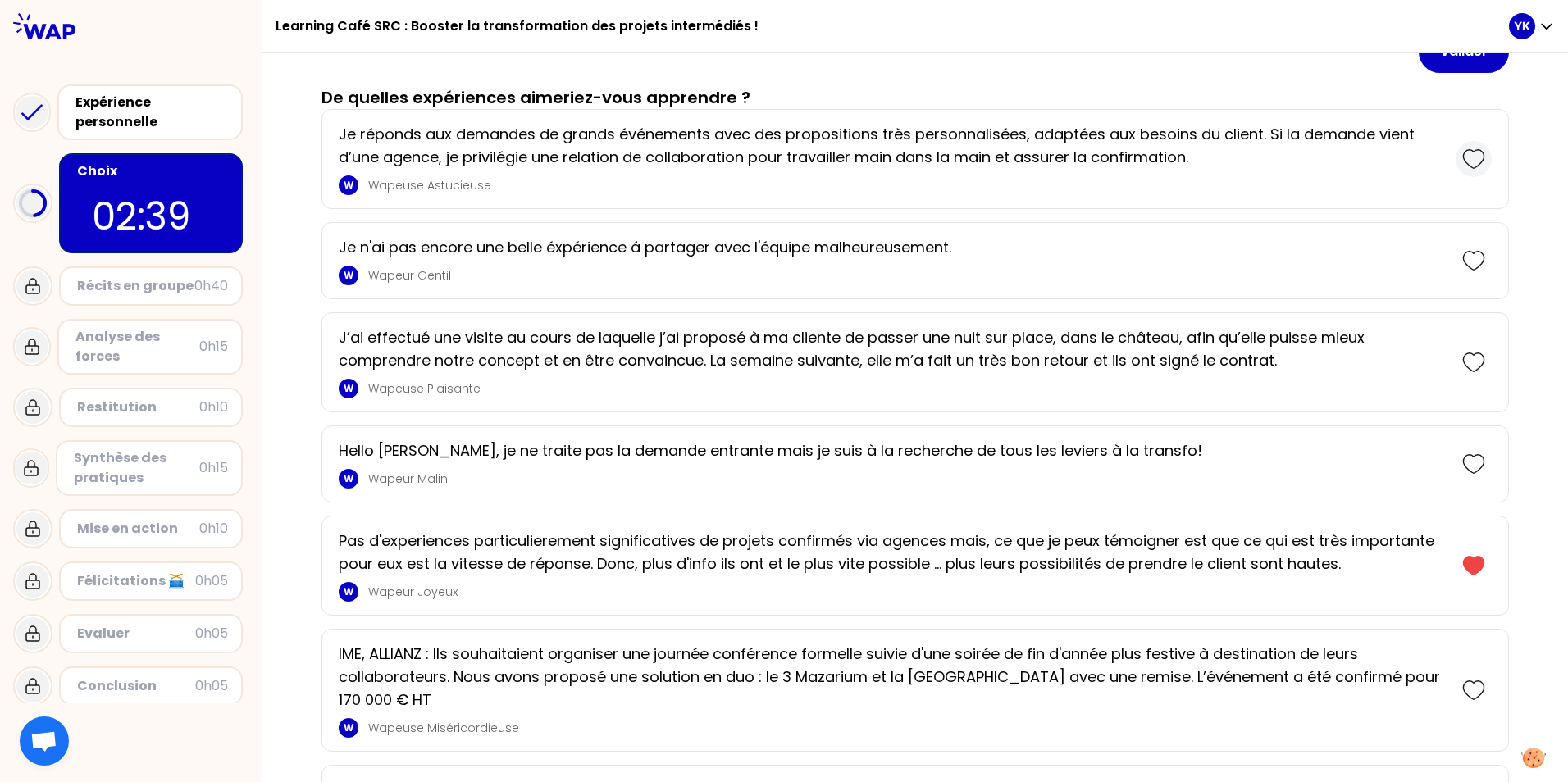 click at bounding box center (1474, 159) 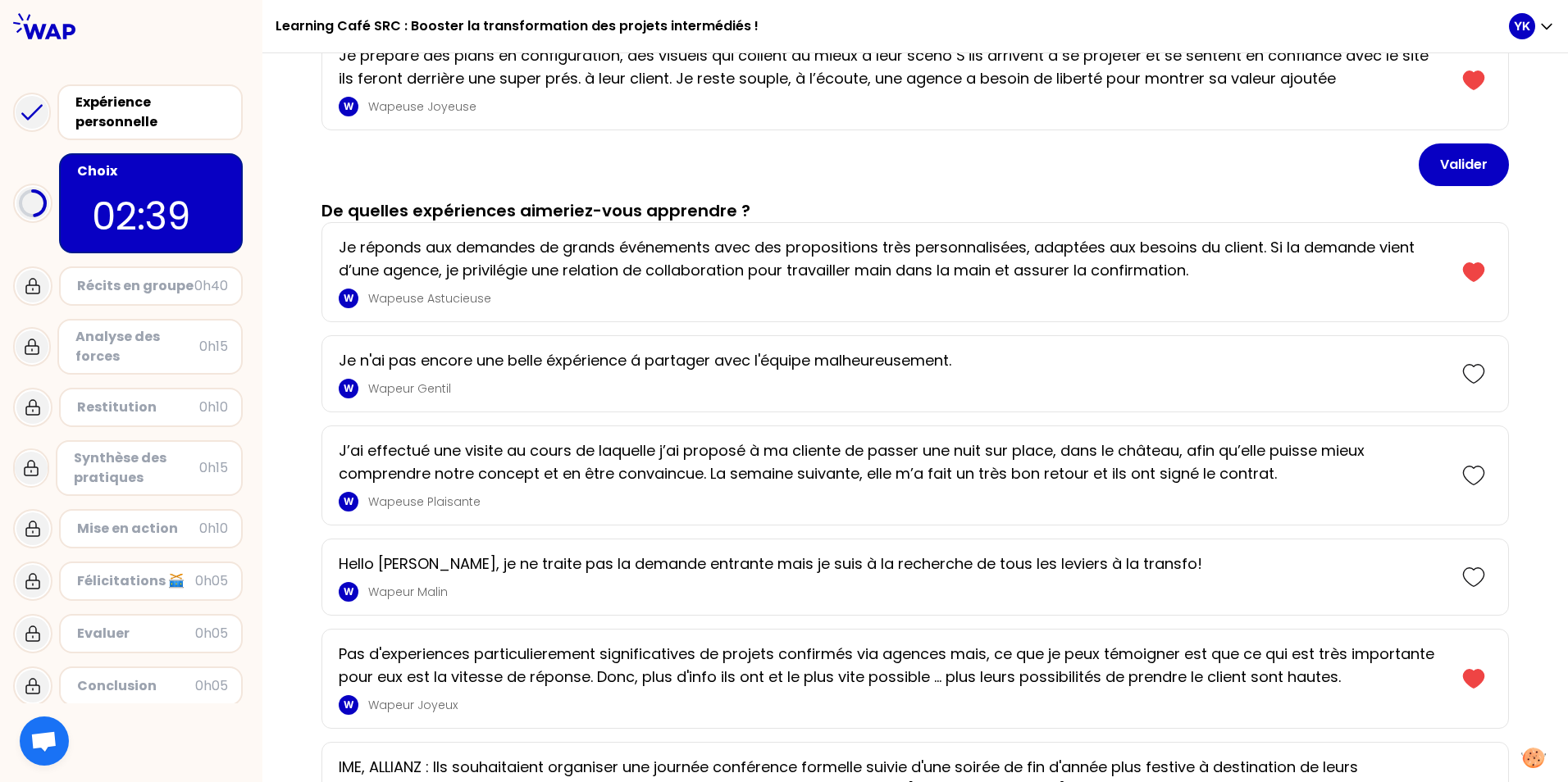 scroll, scrollTop: 441, scrollLeft: 0, axis: vertical 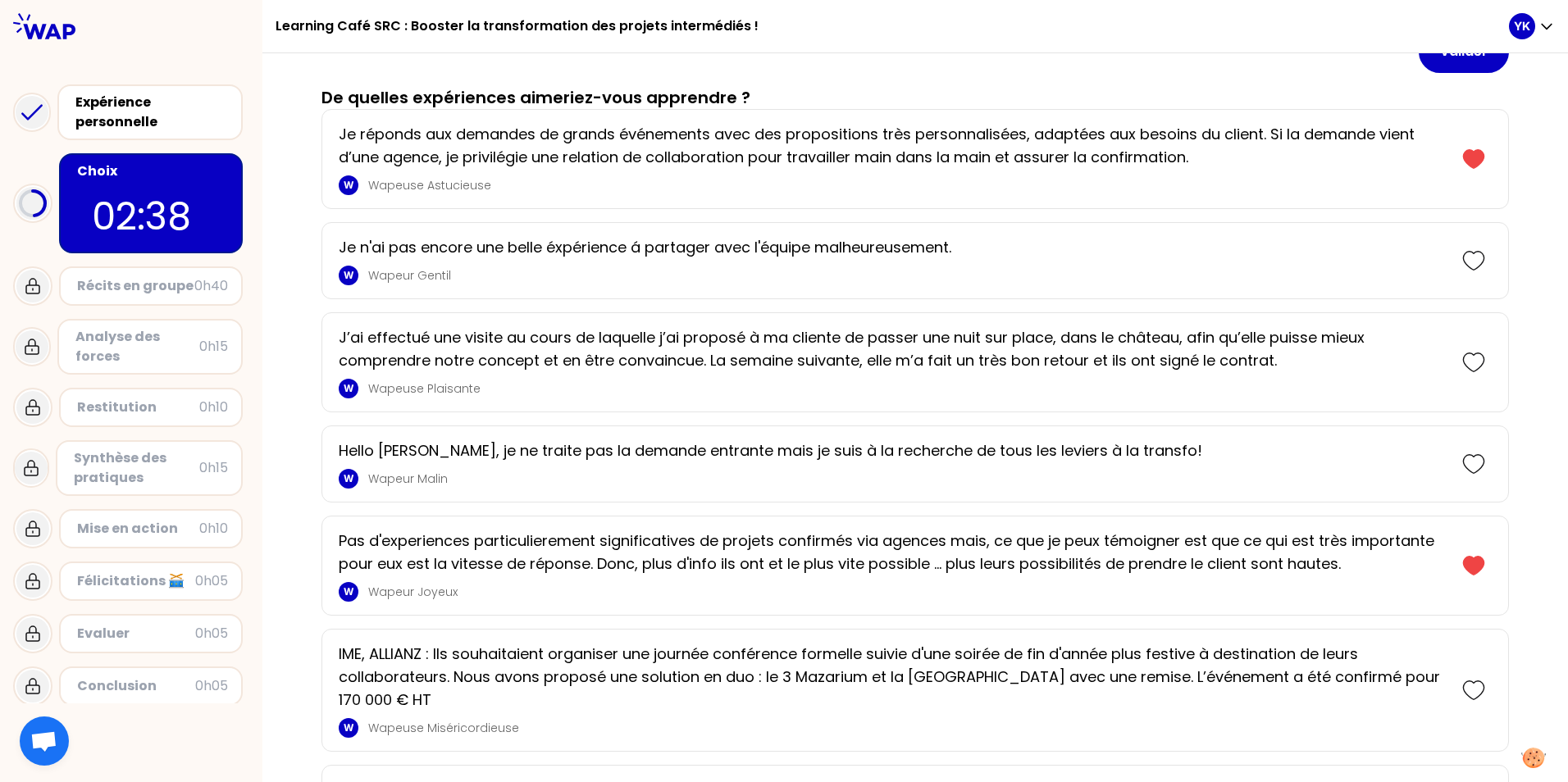 click on "Je réponds aux demandes de grands événements avec des propositions très personnalisées, adaptées aux besoins du client.
Si la demande vient d’une agence, je privilégie une relation de collaboration pour travailler main dans la main et assurer la confirmation. W Wapeuse Astucieuse" at bounding box center (897, 159) 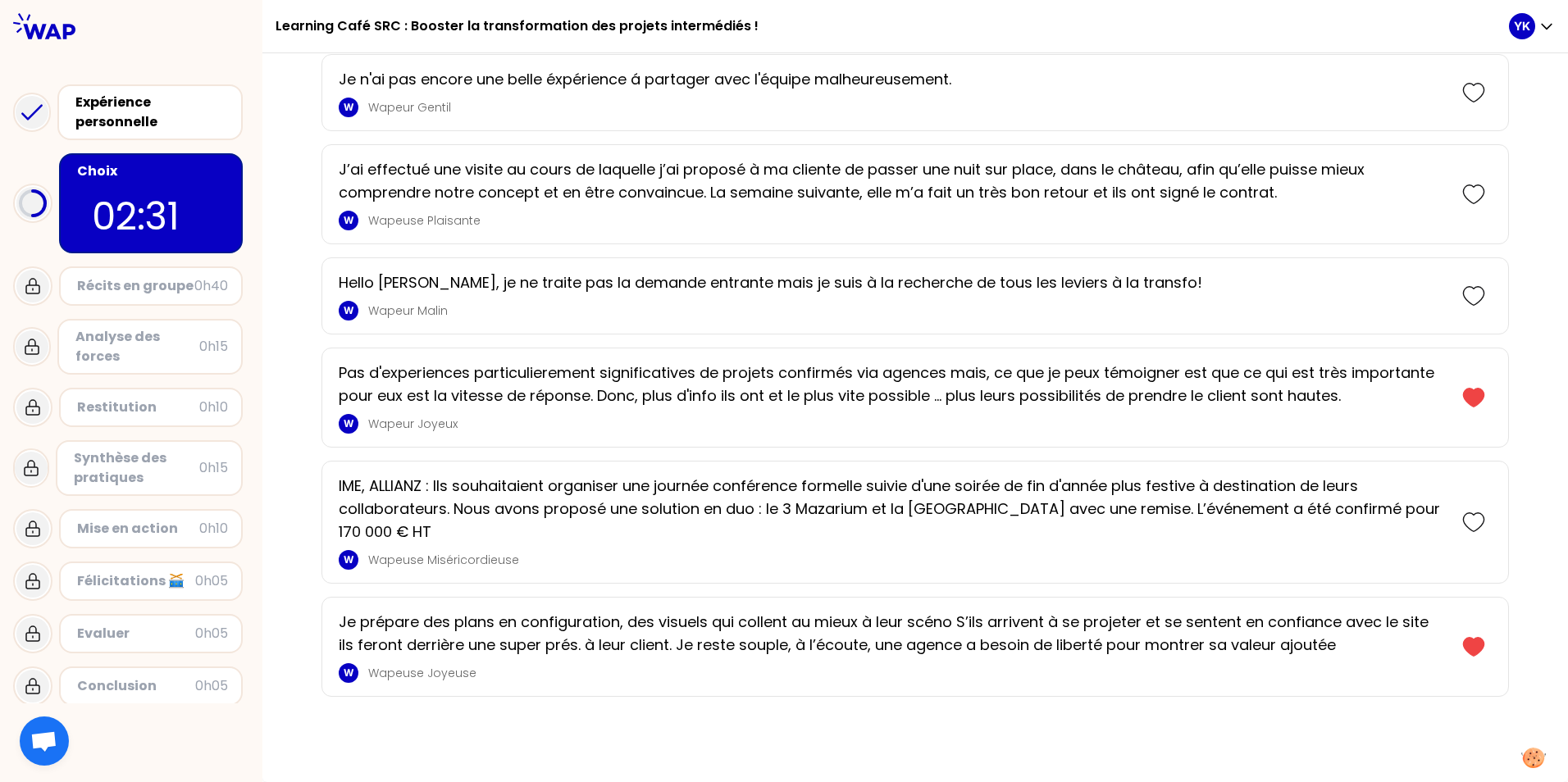 scroll, scrollTop: 655, scrollLeft: 0, axis: vertical 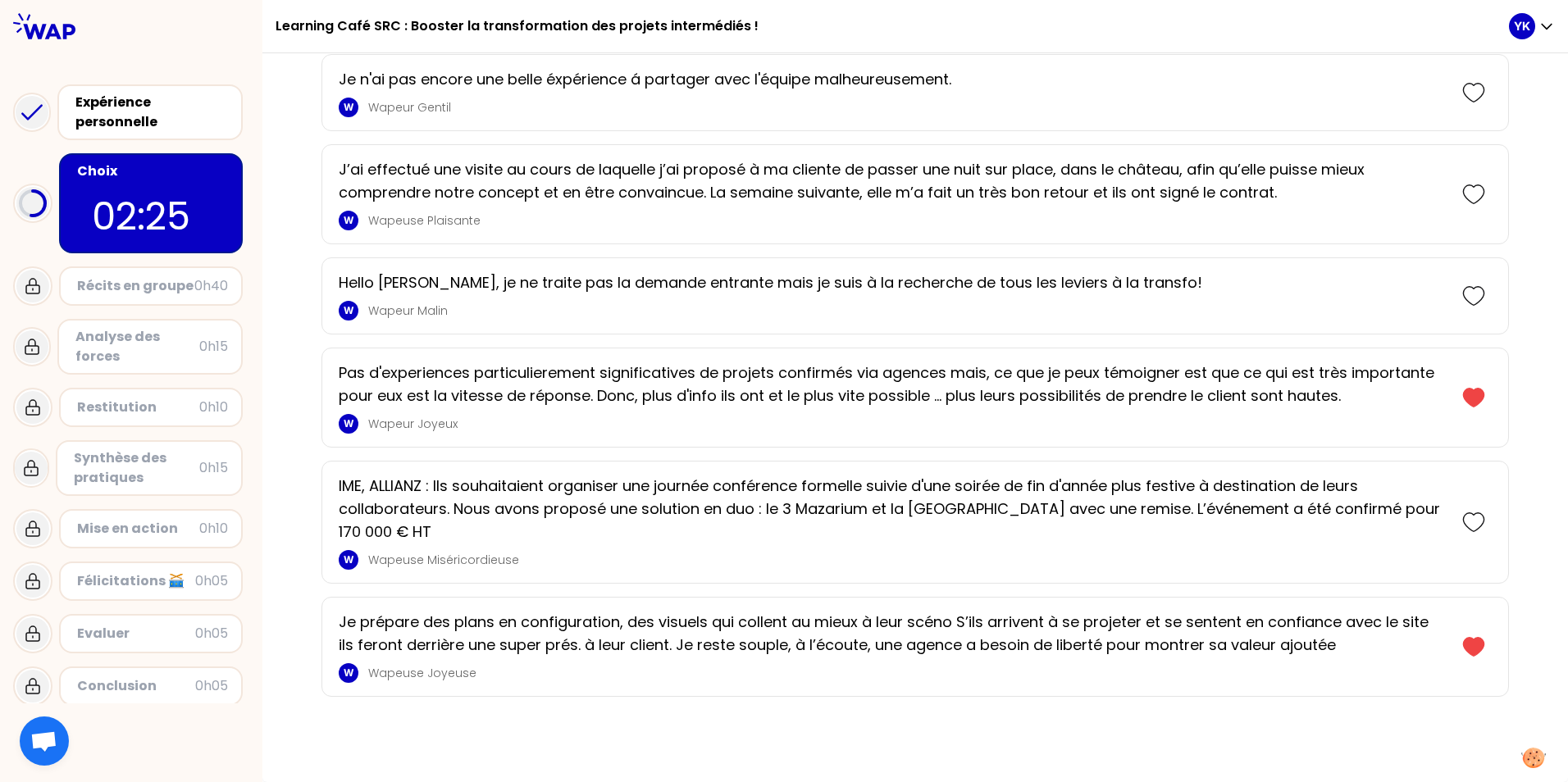 click on "Vos choix   Je réponds aux demandes de grands événements avec des propositions très personnalisées, adaptées aux besoins du client.
Si la demande vient d’une agence, je privilégie une relation de collaboration pour travailler main dans la main et assurer la confirmation. W Wapeuse Astucieuse Pas d'experiences particulierement significatives de projets confirmés via agences mais, ce que je peux témoigner est que ce qui est très importante pour eux est la vitesse de réponse. Donc, plus d'info ils ont et le plus vite possible ... plus leurs possibilités de prendre le client sont hautes.  W Wapeur Joyeux Je prépare des plans en configuration, des visuels qui collent au mieux à leur scéno S’ils arrivent à se projeter et se sentent en confiance avec le site ils feront derrière une super prés. à leur client. Je reste souple, à l’écoute, une agence a besoin de liberté pour montrer sa valeur ajoutée W Wapeuse Joyeuse Valider De quelles expériences aimeriez-vous apprendre ?   W W W W W W W" at bounding box center (915, 125) 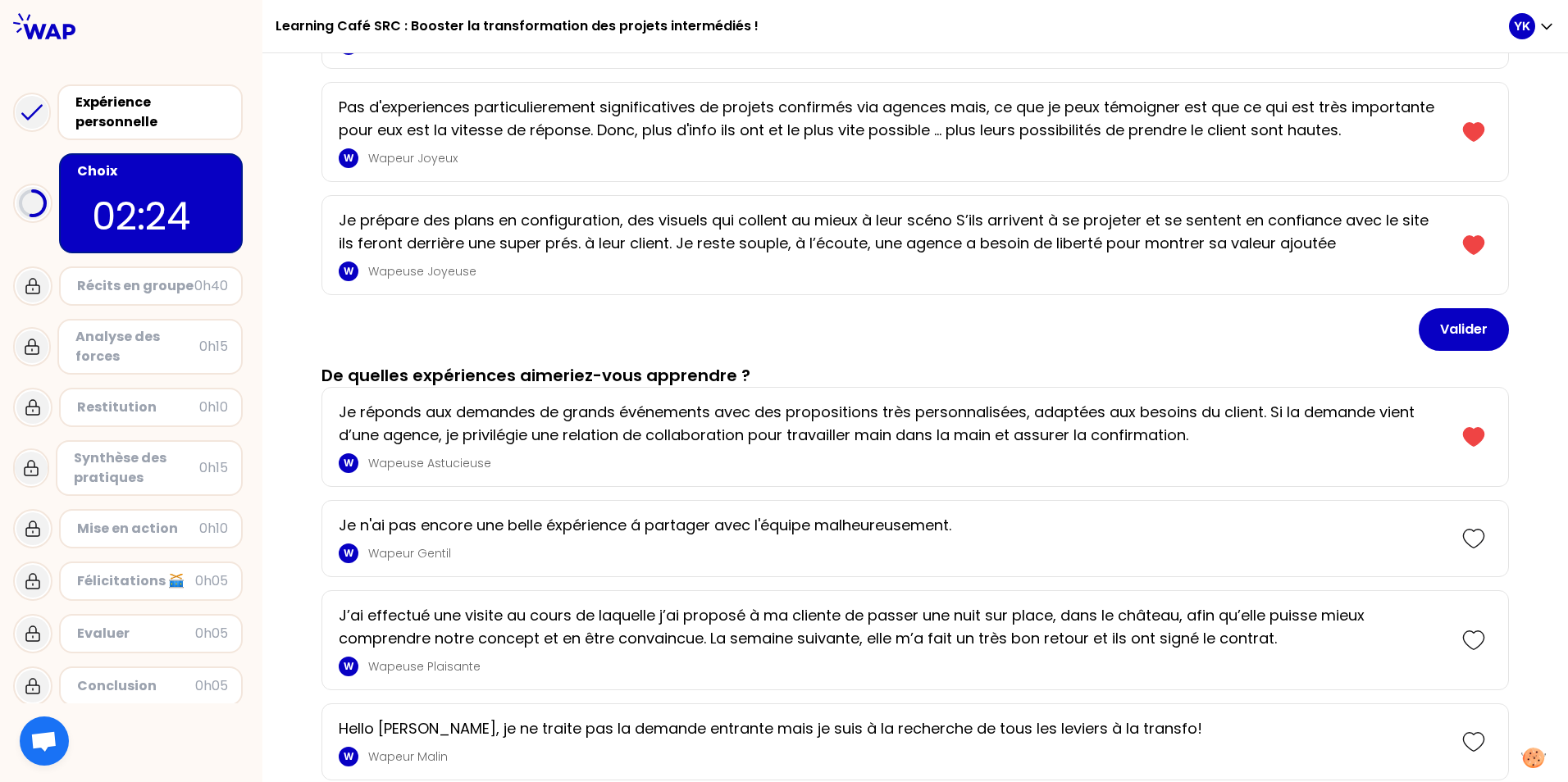 scroll, scrollTop: 0, scrollLeft: 0, axis: both 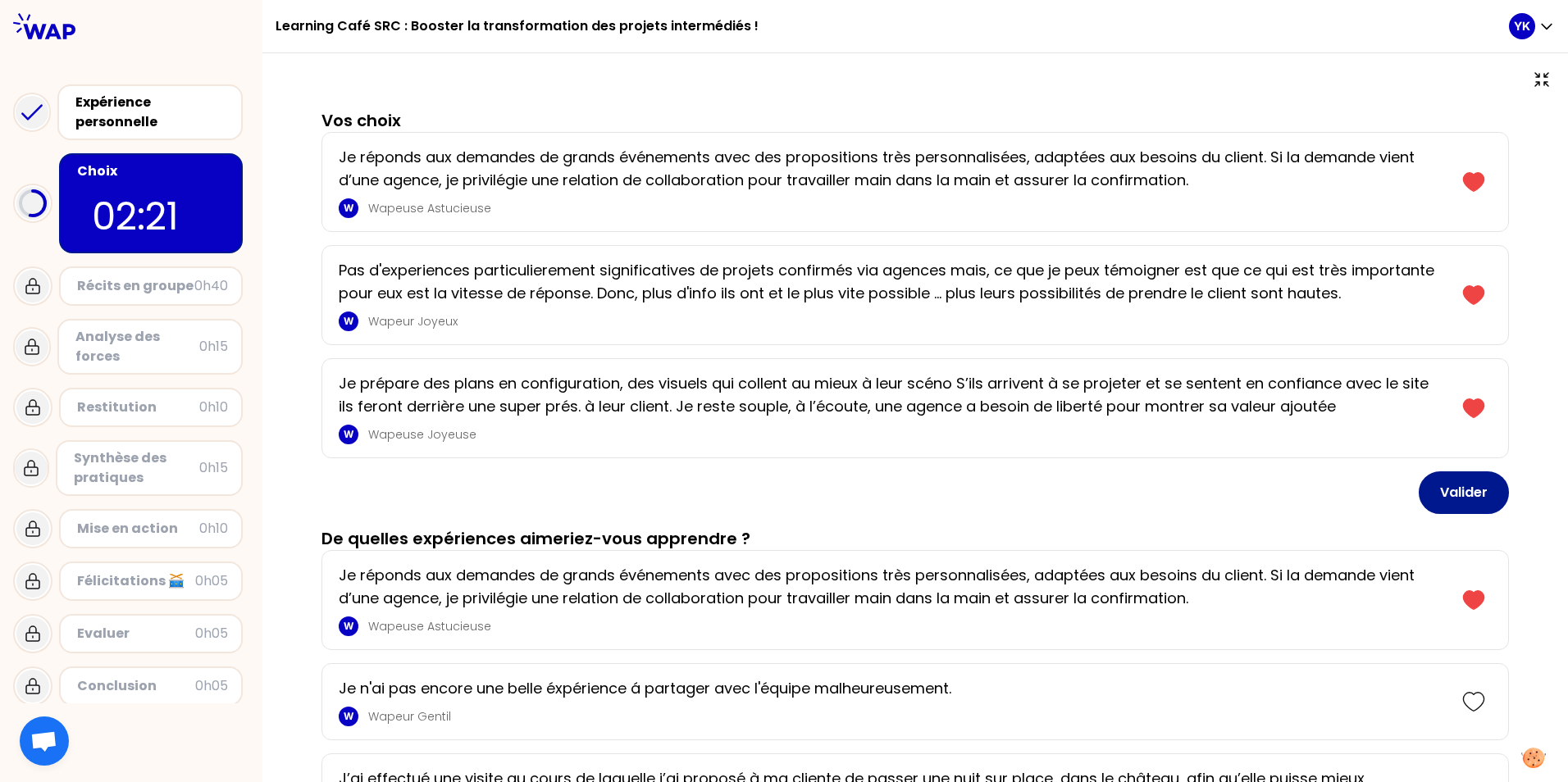 click on "Valider" at bounding box center (1464, 493) 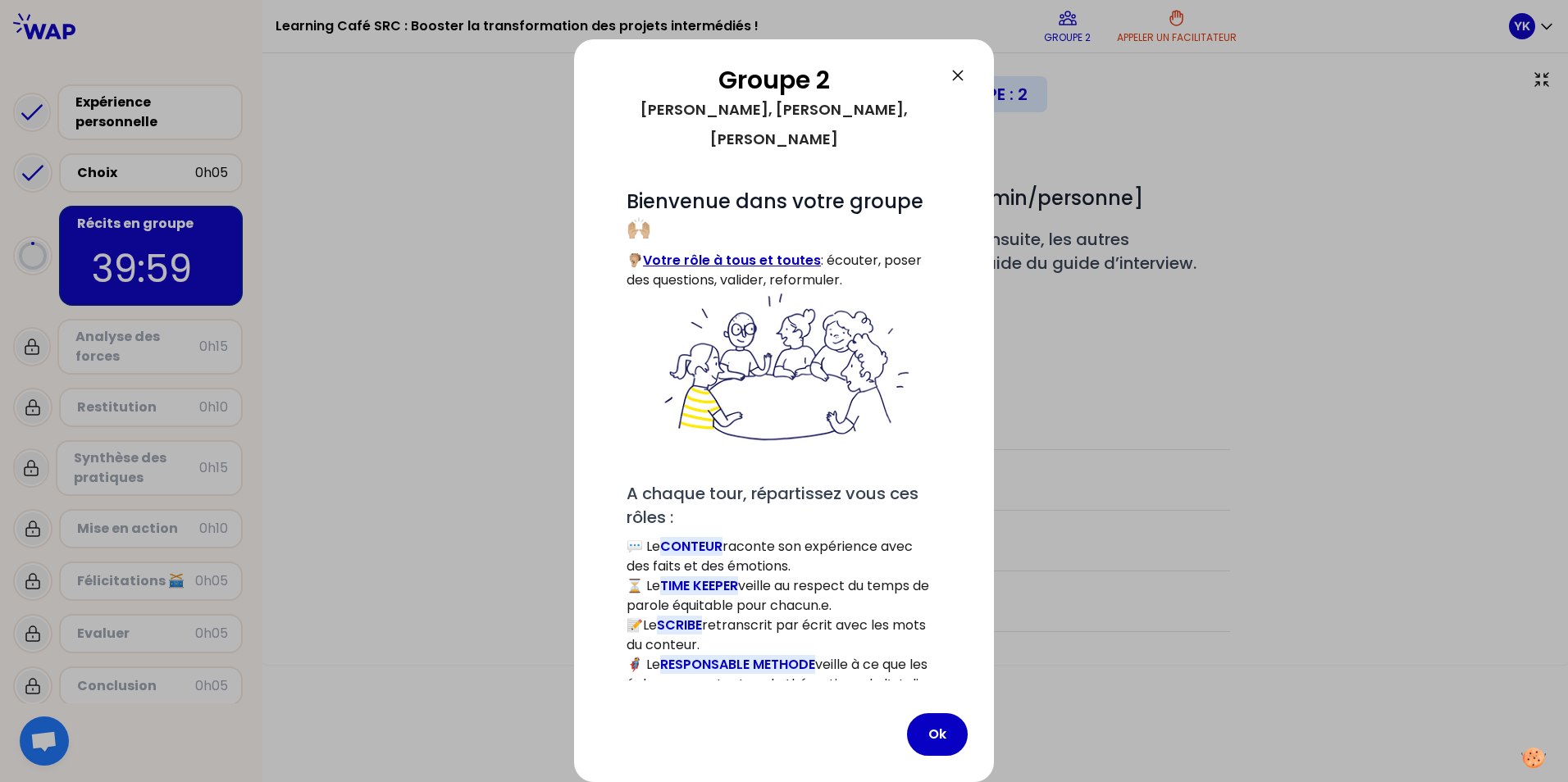 scroll, scrollTop: 24, scrollLeft: 0, axis: vertical 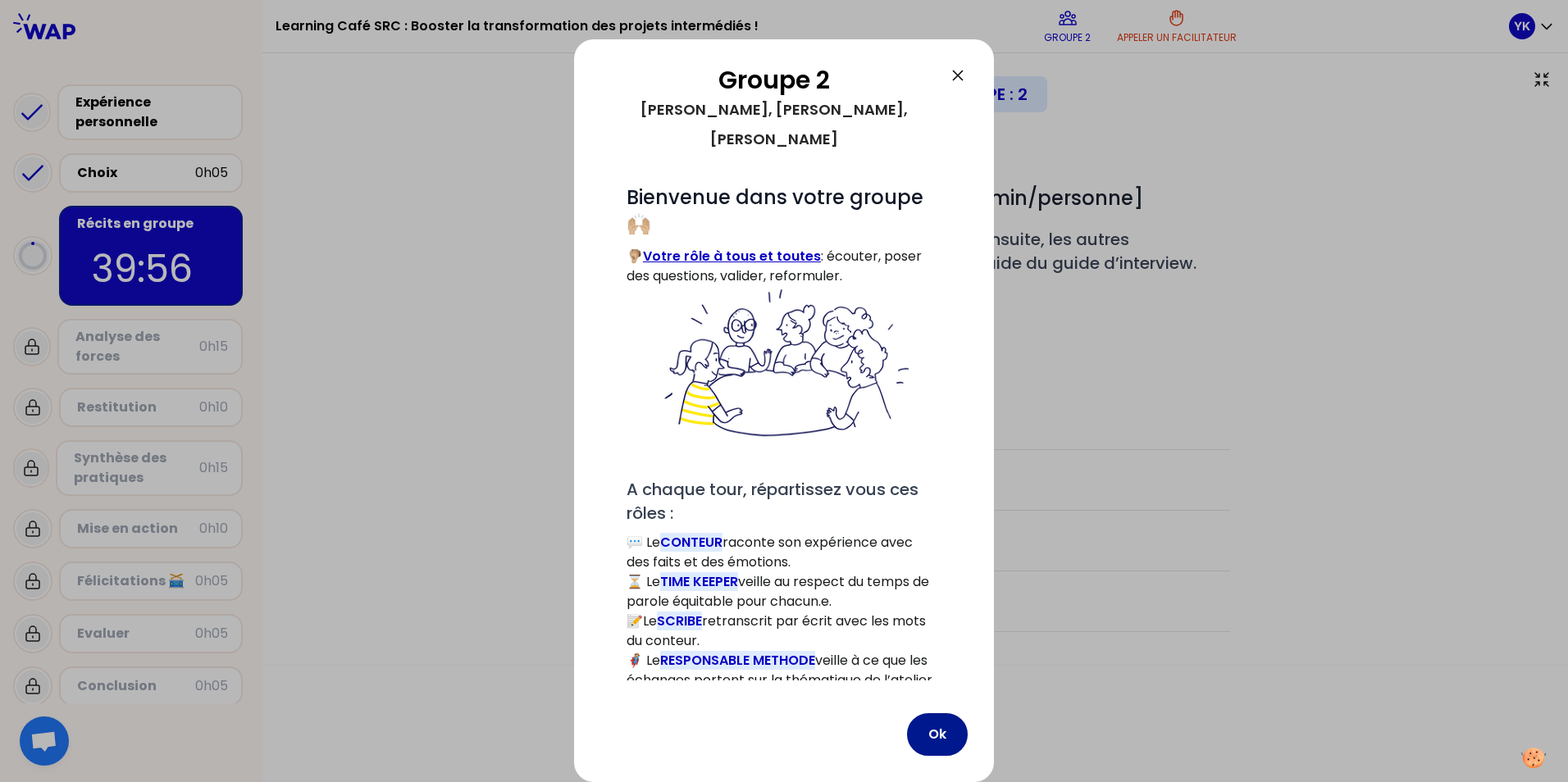 click on "Ok" at bounding box center (937, 734) 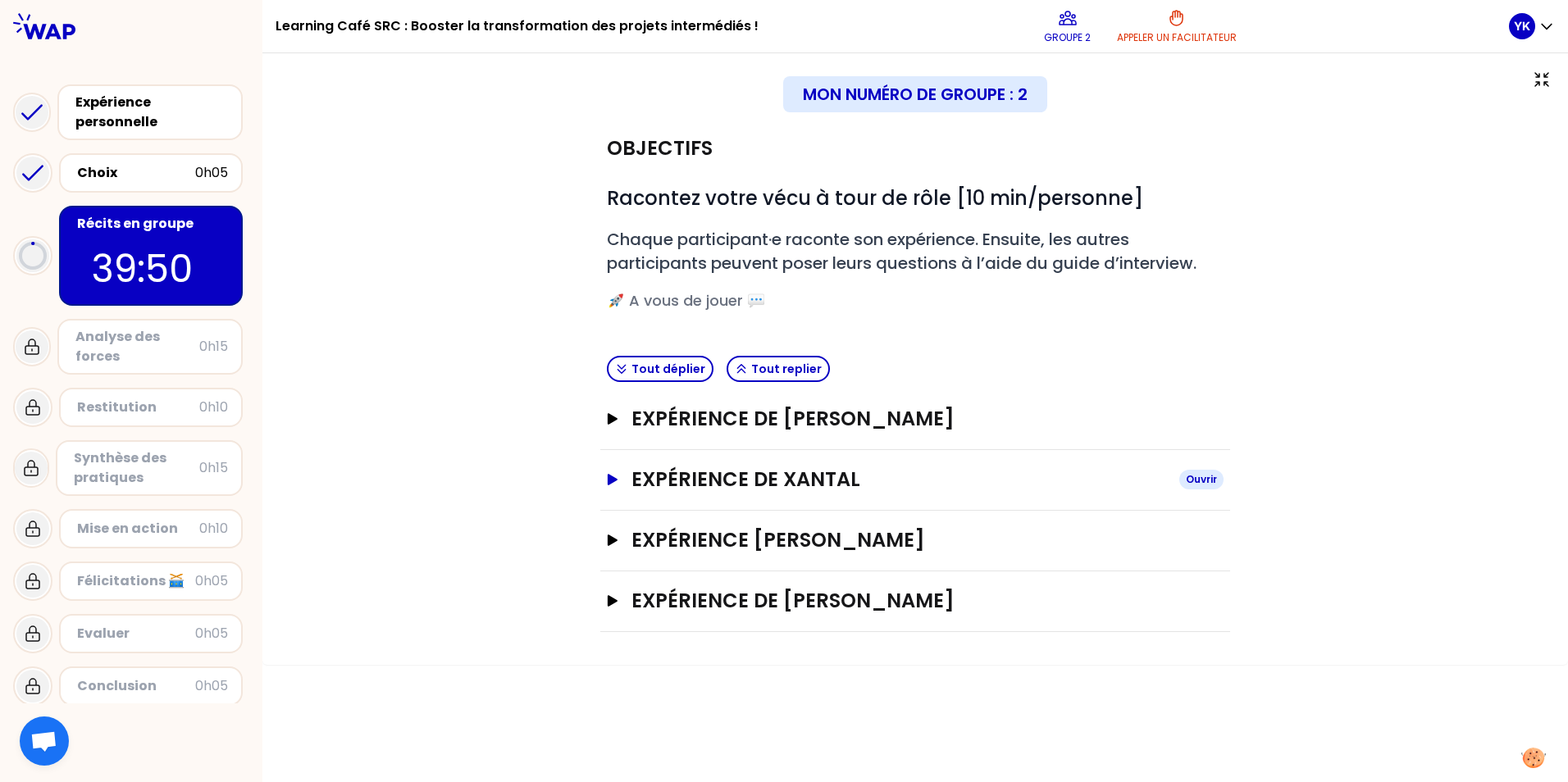 click on "Expérience de Xantal" at bounding box center (899, 480) 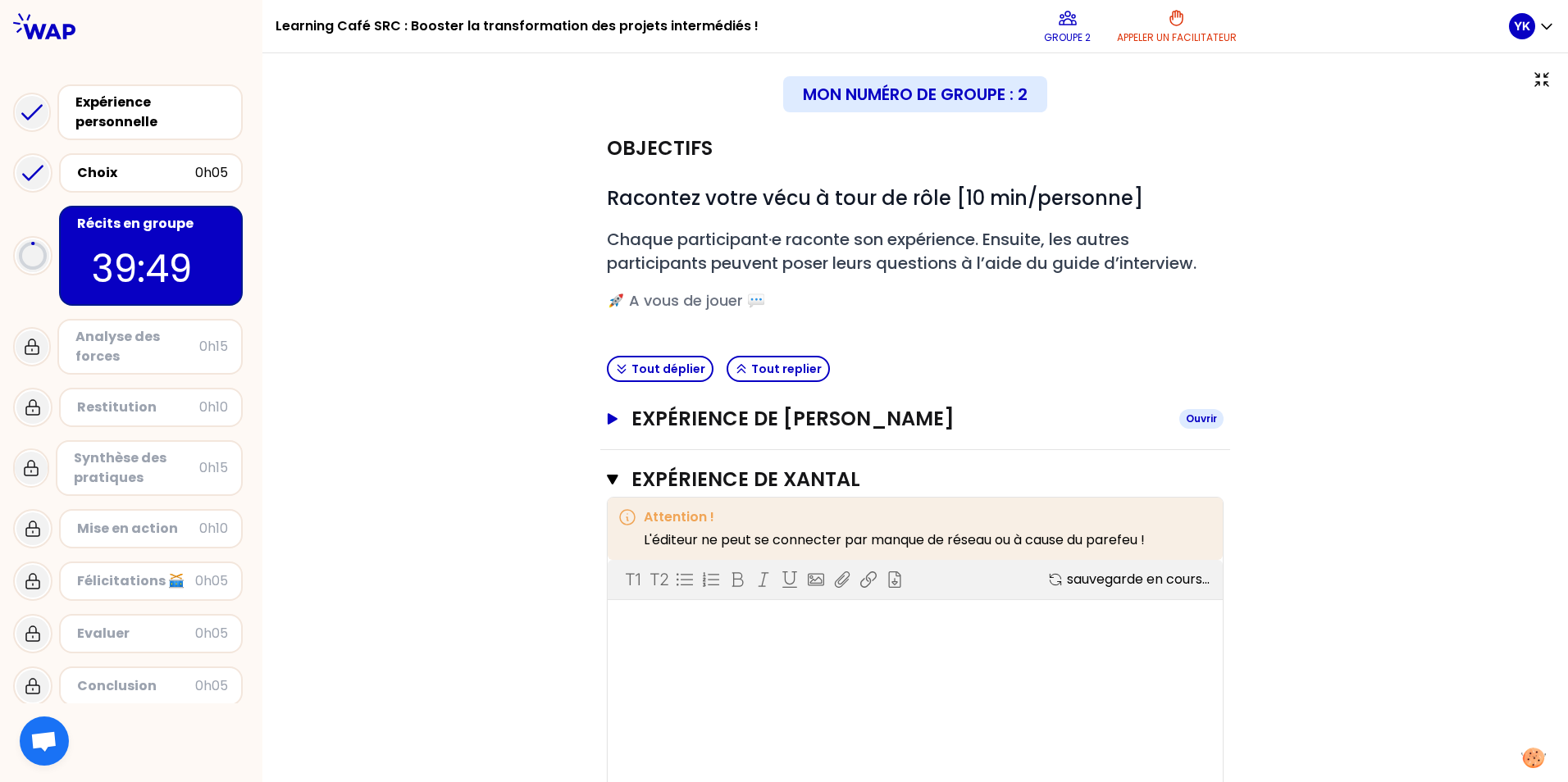 click on "Expérience de [PERSON_NAME]" at bounding box center (899, 419) 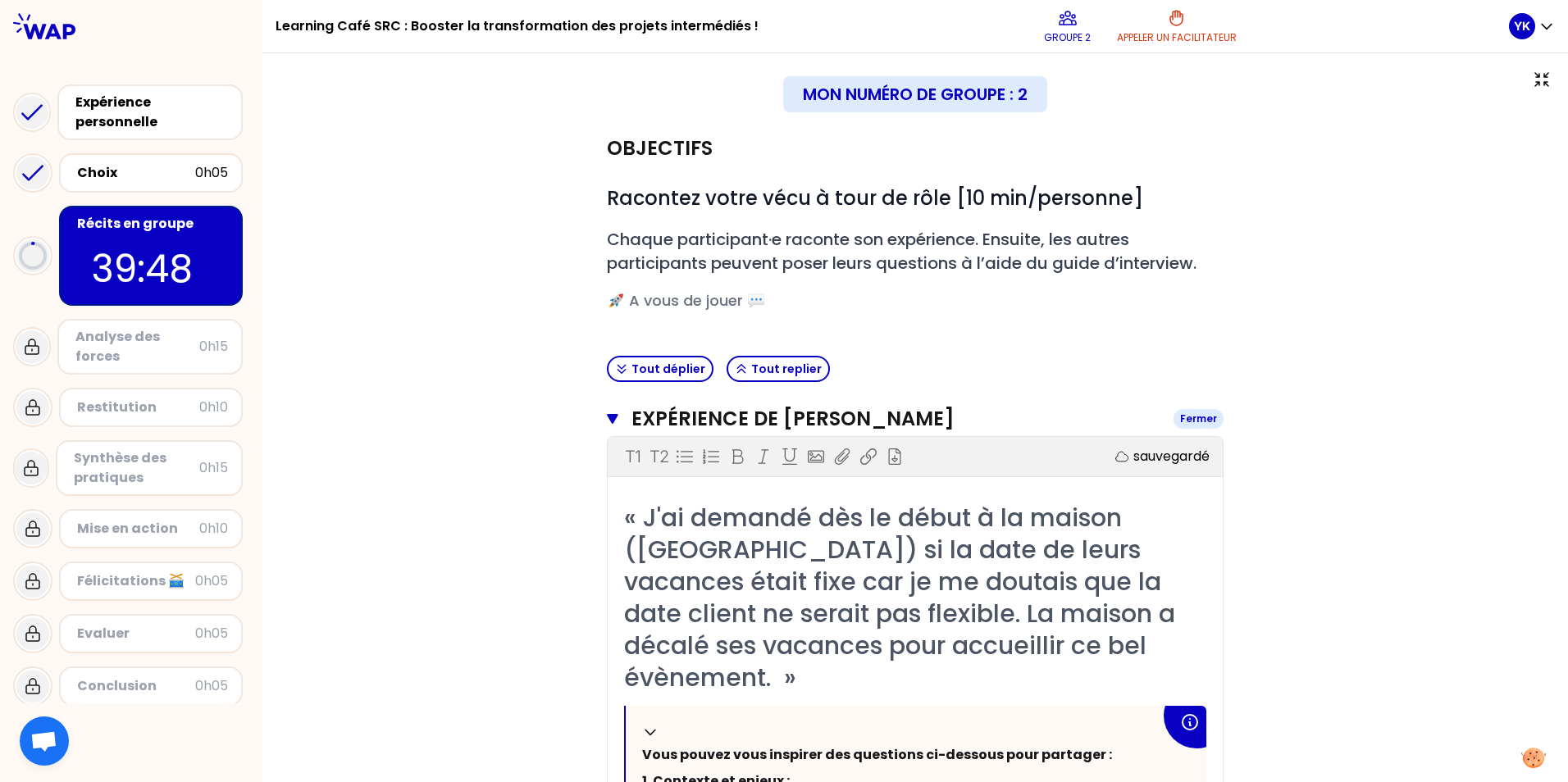 click on "Expérience de [PERSON_NAME]" at bounding box center [896, 419] 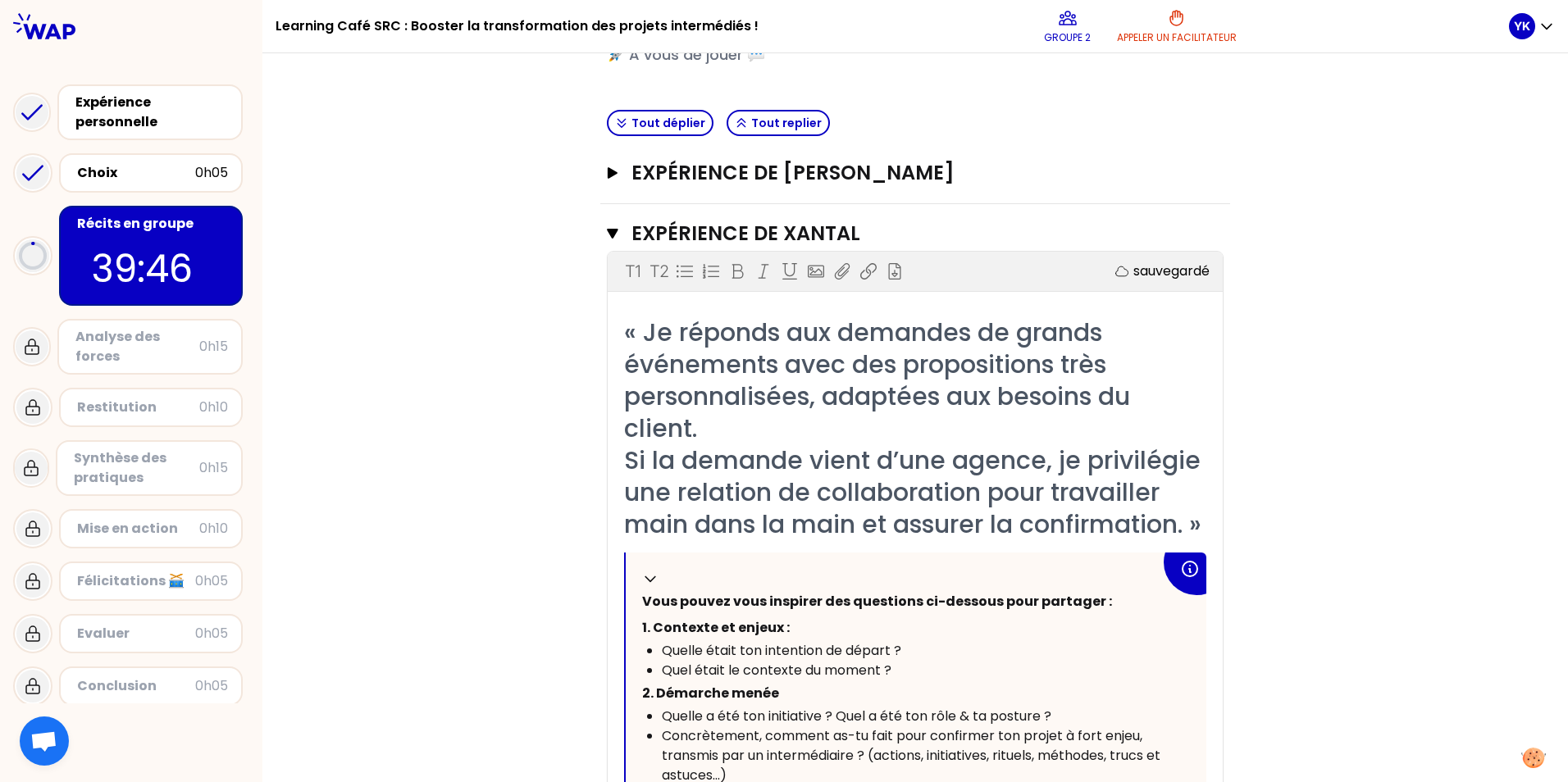 scroll, scrollTop: 328, scrollLeft: 0, axis: vertical 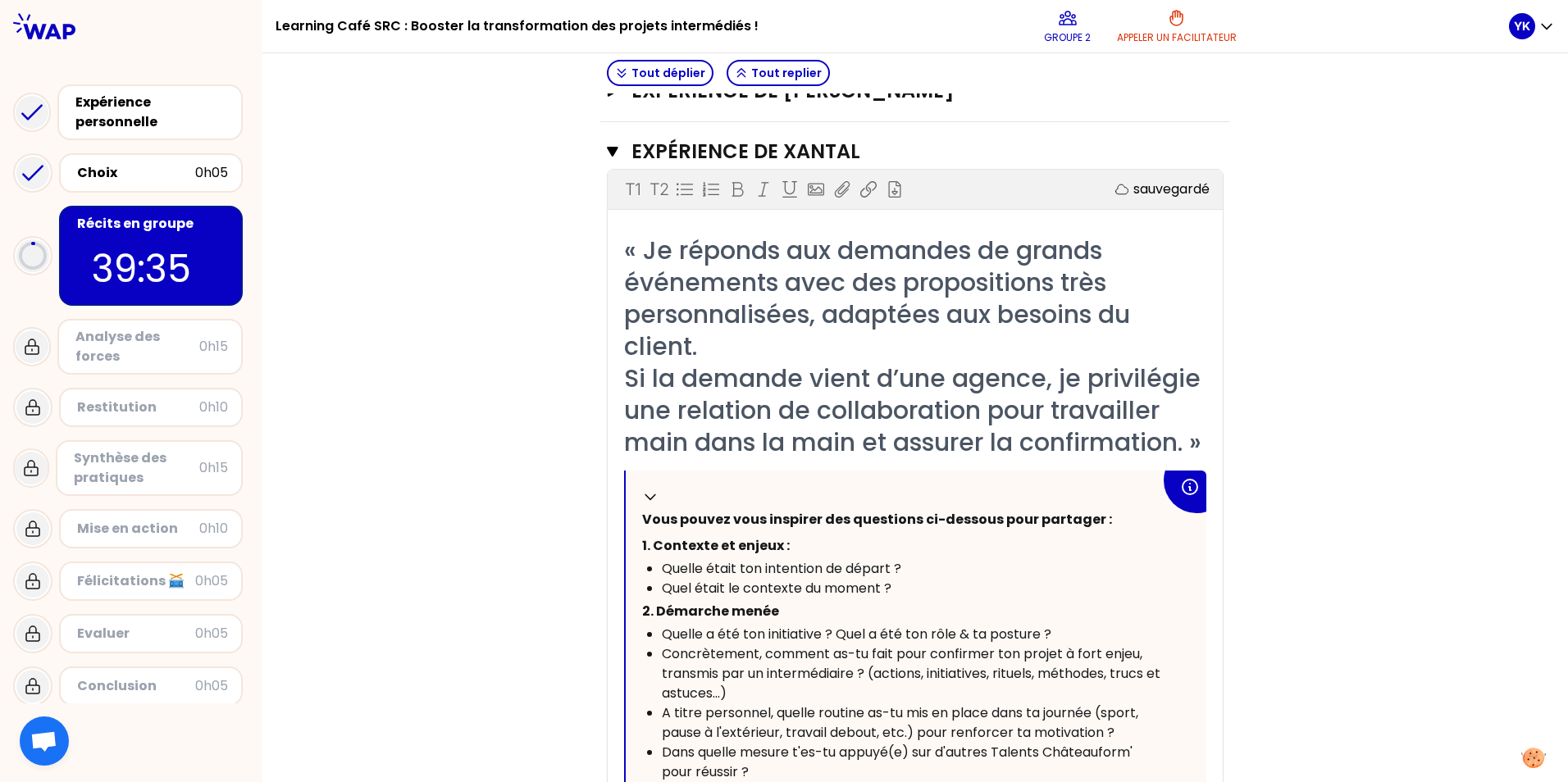 click on "Objectifs # Racontez votre vécu à tour de rôle [10 min/personne] # Chaque participant·e raconte son expérience. Ensuite, les autres participants peuvent poser leurs questions à l’aide du guide d’interview. # 🚀 A vous de jouer 💬 Tout déplier Tout replier Expérience de [PERSON_NAME]  Ouvrir Expérience de Xantal Fermer T1 T2 Exporter sauvegardé « Je réponds aux demandes de grands événements avec des propositions très personnalisées, adaptées aux besoins du client.
Si la demande vient d’une agence, je privilégie une relation de collaboration pour travailler main dans la main et assurer la confirmation. » Replier Vous pouvez vous inspirer des questions ci-dessous pour partager : 1. [PERSON_NAME] et enjeux : Quelle était ton intention de départ ? Quel était le contexte du moment ? 2. Démarche menée Quelle a été ton initiative ? Quel a été ton rôle & ta posture ? Dans quelle mesure t'es-tu appuyé(e) sur d'autres Talents Châteauform' pour réussir ? 3. Résultats obtenus ﻿ ﻿" at bounding box center [915, 500] 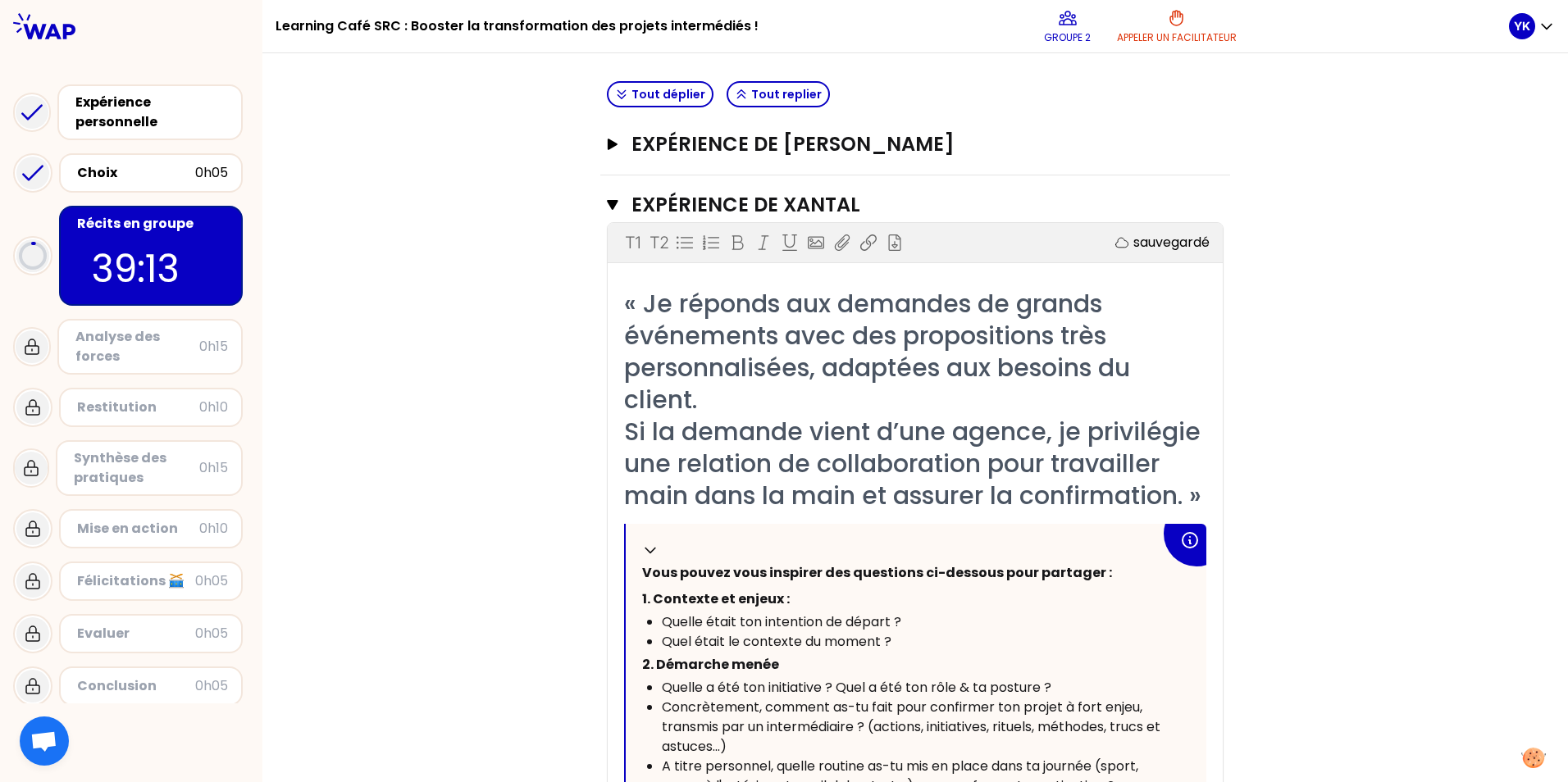 scroll, scrollTop: 246, scrollLeft: 0, axis: vertical 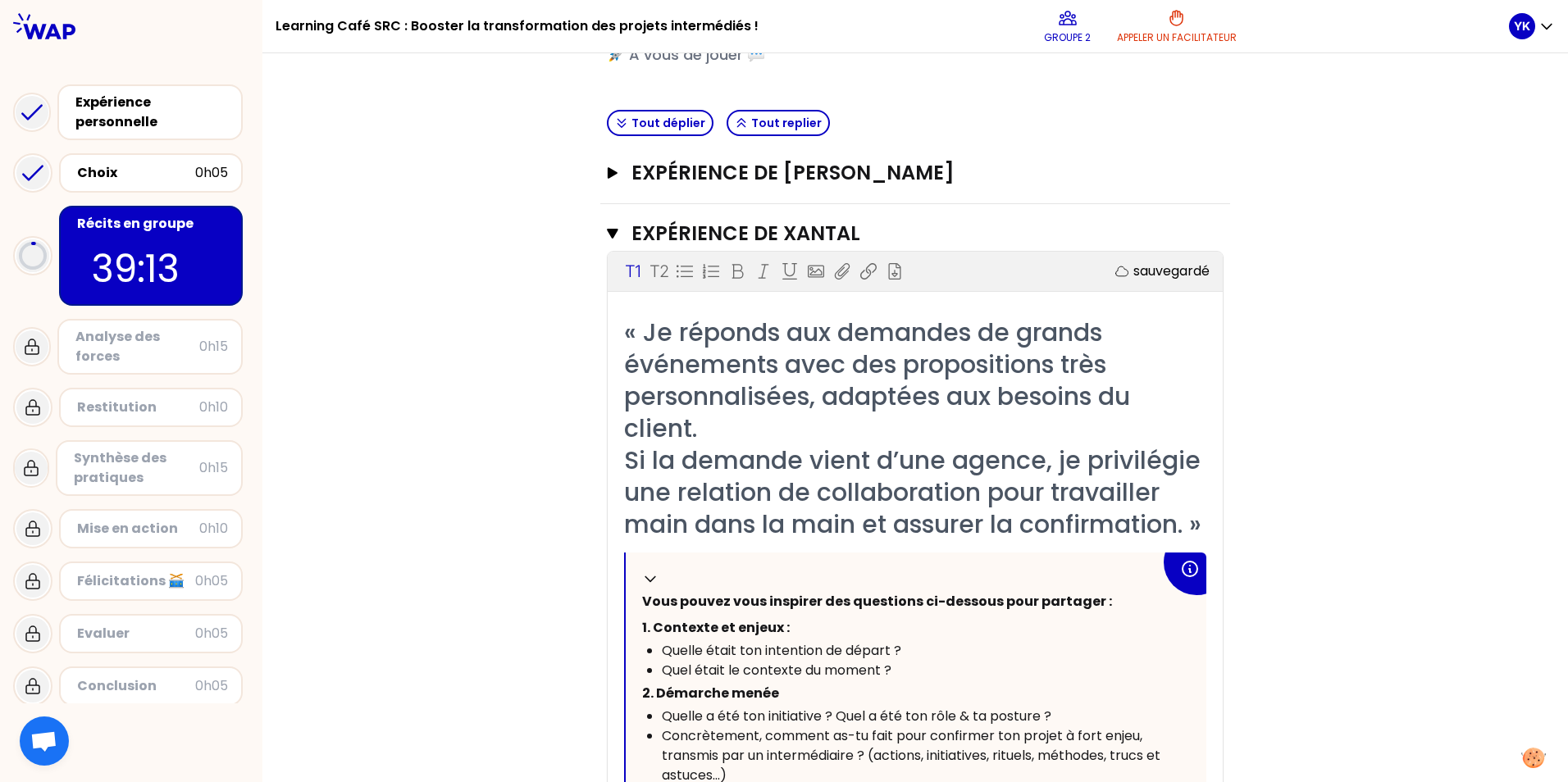 click on "« Je réponds aux demandes de grands événements avec des propositions très personnalisées, adaptées aux besoins du client.
Si la demande vient d’une agence, je privilégie une relation de collaboration pour travailler main dans la main et assurer la confirmation. »" at bounding box center [915, 428] 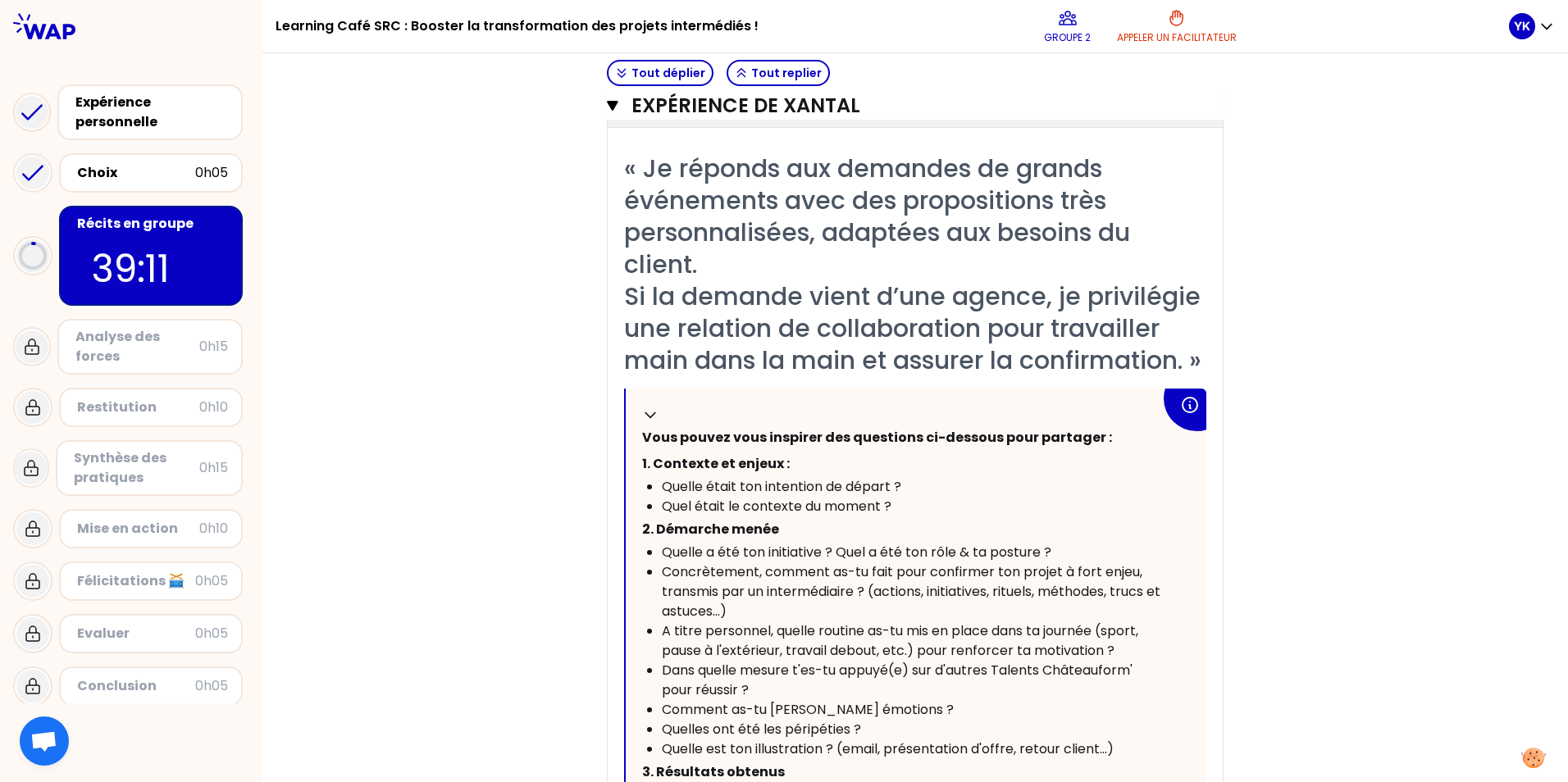 scroll, scrollTop: 164, scrollLeft: 0, axis: vertical 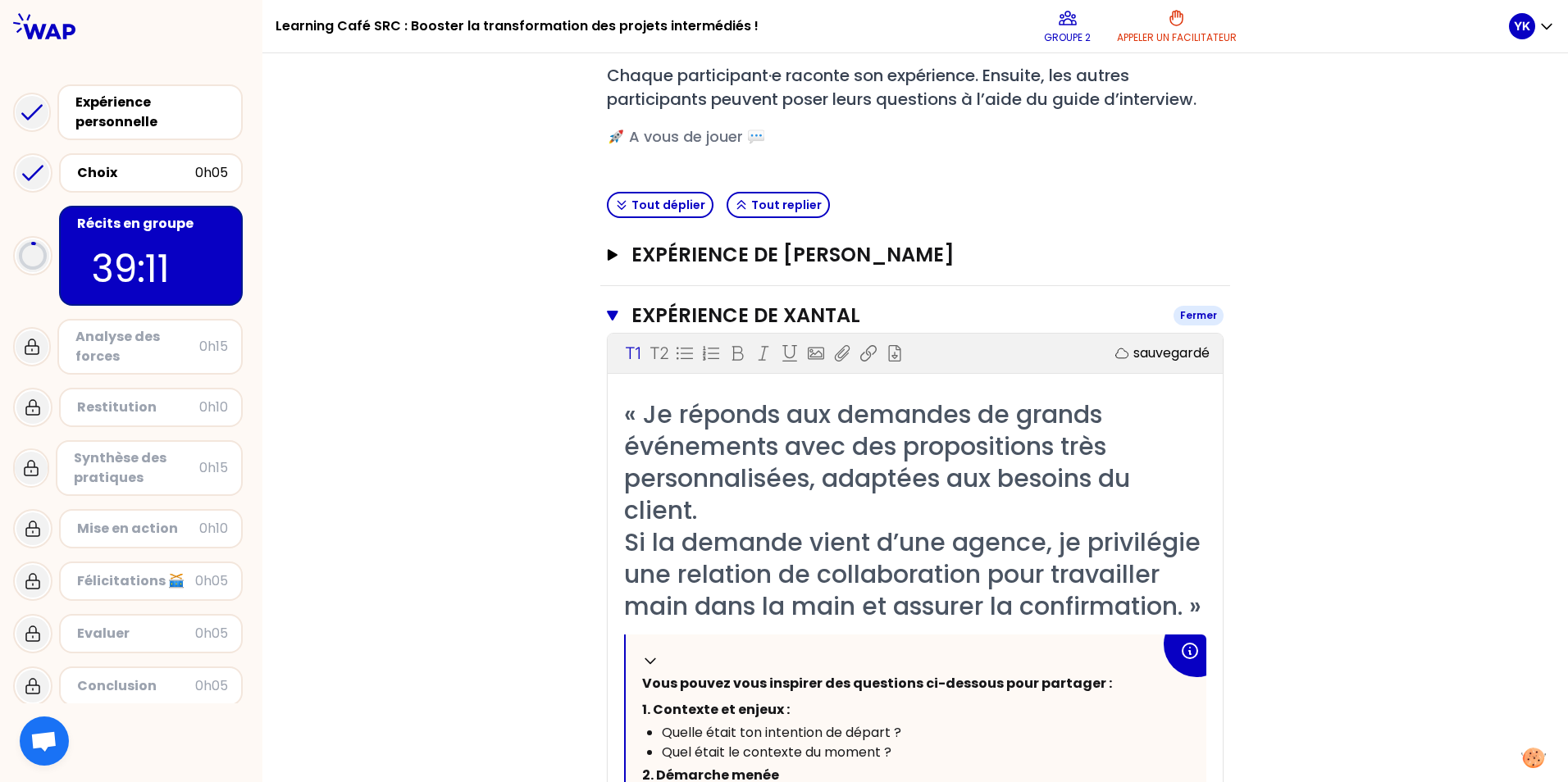click on "Expérience de Xantal" at bounding box center (896, 316) 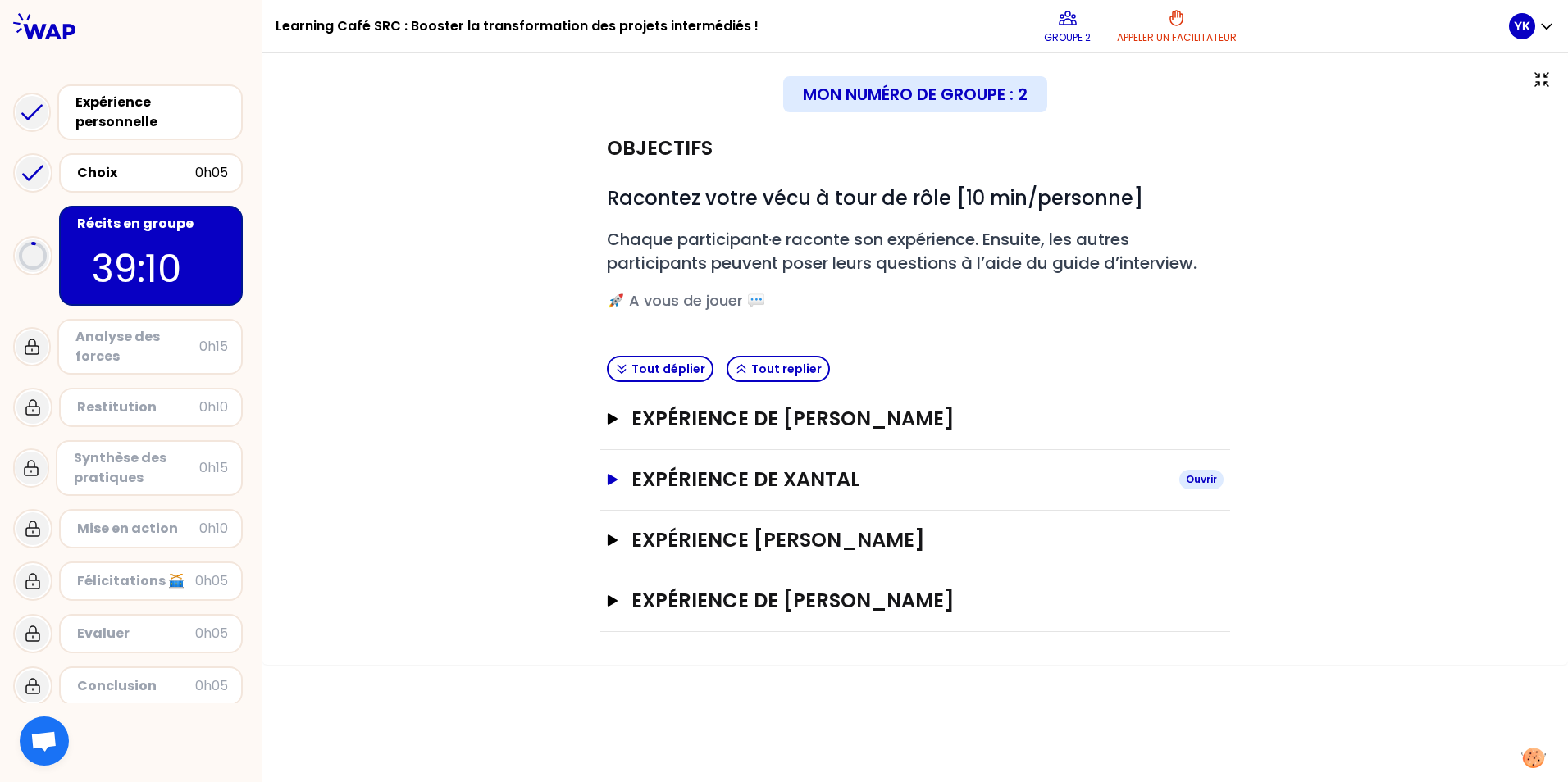 scroll, scrollTop: 0, scrollLeft: 0, axis: both 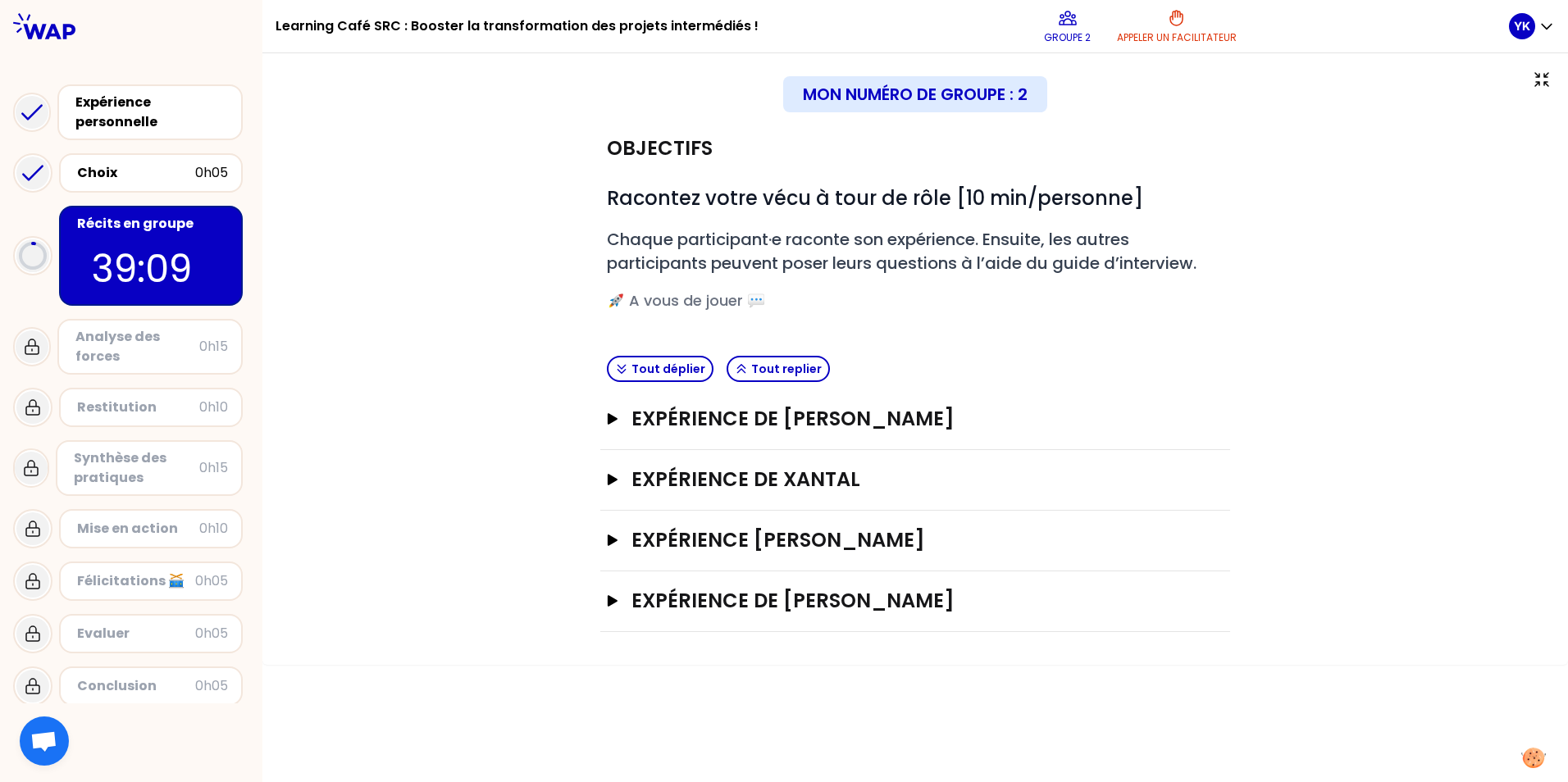 click on "Objectifs # Racontez votre vécu à tour de rôle [10 min/personne] # Chaque participant·e raconte son expérience. Ensuite, les autres participants peuvent poser leurs questions à l’aide du guide d’interview. # 🚀 A vous de jouer 💬 Tout déplier Tout replier Expérience de [PERSON_NAME] Expérience de [PERSON_NAME] Expérience [PERSON_NAME] Expérience de [PERSON_NAME]" at bounding box center [915, 375] 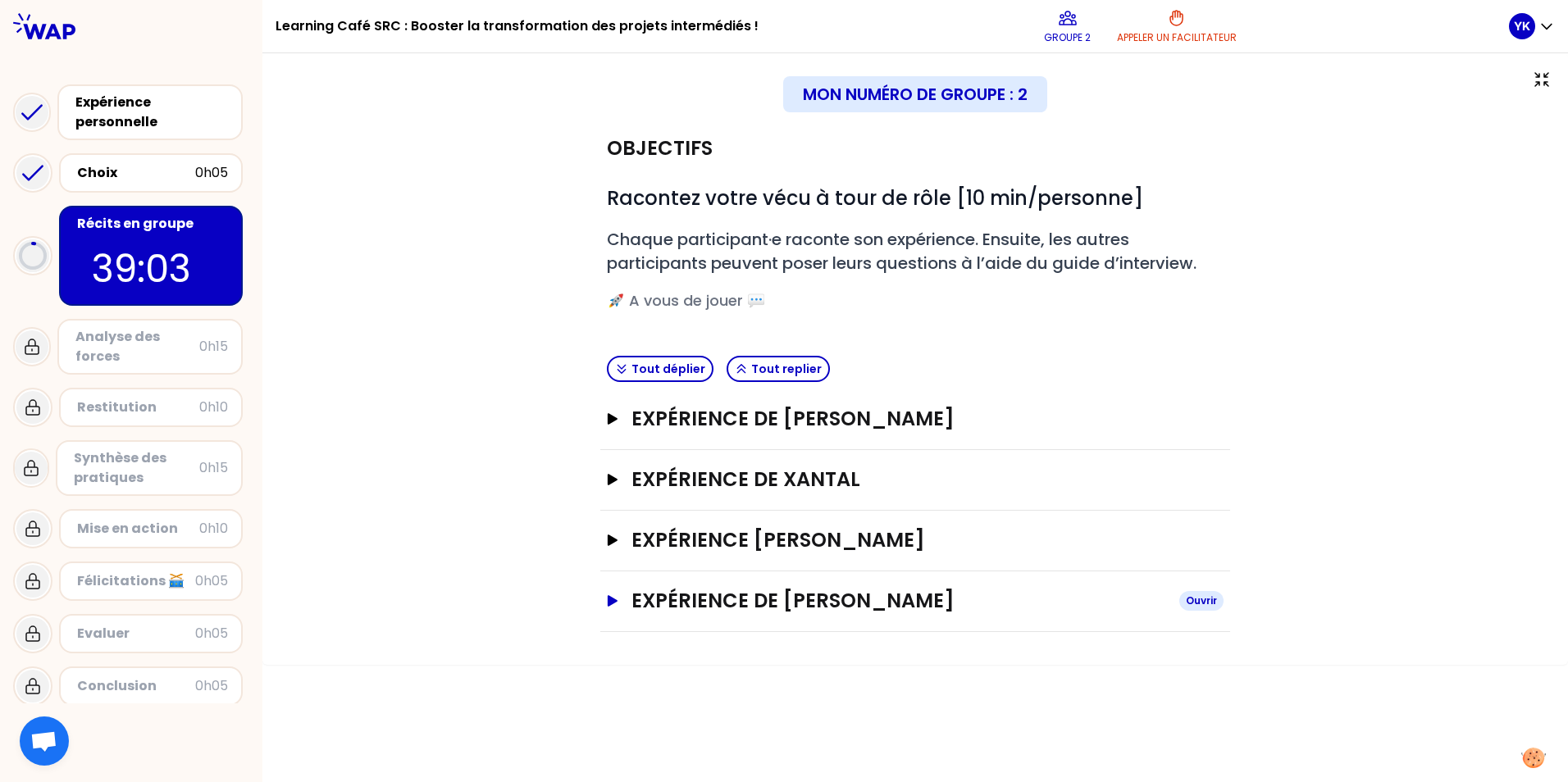click on "Expérience de [PERSON_NAME]" at bounding box center (899, 601) 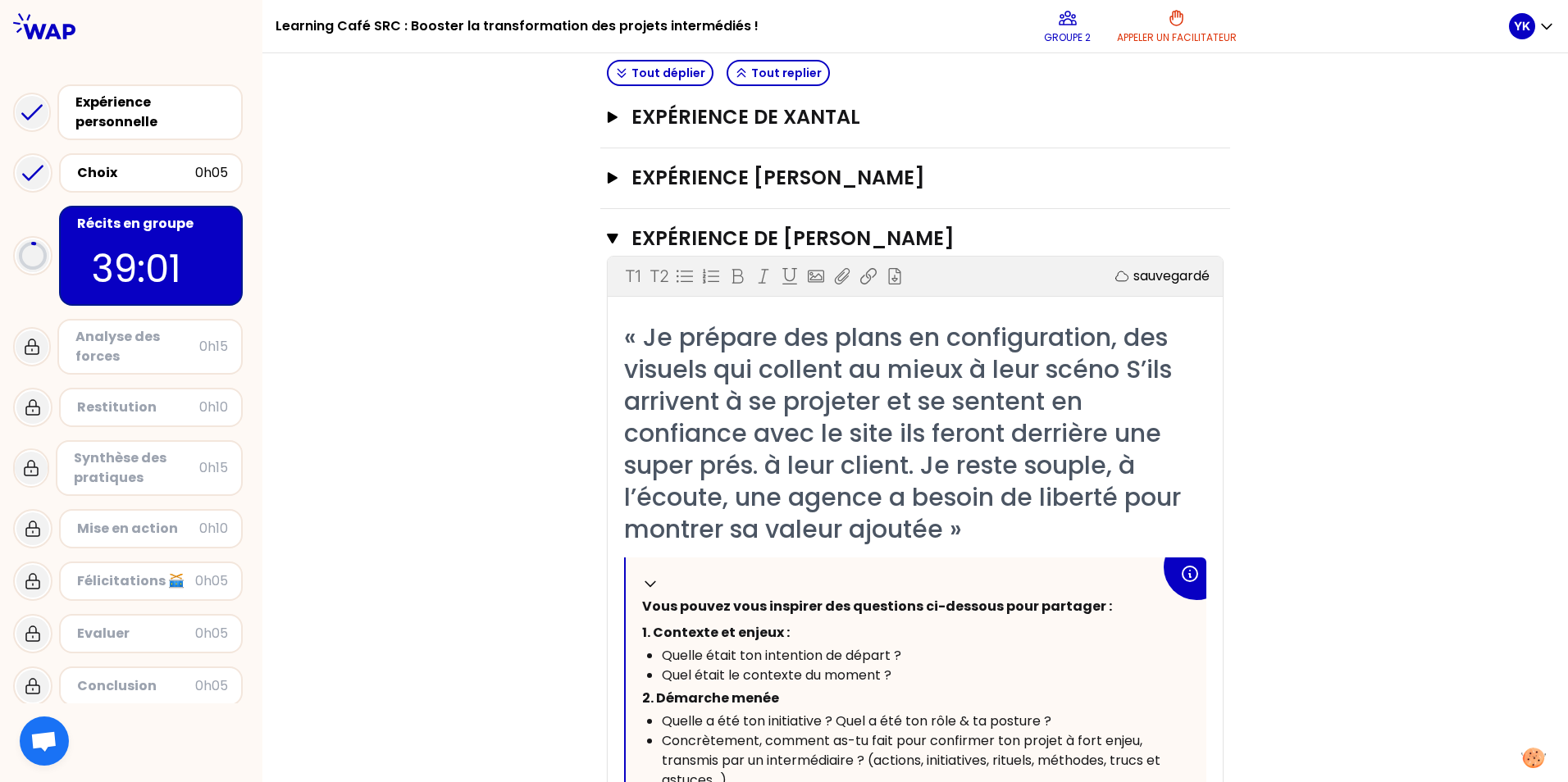 scroll, scrollTop: 574, scrollLeft: 0, axis: vertical 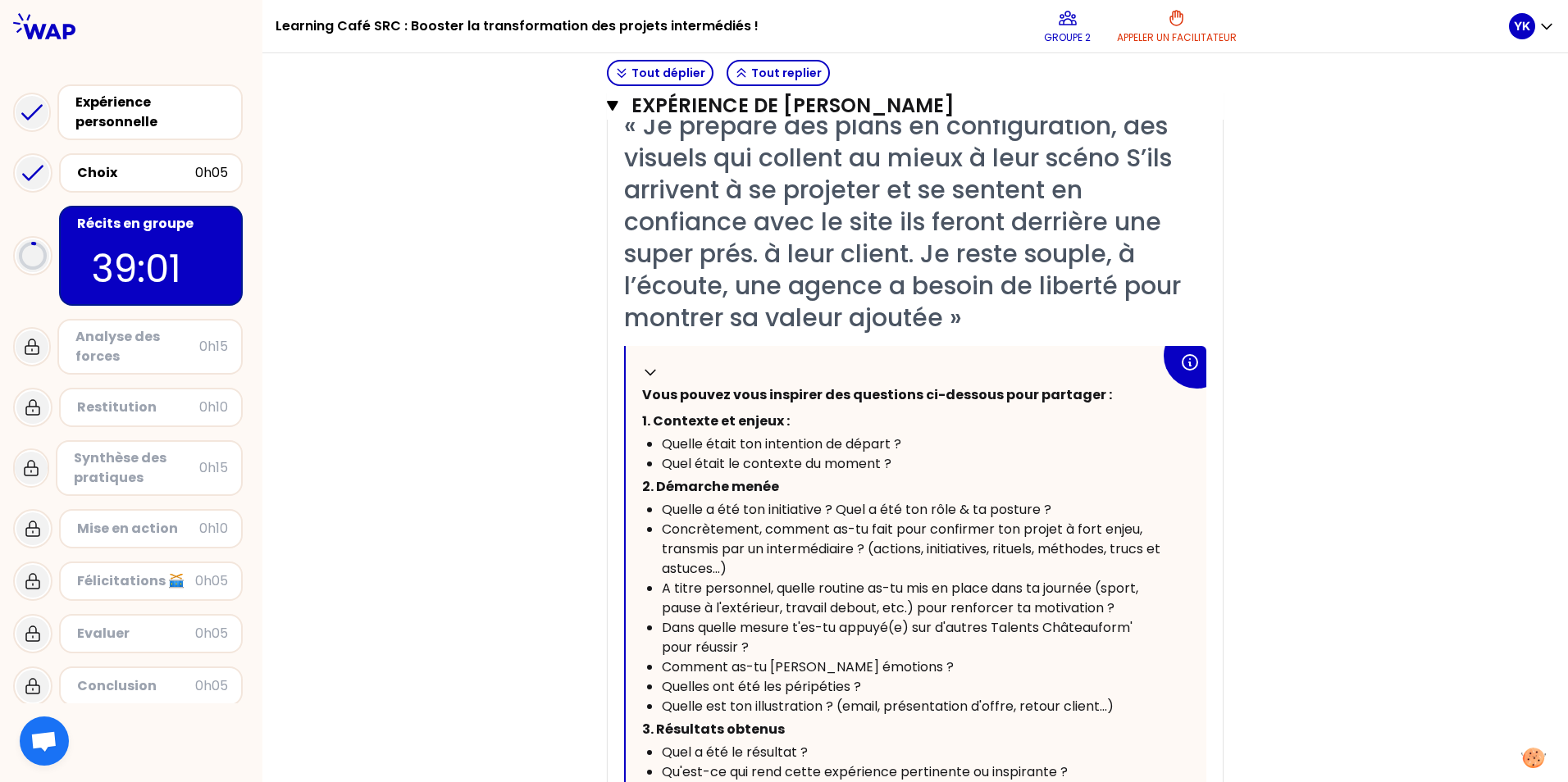 click on "« Je prépare des plans en configuration, des visuels qui collent au mieux à leur scéno S’ils arrivent à se projeter et se sentent en confiance avec le site ils feront derrière une super prés. à leur client. Je reste souple, à l’écoute, une agence a besoin de liberté pour montrer sa valeur ajoutée »" at bounding box center [915, 221] 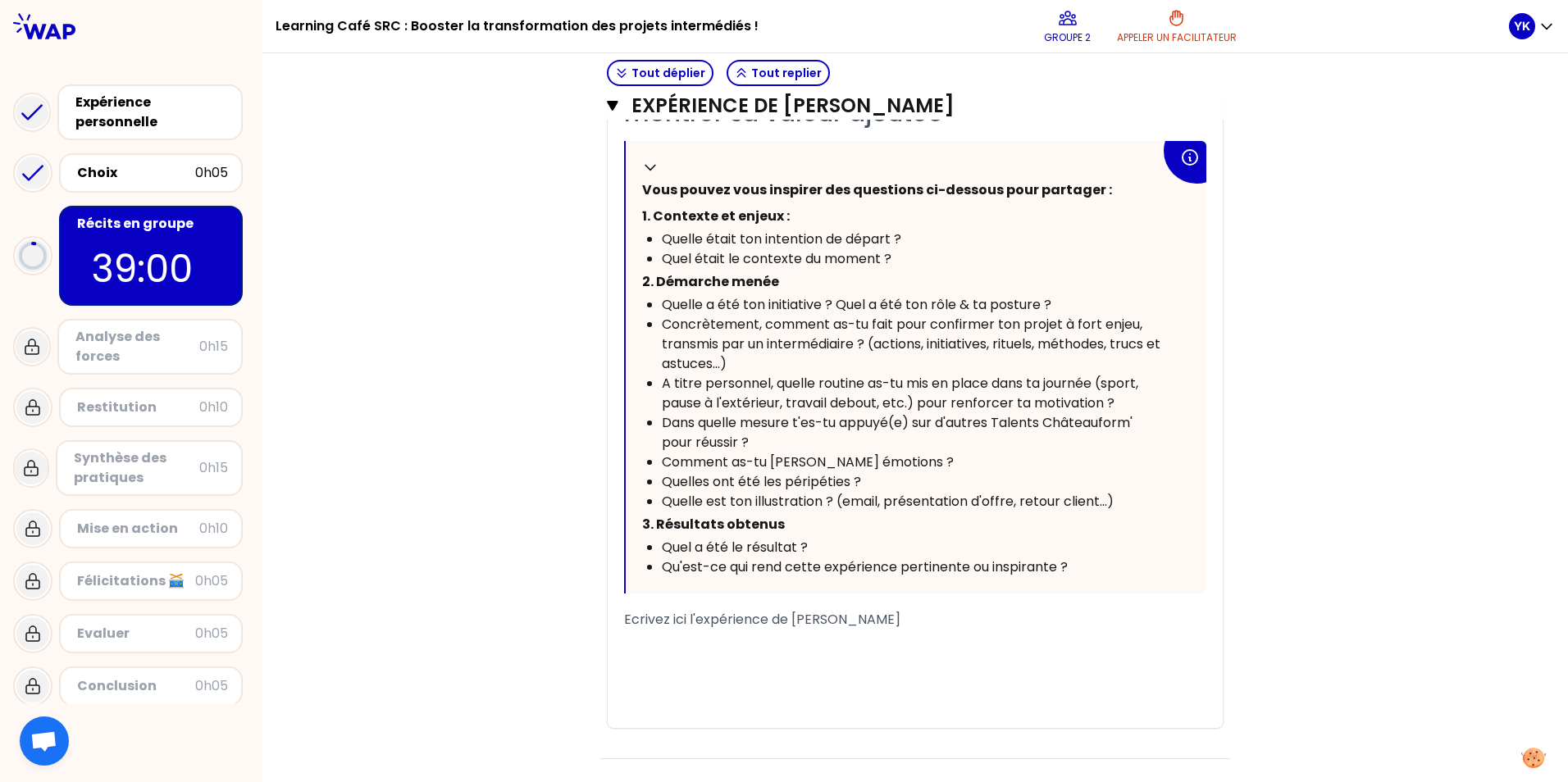 scroll, scrollTop: 789, scrollLeft: 0, axis: vertical 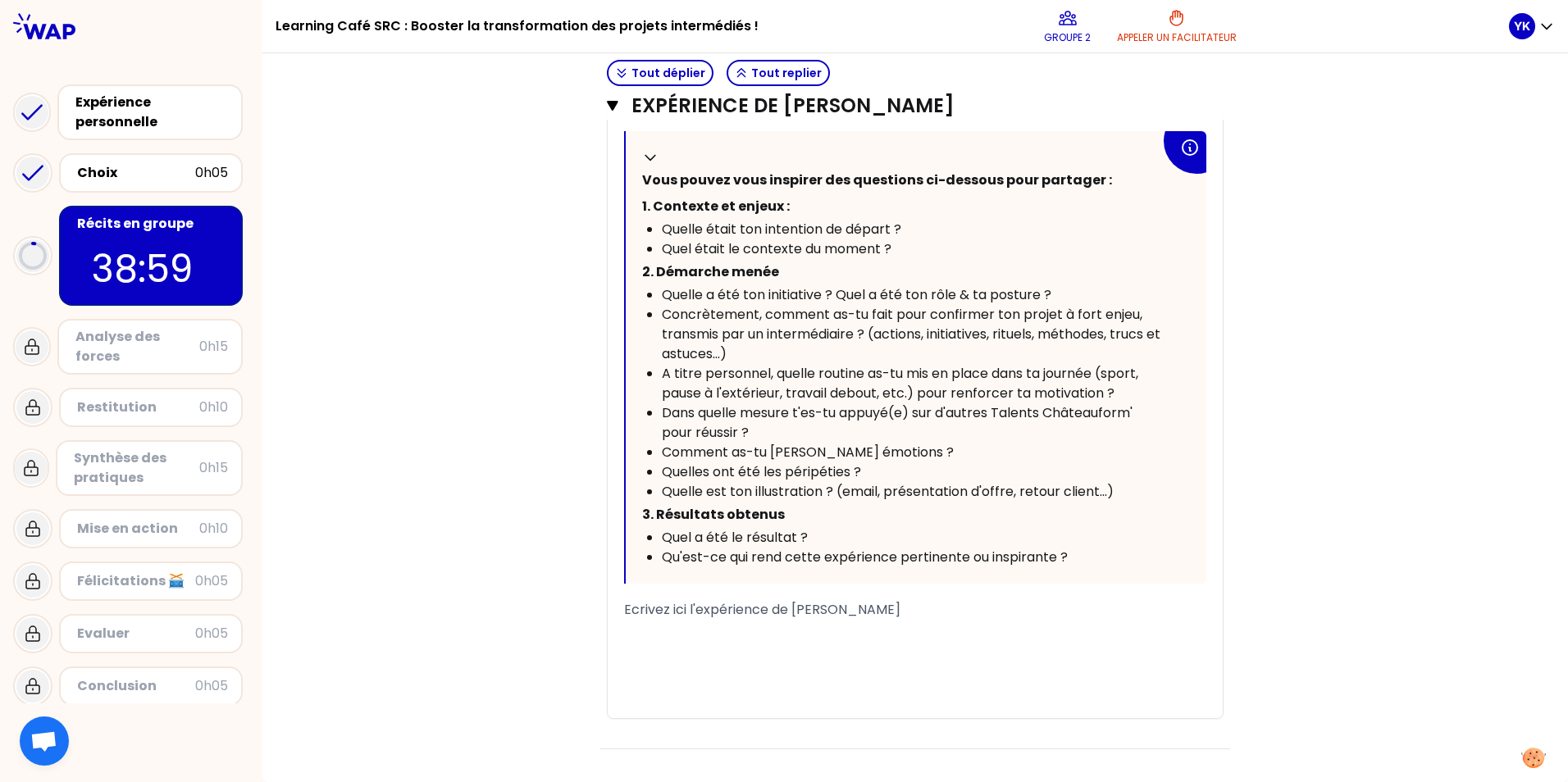 click on "﻿" at bounding box center (915, 649) 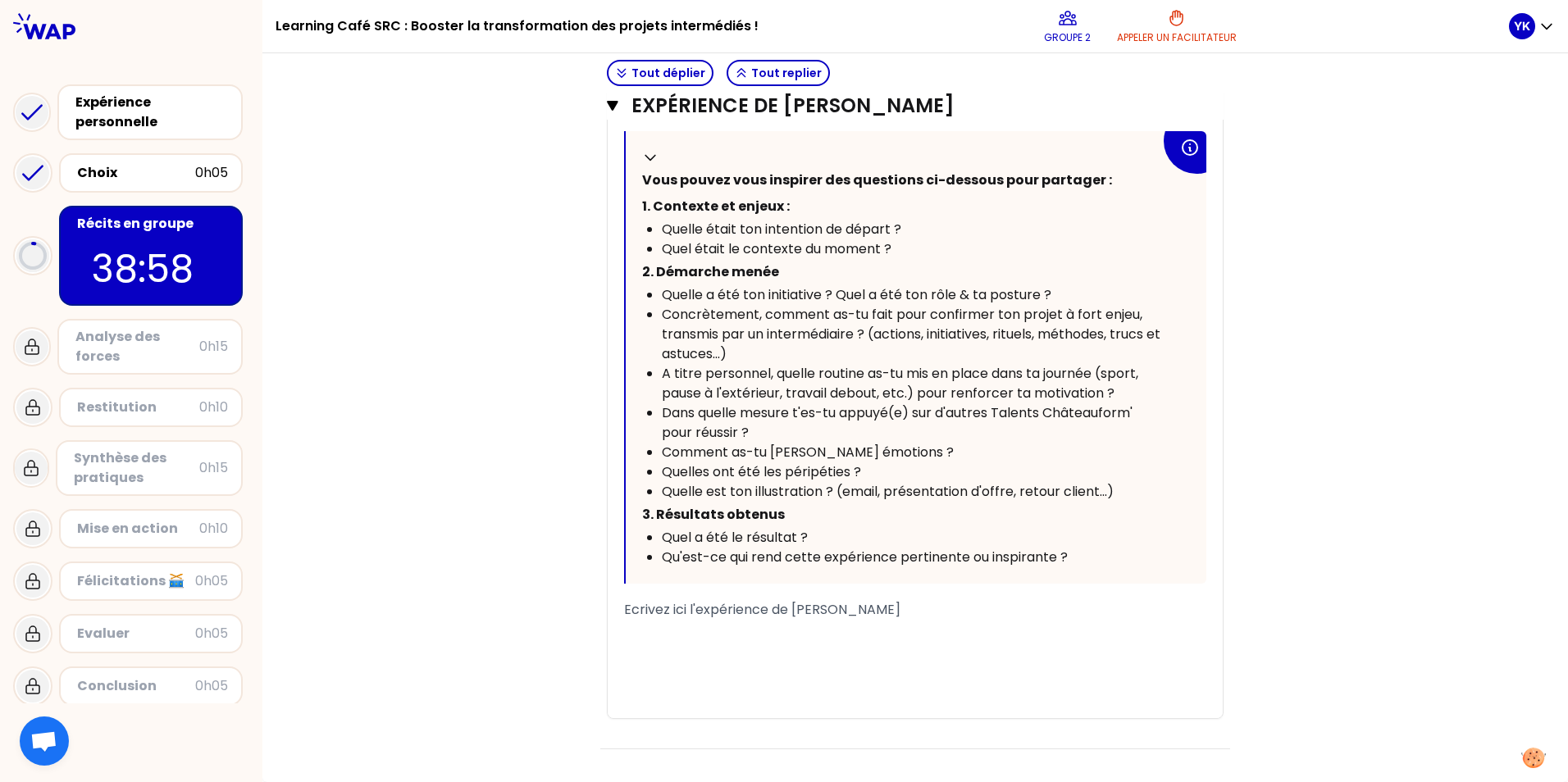 click on "Ecrivez ici l'expérience de [PERSON_NAME]" at bounding box center (762, 609) 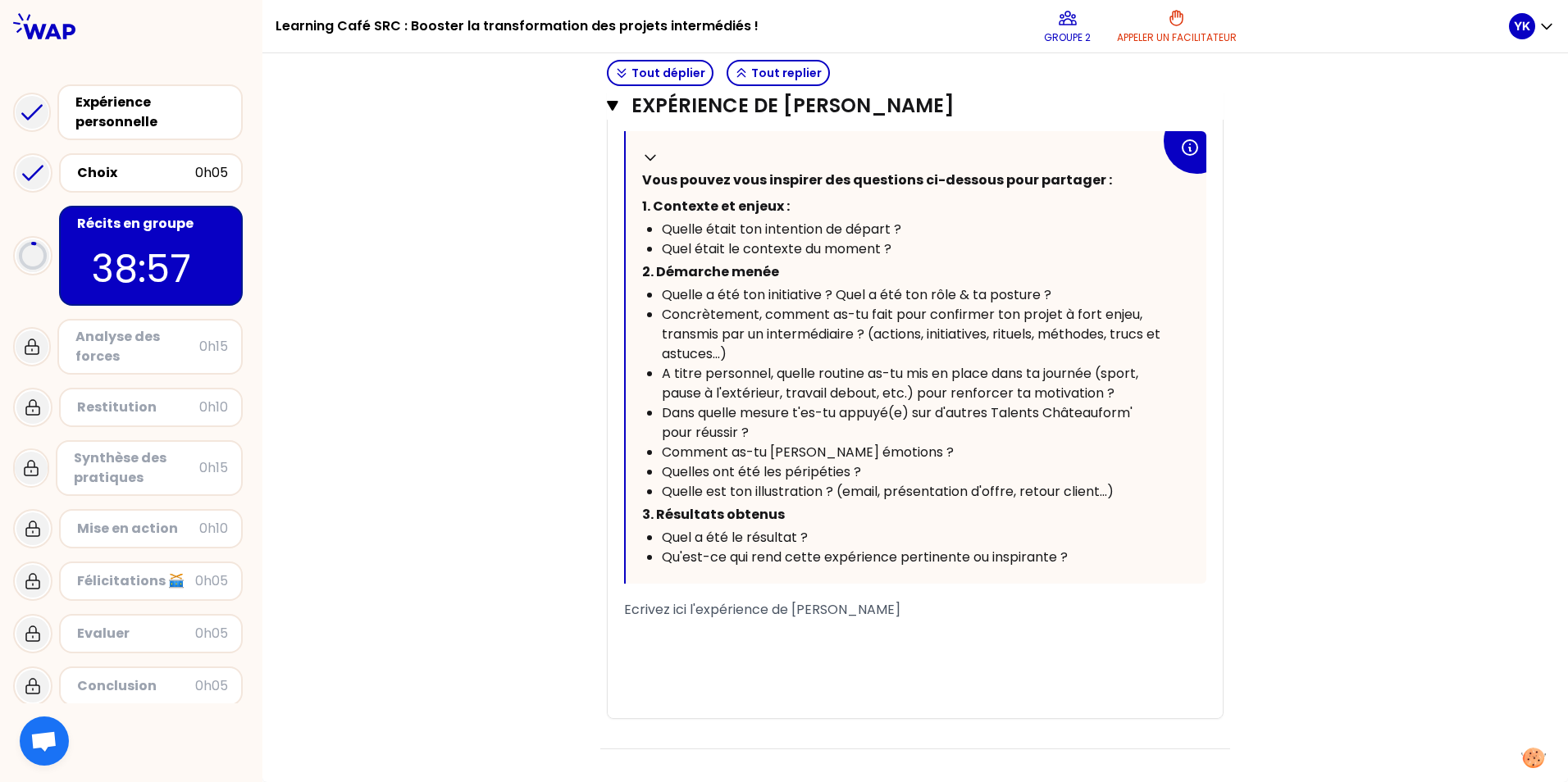 click on "﻿" at bounding box center (915, 630) 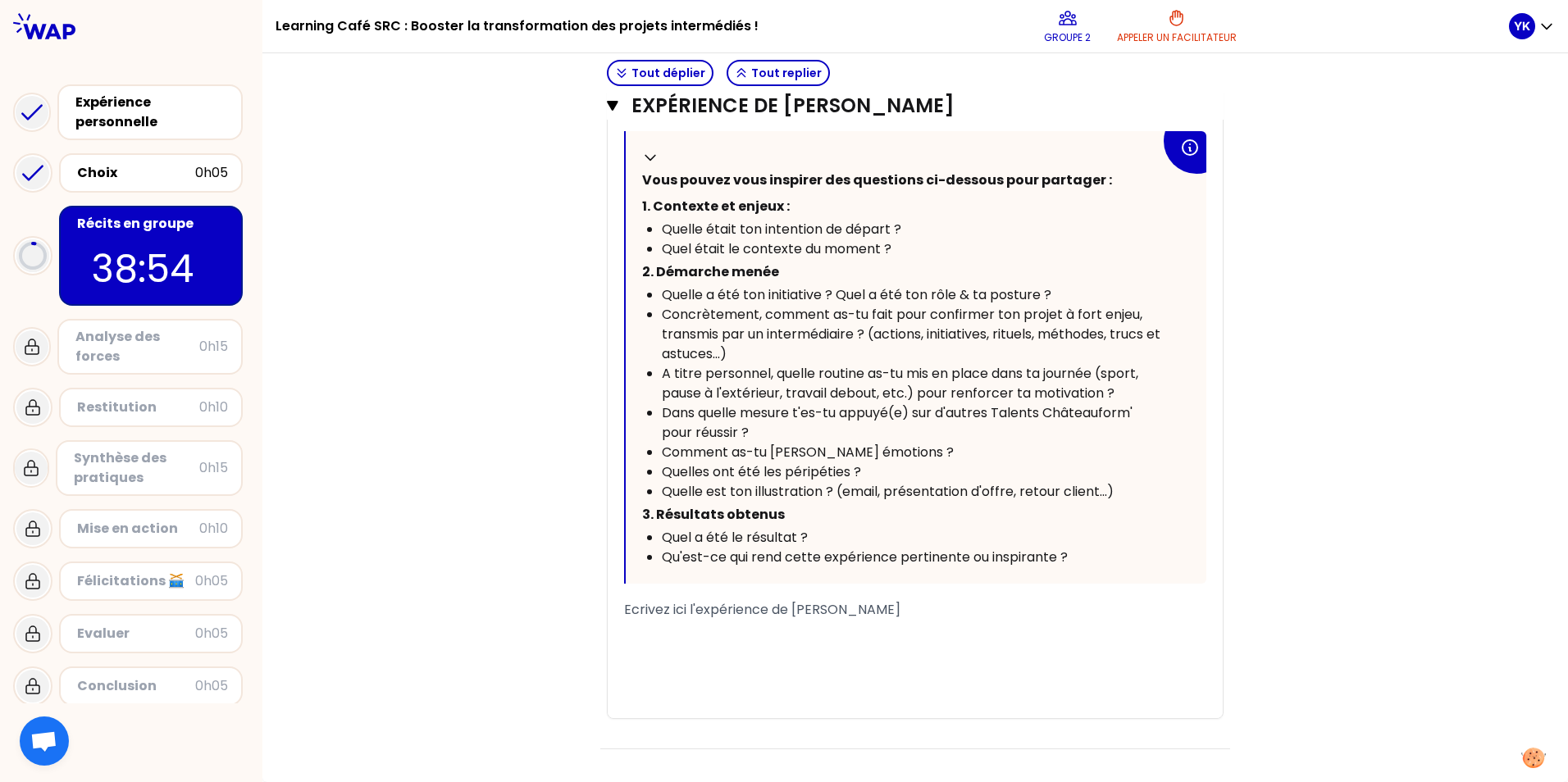 click on "Objectifs # Racontez votre vécu à tour de rôle [10 min/personne] # Chaque participant·e raconte son expérience. Ensuite, les autres participants peuvent poser leurs questions à l’aide du guide d’interview. # 🚀 A vous de jouer 💬 Tout déplier Tout replier Expérience de [PERSON_NAME] Expérience de [PERSON_NAME] Expérience [PERSON_NAME] Expérience de [PERSON_NAME] Fermer T1 T2 Exporter sauvegardé « Je prépare des plans en configuration, des visuels qui collent au mieux à leur scéno S’ils arrivent à se projeter et se sentent en confiance avec le site ils feront derrière une super prés. à leur client. Je reste souple, à l’écoute, une agence a besoin de liberté pour montrer sa valeur ajoutée » Replier Vous pouvez vous inspirer des questions ci-dessous pour partager : 1. [PERSON_NAME] et enjeux : Quelle était ton intention de départ ? Quel était le contexte du moment ? 2. Démarche menée Quelle a été ton initiative ? Quel a été ton rôle & ta posture ? ﻿" at bounding box center (915, 39) 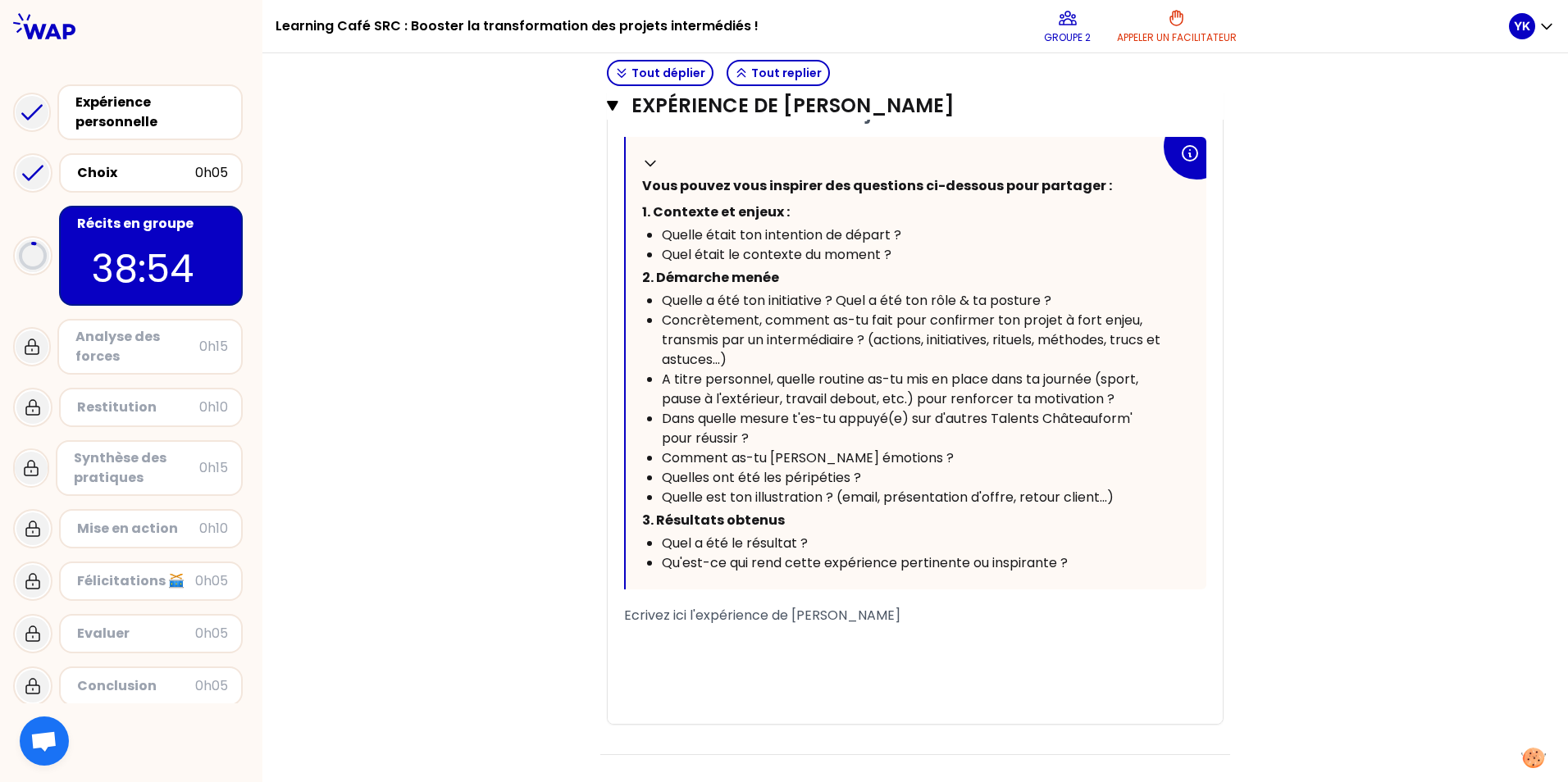 scroll, scrollTop: 789, scrollLeft: 0, axis: vertical 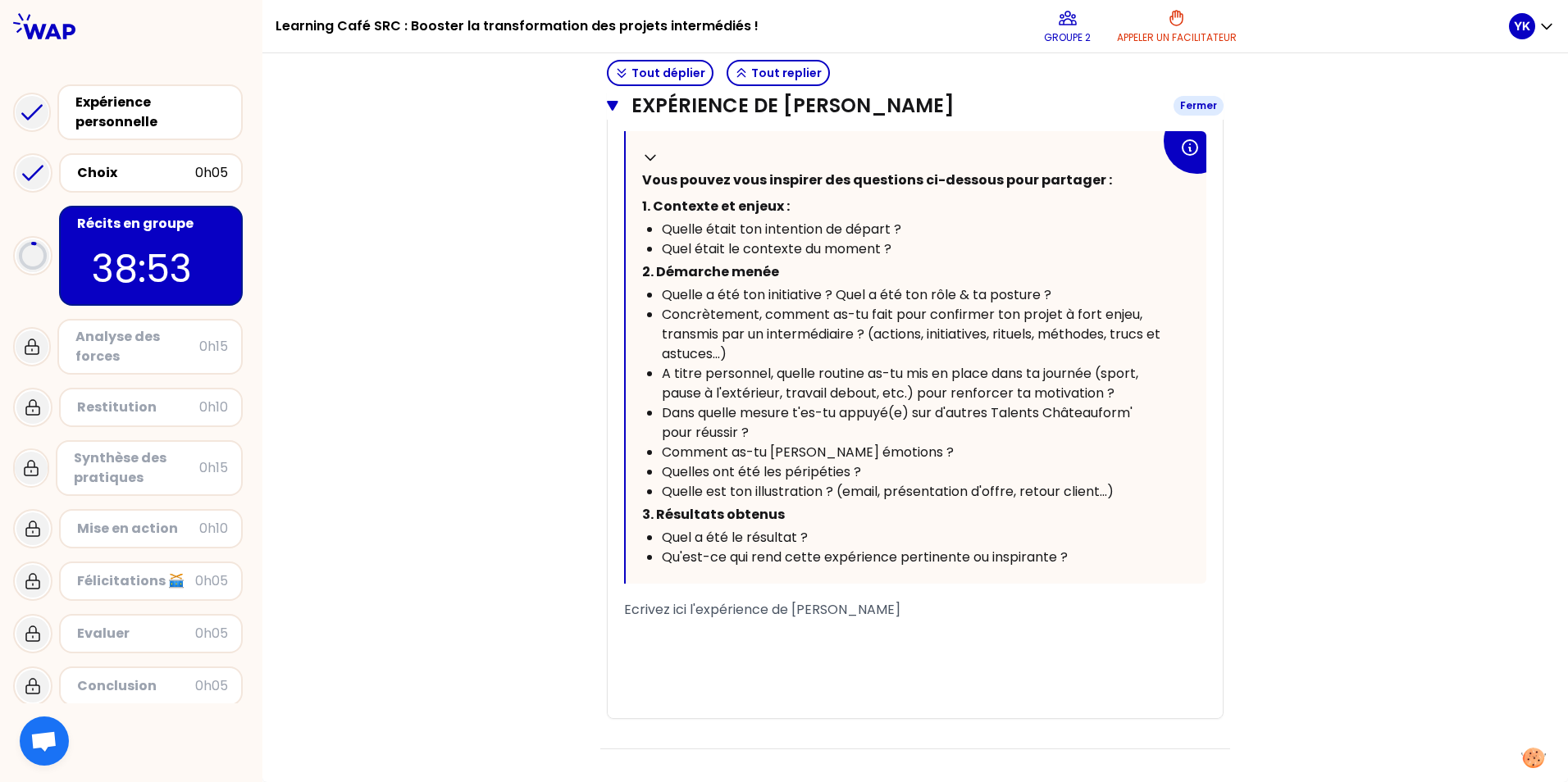 click 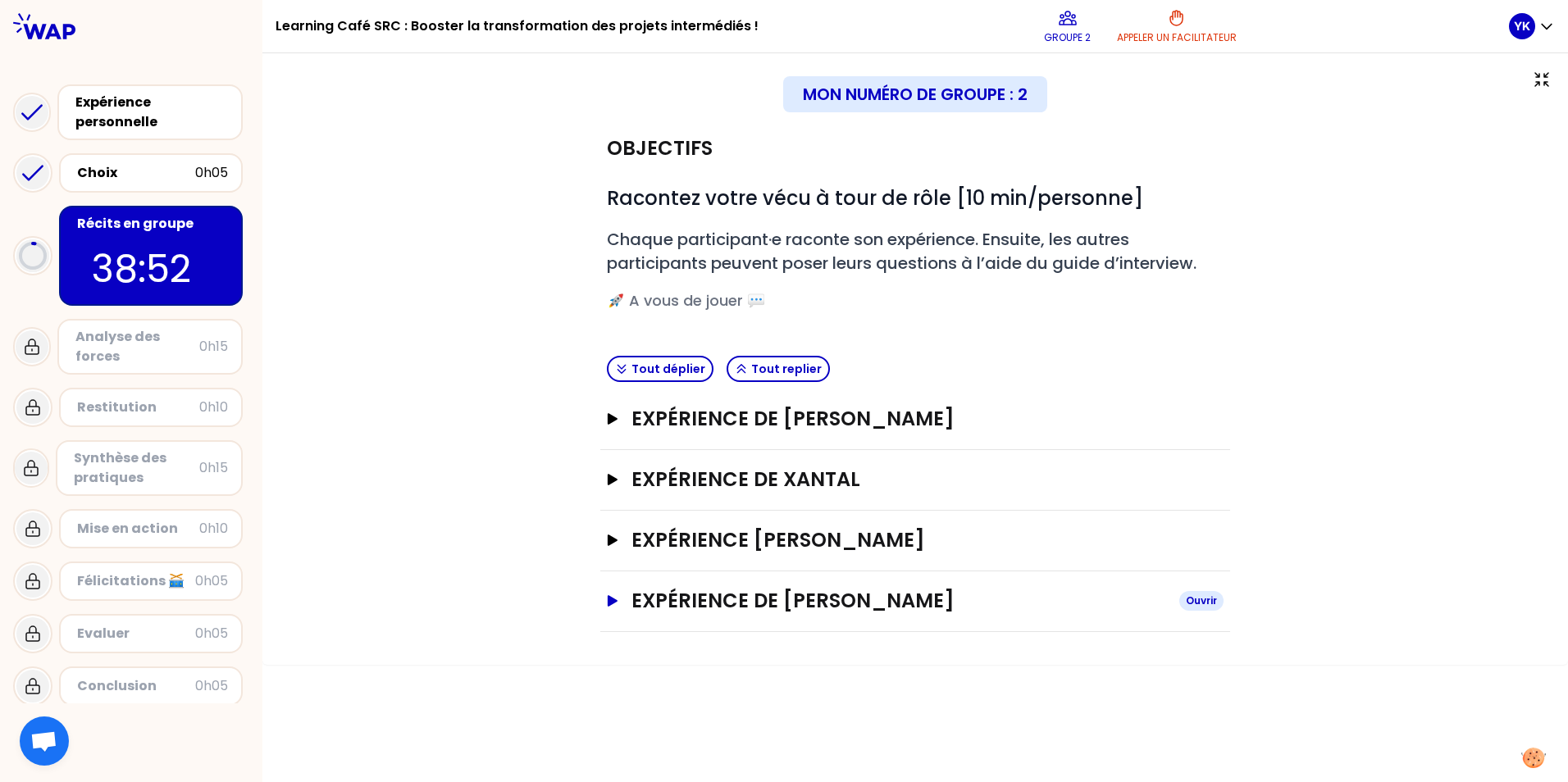 scroll, scrollTop: 0, scrollLeft: 0, axis: both 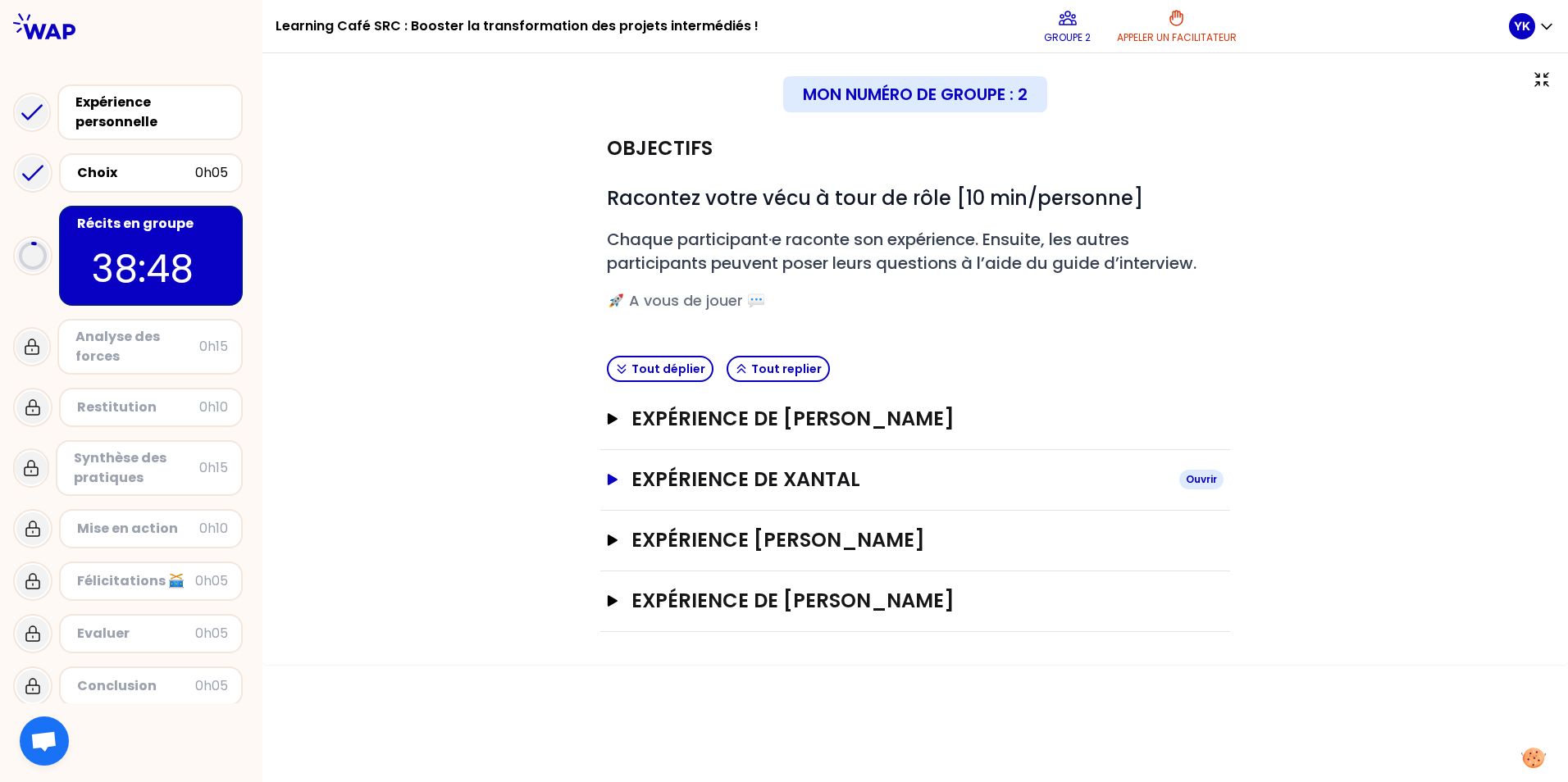 click on "Expérience de Xantal" at bounding box center (899, 480) 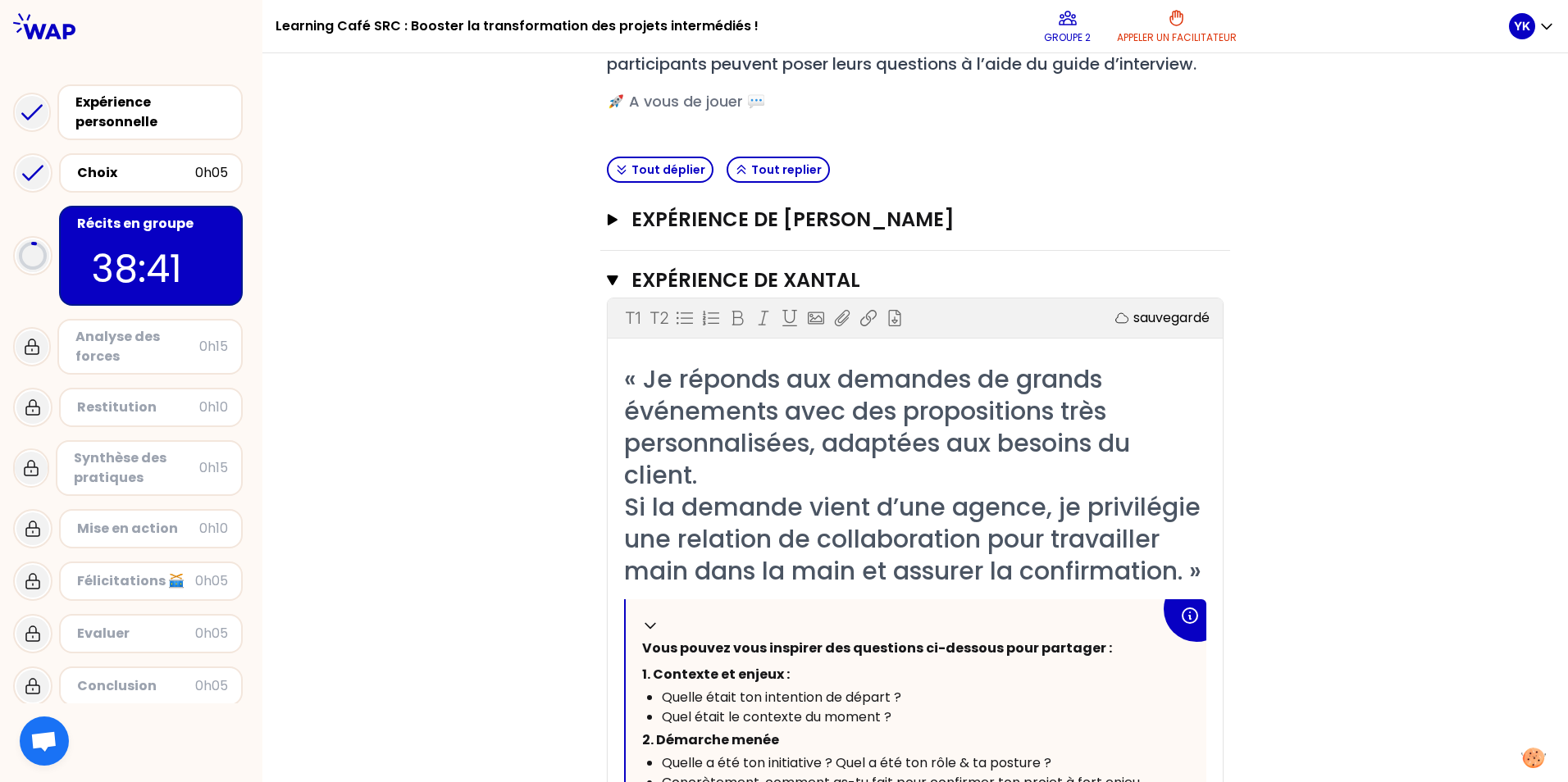 scroll, scrollTop: 164, scrollLeft: 0, axis: vertical 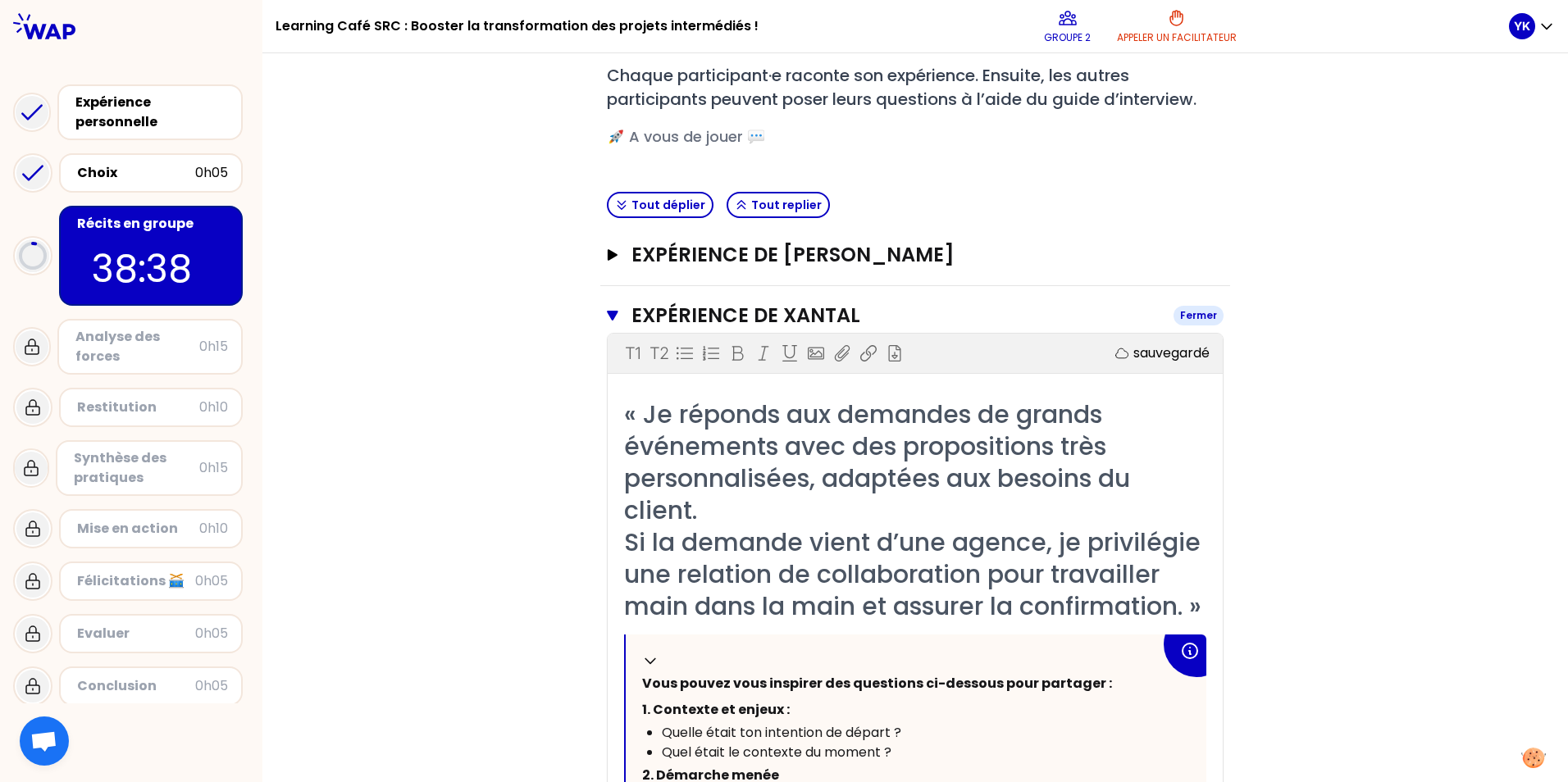 click 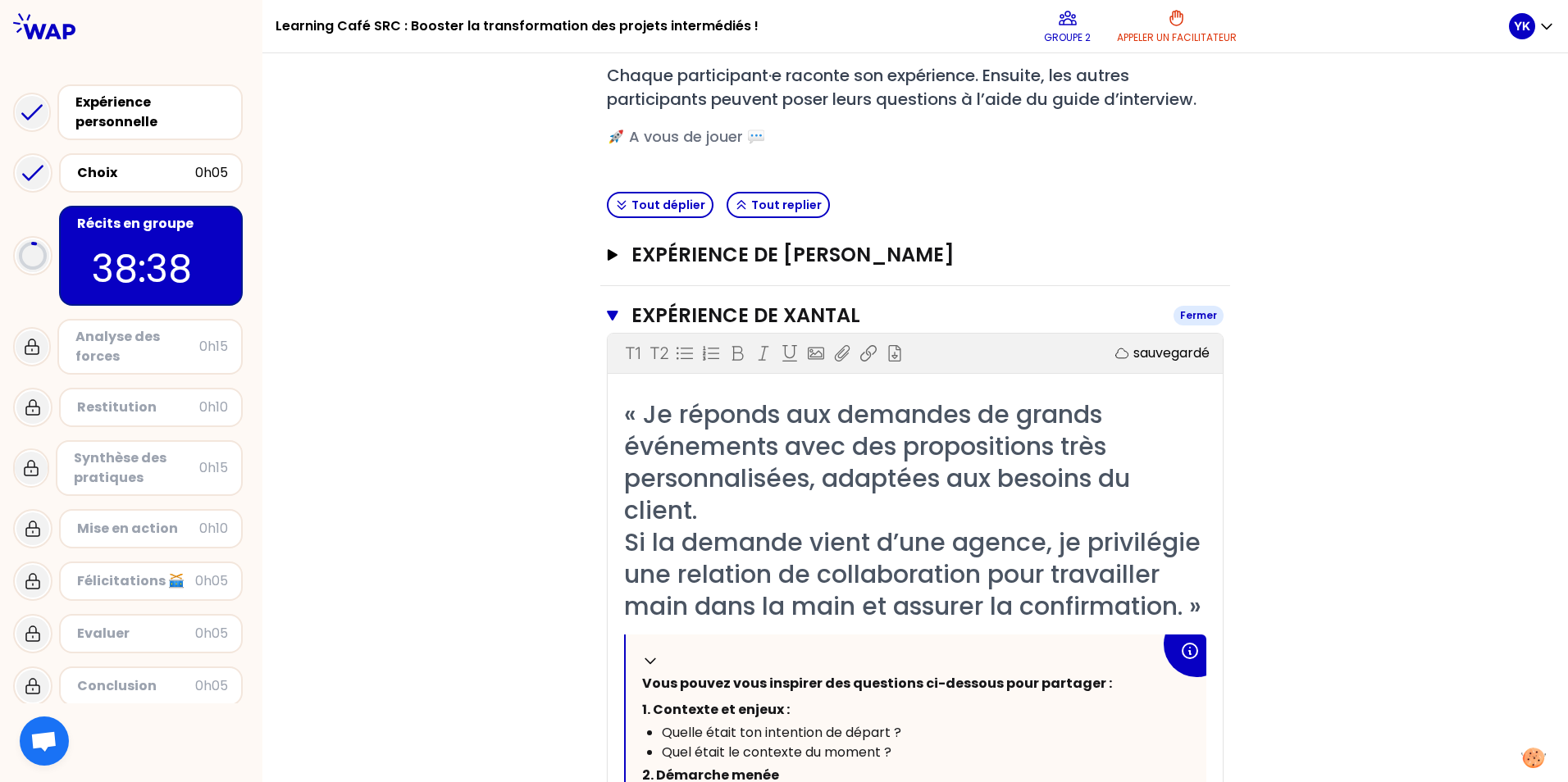 scroll, scrollTop: 0, scrollLeft: 0, axis: both 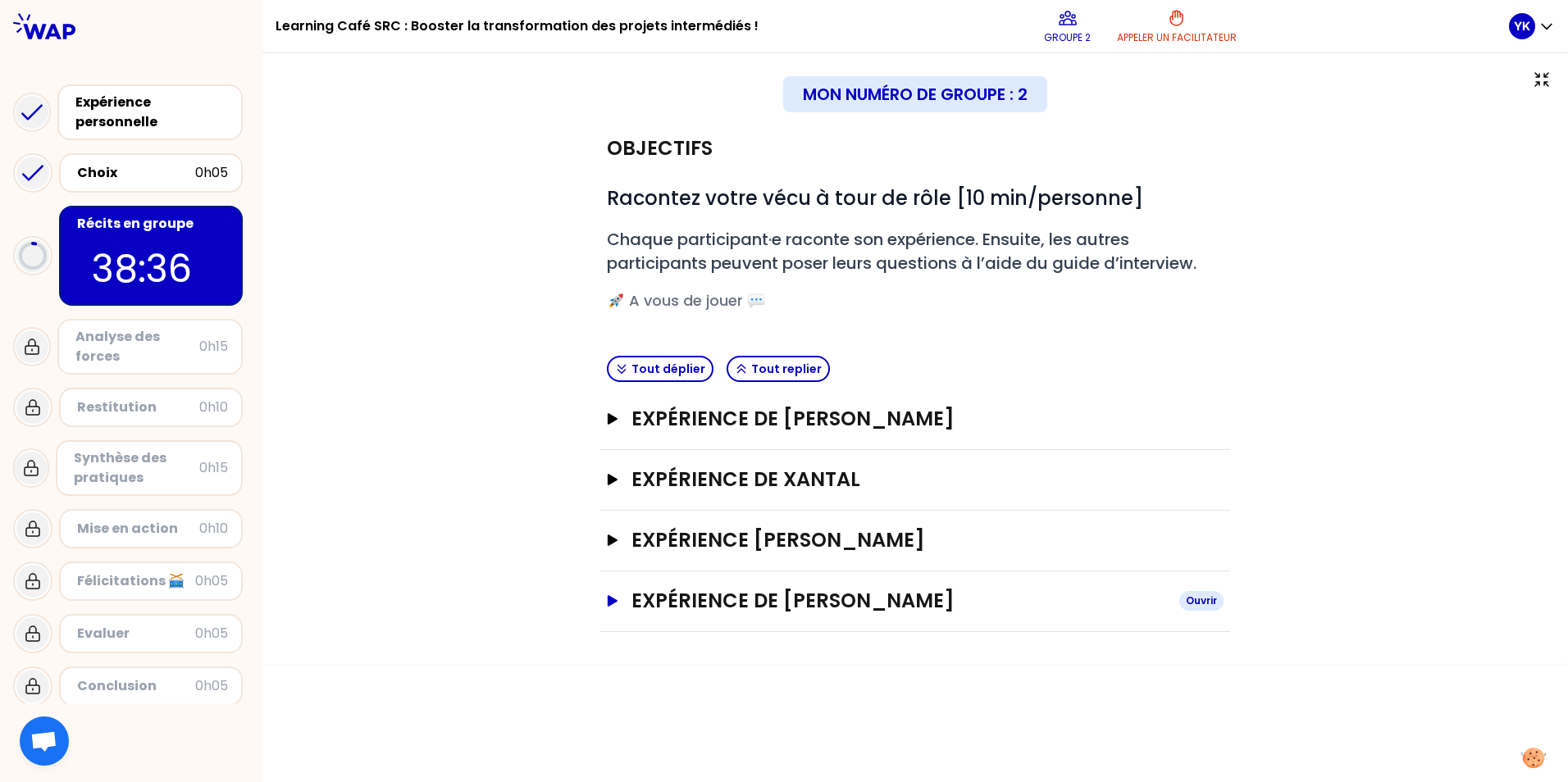 click on "Expérience de [PERSON_NAME]" at bounding box center [899, 601] 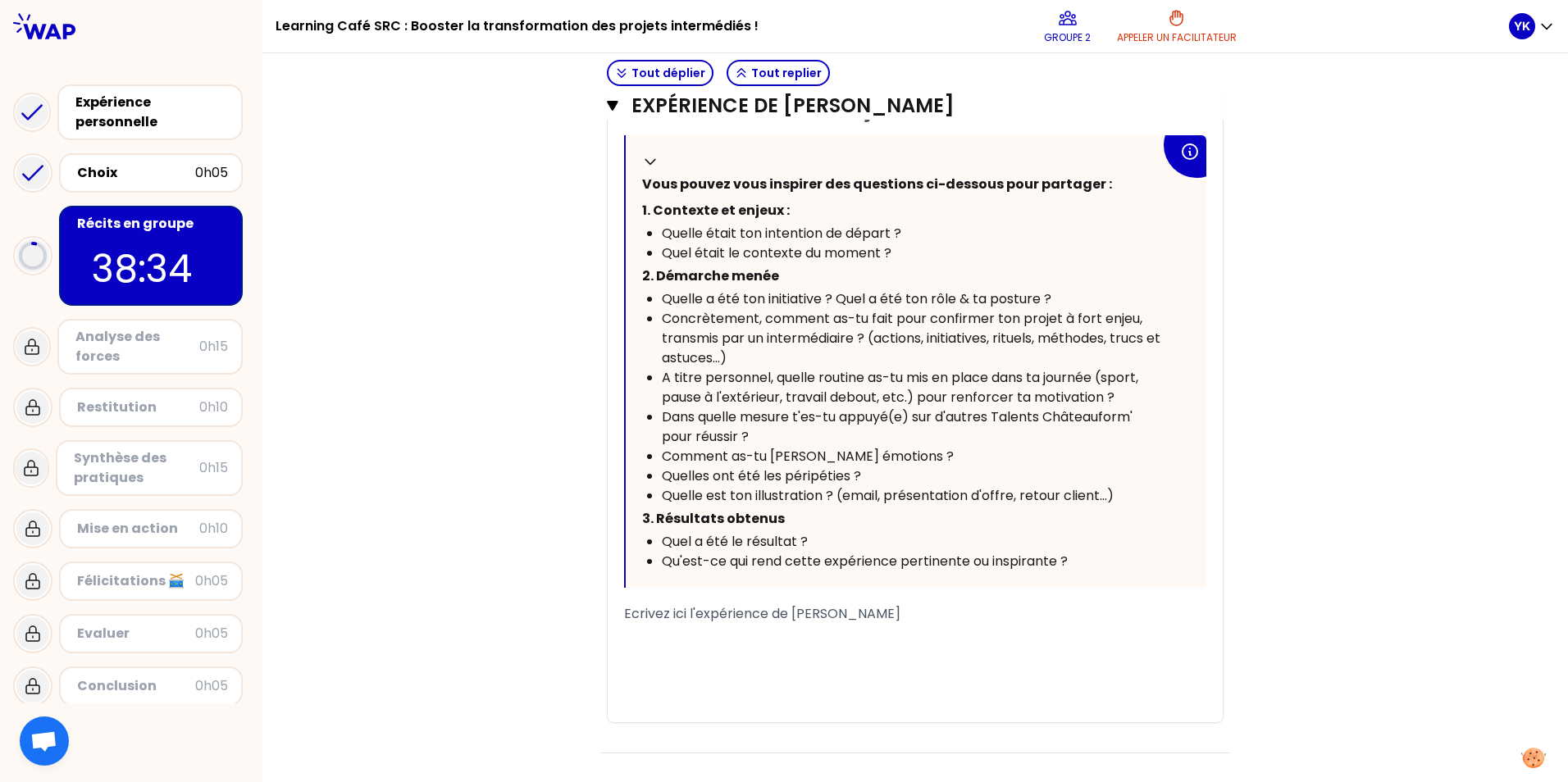 scroll, scrollTop: 789, scrollLeft: 0, axis: vertical 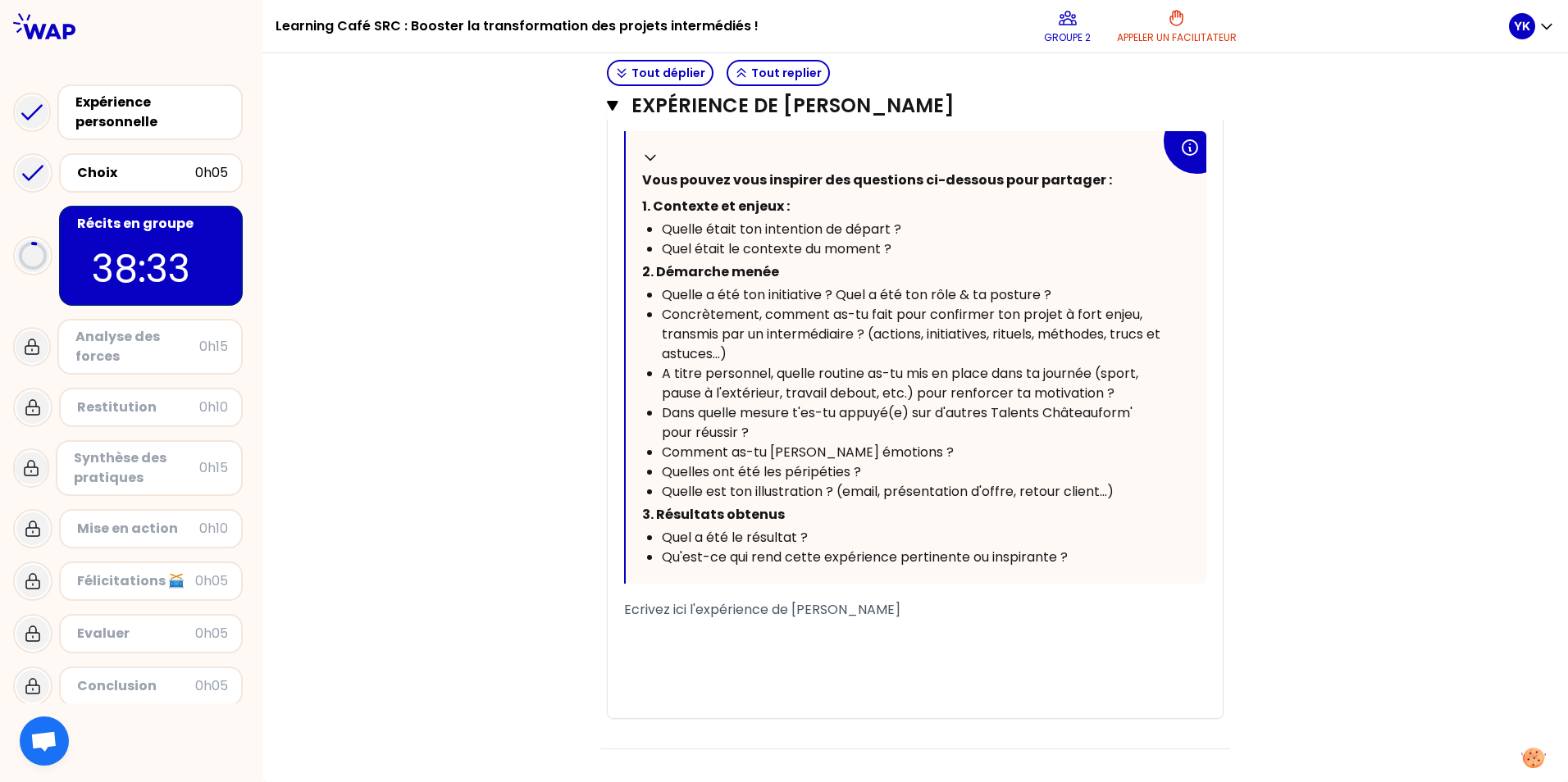 click on "﻿" at bounding box center (915, 630) 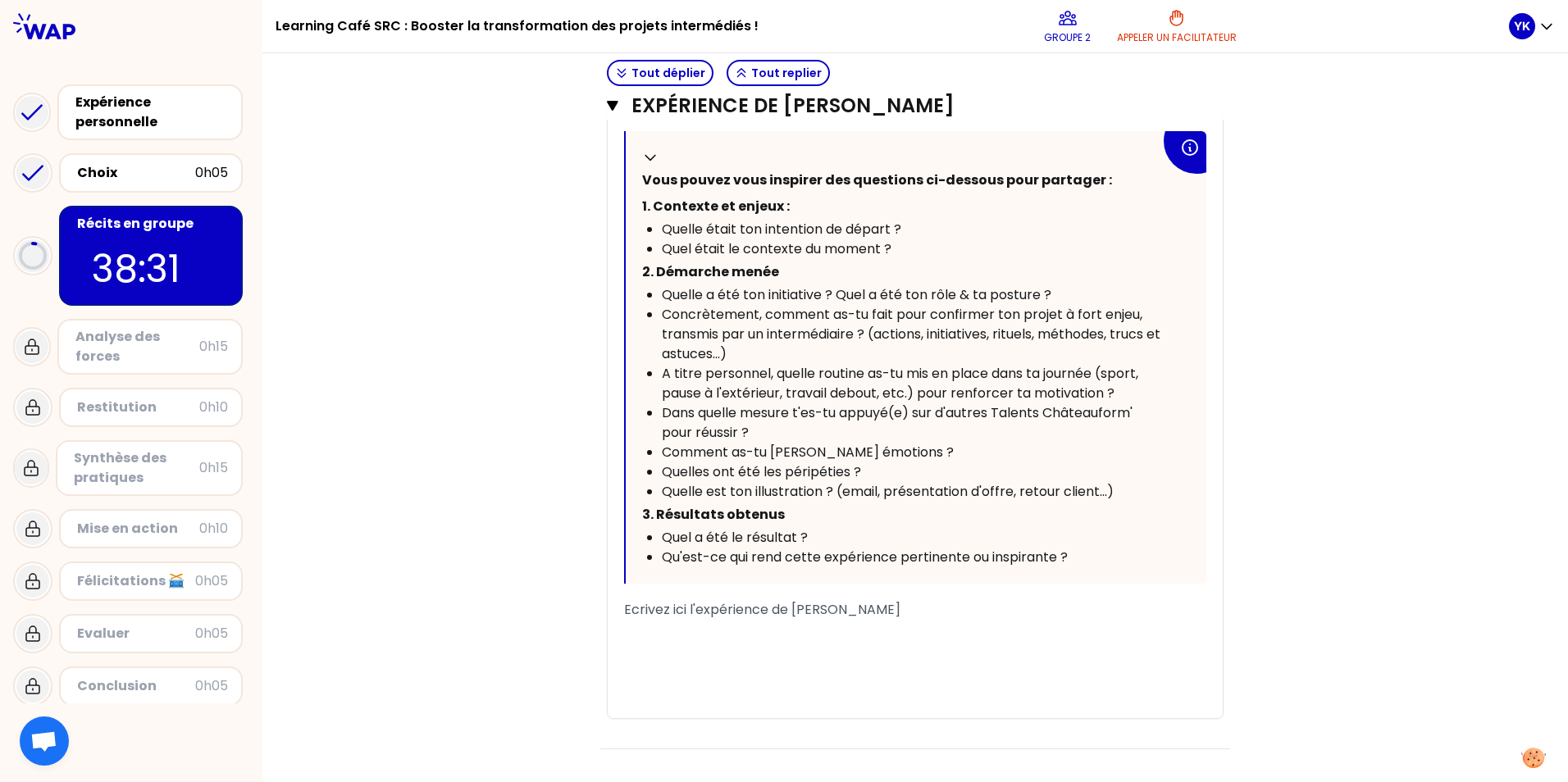 drag, startPoint x: 919, startPoint y: 617, endPoint x: 617, endPoint y: 616, distance: 302.00166 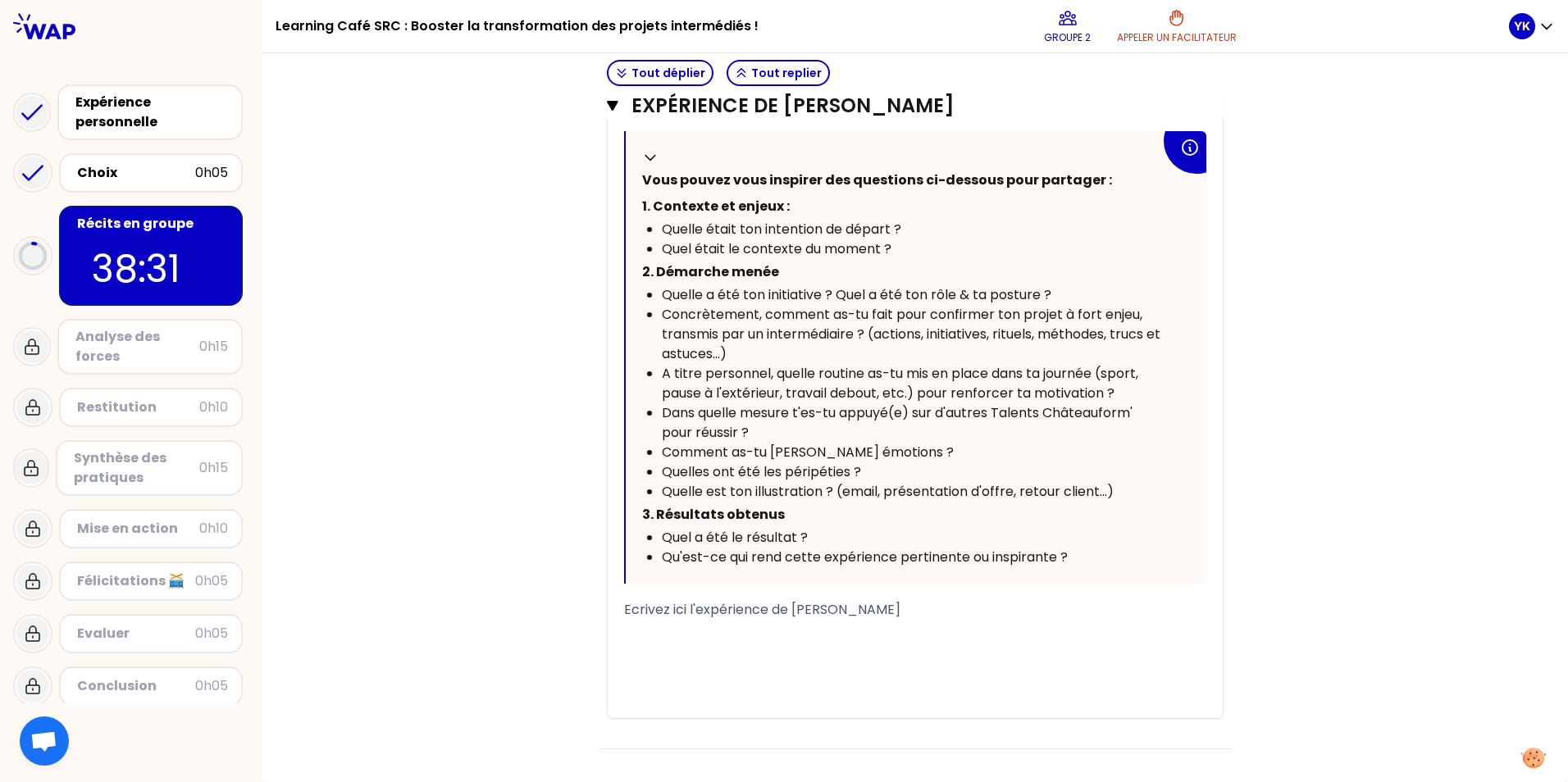 click on "« Je prépare des plans en configuration, des visuels qui collent au mieux à leur scéno S’ils arrivent à se projeter et se sentent en confiance avec le site ils feront derrière une super prés. à leur client. Je reste souple, à l’écoute, une agence a besoin de liberté pour montrer sa valeur ajoutée » Replier Vous pouvez vous inspirer des questions ci-dessous pour partager : 1. [PERSON_NAME] et enjeux : Quelle était ton intention de départ ? Quel était le contexte du moment ? 2. Démarche menée Quelle a été ton initiative ? Quel a été ton rôle & ta posture ? Concrètement, comment as-tu fait pour confirmer ton projet à fort enjeu, transmis par un intermédiaire ? (actions, initiatives, rituels, méthodes, trucs et astuces...) A titre personnel, quelle routine as-tu mis en place dans ta journée (sport, pause à l'extérieur, travail debout, etc.) pour renforcer ta motivation ? Dans quelle mesure t'es-tu appuyé(e) sur d'autres Talents Châteauform' pour réussir ? 3. Résultats obtenus ﻿" at bounding box center [915, 307] 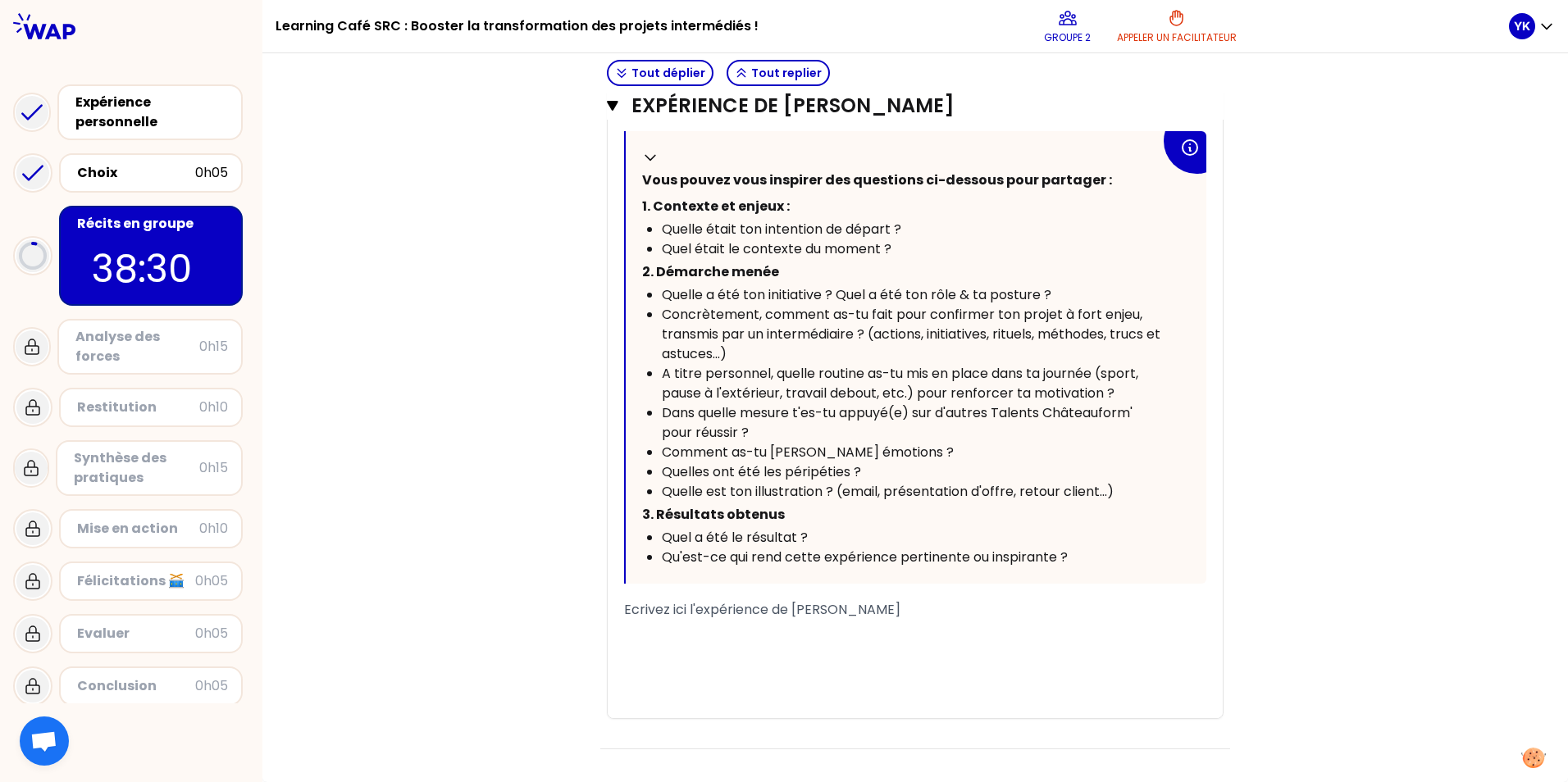 click on "Ecrivez ici l'expérience de [PERSON_NAME]" at bounding box center (762, 609) 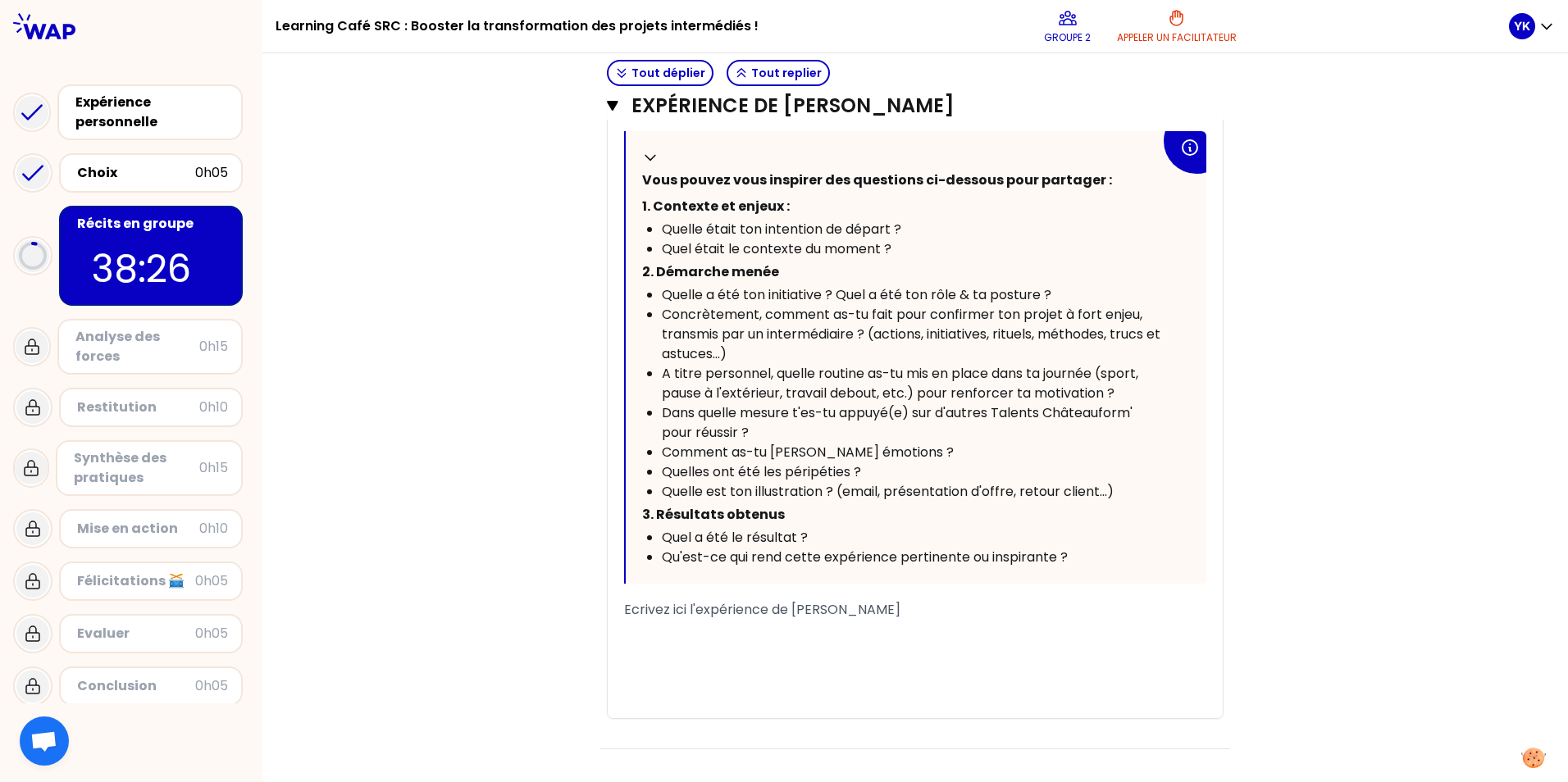 click on "Ecrivez ici l'expérience de [PERSON_NAME]" at bounding box center (915, 610) 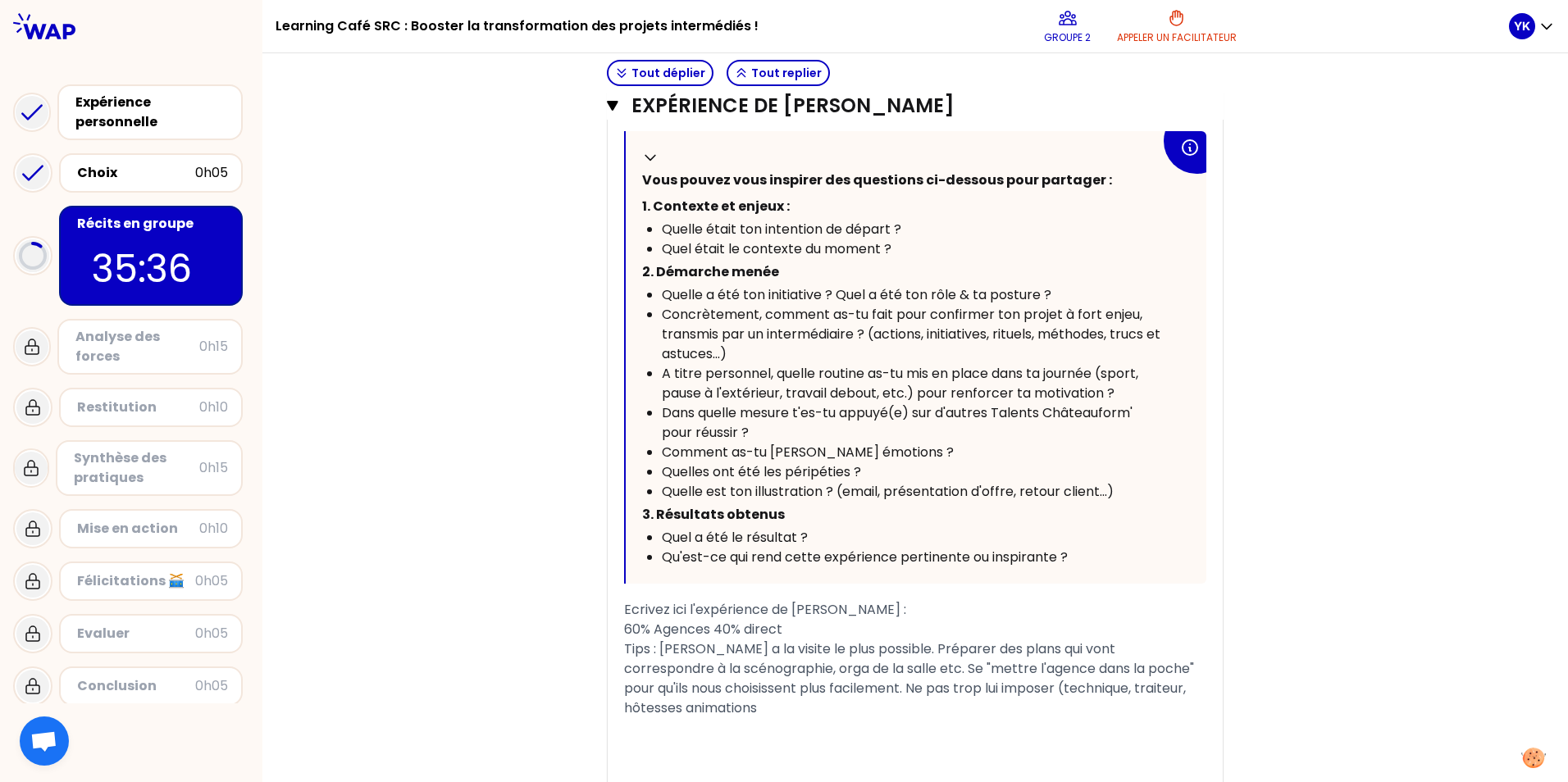 click on "Tips : [PERSON_NAME] a la visite le plus possible. Préparer des plans qui vont correspondre à la scénographie, orga de la salle etc. Se "mettre l'agence dans la poche" pour qu'ils nous choisissent plus facilement. Ne pas trop lui imposer (technique, traiteur, hôtesses animations" at bounding box center (910, 678) 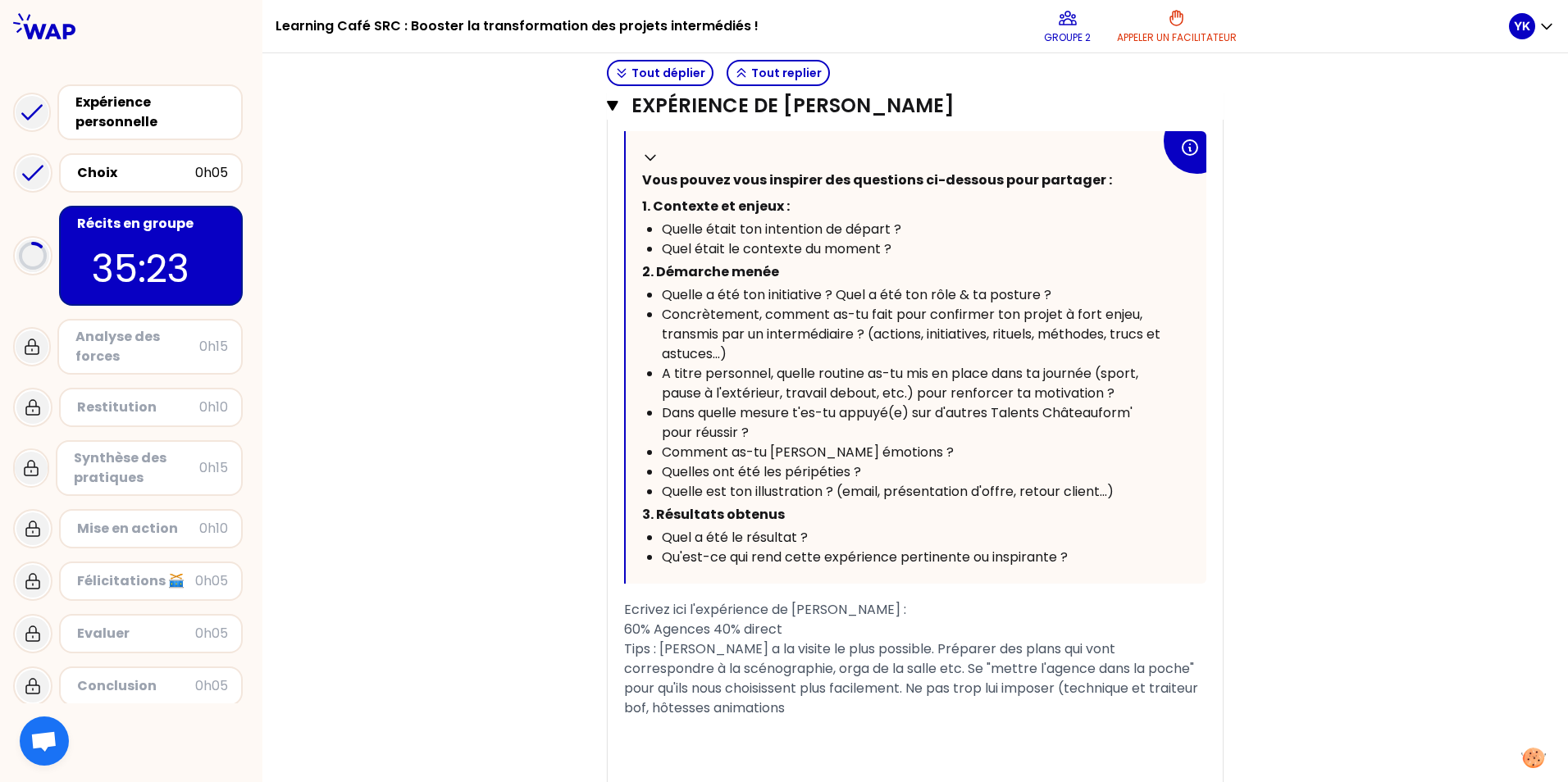click on "Tips : [PERSON_NAME] a la visite le plus possible. Préparer des plans qui vont correspondre à la scénographie, orga de la salle etc. Se "mettre l'agence dans la poche" pour qu'ils nous choisissent plus facilement. Ne pas trop lui imposer (technique et traiteur bof, hôtesses animations" at bounding box center (915, 679) 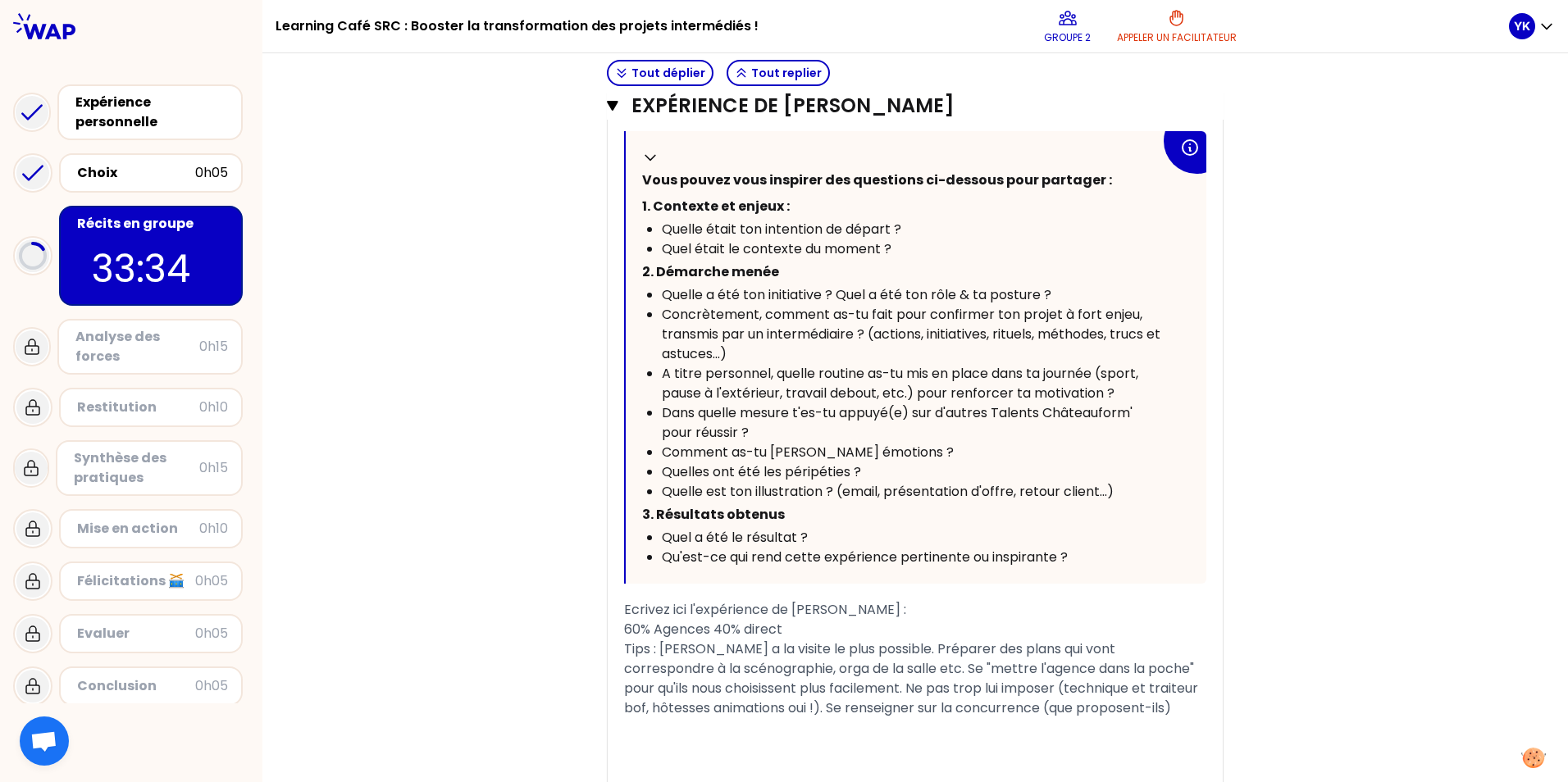 click on "Tips : [PERSON_NAME] a la visite le plus possible. Préparer des plans qui vont correspondre à la scénographie, orga de la salle etc. Se "mettre l'agence dans la poche" pour qu'ils nous choisissent plus facilement. Ne pas trop lui imposer (technique et traiteur bof, hôtesses animations oui !). Se renseigner sur la concurrence (que proposent-ils)" at bounding box center (913, 678) 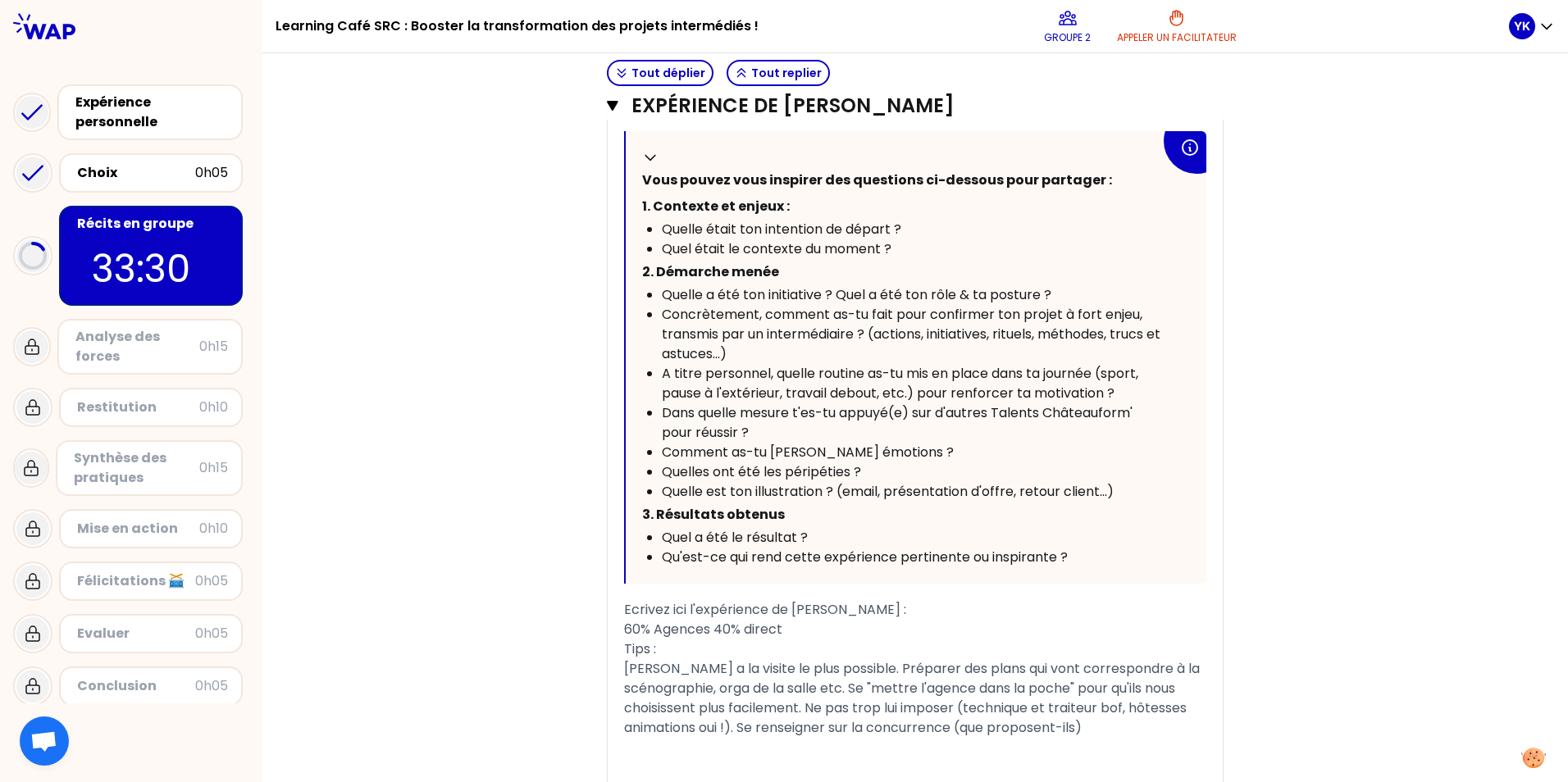 click on "[PERSON_NAME] a la visite le plus possible. Préparer des plans qui vont correspondre à la scénographie, orga de la salle etc. Se "mettre l'agence dans la poche" pour qu'ils nous choisissent plus facilement. Ne pas trop lui imposer (technique et traiteur bof, hôtesses animations oui !). Se renseigner sur la concurrence (que proposent-ils)" at bounding box center (914, 698) 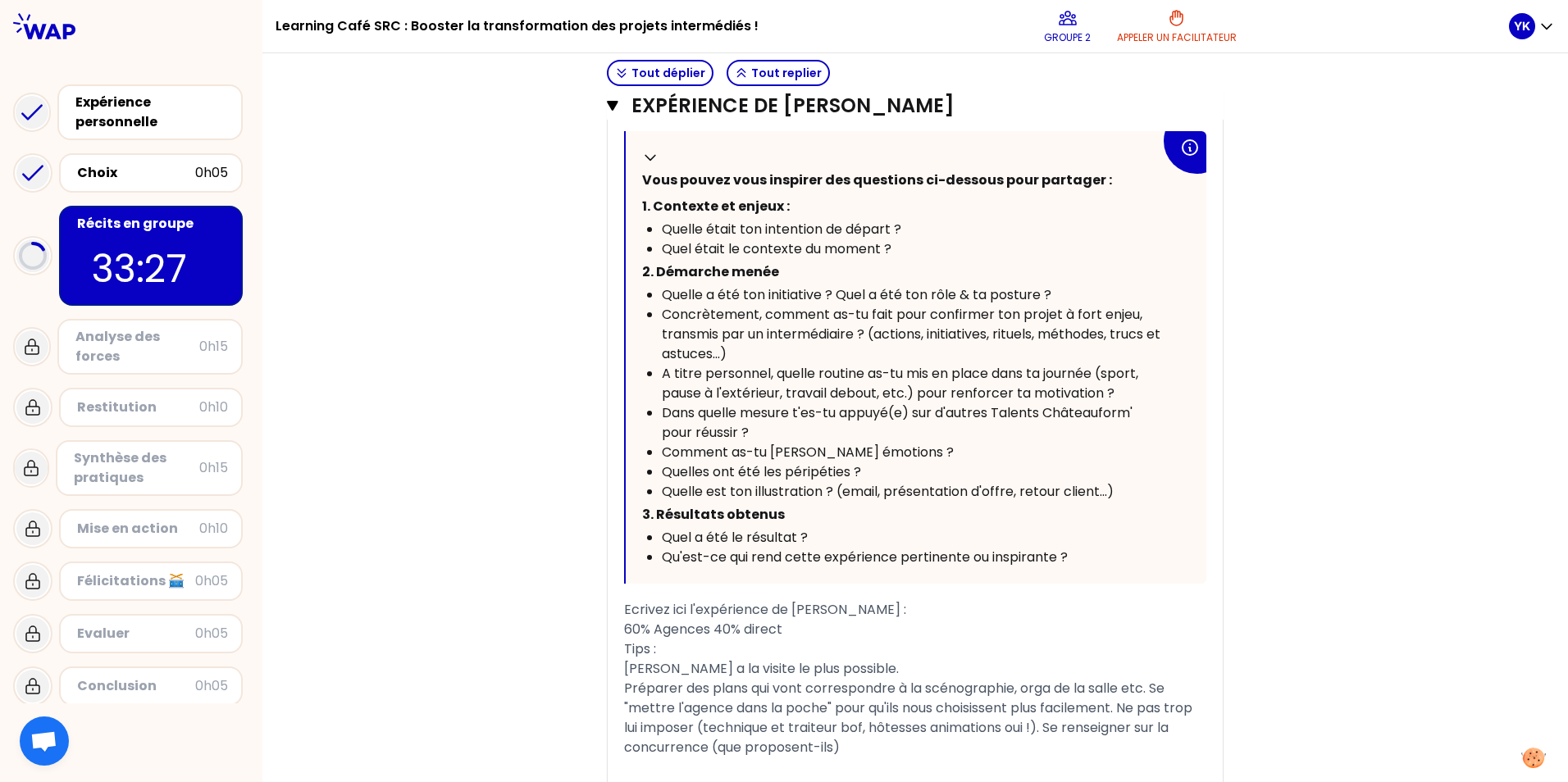 click on "Préparer des plans qui vont correspondre à la scénographie, orga de la salle etc. Se "mettre l'agence dans la poche" pour qu'ils nous choisissent plus facilement. Ne pas trop lui imposer (technique et traiteur bof, hôtesses animations oui !). Se renseigner sur la concurrence (que proposent-ils)" at bounding box center [909, 717] 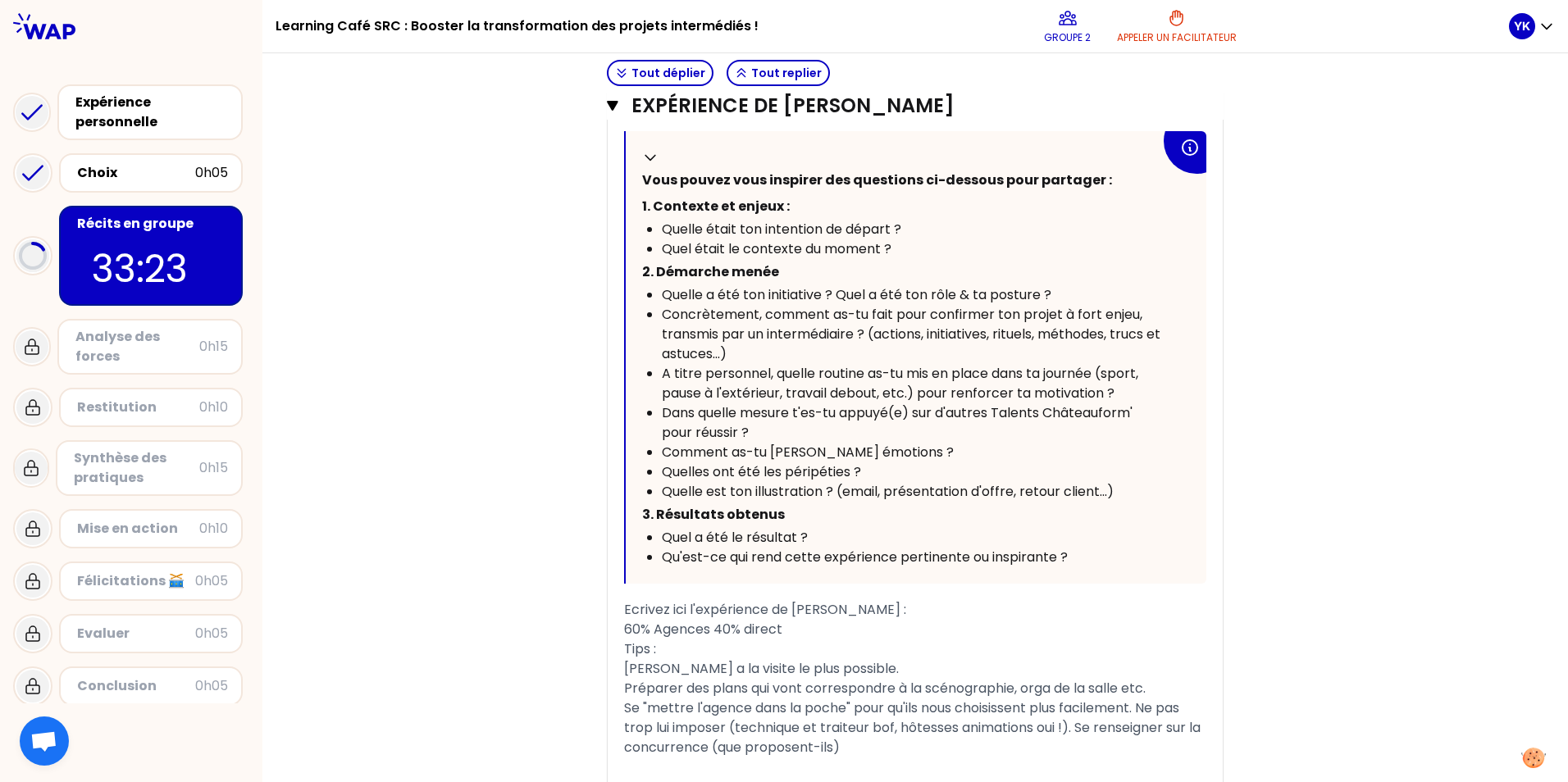 click on "Se "mettre l'agence dans la poche" pour qu'ils nous choisissent plus facilement. Ne pas trop lui imposer (technique et traiteur bof, hôtesses animations oui !). Se renseigner sur la concurrence (que proposent-ils)" at bounding box center [914, 727] 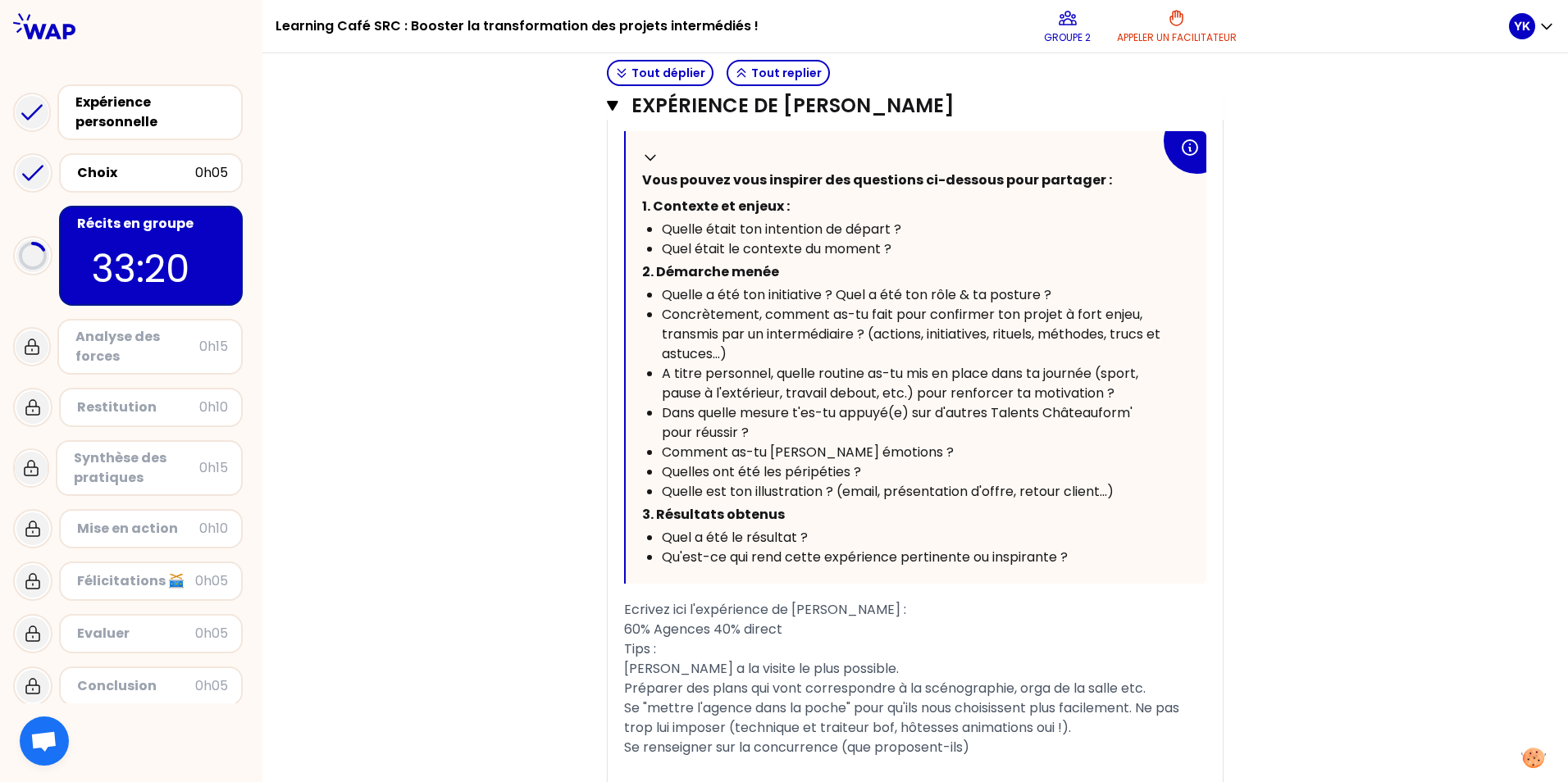 click on "Objectifs # Racontez votre vécu à tour de rôle [10 min/personne] # Chaque participant·e raconte son expérience. Ensuite, les autres participants peuvent poser leurs questions à l’aide du guide d’interview. # 🚀 A vous de jouer 💬 Tout déplier Tout replier Expérience de [PERSON_NAME] Expérience de [PERSON_NAME] Expérience [PERSON_NAME] Expérience de [PERSON_NAME] Fermer T1 T2 Exporter sauvegardé « Je prépare des plans en configuration, des visuels qui collent au mieux à leur scéno S’ils arrivent à se projeter et se sentent en confiance avec le site ils feront derrière une super prés. à leur client. Je reste souple, à l’écoute, une agence a besoin de liberté pour montrer sa valeur ajoutée » Replier Vous pouvez vous inspirer des questions ci-dessous pour partager : 1. [PERSON_NAME] et enjeux : Quelle était ton intention de départ ? Quel était le contexte du moment ? 2. Démarche menée Quelle a été ton initiative ? Quel a été ton rôle & ta posture ? ﻿" at bounding box center [915, 108] 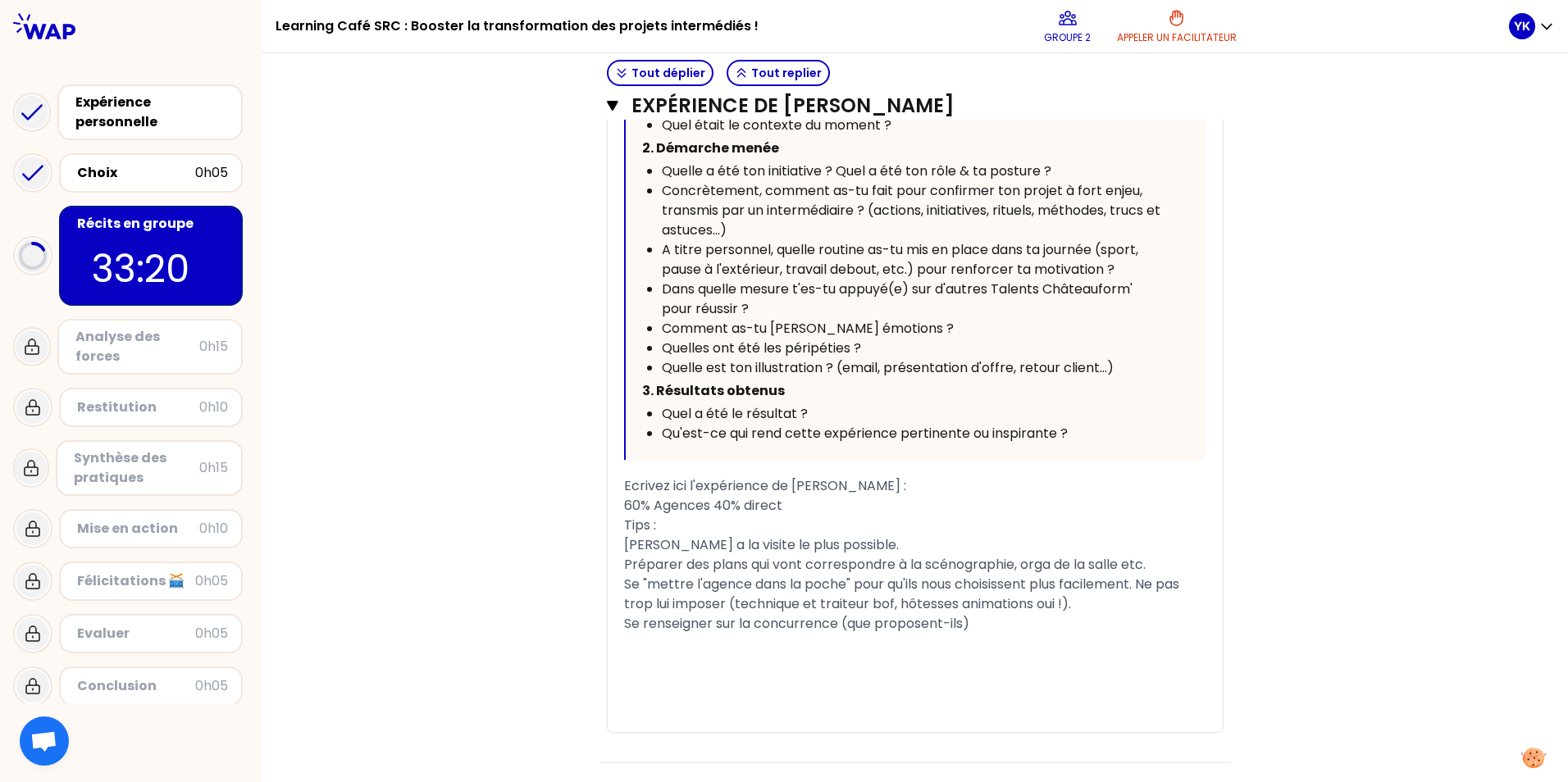 scroll, scrollTop: 926, scrollLeft: 0, axis: vertical 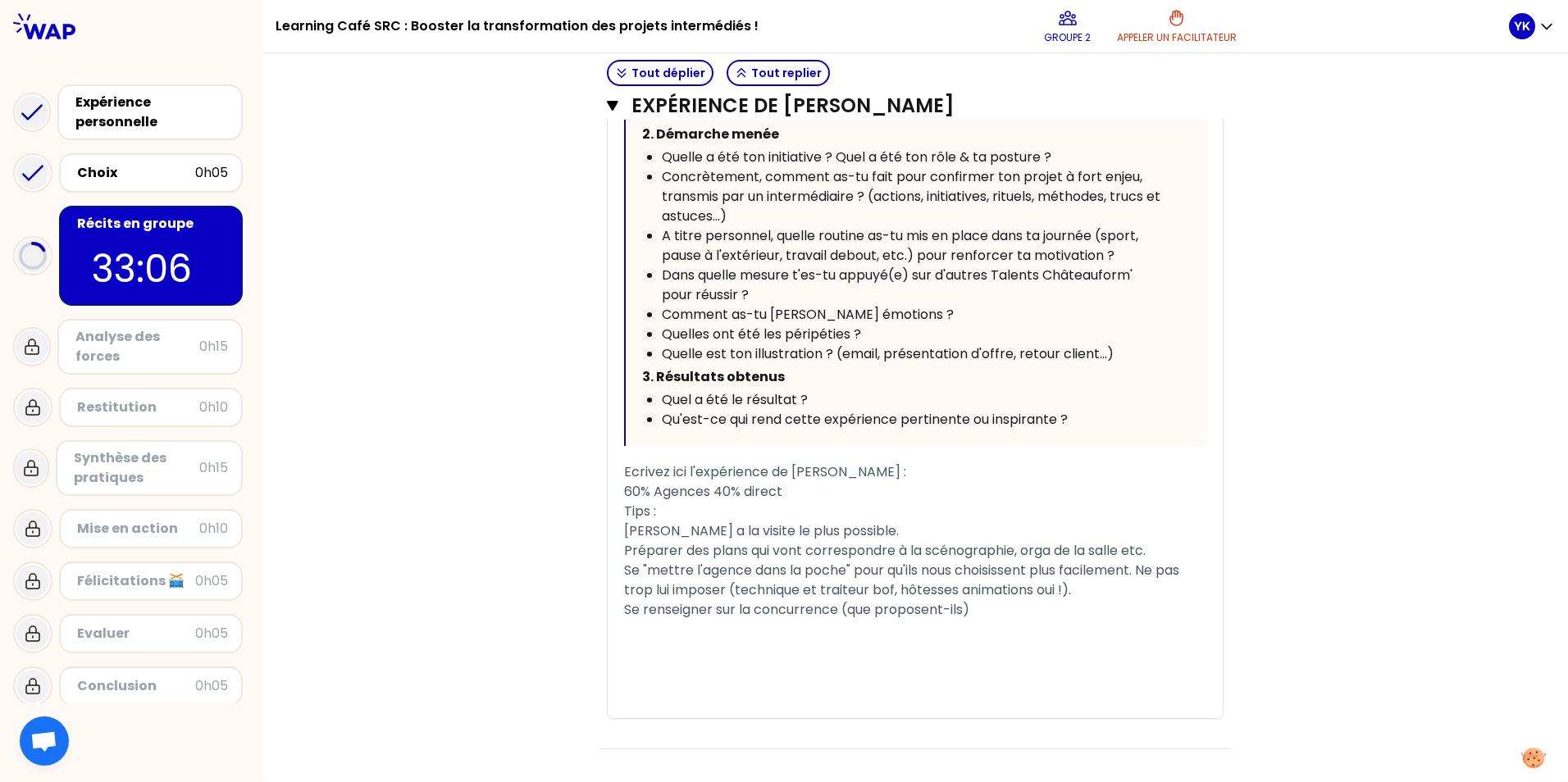drag, startPoint x: 981, startPoint y: 606, endPoint x: 995, endPoint y: 620, distance: 19.79899 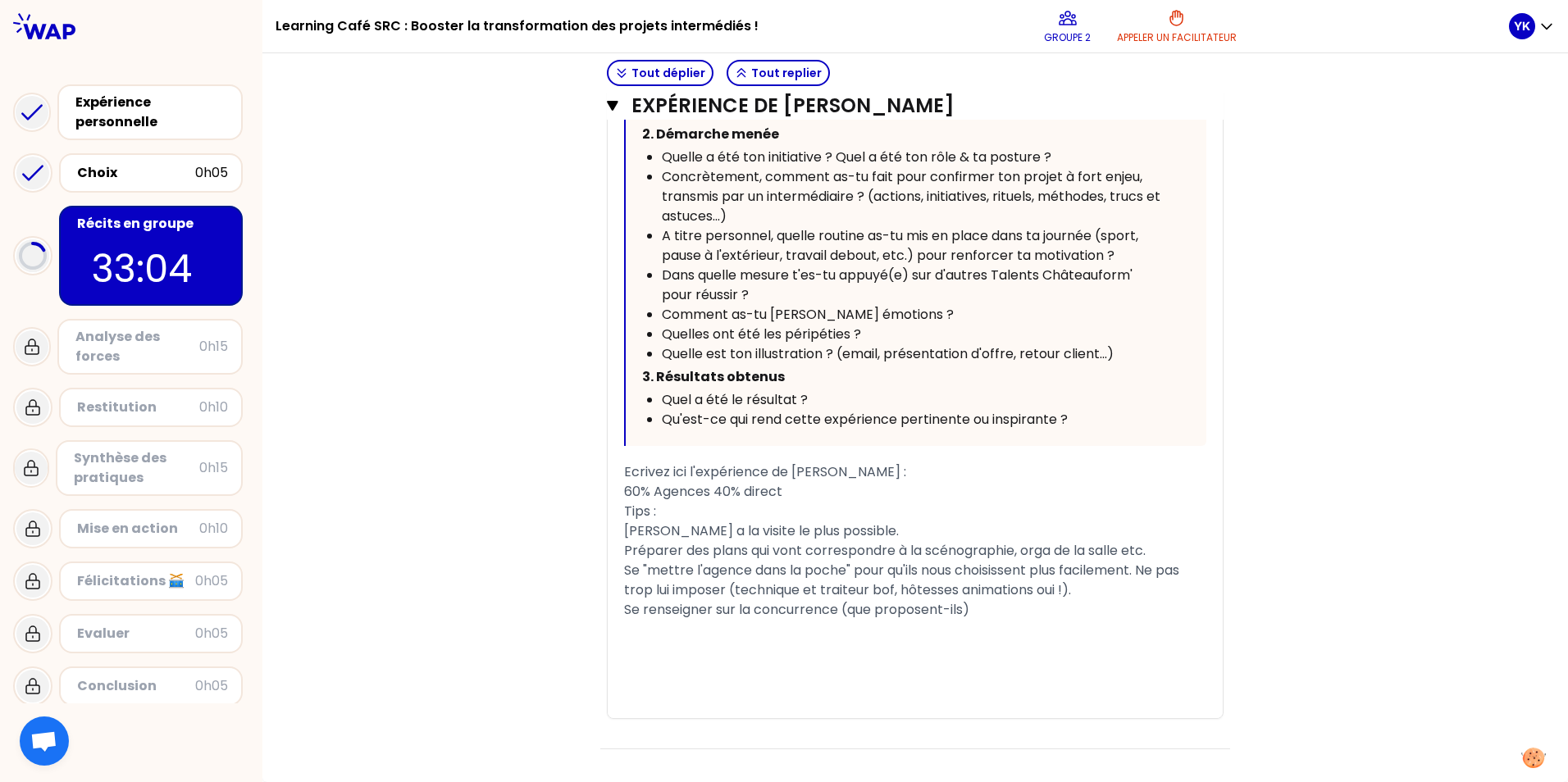 click on "[PERSON_NAME] a la visite le plus possible." at bounding box center (915, 531) 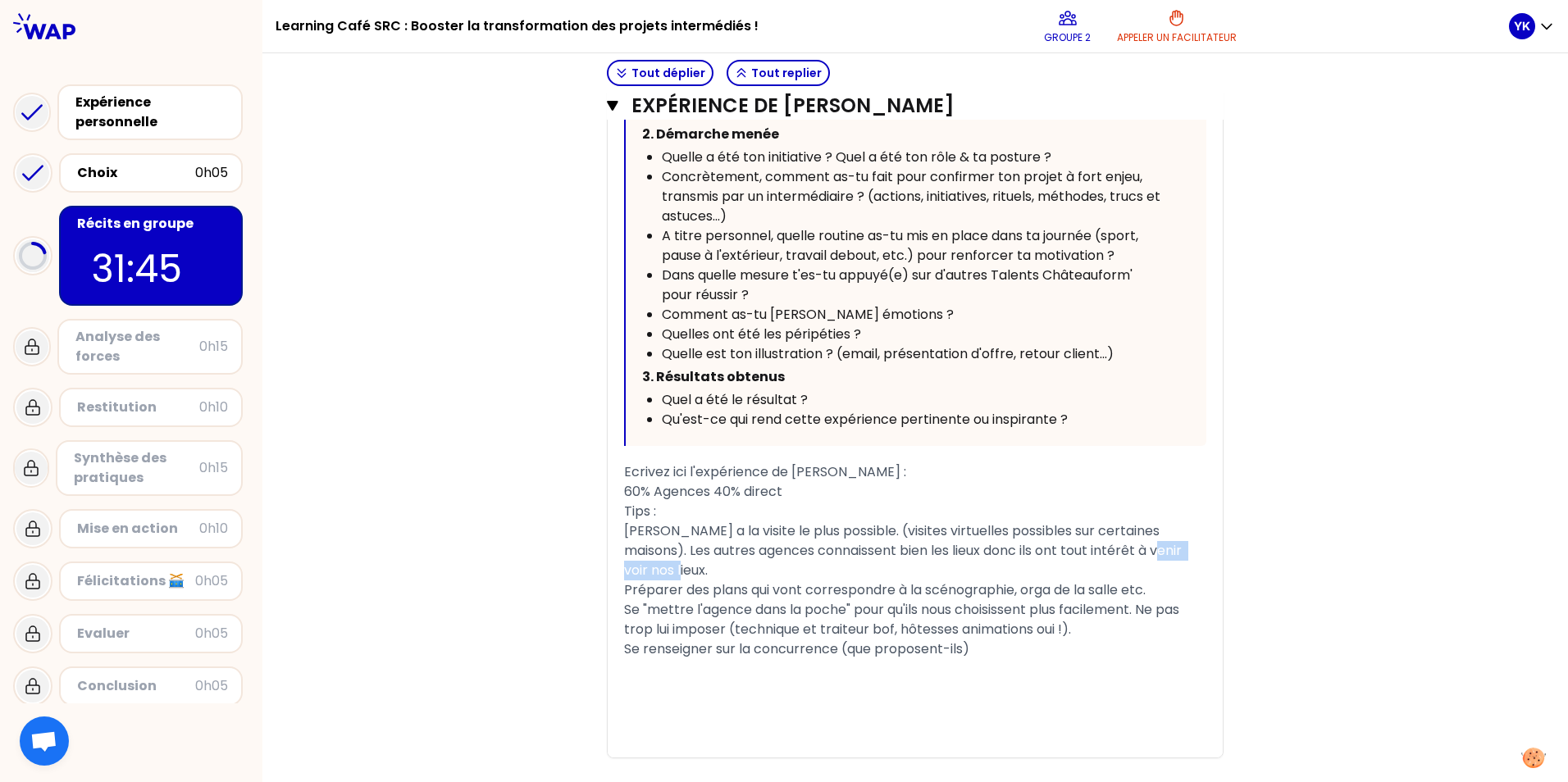 drag, startPoint x: 1194, startPoint y: 549, endPoint x: 1093, endPoint y: 548, distance: 101.00495 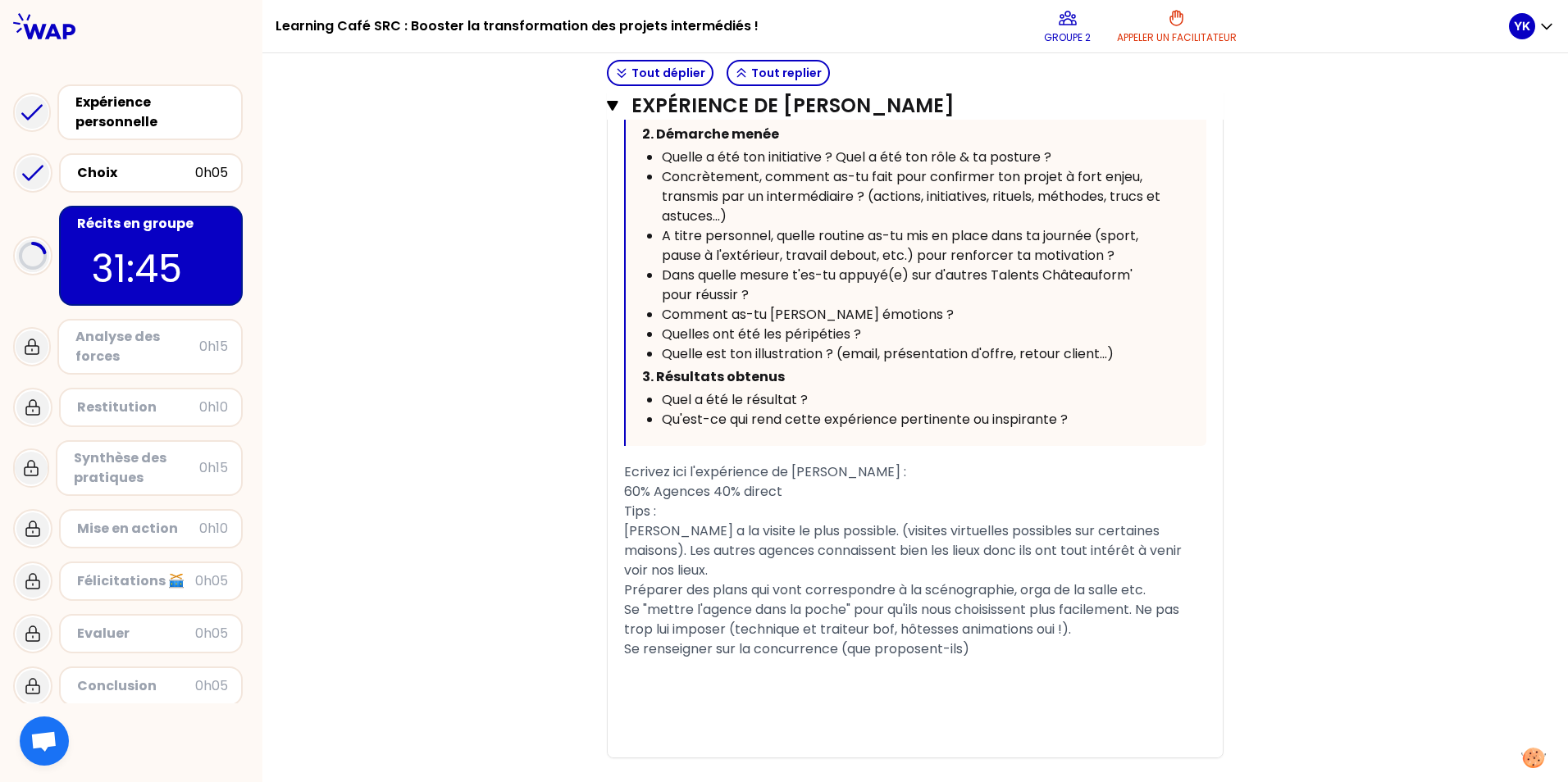 click on "[PERSON_NAME] a la visite le plus possible. (visites virtuelles possibles sur certaines maisons). Les autres agences connaissent bien les lieux donc ils ont tout intérêt à venir voir nos lieux." at bounding box center (905, 550) 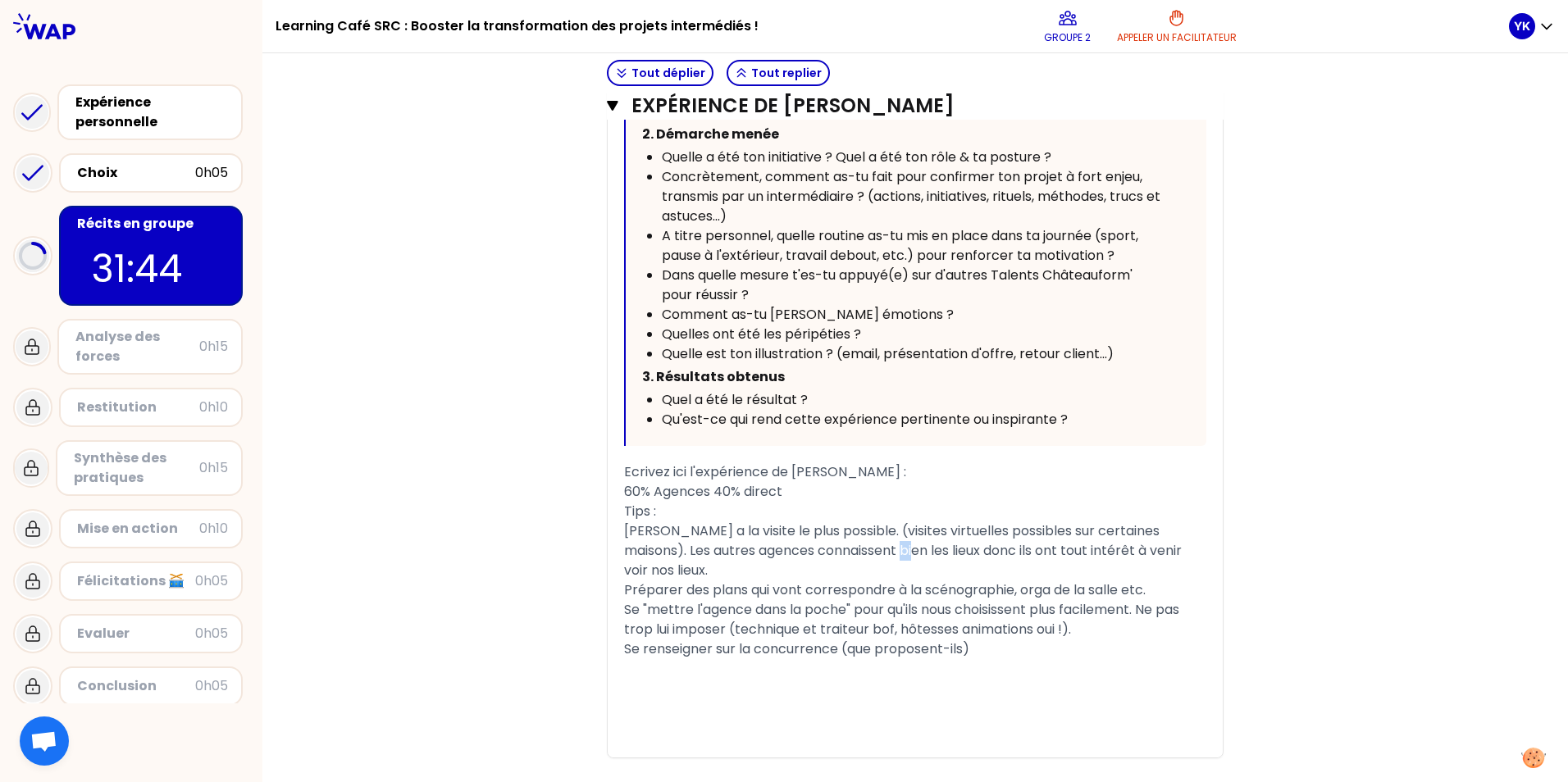 drag, startPoint x: 864, startPoint y: 549, endPoint x: 850, endPoint y: 549, distance: 14 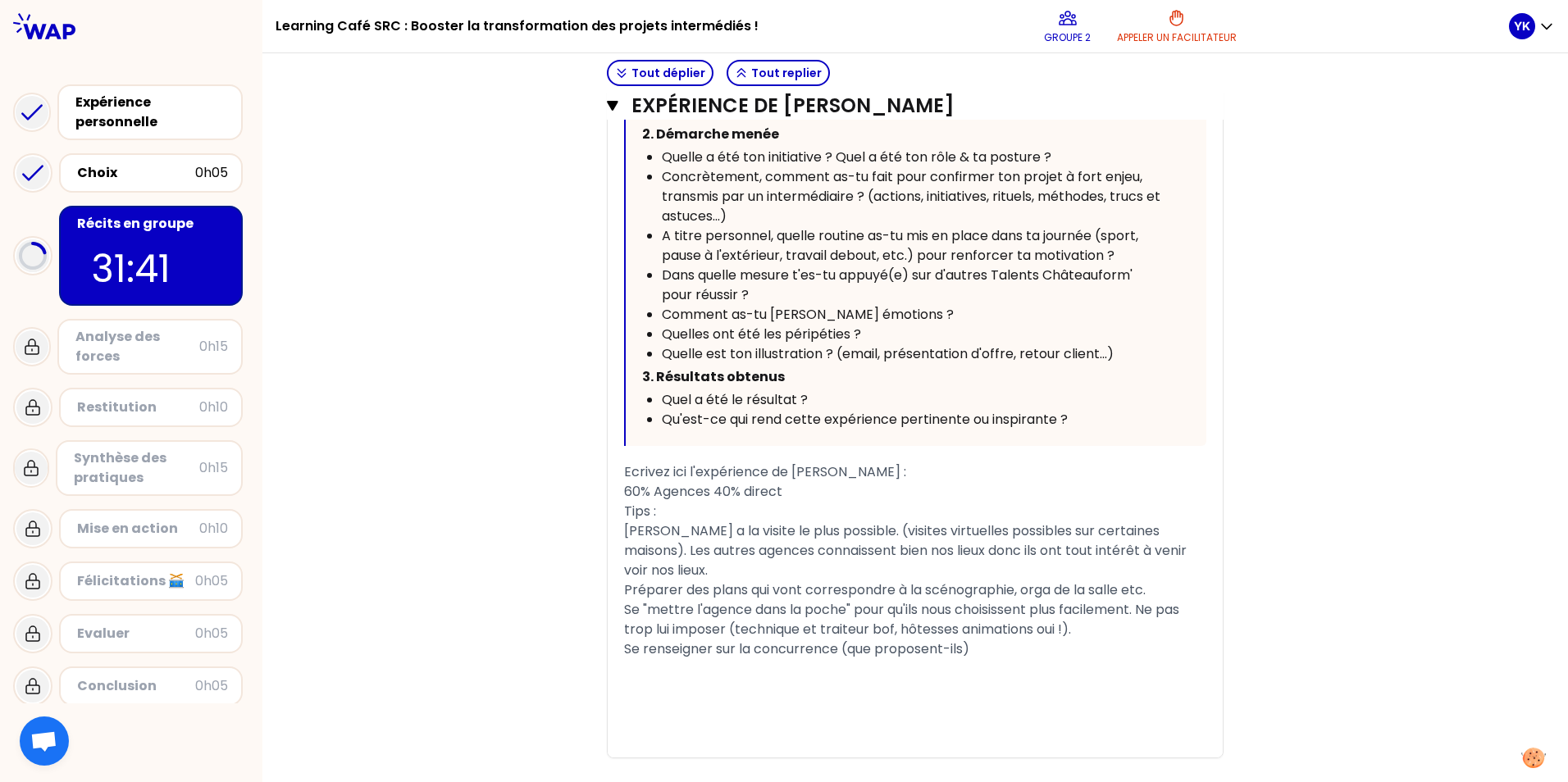 click on "[PERSON_NAME] a la visite le plus possible. (visites virtuelles possibles sur certaines maisons). Les autres agences connaissent bien nos lieux donc ils ont tout intérêt à venir voir nos lieux." at bounding box center (907, 550) 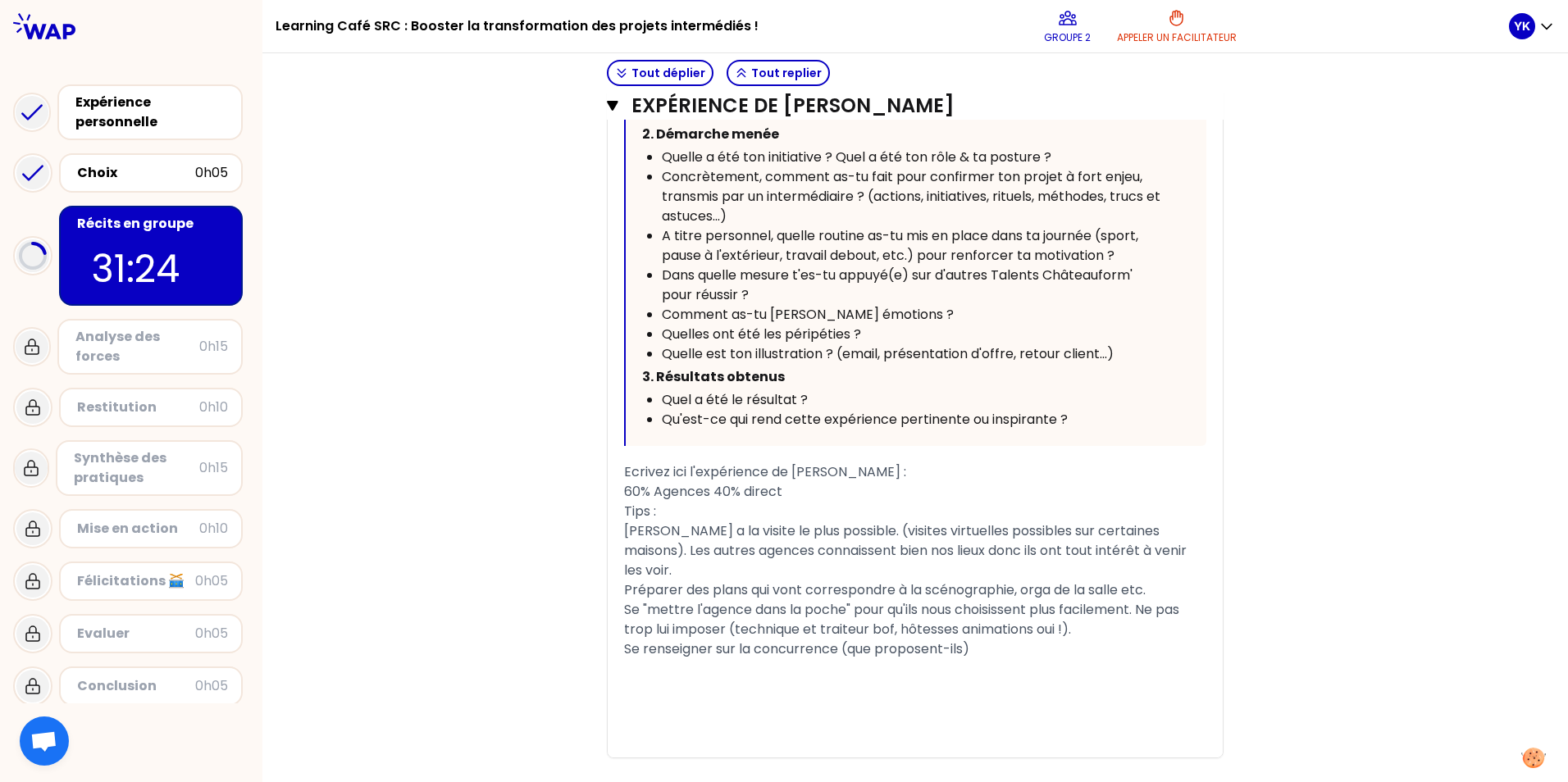 click on "60% Agences 40% direct" at bounding box center (915, 492) 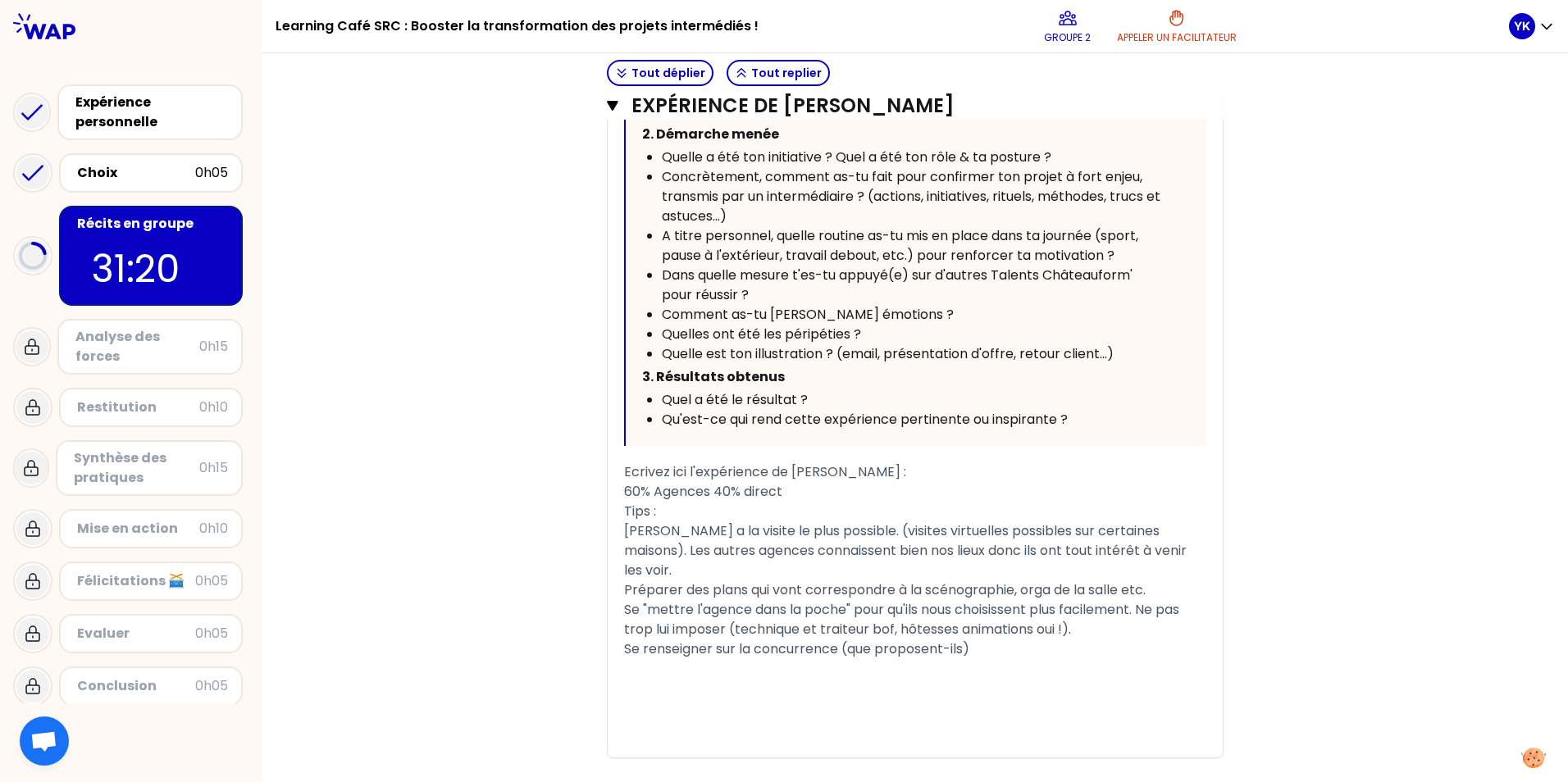 click on "[PERSON_NAME] a la visite le plus possible. (visites virtuelles possibles sur certaines maisons). Les autres agences connaissent bien nos lieux donc ils ont tout intérêt à venir les voir." at bounding box center (915, 551) 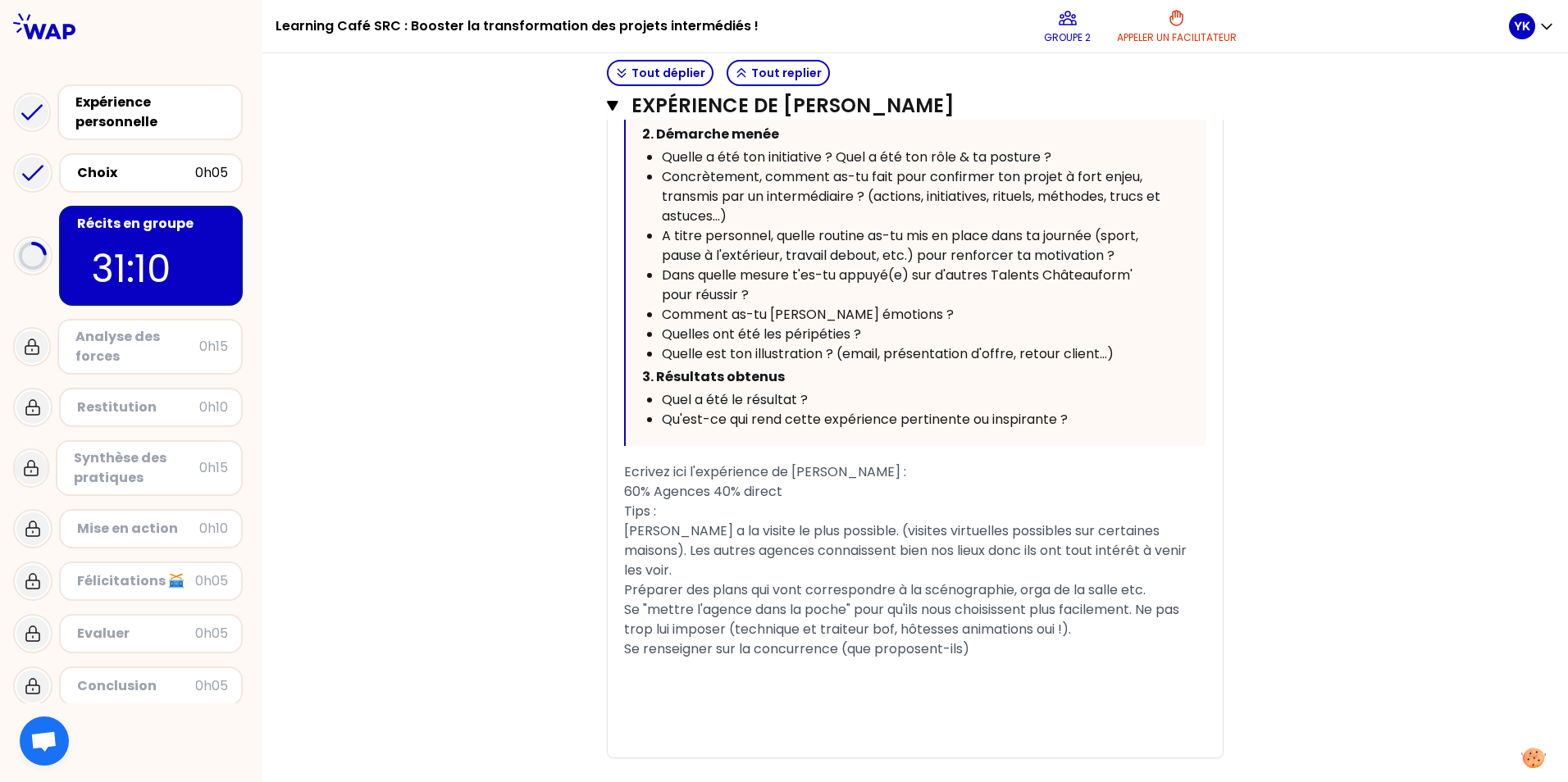 click on "[PERSON_NAME] a la visite le plus possible. (visites virtuelles possibles sur certaines maisons). Les autres agences connaissent bien nos lieux donc ils ont tout intérêt à venir les voir." at bounding box center [907, 550] 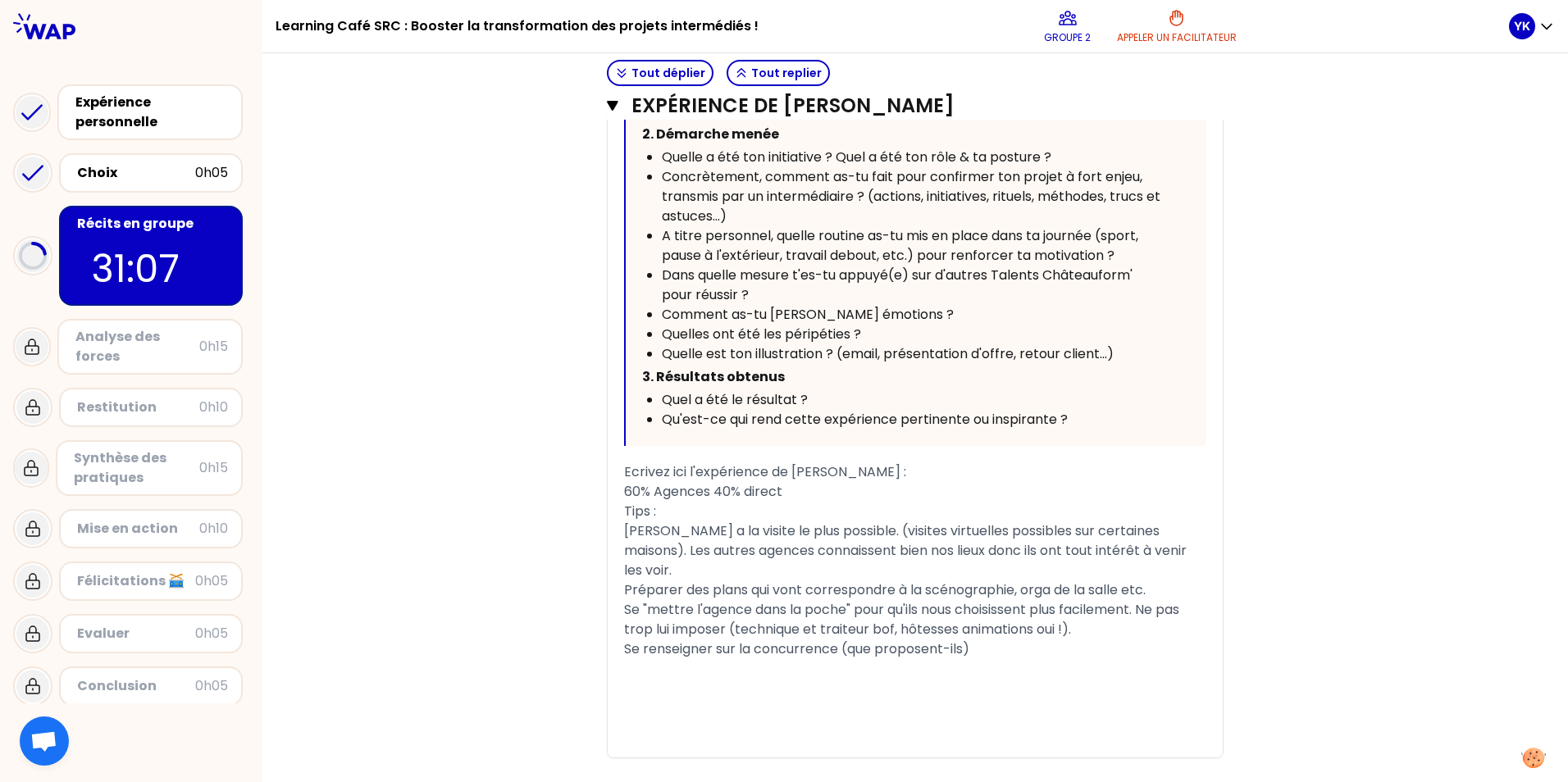 click on "[PERSON_NAME] a la visite le plus possible. (visites virtuelles possibles sur certaines maisons). Les autres agences connaissent bien nos lieux donc ils ont tout intérêt à venir les voir." at bounding box center [915, 551] 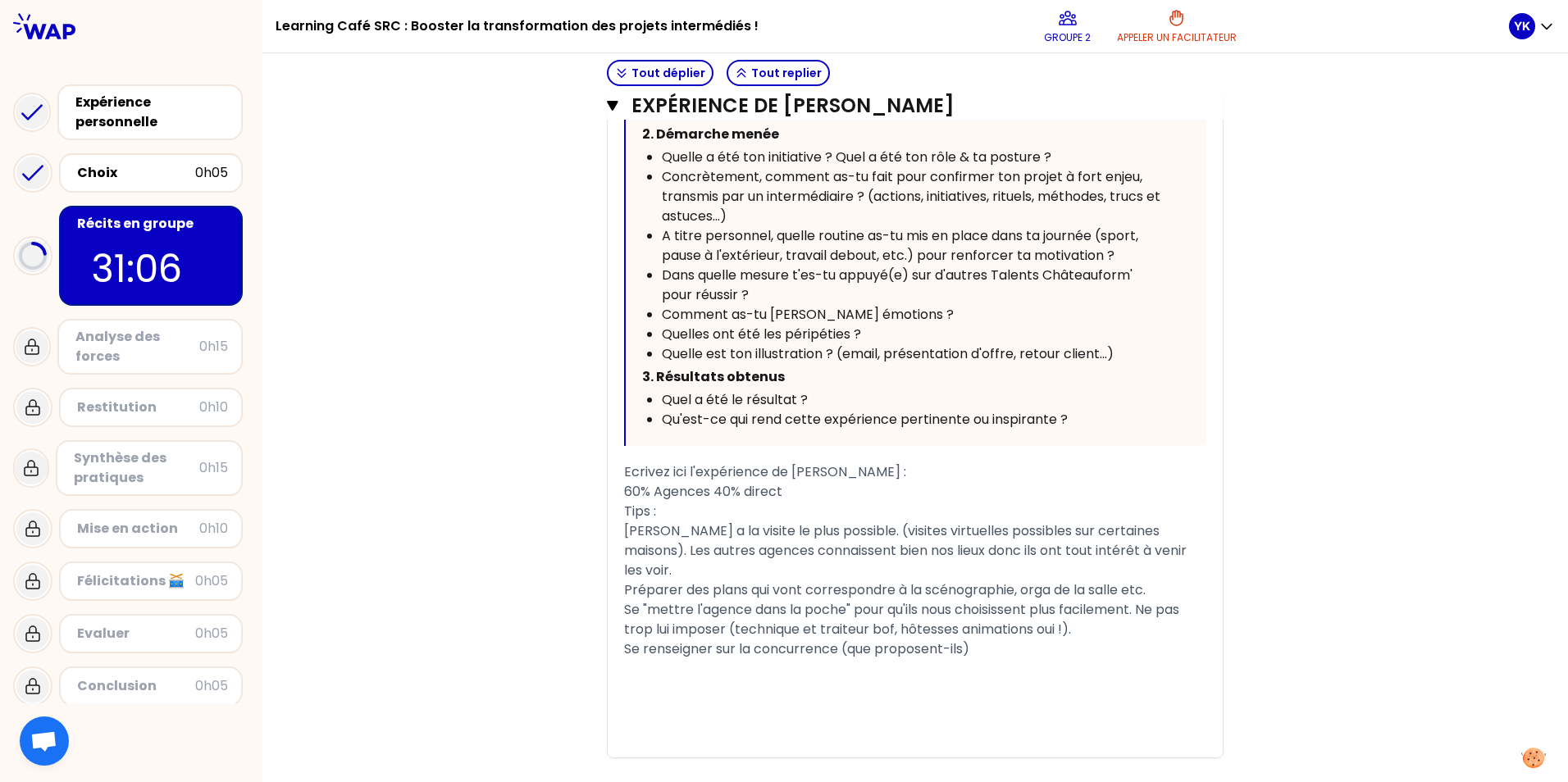 click on "[PERSON_NAME] a la visite le plus possible. (visites virtuelles possibles sur certaines maisons). Les autres agences connaissent bien nos lieux donc ils ont tout intérêt à venir les voir." at bounding box center [907, 550] 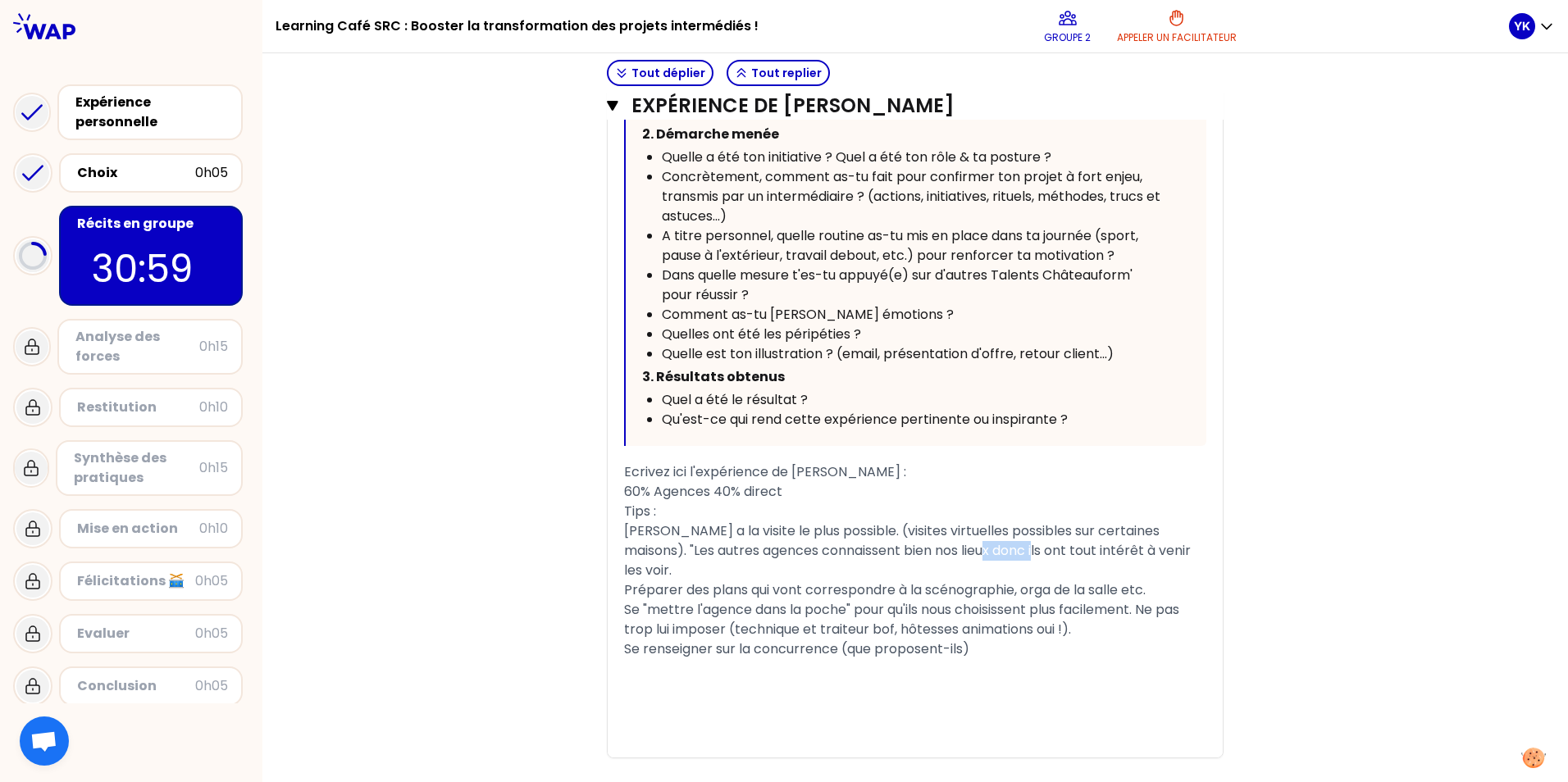 drag, startPoint x: 1009, startPoint y: 552, endPoint x: 969, endPoint y: 550, distance: 40.04997 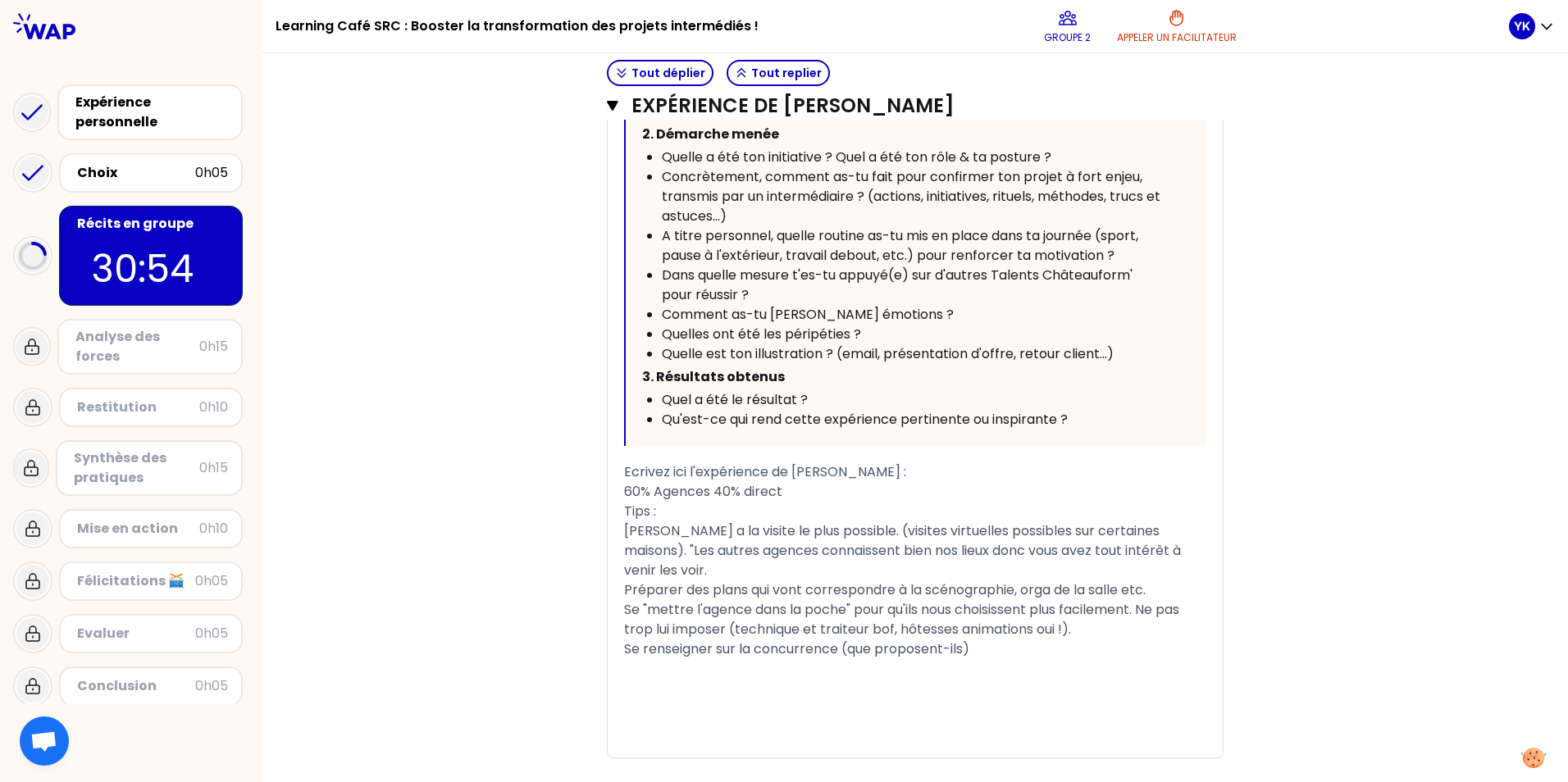 click on "[PERSON_NAME] a la visite le plus possible. (visites virtuelles possibles sur certaines maisons). "Les autres agences connaissent bien nos lieux donc vous avez tout intérêt à venir les voir." at bounding box center (915, 551) 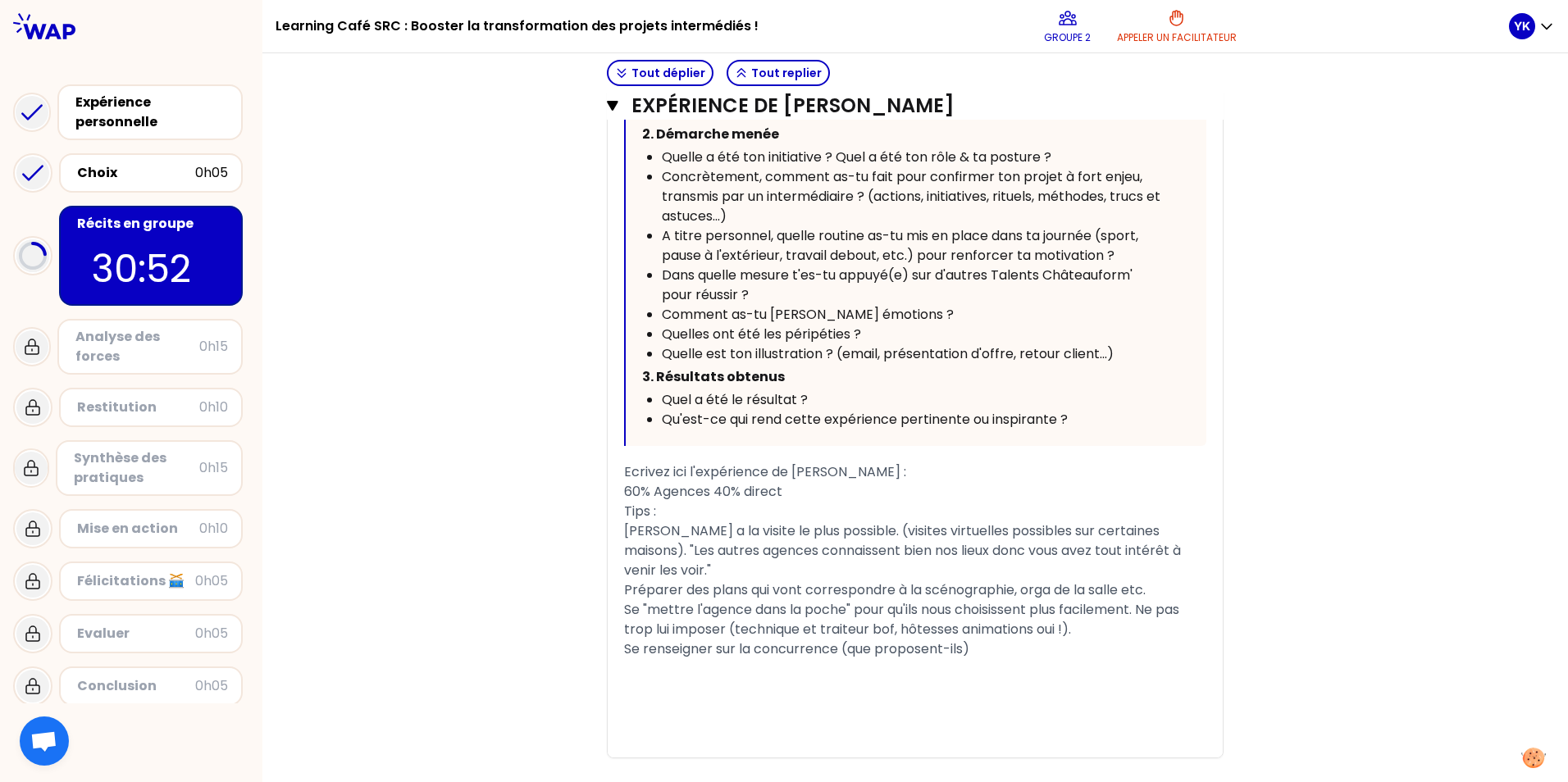 click on "Objectifs # Racontez votre vécu à tour de rôle [10 min/personne] # Chaque participant·e raconte son expérience. Ensuite, les autres participants peuvent poser leurs questions à l’aide du guide d’interview. # 🚀 A vous de jouer 💬 Tout déplier Tout replier Expérience de [PERSON_NAME] Expérience de [PERSON_NAME] Expérience [PERSON_NAME] Expérience de [PERSON_NAME] Fermer T1 T2 Exporter sauvegardé « Je prépare des plans en configuration, des visuels qui collent au mieux à leur scéno S’ils arrivent à se projeter et se sentent en confiance avec le site ils feront derrière une super prés. à leur client. Je reste souple, à l’écoute, une agence a besoin de liberté pour montrer sa valeur ajoutée » Replier Vous pouvez vous inspirer des questions ci-dessous pour partager : 1. [PERSON_NAME] et enjeux : Quelle était ton intention de départ ? Quel était le contexte du moment ? 2. Démarche menée Quelle a été ton initiative ? Quel a été ton rôle & ta posture ? ﻿" at bounding box center [915, -10] 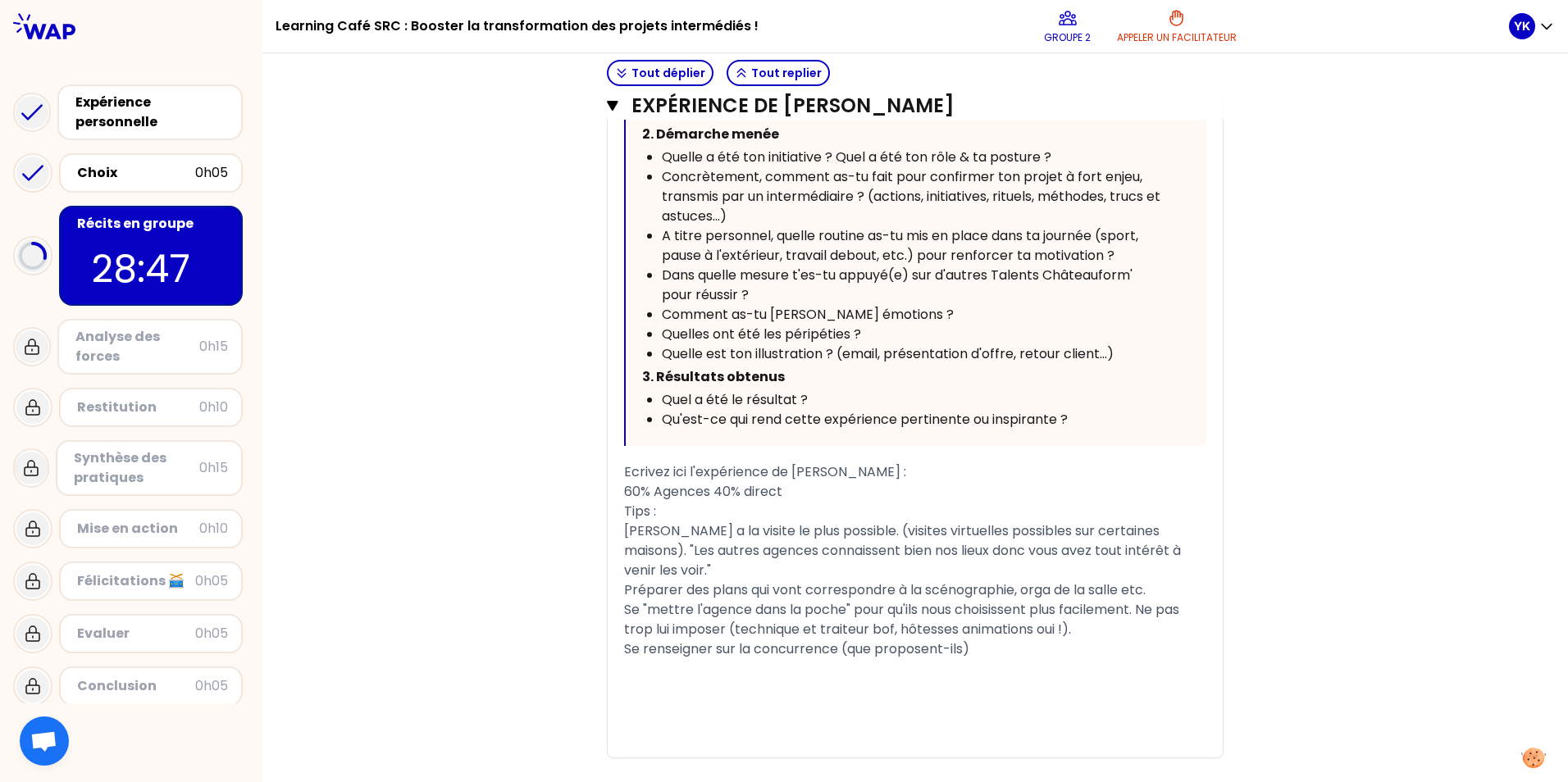 click on "Se renseigner sur la concurrence (que proposent-ils)" at bounding box center (915, 649) 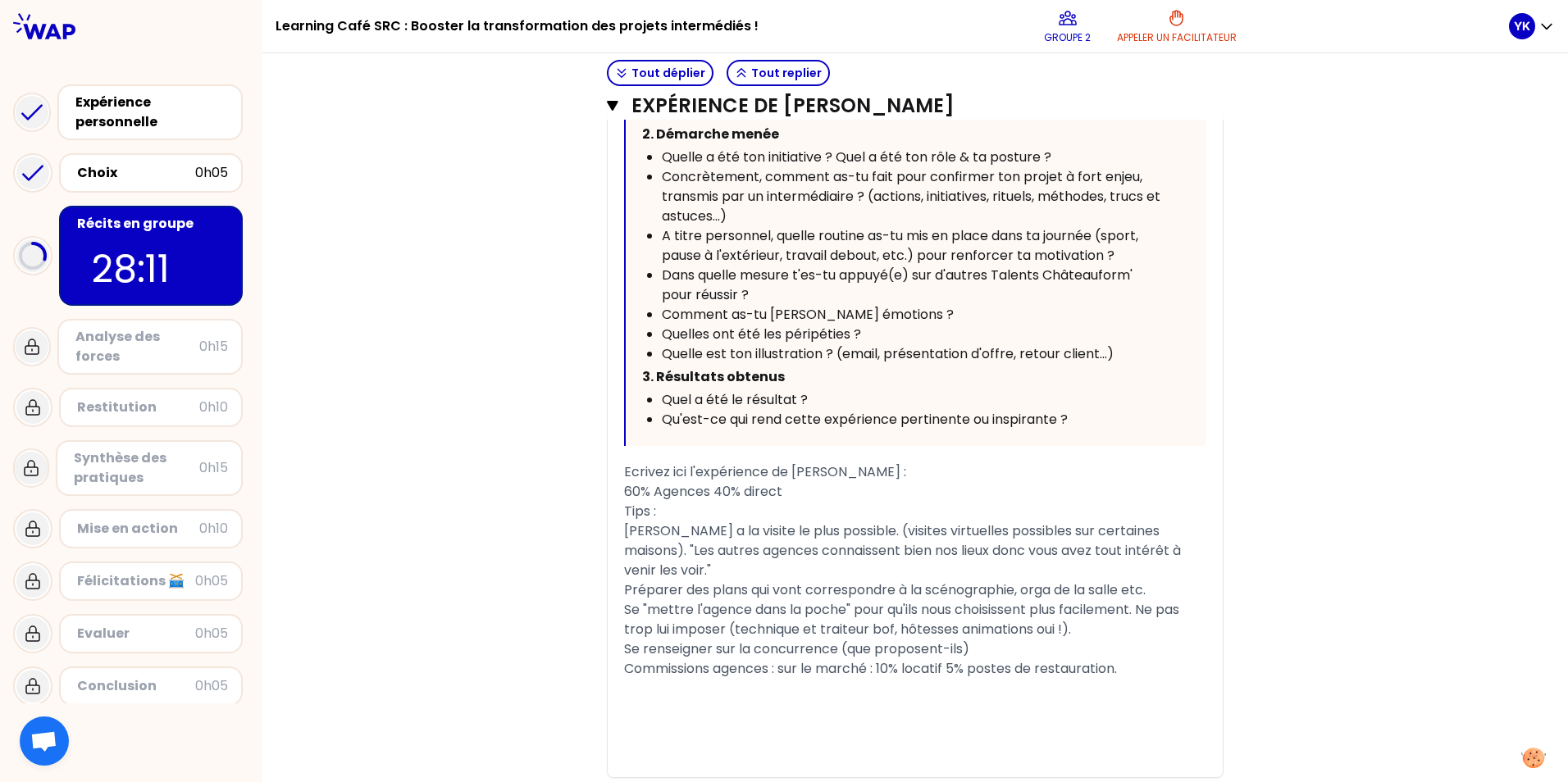 click on "Objectifs # Racontez votre vécu à tour de rôle [10 min/personne] # Chaque participant·e raconte son expérience. Ensuite, les autres participants peuvent poser leurs questions à l’aide du guide d’interview. # 🚀 A vous de jouer 💬 Tout déplier Tout replier Expérience de [PERSON_NAME] Expérience de [PERSON_NAME] Expérience [PERSON_NAME] Expérience de [PERSON_NAME] Fermer T1 T2 Exporter sauvegardé « Je prépare des plans en configuration, des visuels qui collent au mieux à leur scéno S’ils arrivent à se projeter et se sentent en confiance avec le site ils feront derrière une super prés. à leur client. Je reste souple, à l’écoute, une agence a besoin de liberté pour montrer sa valeur ajoutée » Replier Vous pouvez vous inspirer des questions ci-dessous pour partager : 1. [PERSON_NAME] et enjeux : Quelle était ton intention de départ ? Quel était le contexte du moment ? 2. Démarche menée Quelle a été ton initiative ? Quel a été ton rôle & ta posture ? ﻿" at bounding box center (915, 0) 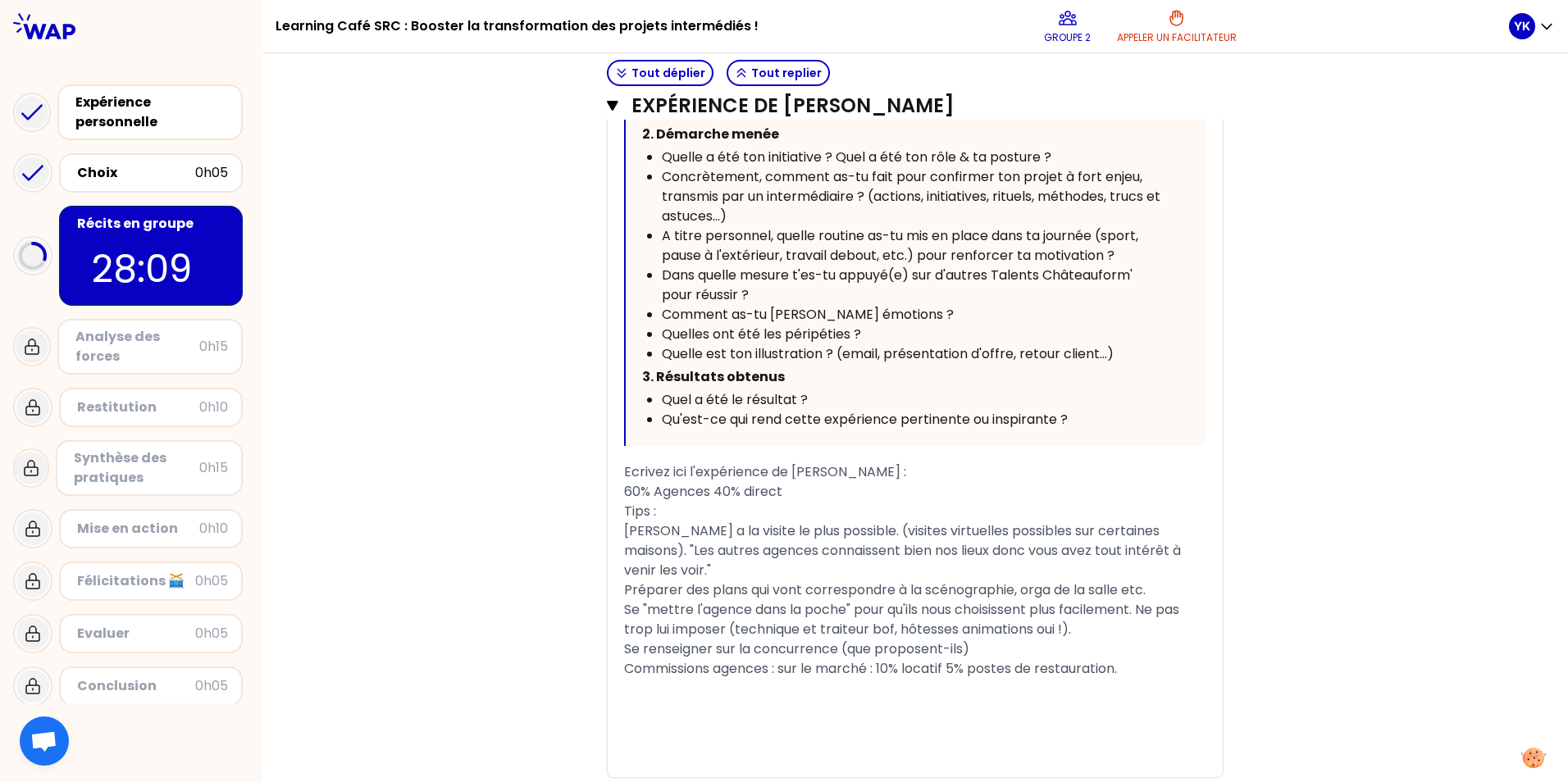 click on "Objectifs # Racontez votre vécu à tour de rôle [10 min/personne] # Chaque participant·e raconte son expérience. Ensuite, les autres participants peuvent poser leurs questions à l’aide du guide d’interview. # 🚀 A vous de jouer 💬 Tout déplier Tout replier Expérience de [PERSON_NAME] Expérience de [PERSON_NAME] Expérience [PERSON_NAME] Expérience de [PERSON_NAME] Fermer T1 T2 Exporter sauvegardé « Je prépare des plans en configuration, des visuels qui collent au mieux à leur scéno S’ils arrivent à se projeter et se sentent en confiance avec le site ils feront derrière une super prés. à leur client. Je reste souple, à l’écoute, une agence a besoin de liberté pour montrer sa valeur ajoutée » Replier Vous pouvez vous inspirer des questions ci-dessous pour partager : 1. [PERSON_NAME] et enjeux : Quelle était ton intention de départ ? Quel était le contexte du moment ? 2. Démarche menée Quelle a été ton initiative ? Quel a été ton rôle & ta posture ? ﻿" at bounding box center [915, 0] 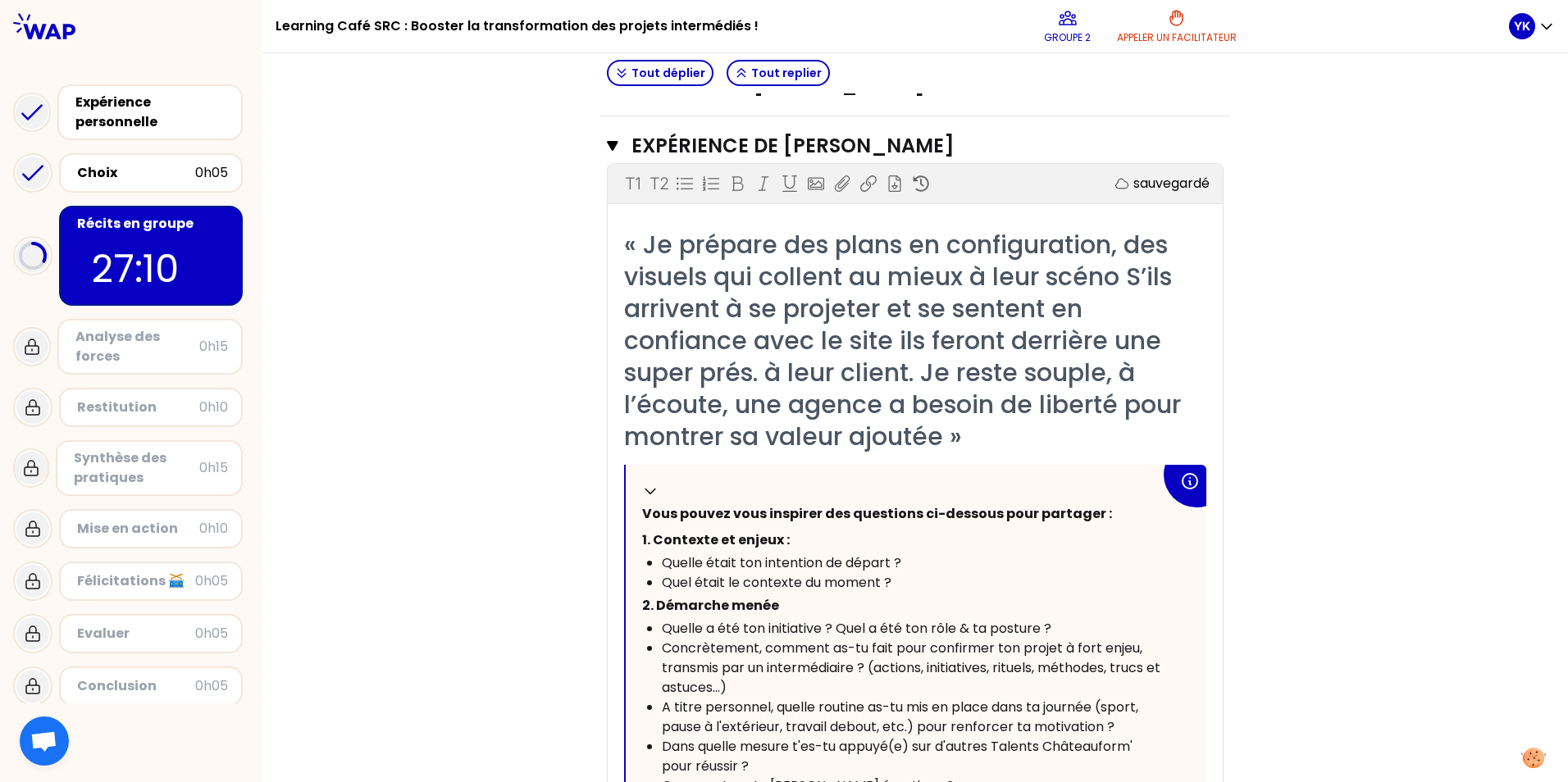 scroll, scrollTop: 352, scrollLeft: 0, axis: vertical 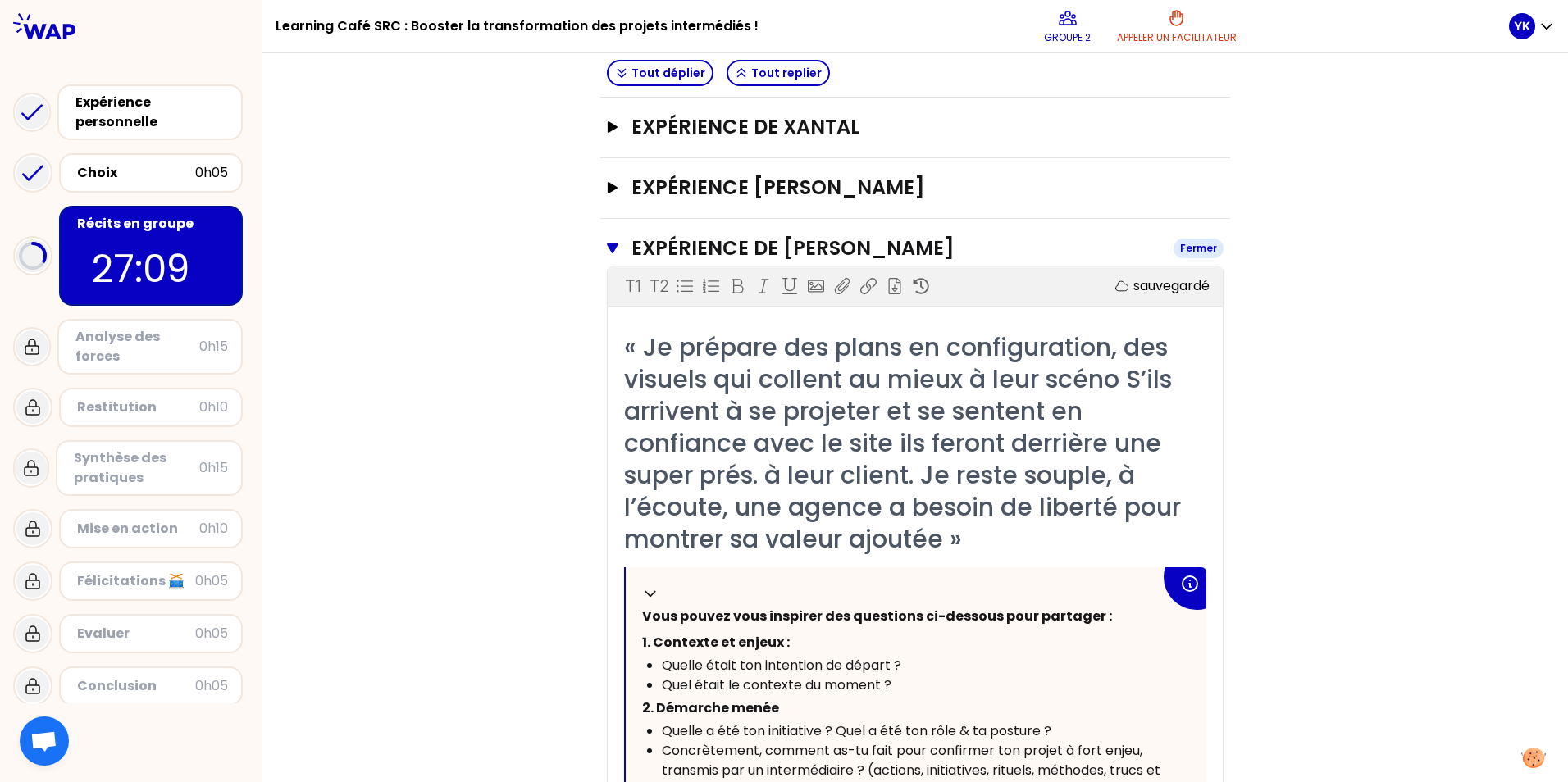 click on "Expérience de [PERSON_NAME]" at bounding box center (896, 248) 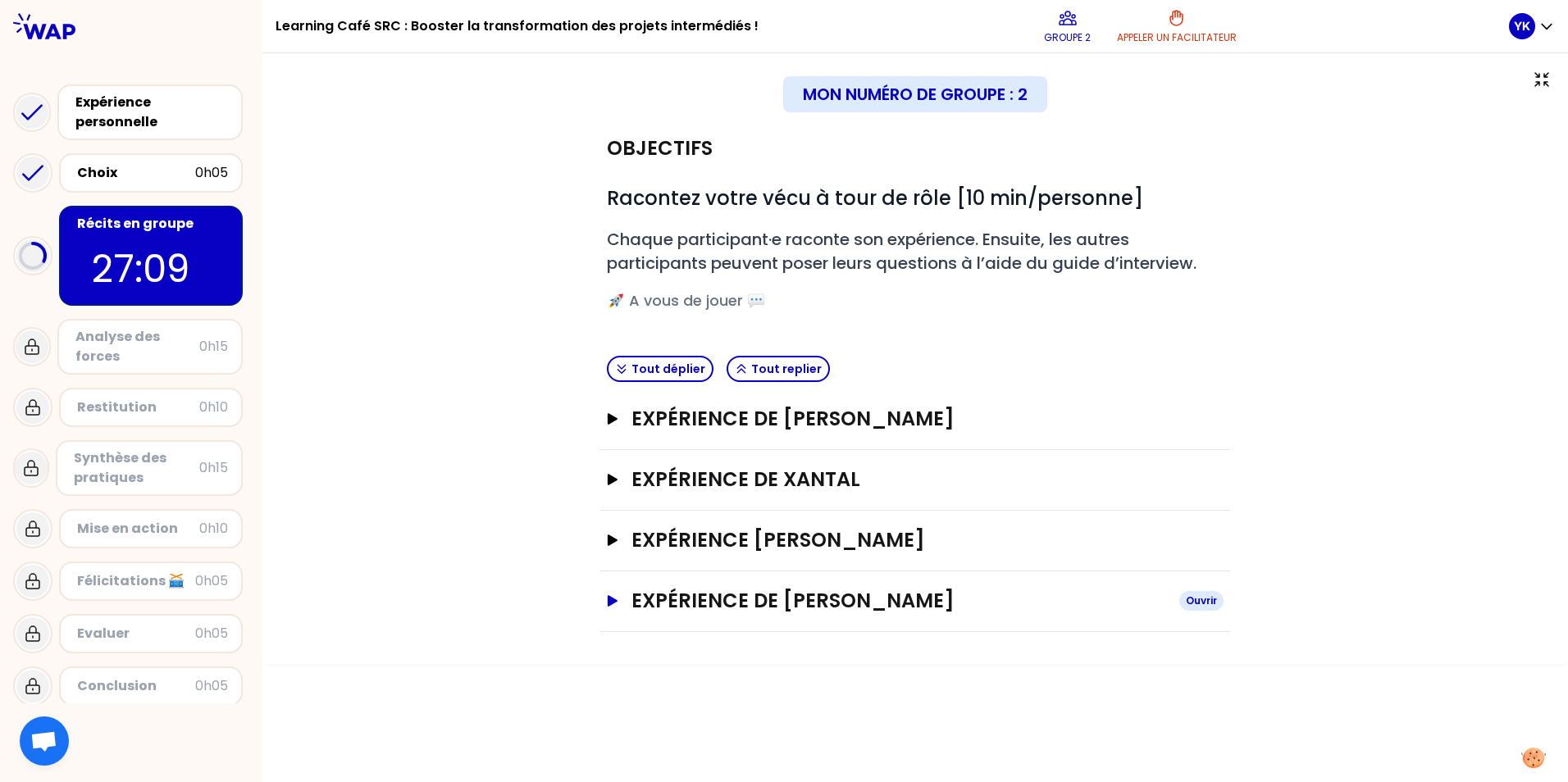 scroll, scrollTop: 0, scrollLeft: 0, axis: both 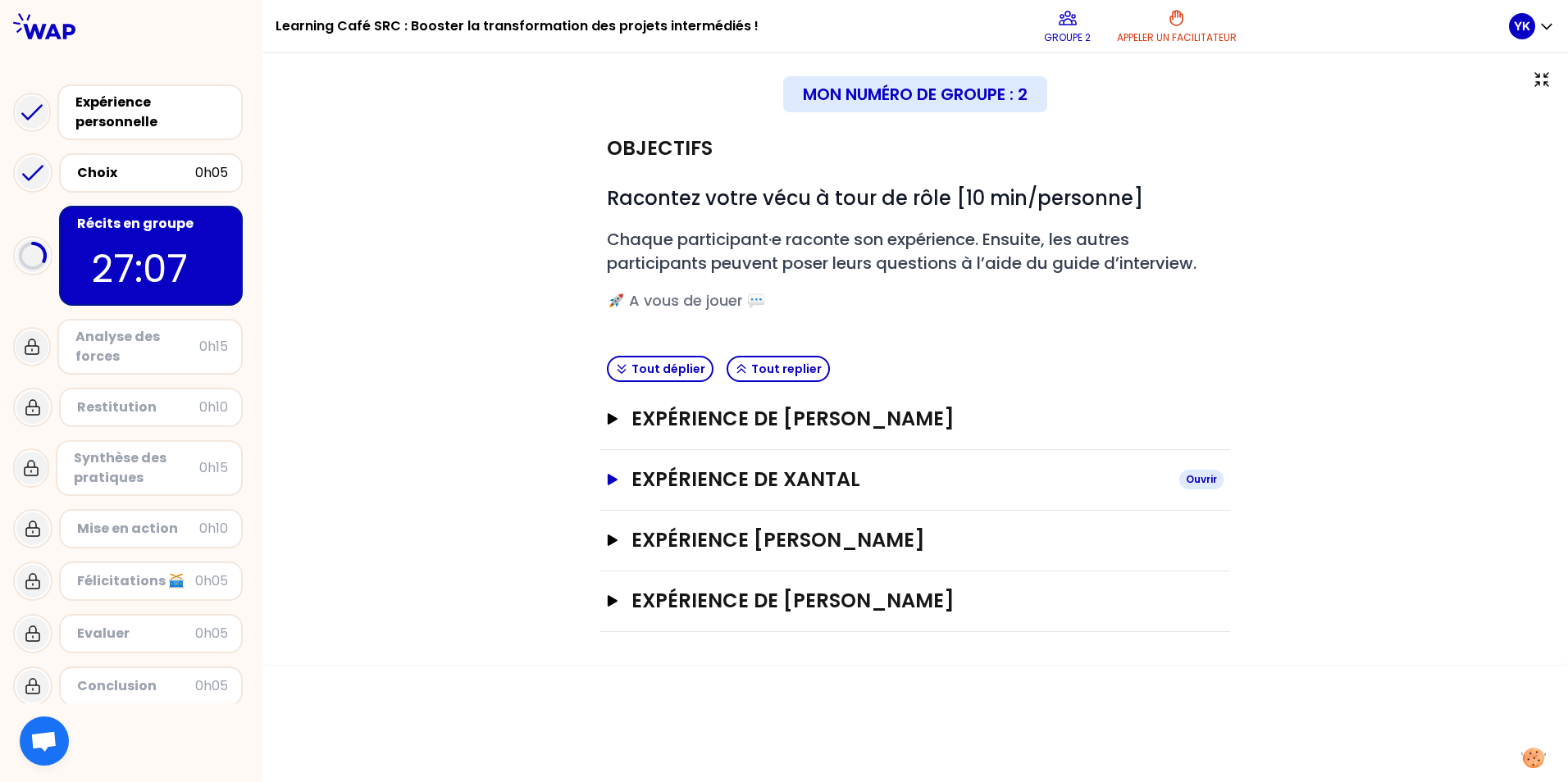 click on "Expérience de Xantal" at bounding box center (899, 480) 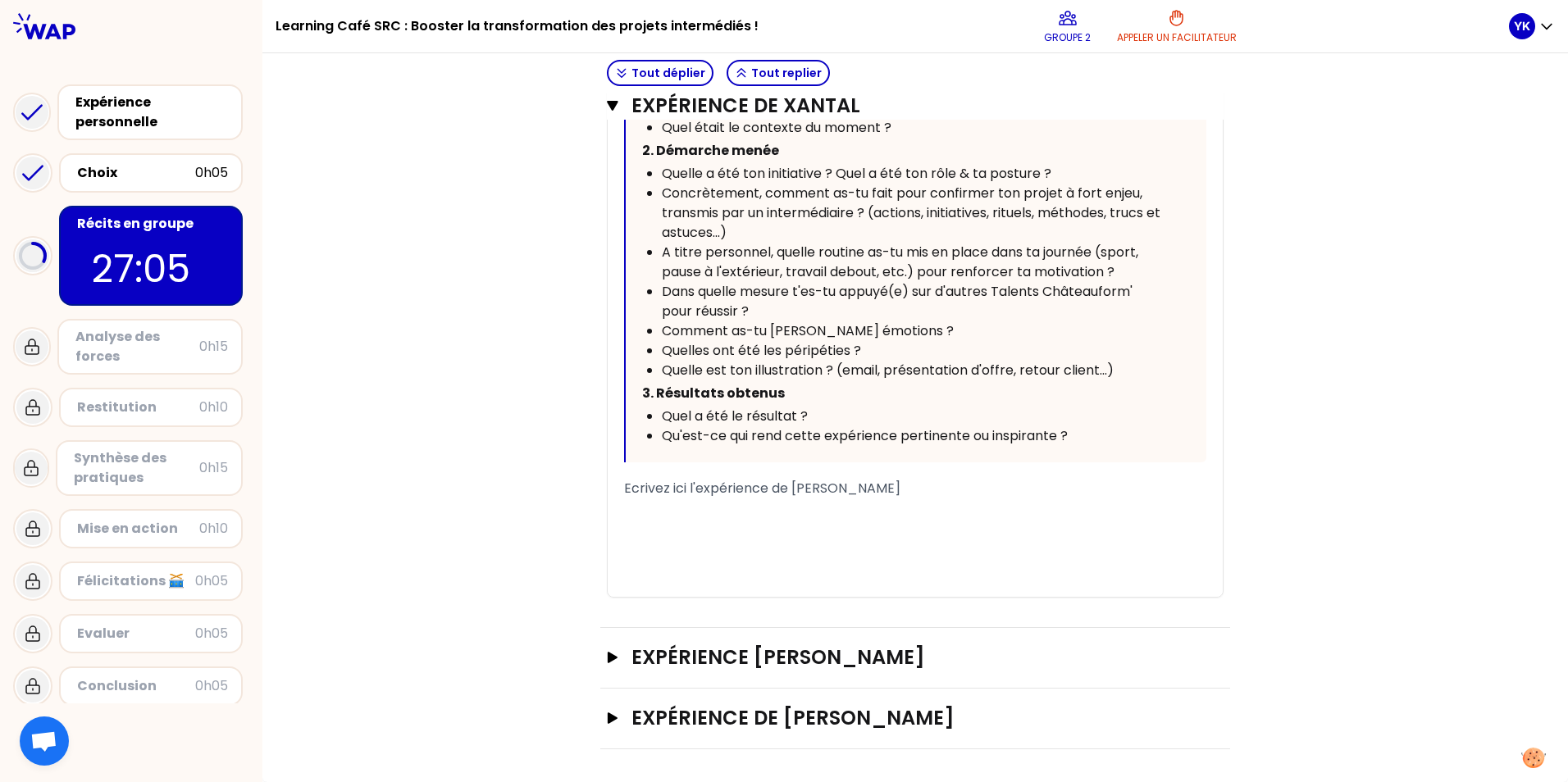 scroll, scrollTop: 821, scrollLeft: 0, axis: vertical 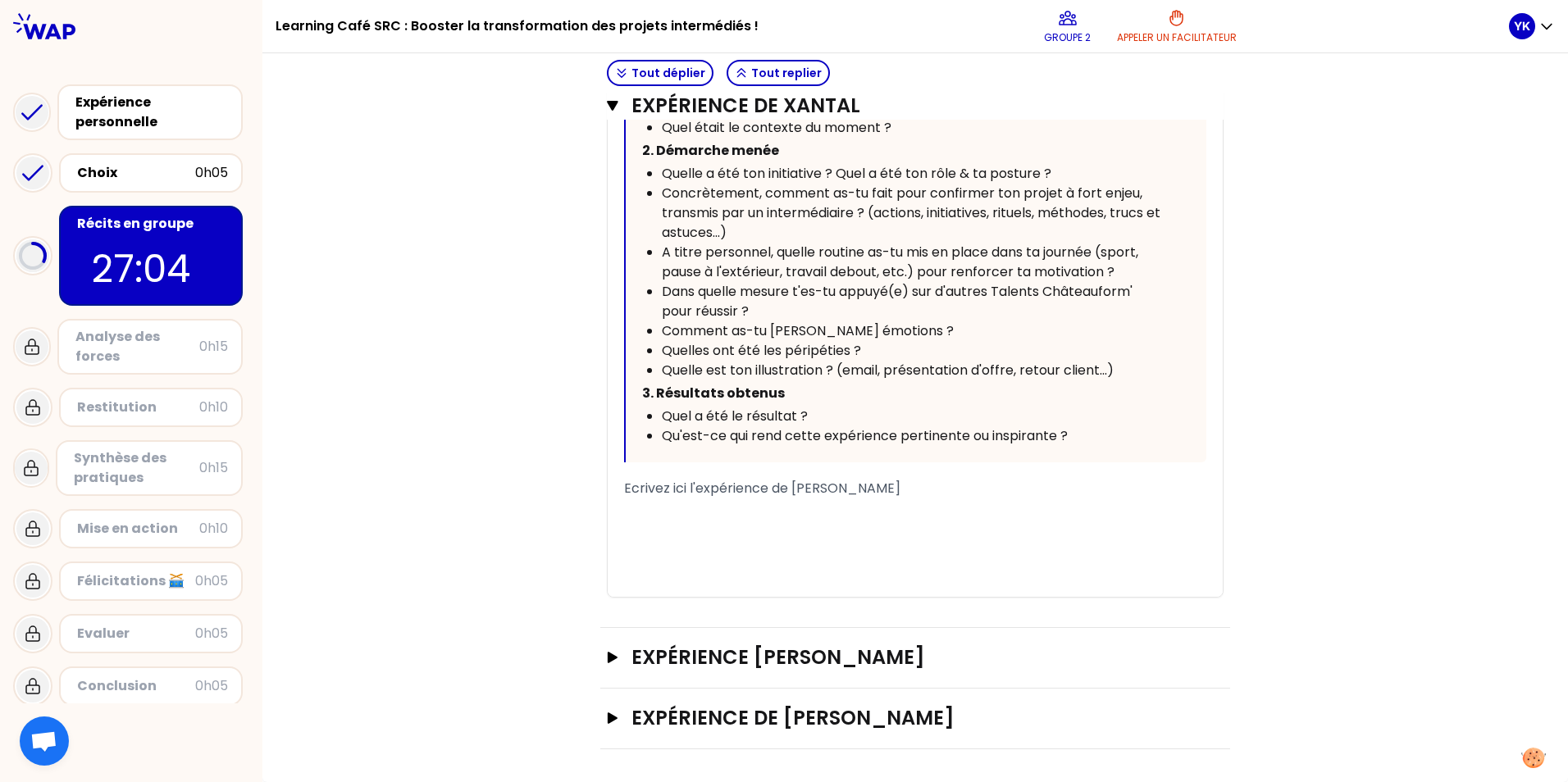 click on "Ecrivez ici l'expérience de [PERSON_NAME]" at bounding box center [762, 488] 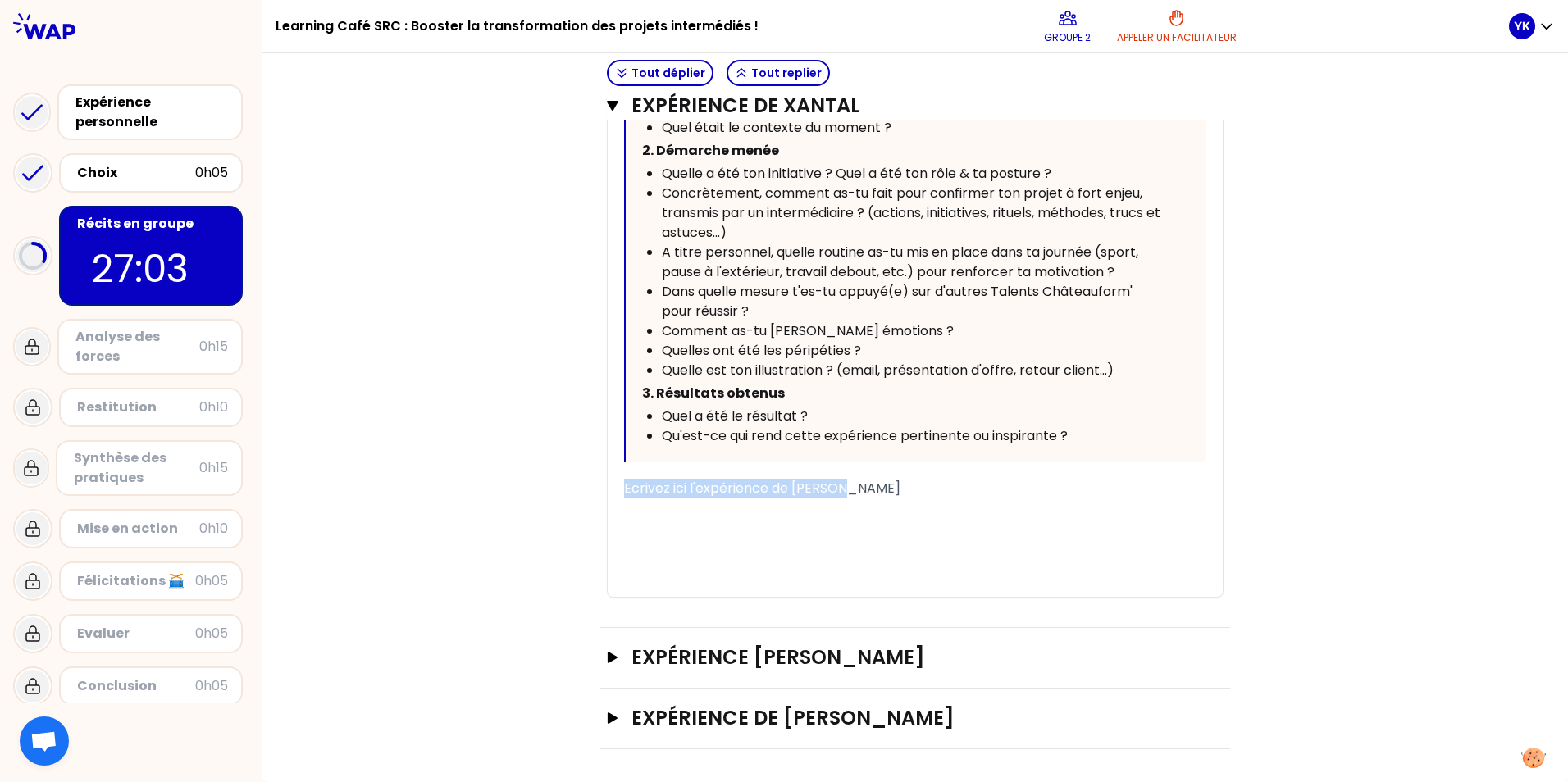 drag, startPoint x: 850, startPoint y: 484, endPoint x: 611, endPoint y: 488, distance: 239.03347 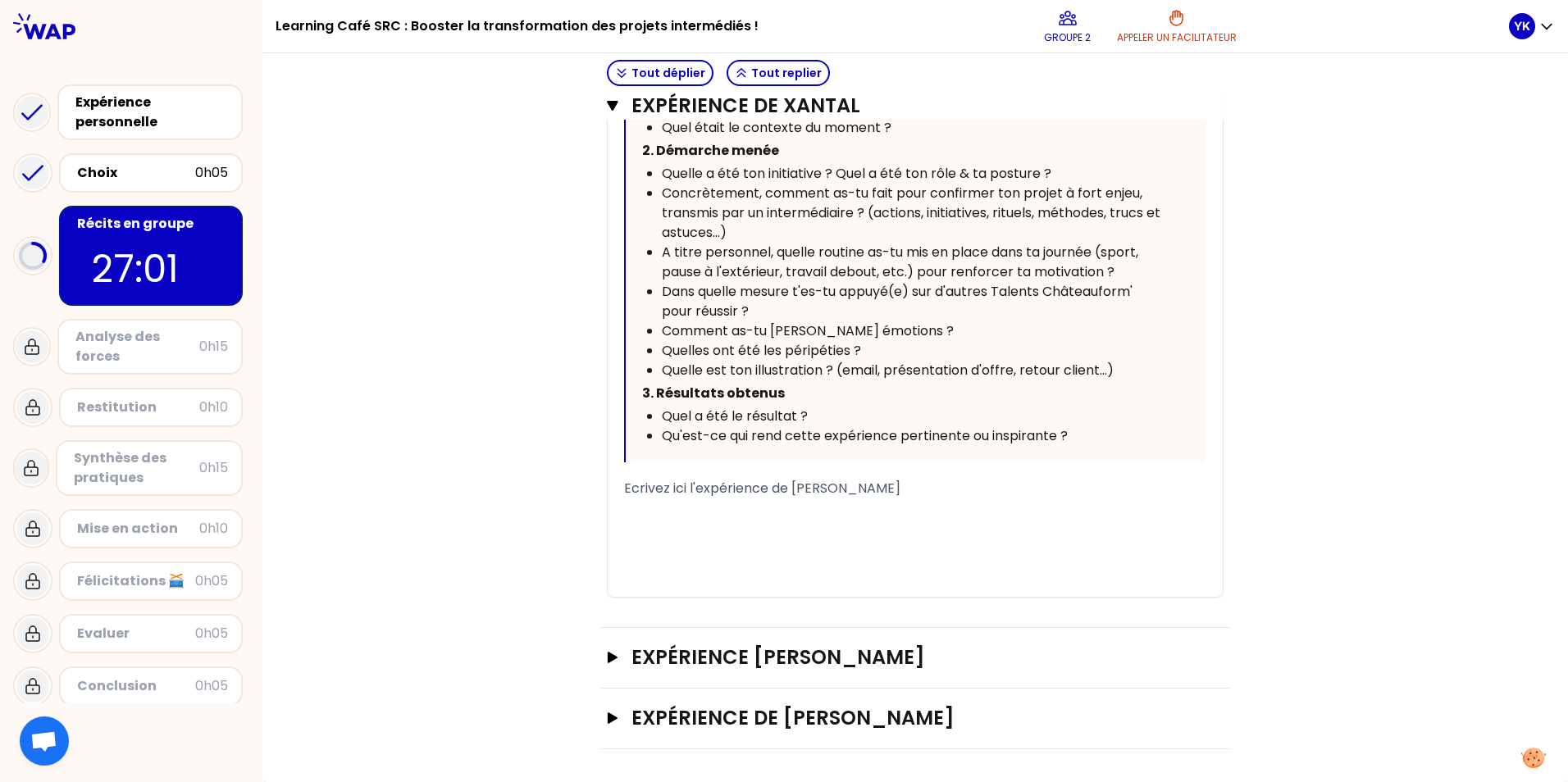 click on "﻿" at bounding box center (915, 508) 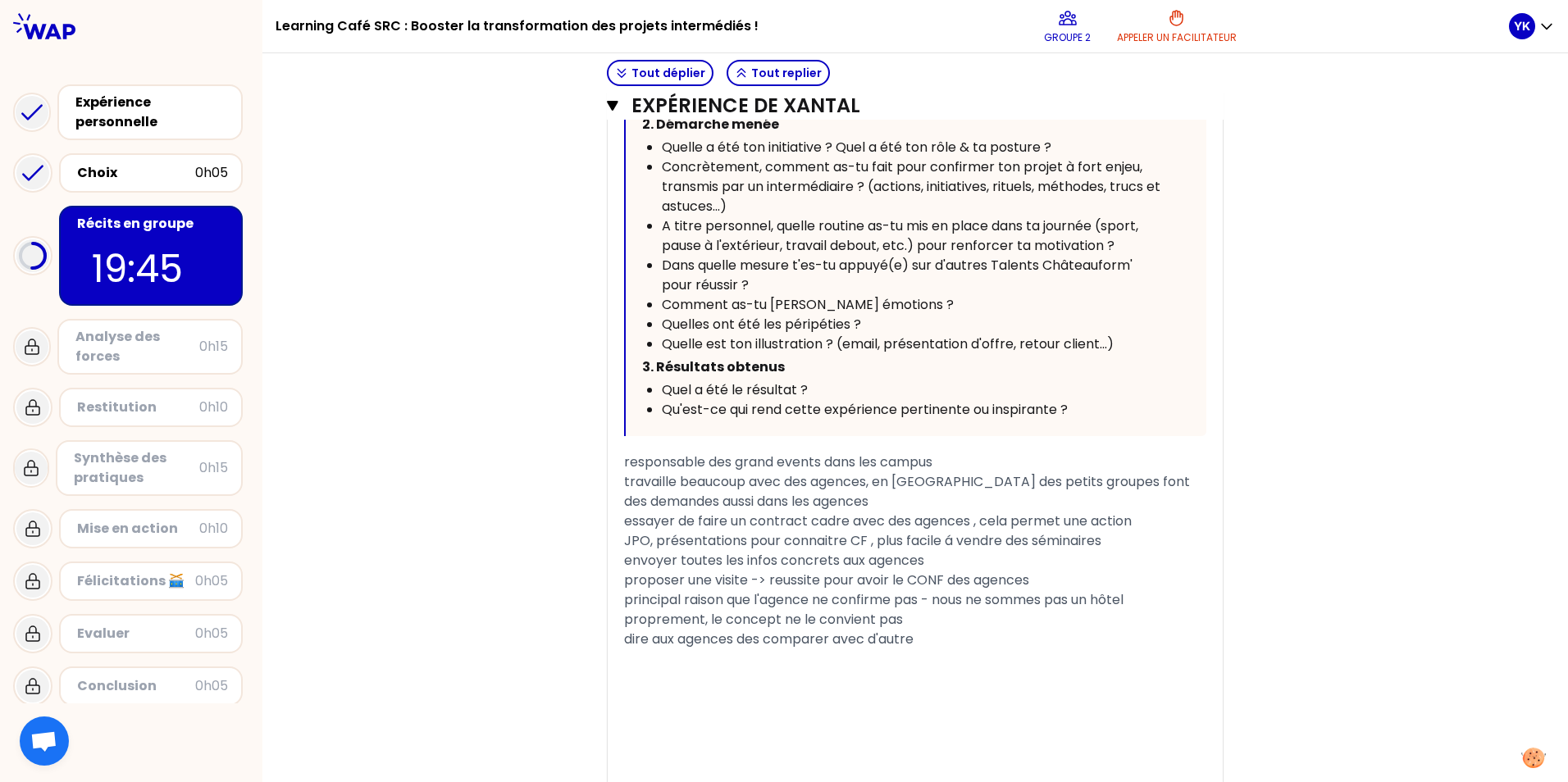 scroll, scrollTop: 820, scrollLeft: 0, axis: vertical 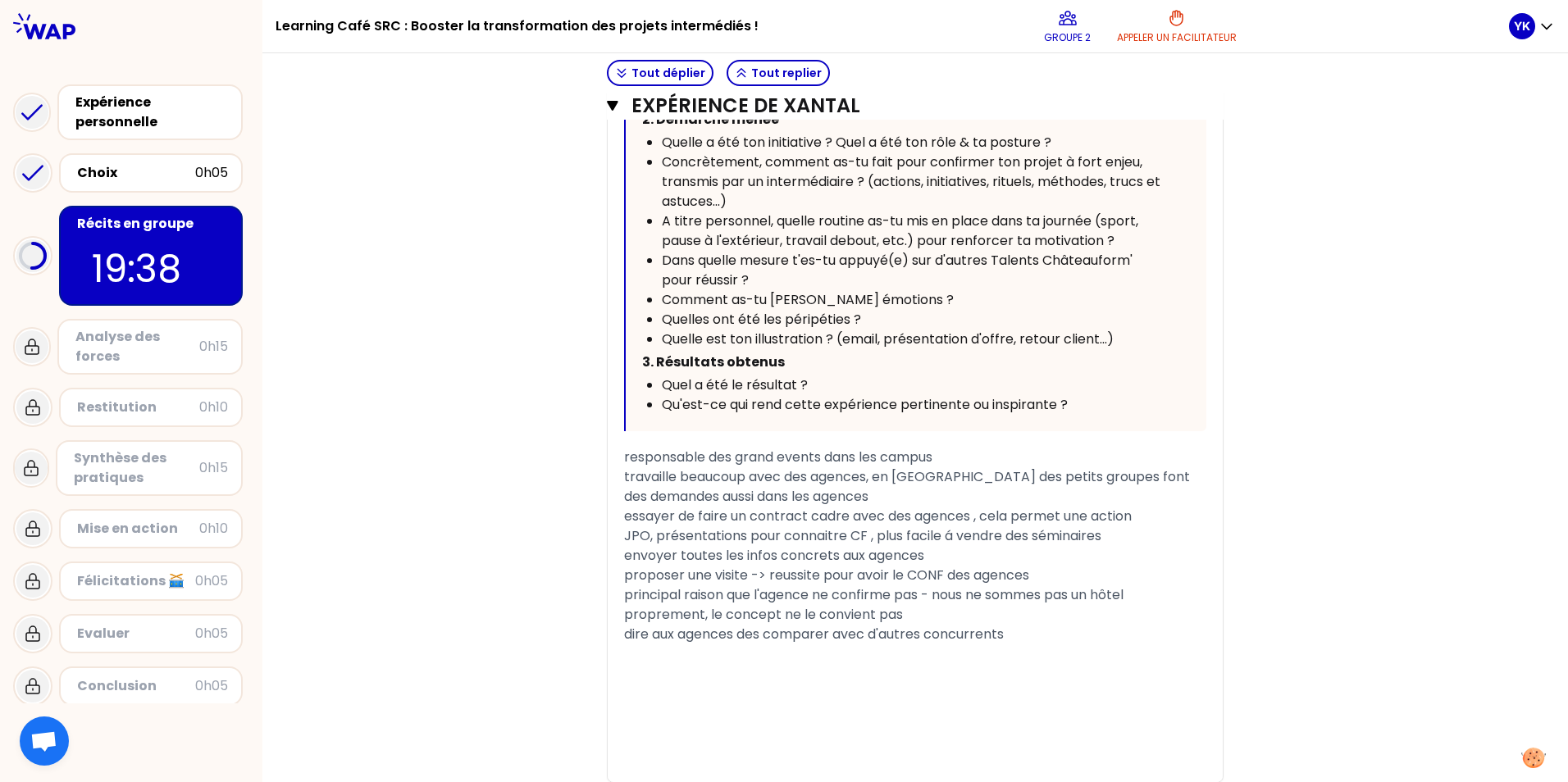 click on "principal raison que l'agence ne confirme pas - nous ne sommes pas un hôtel proprement, le concept ne le convient pas" at bounding box center (915, 605) 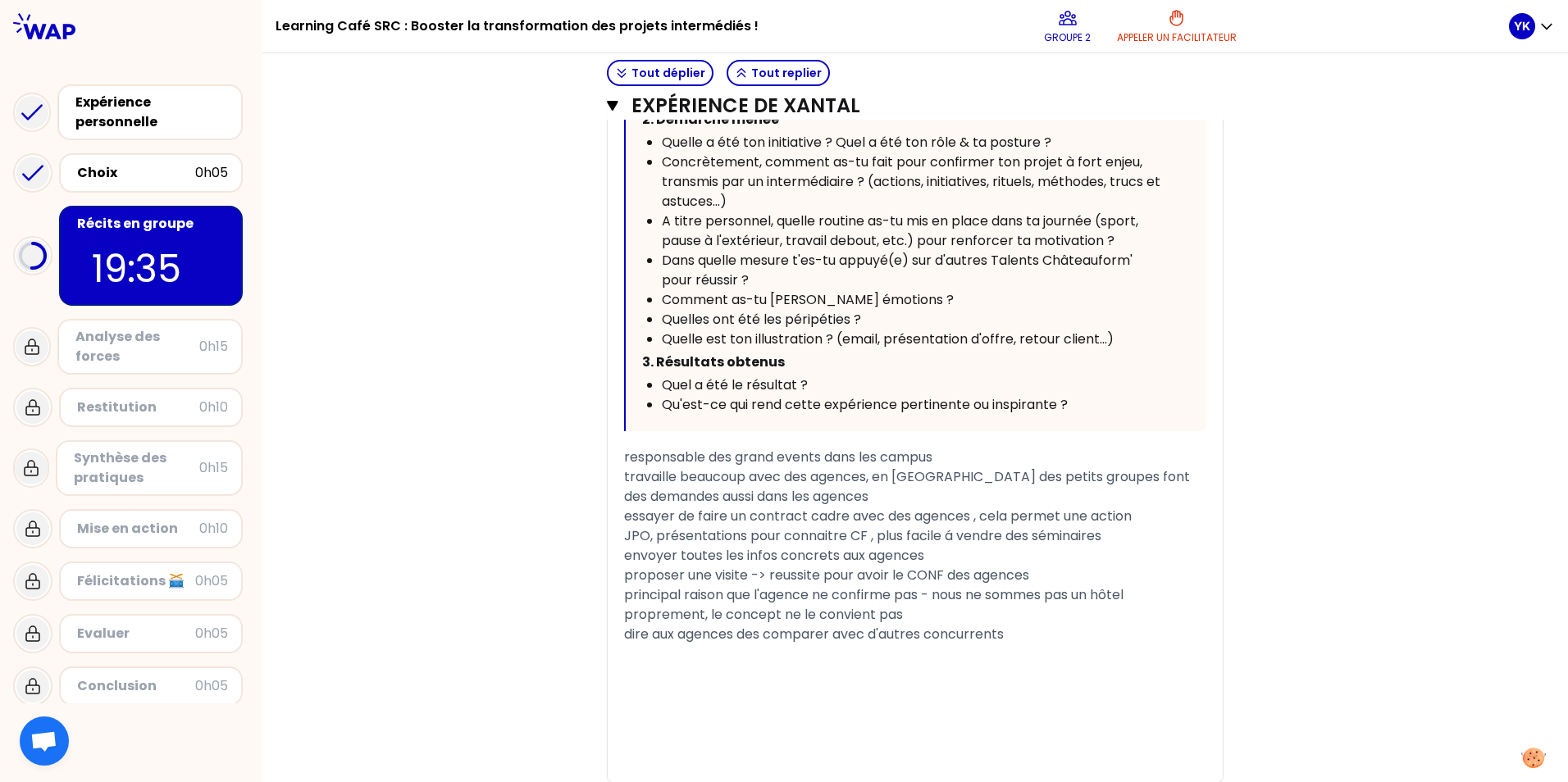 click on "﻿" at bounding box center [915, 654] 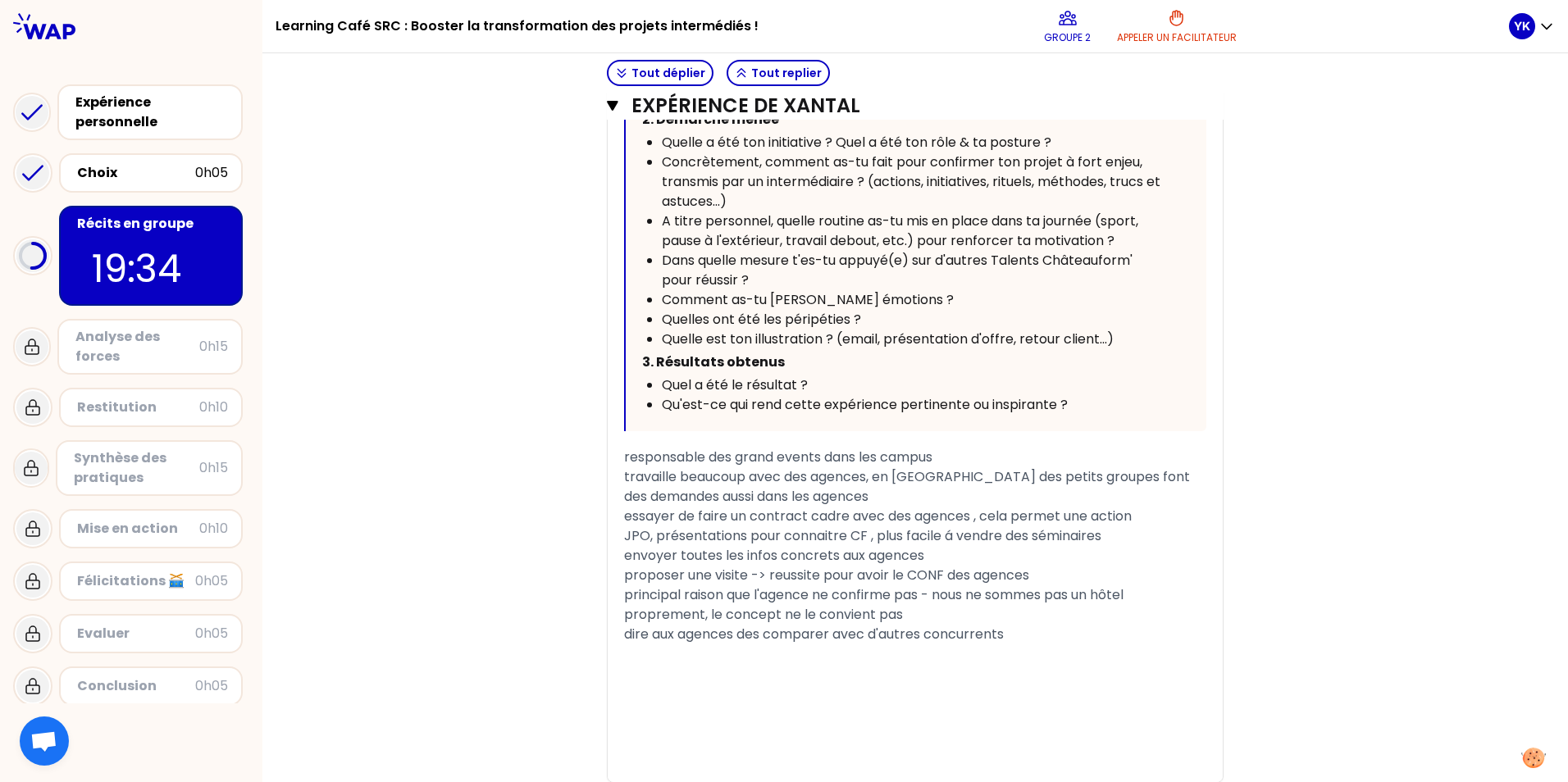 click on "dire aux agences des comparer avec d'autres concurrents" at bounding box center [915, 634] 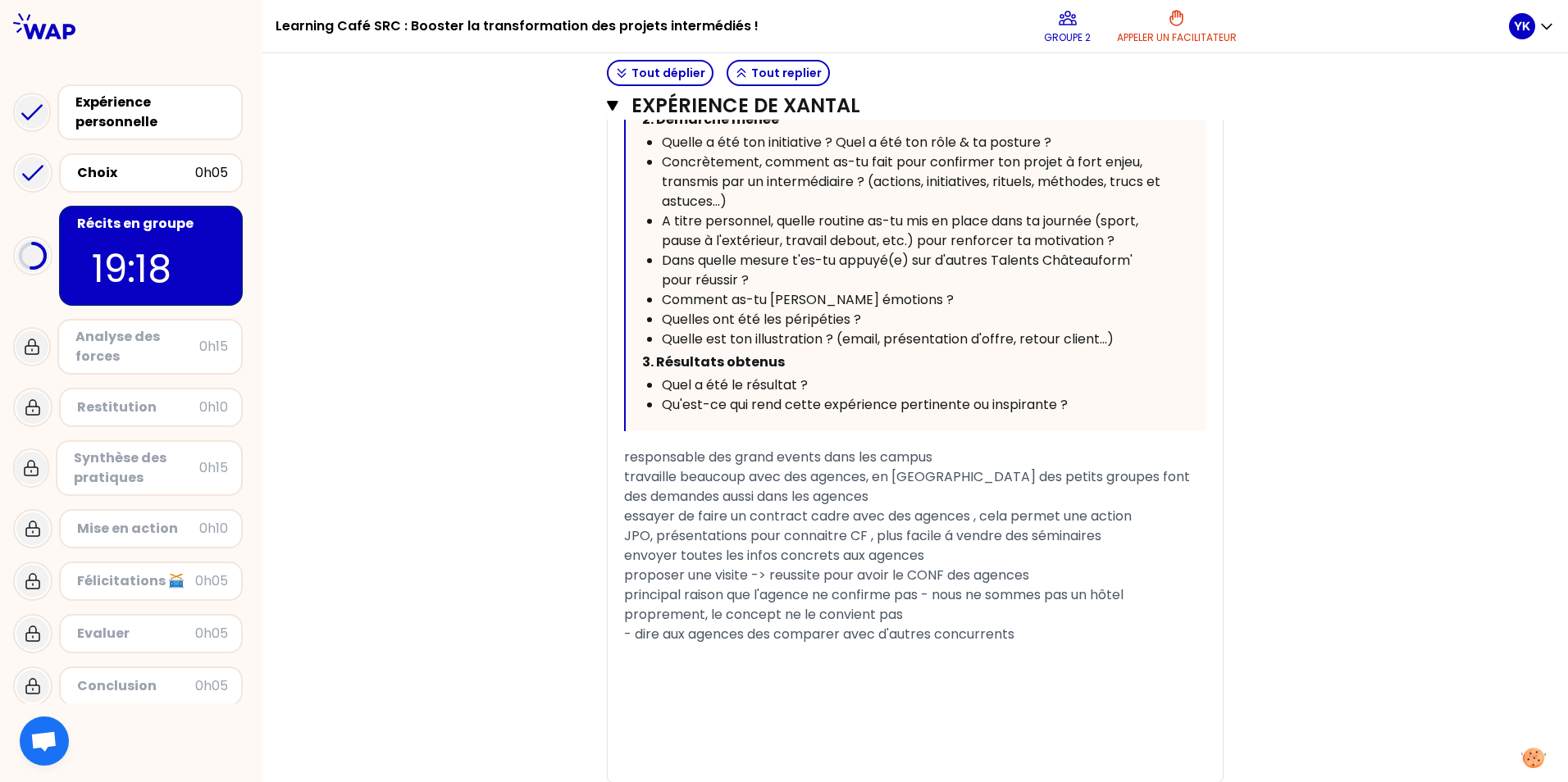 drag, startPoint x: 229, startPoint y: 235, endPoint x: -3, endPoint y: -61, distance: 376.0851 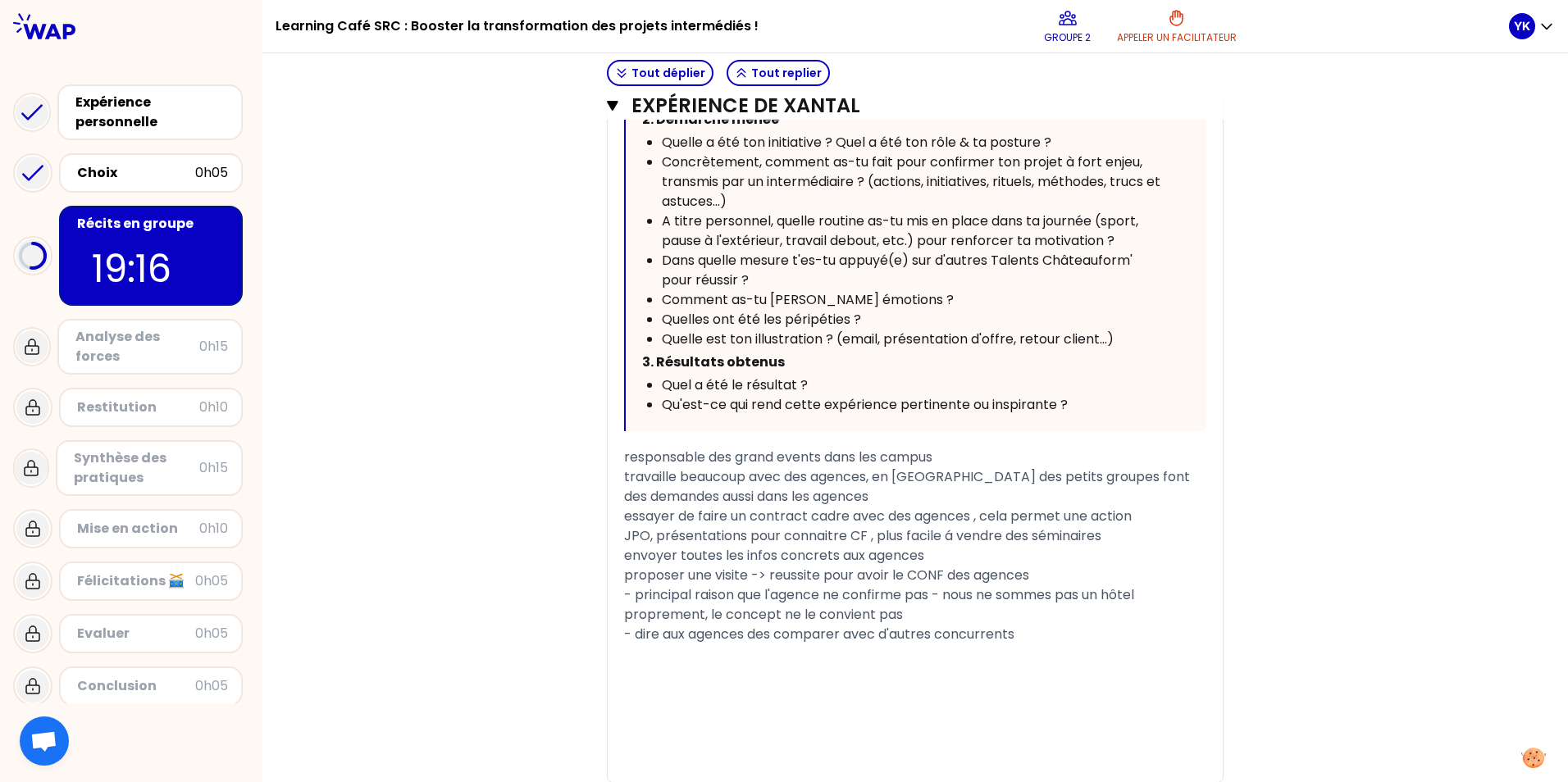 drag, startPoint x: 0, startPoint y: 80, endPoint x: -2, endPoint y: 114, distance: 34.058773 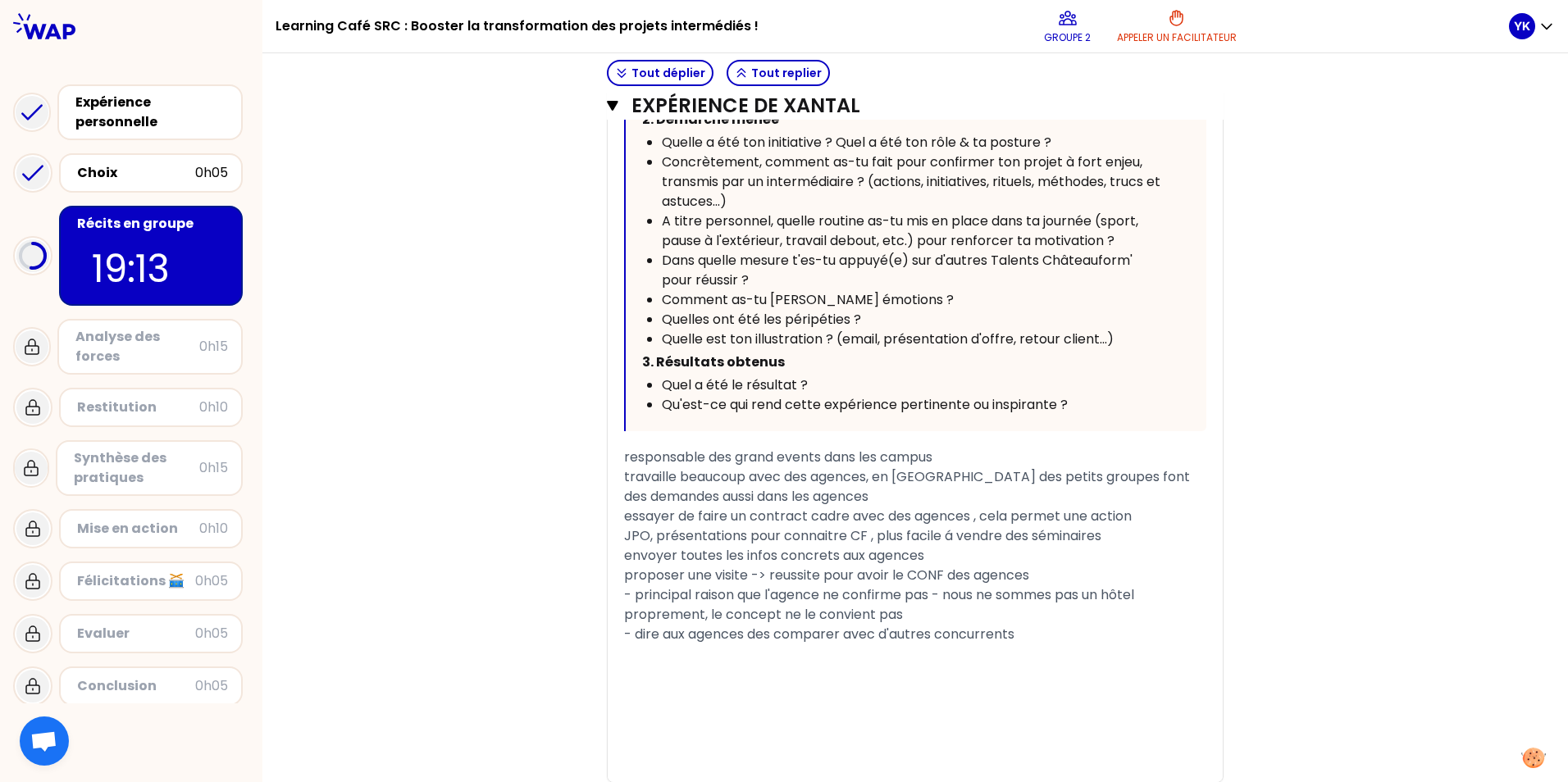 drag, startPoint x: 0, startPoint y: 114, endPoint x: 1236, endPoint y: 218, distance: 1240.3677 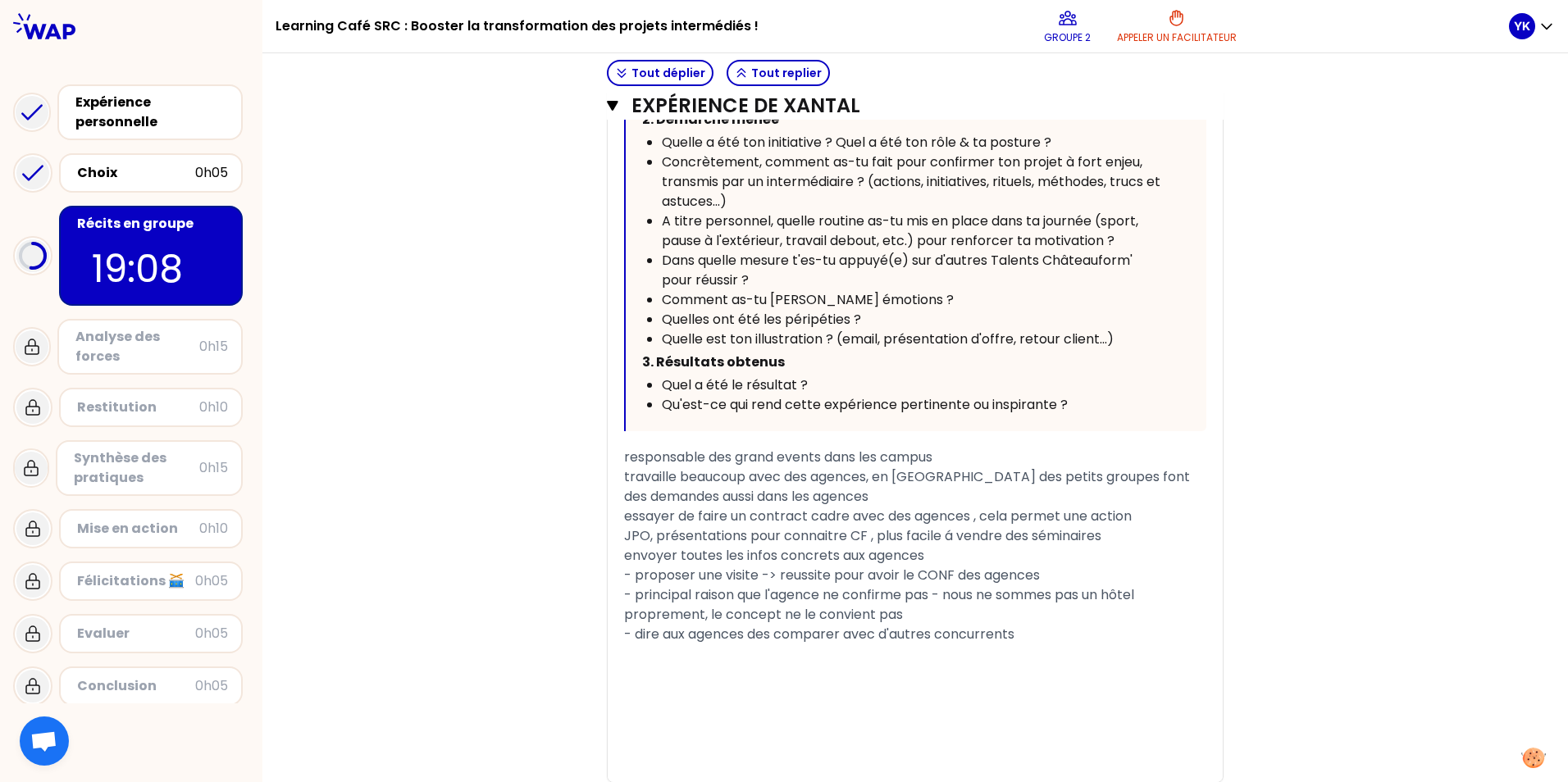drag, startPoint x: 155, startPoint y: 534, endPoint x: 0, endPoint y: 404, distance: 202.29928 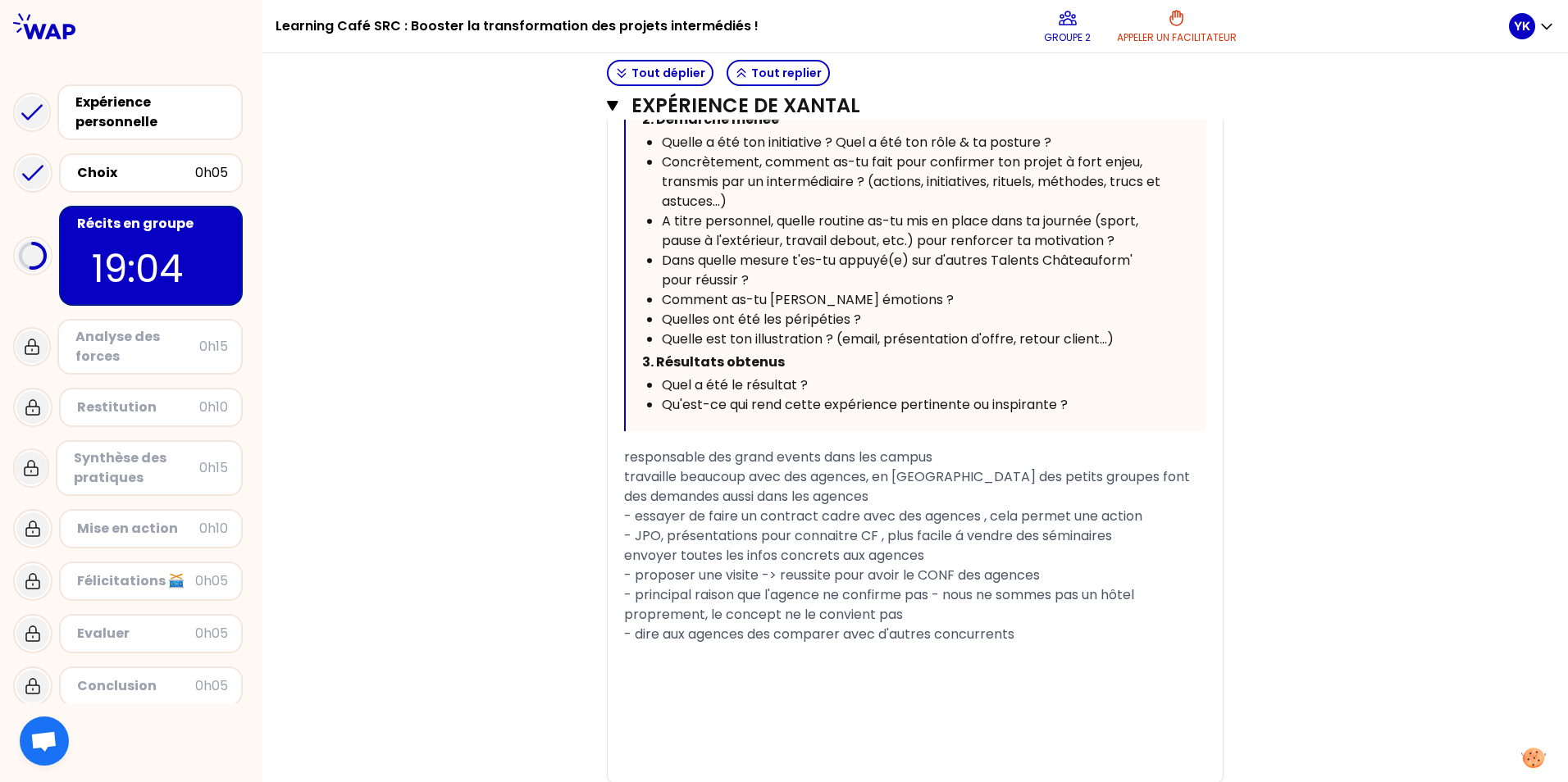 drag, startPoint x: 0, startPoint y: 404, endPoint x: 1399, endPoint y: 202, distance: 1413.508 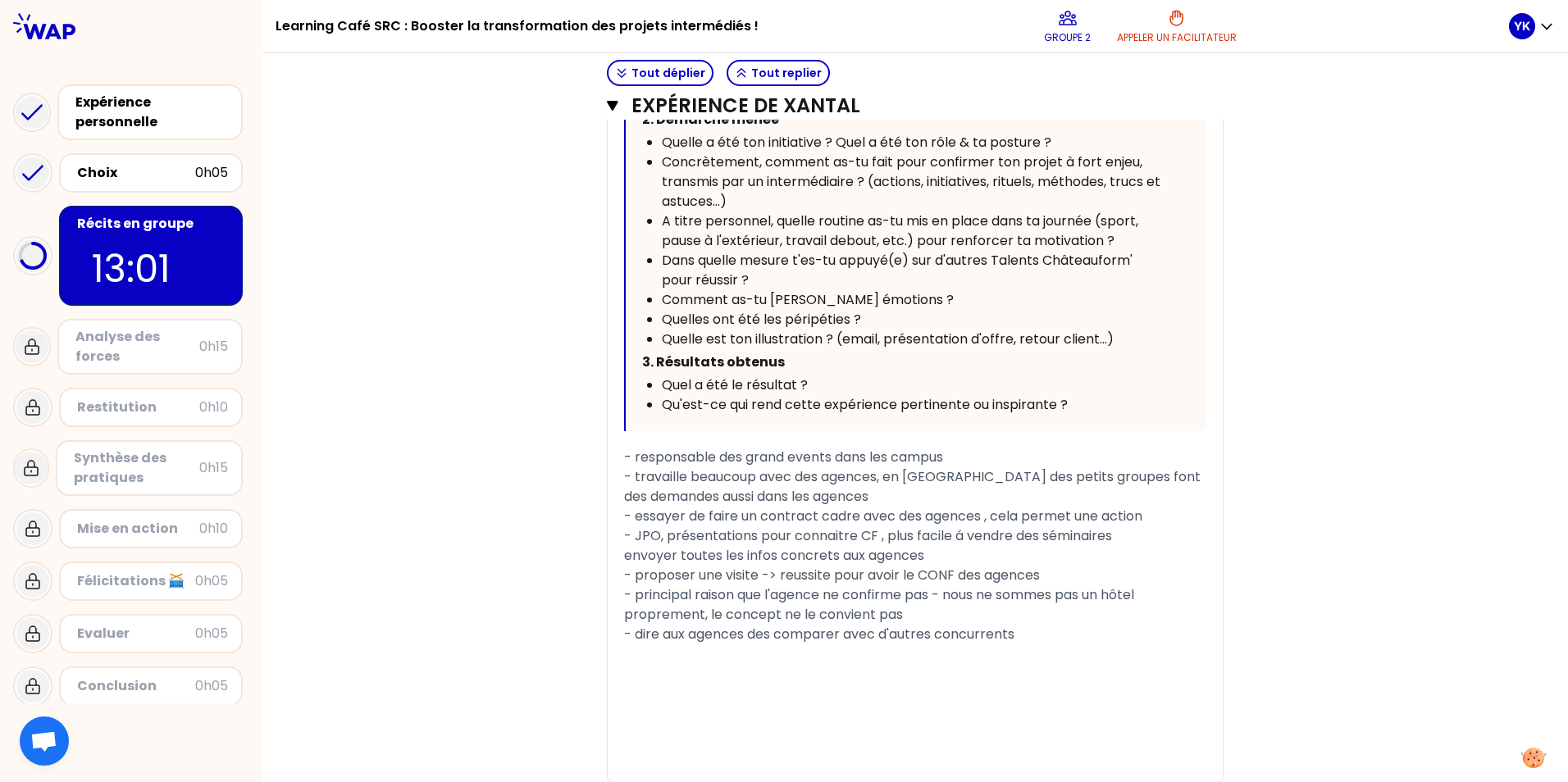 click on "Objectifs # Racontez votre vécu à tour de rôle [10 min/personne] # Chaque participant·e raconte son expérience. Ensuite, les autres participants peuvent poser leurs questions à l’aide du guide d’interview. # 🚀 A vous de jouer 💬 Tout déplier Tout replier Expérience de [PERSON_NAME]  Ouvrir Expérience de Xantal Fermer T1 T2 Exporter sauvegardé « Je réponds aux demandes de grands événements avec des propositions très personnalisées, adaptées aux besoins du client.
Si la demande vient d’une agence, je privilégie une relation de collaboration pour travailler main dans la main et assurer la confirmation. » Replier Vous pouvez vous inspirer des questions ci-dessous pour partager : 1. [PERSON_NAME] et enjeux : Quelle était ton intention de départ ? Quel était le contexte du moment ? 2. Démarche menée Quelle a été ton initiative ? Quel a été ton rôle & ta posture ? Dans quelle mesure t'es-tu appuyé(e) sur d'autres Talents Châteauform' pour réussir ? 3. Résultats obtenus ﻿ ﻿" at bounding box center (915, 116) 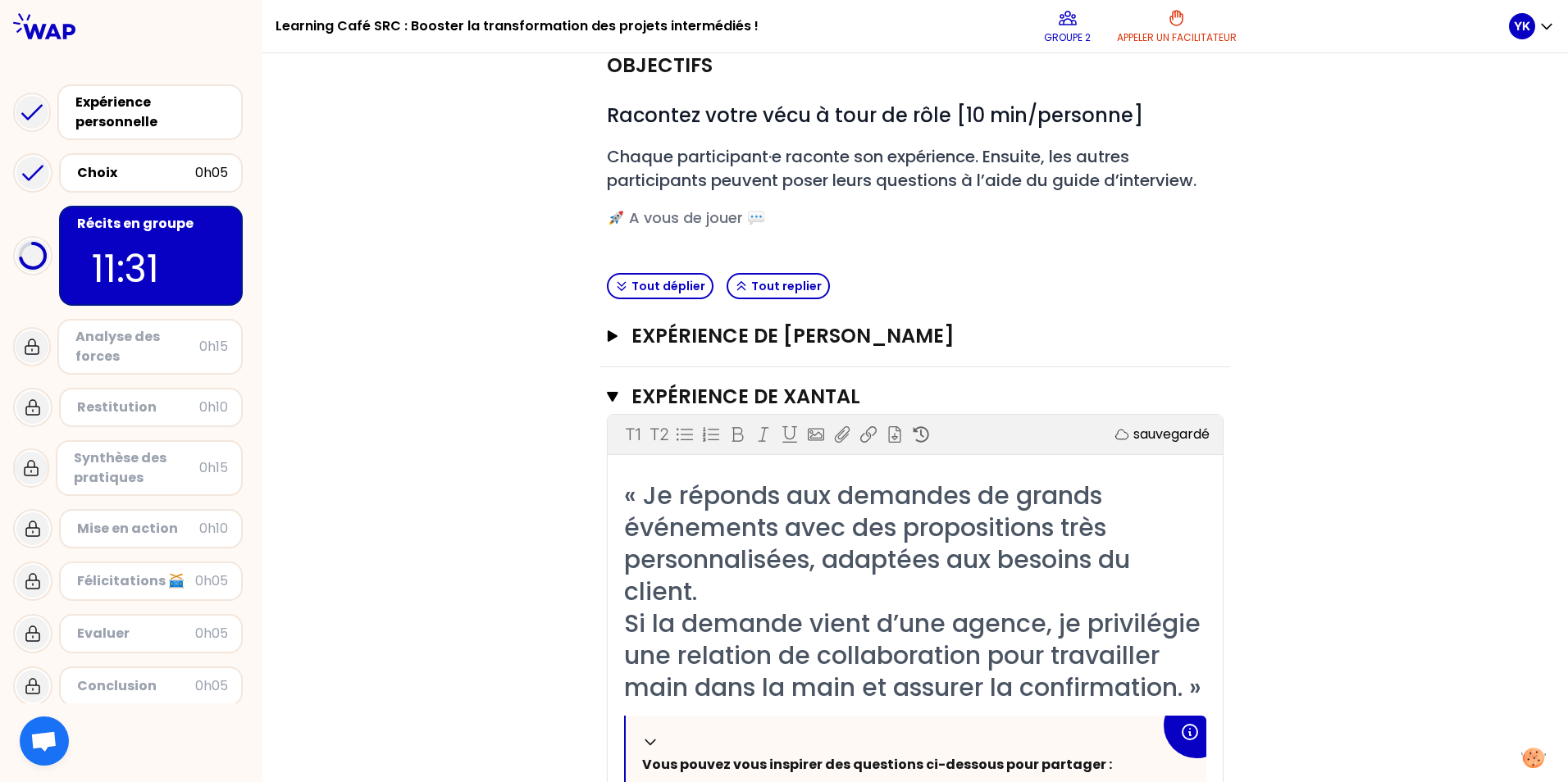 scroll, scrollTop: 82, scrollLeft: 0, axis: vertical 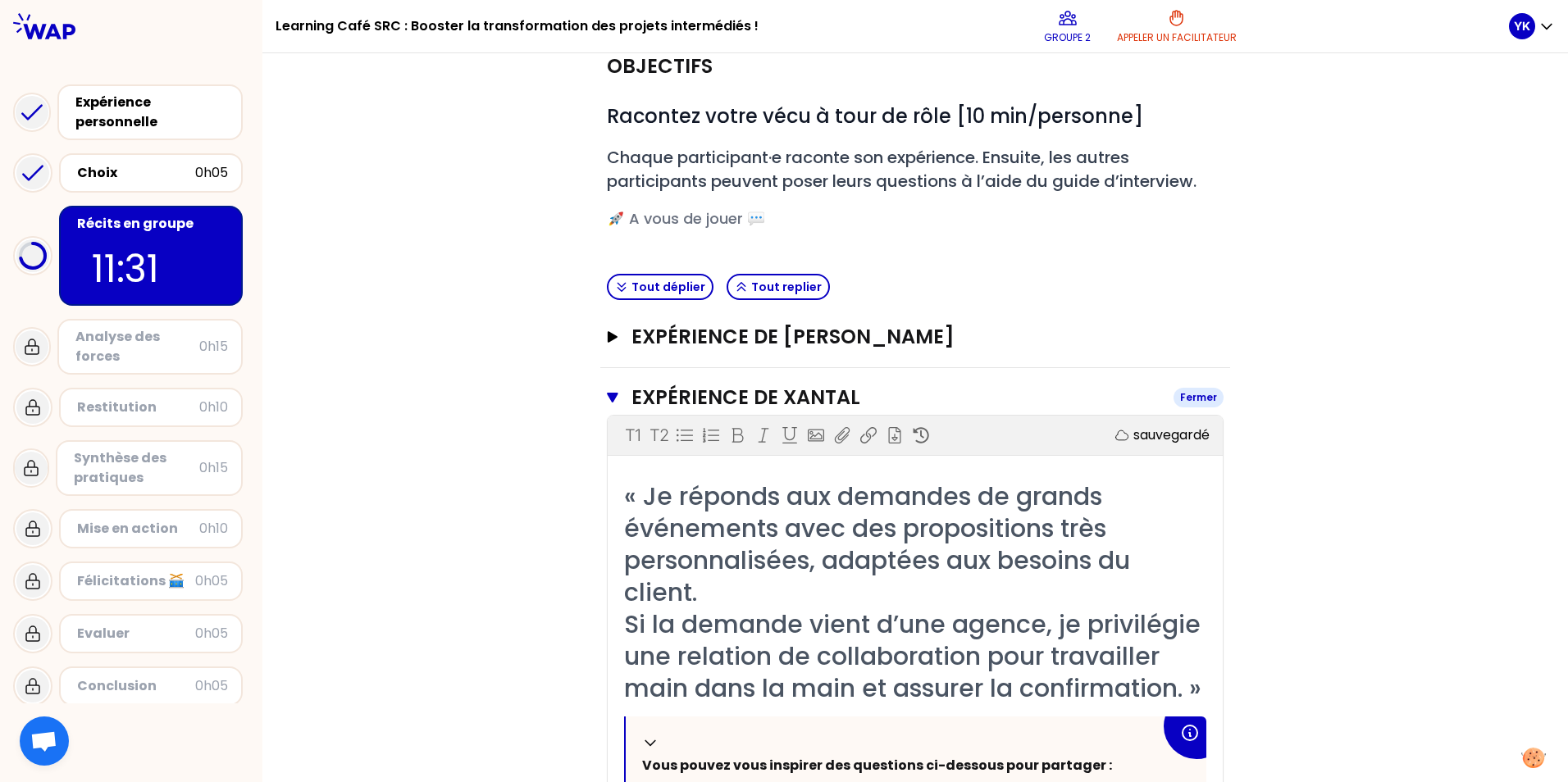click on "Expérience de Xantal" at bounding box center (896, 398) 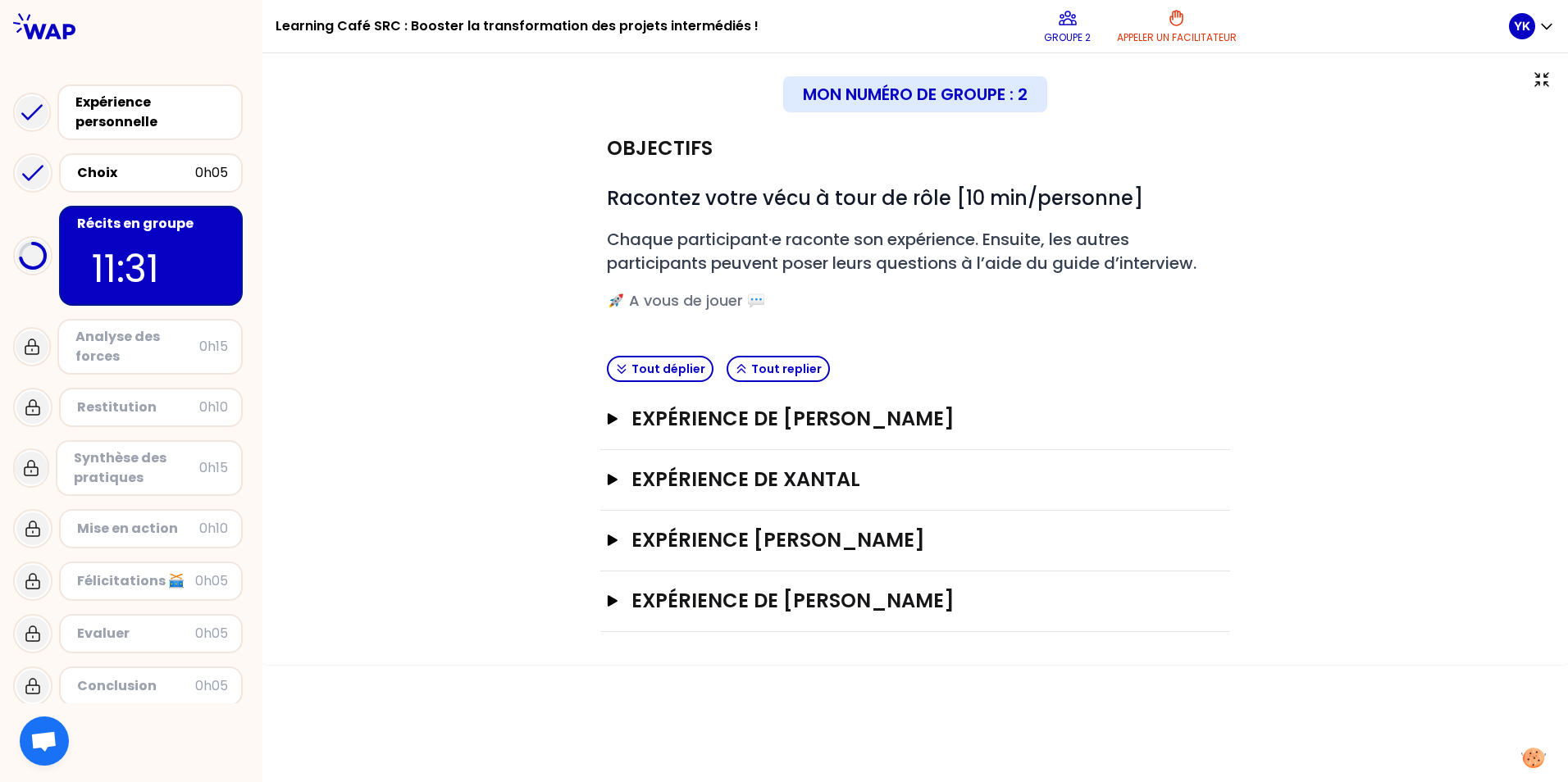 scroll, scrollTop: 0, scrollLeft: 0, axis: both 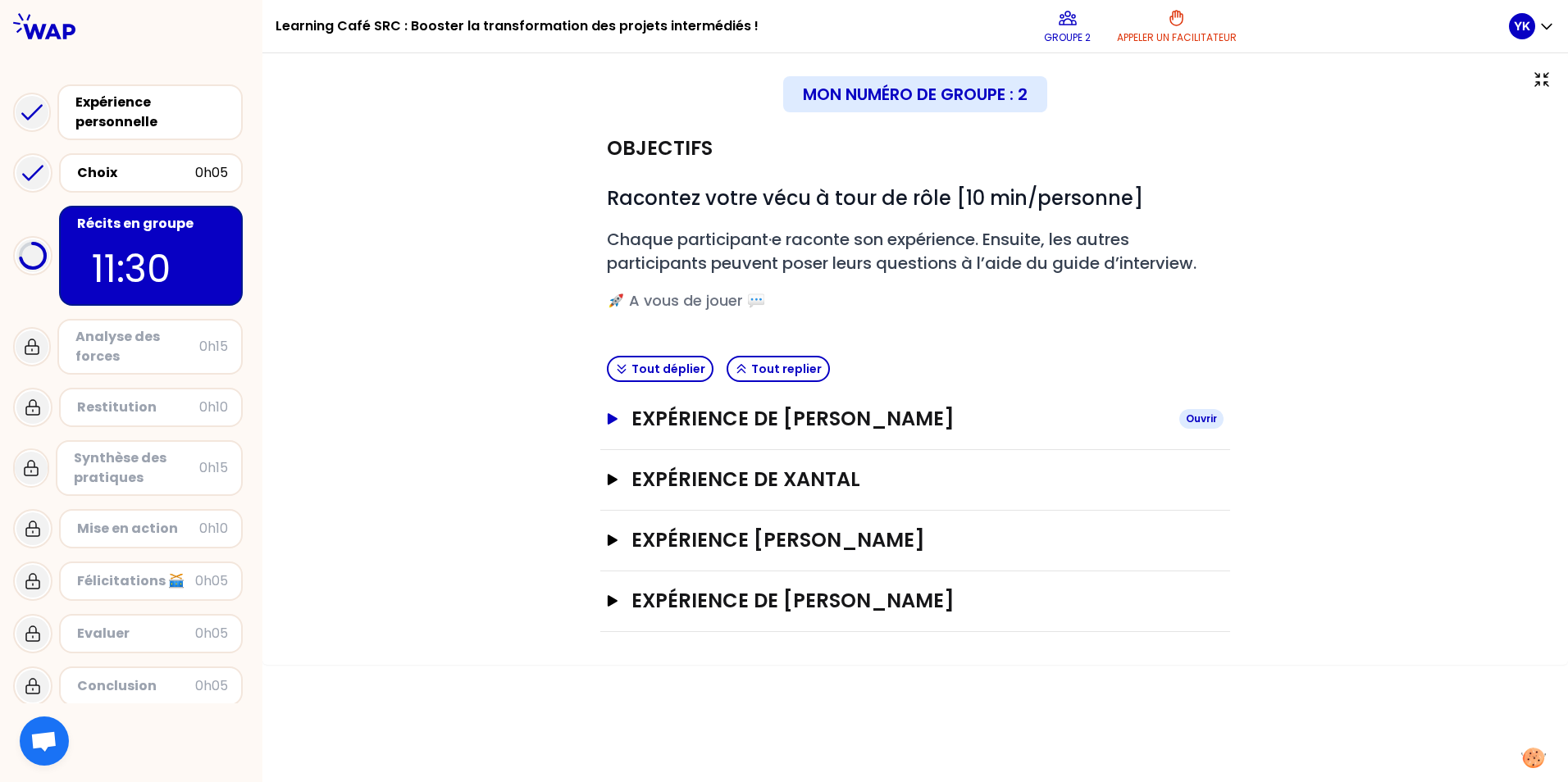 click on "Expérience de [PERSON_NAME]" at bounding box center (899, 419) 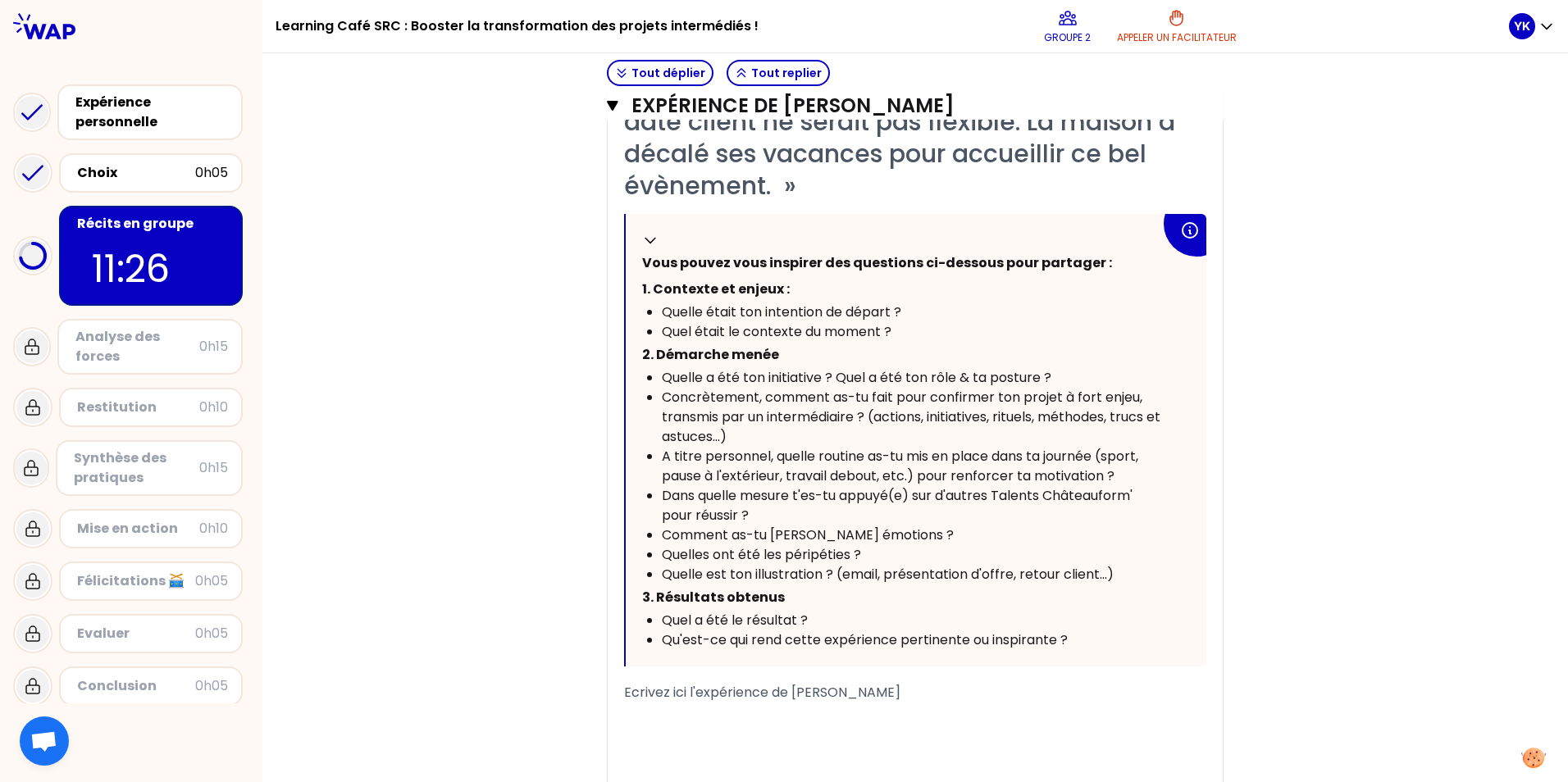 scroll, scrollTop: 725, scrollLeft: 0, axis: vertical 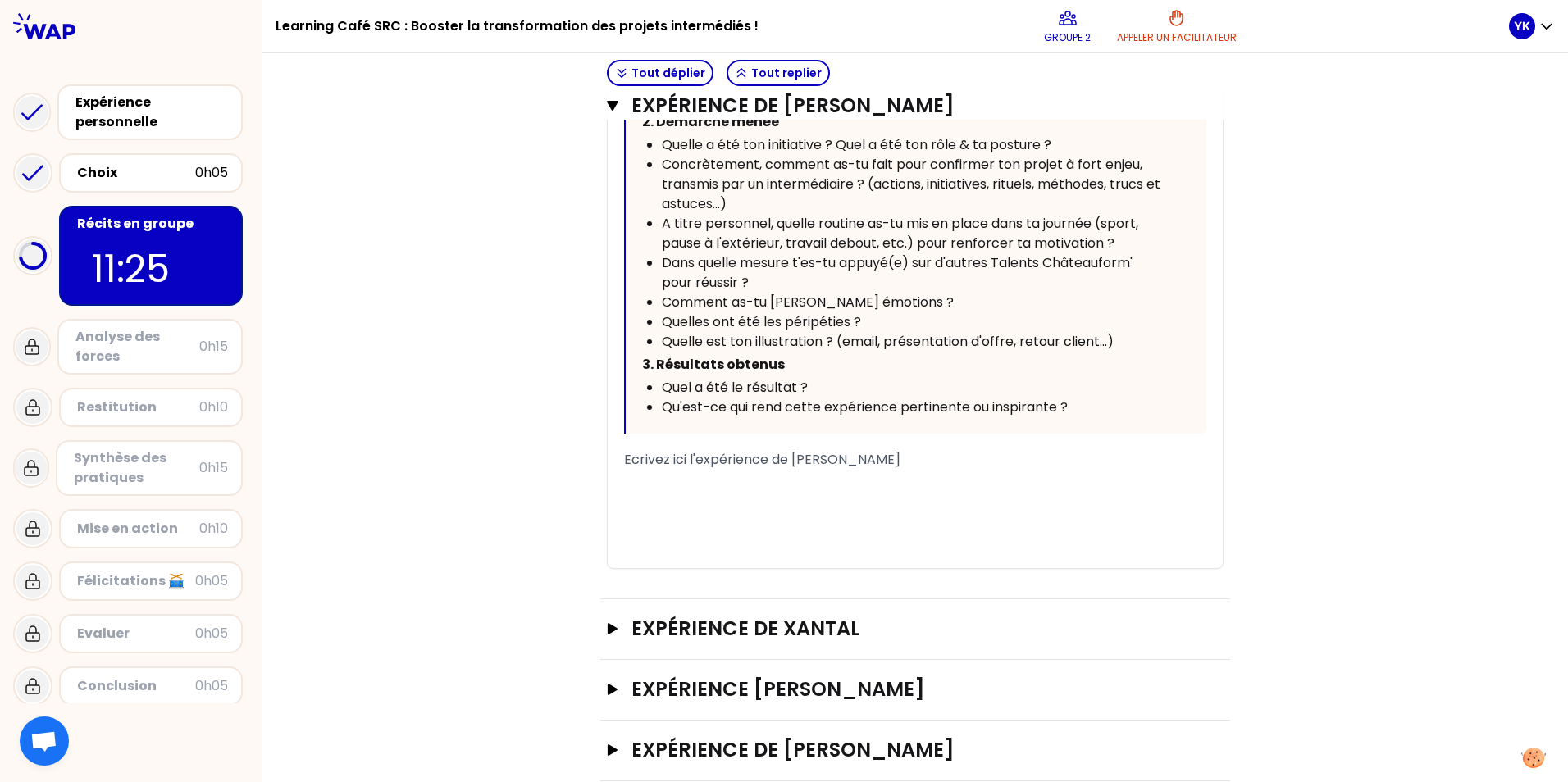click on "﻿" at bounding box center (915, 480) 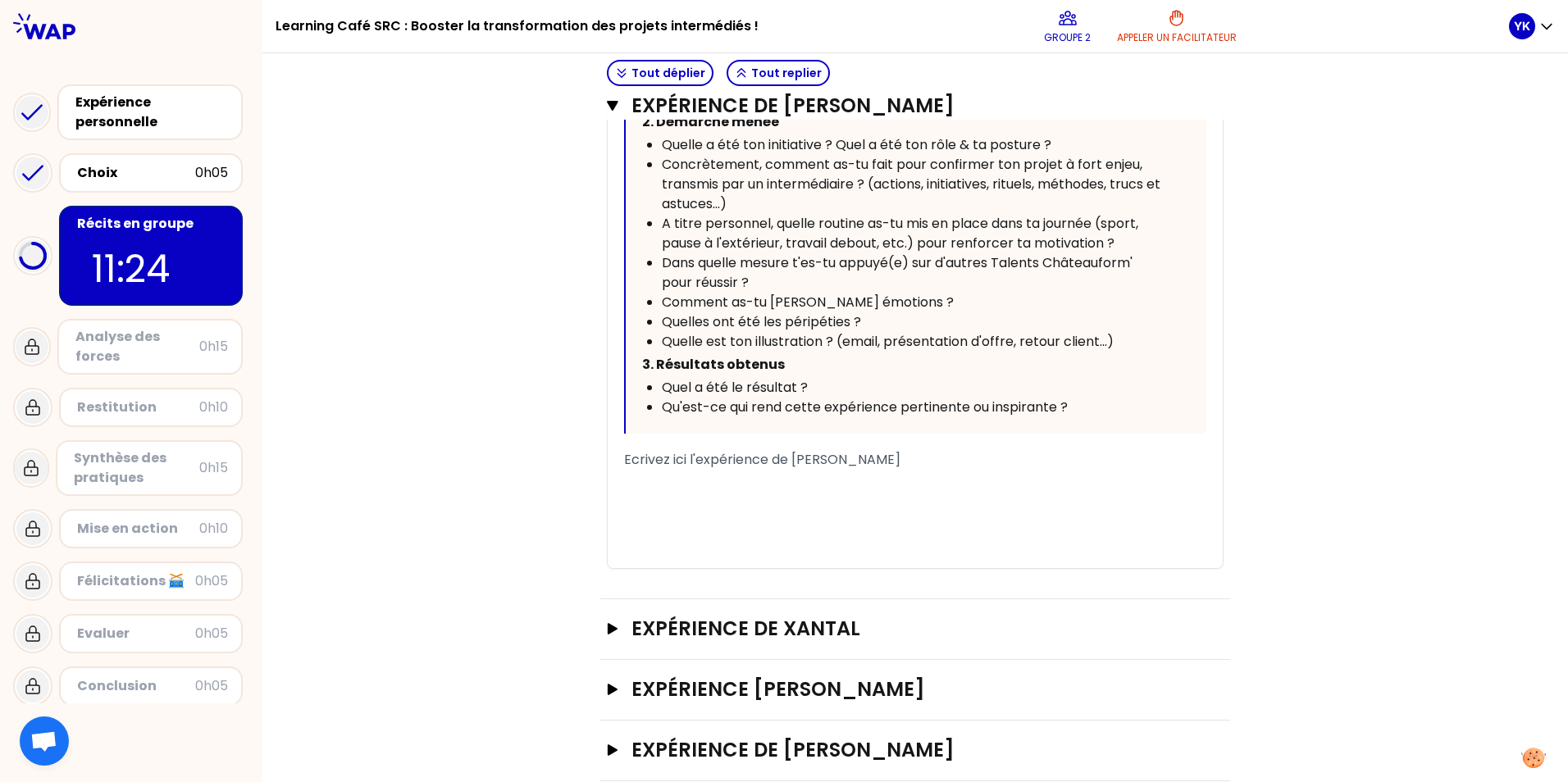 click on "Objectifs # Racontez votre vécu à tour de rôle [10 min/personne] # Chaque participant·e raconte son expérience. Ensuite, les autres participants peuvent poser leurs questions à l’aide du guide d’interview. # 🚀 A vous de jouer 💬 Tout déplier Tout replier Expérience de [PERSON_NAME] T1 T2 Exporter sauvegardé « J'ai demandé dès le début à la maison ([GEOGRAPHIC_DATA]) si la date de leurs vacances était fixe car je me doutais que la date client ne serait pas flexible. La maison a décalé ses vacances pour accueillir ce bel évènement.  » Replier Vous pouvez vous inspirer des questions ci-dessous pour partager : 1. [PERSON_NAME] et enjeux : Quelle était ton intention de départ ? Quel était le contexte du moment ? 2. Démarche menée Quelle a été ton initiative ? Quel a été ton rôle & ta posture ? Concrètement, comment as-tu fait pour confirmer ton projet à fort enjeu, transmis par un intermédiaire ? (actions, initiatives, rituels, méthodes, trucs et astuces...) ﻿ ﻿ ﻿ ﻿ ﻿" at bounding box center [915, 88] 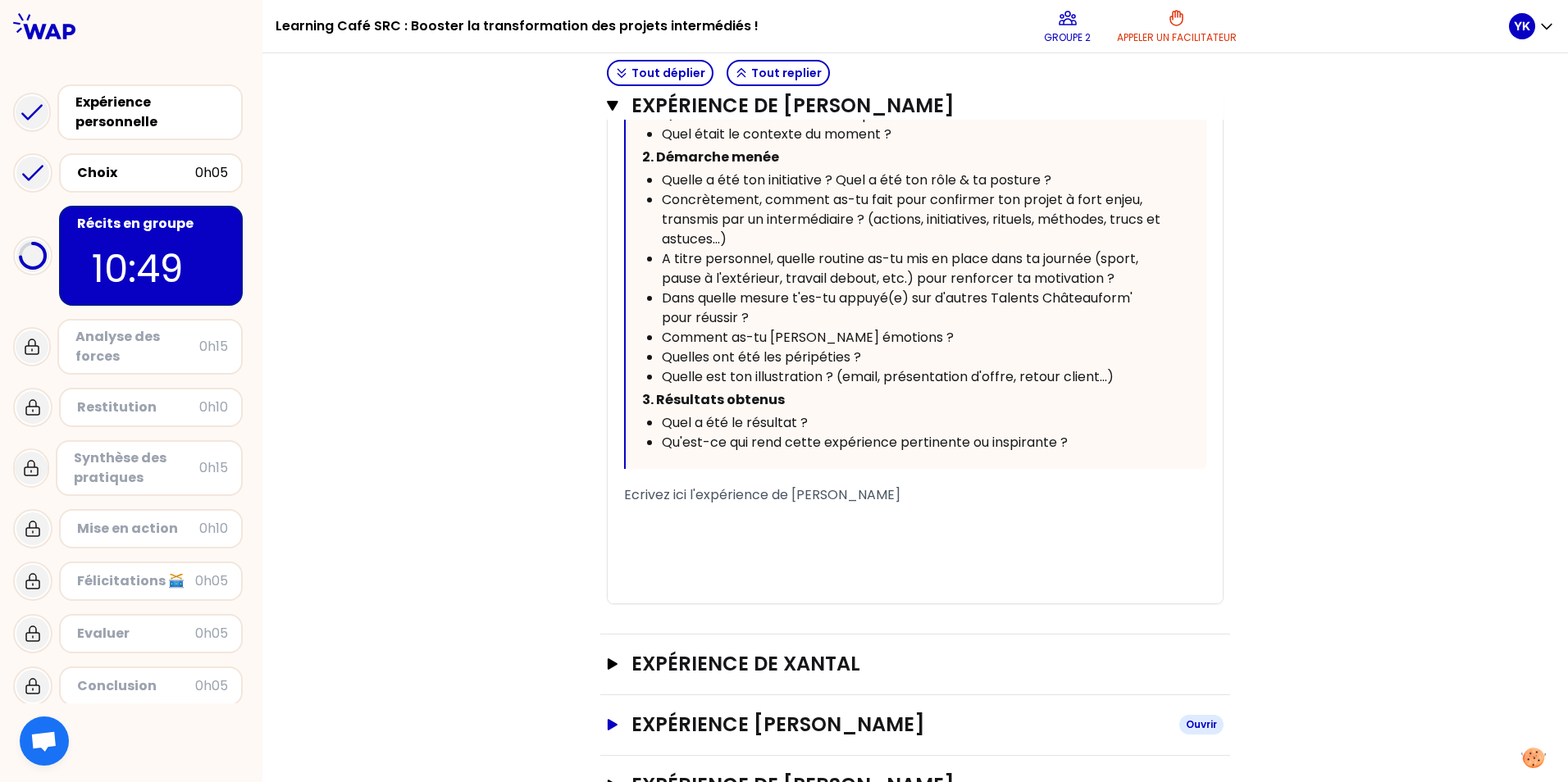 scroll, scrollTop: 725, scrollLeft: 0, axis: vertical 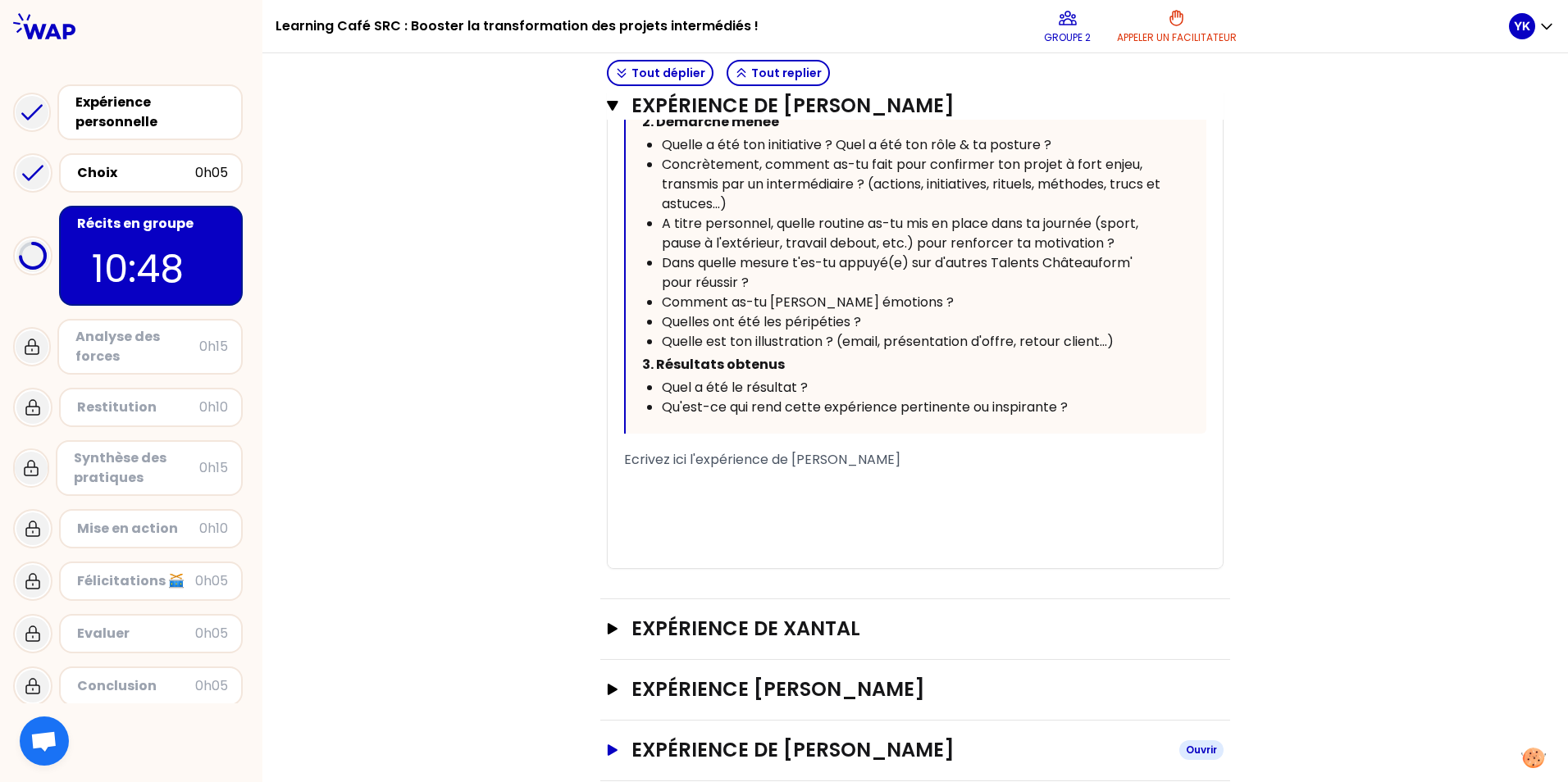 click on "Expérience de [PERSON_NAME]" at bounding box center [915, 750] 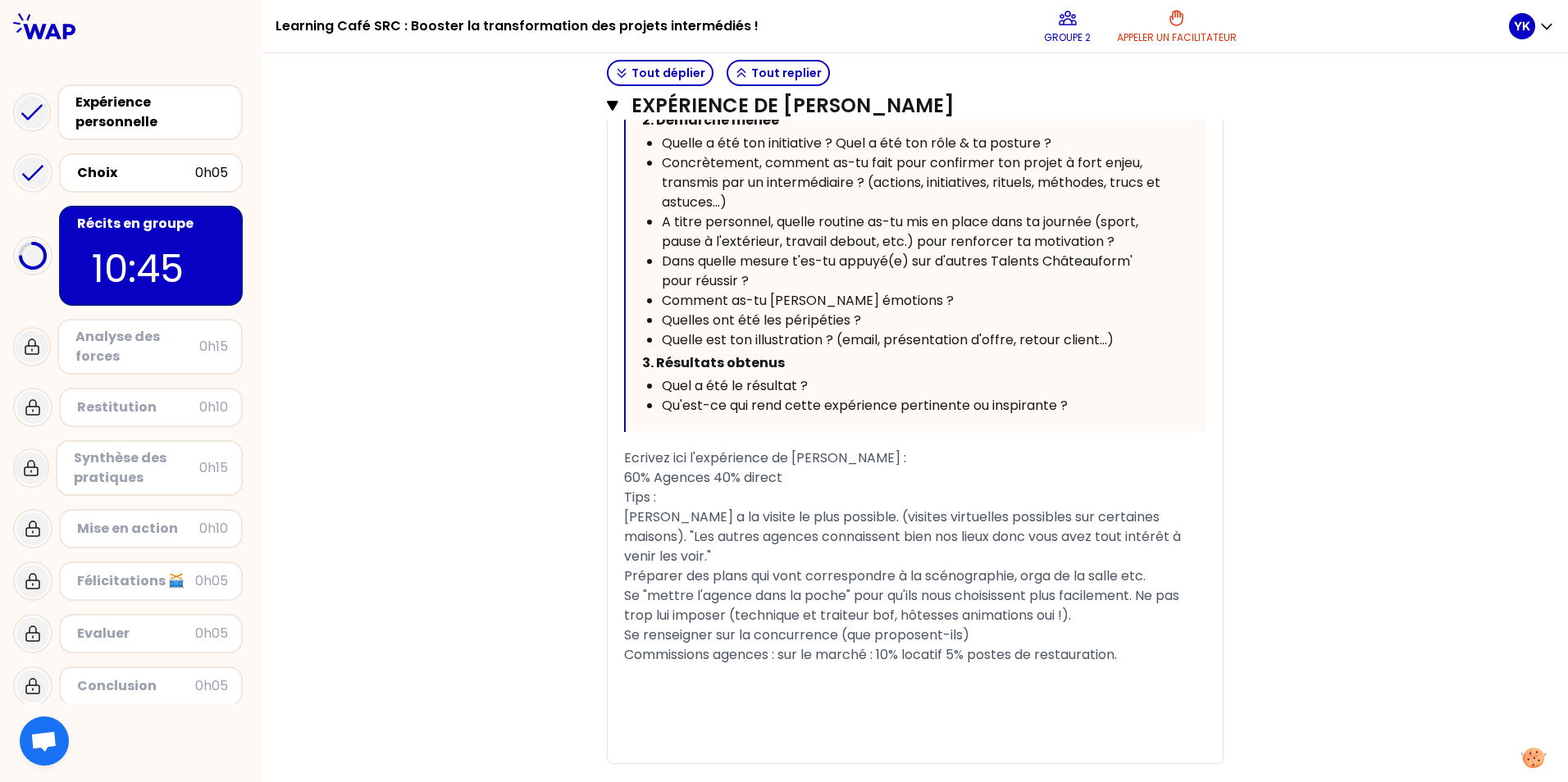 scroll, scrollTop: 1827, scrollLeft: 0, axis: vertical 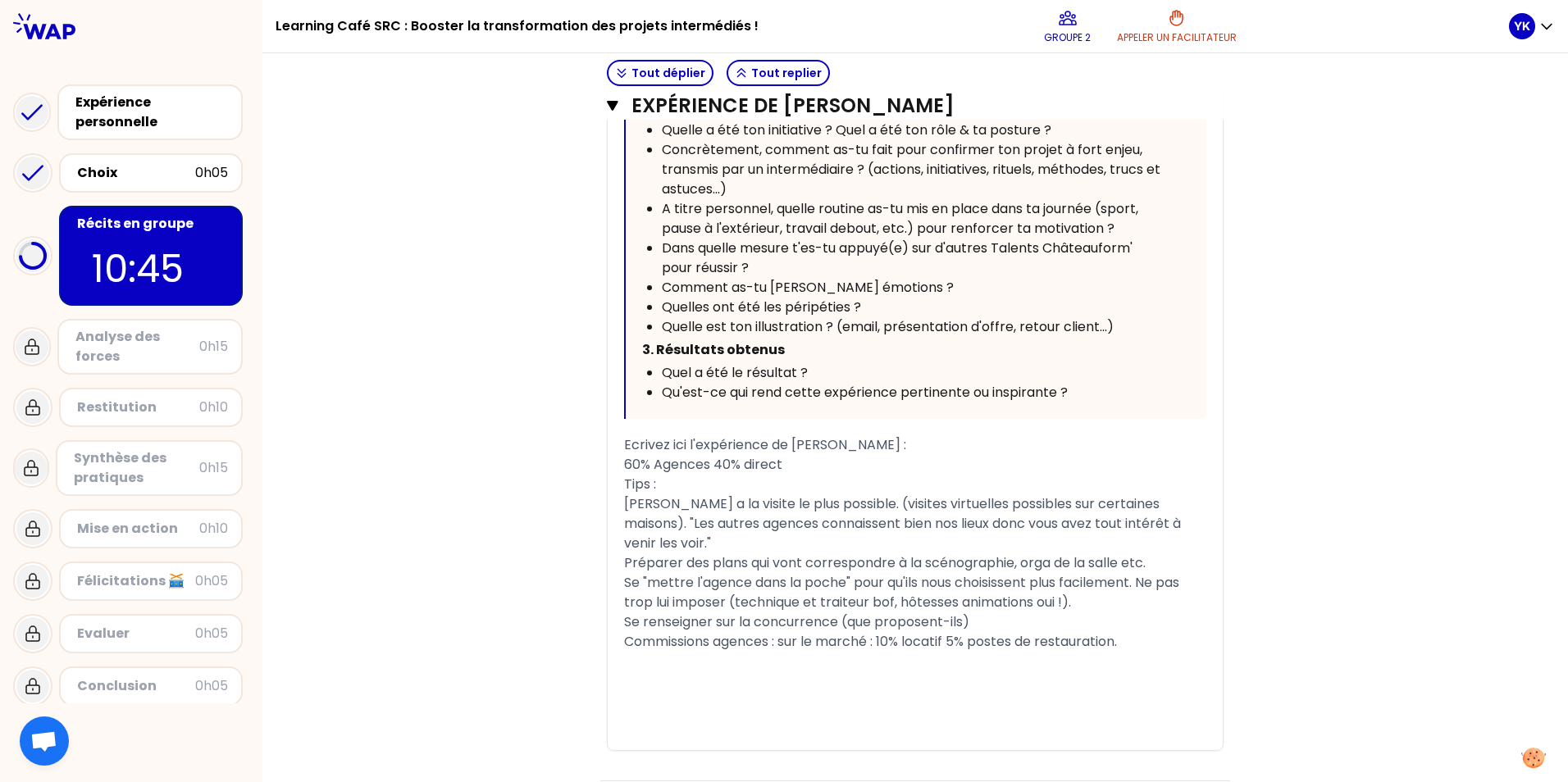 click on "﻿" at bounding box center [915, 662] 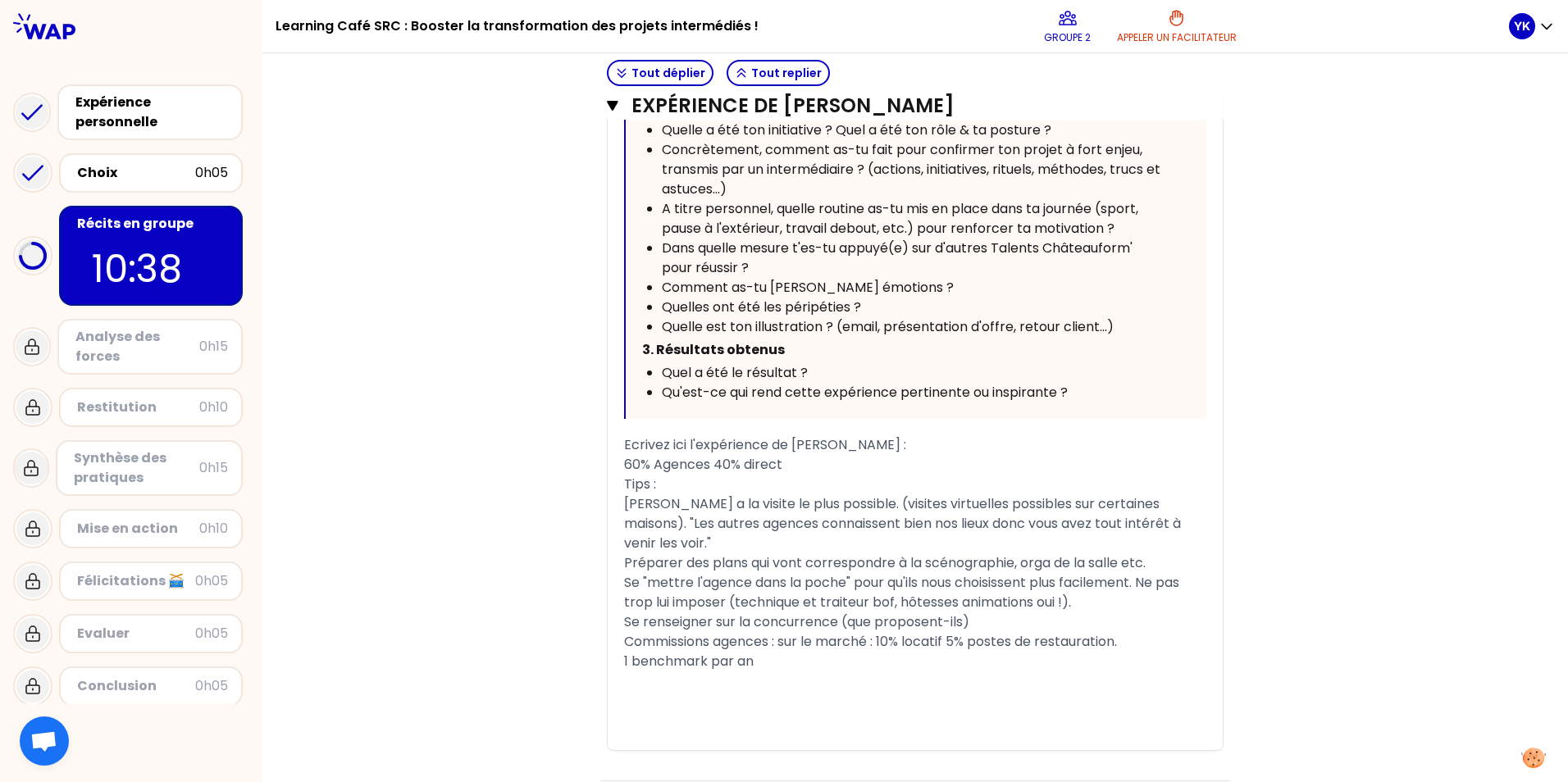 drag, startPoint x: 1410, startPoint y: 571, endPoint x: 1371, endPoint y: 575, distance: 39.204592 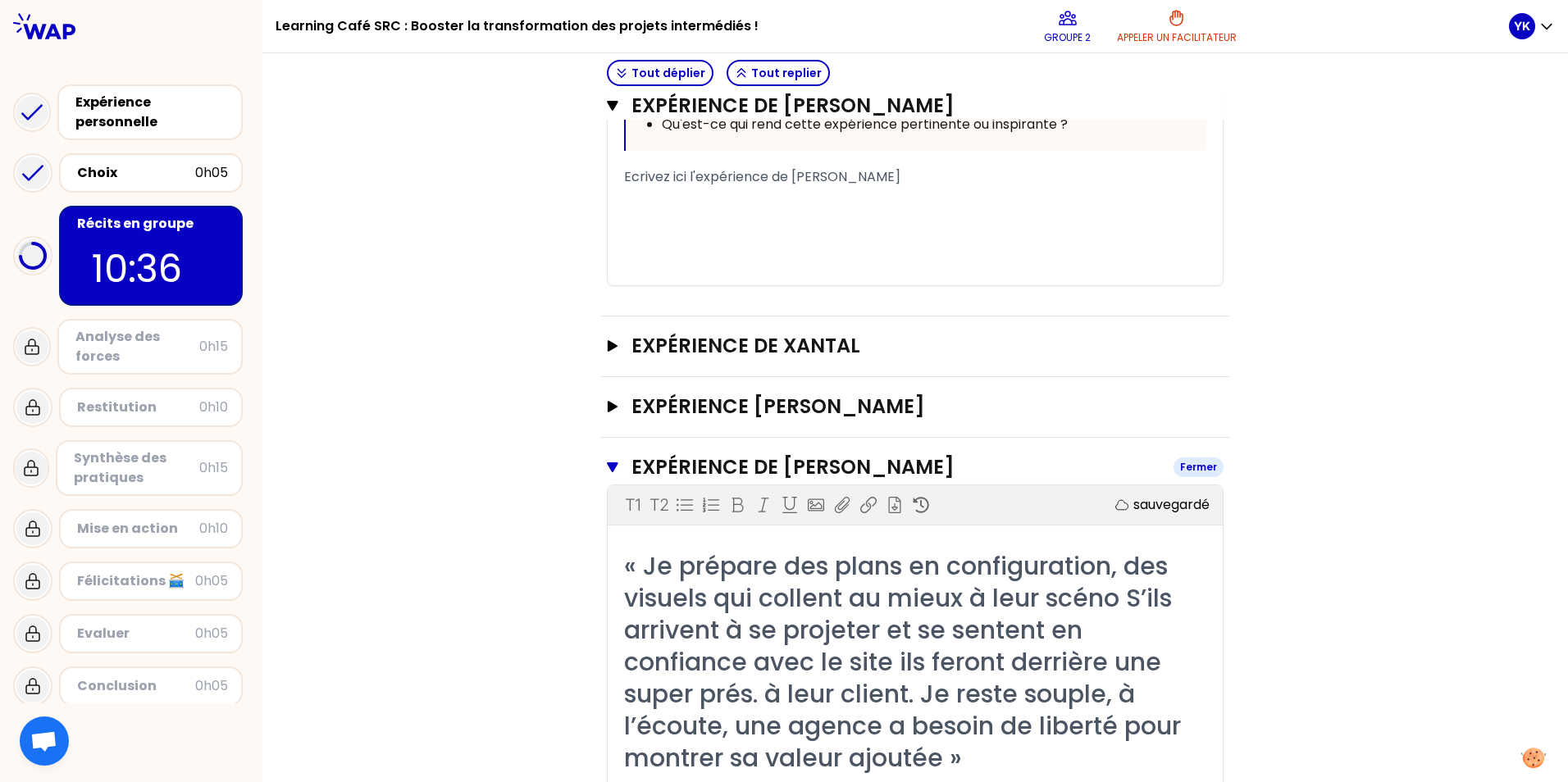 click on "Expérience de [PERSON_NAME]" at bounding box center [896, 467] 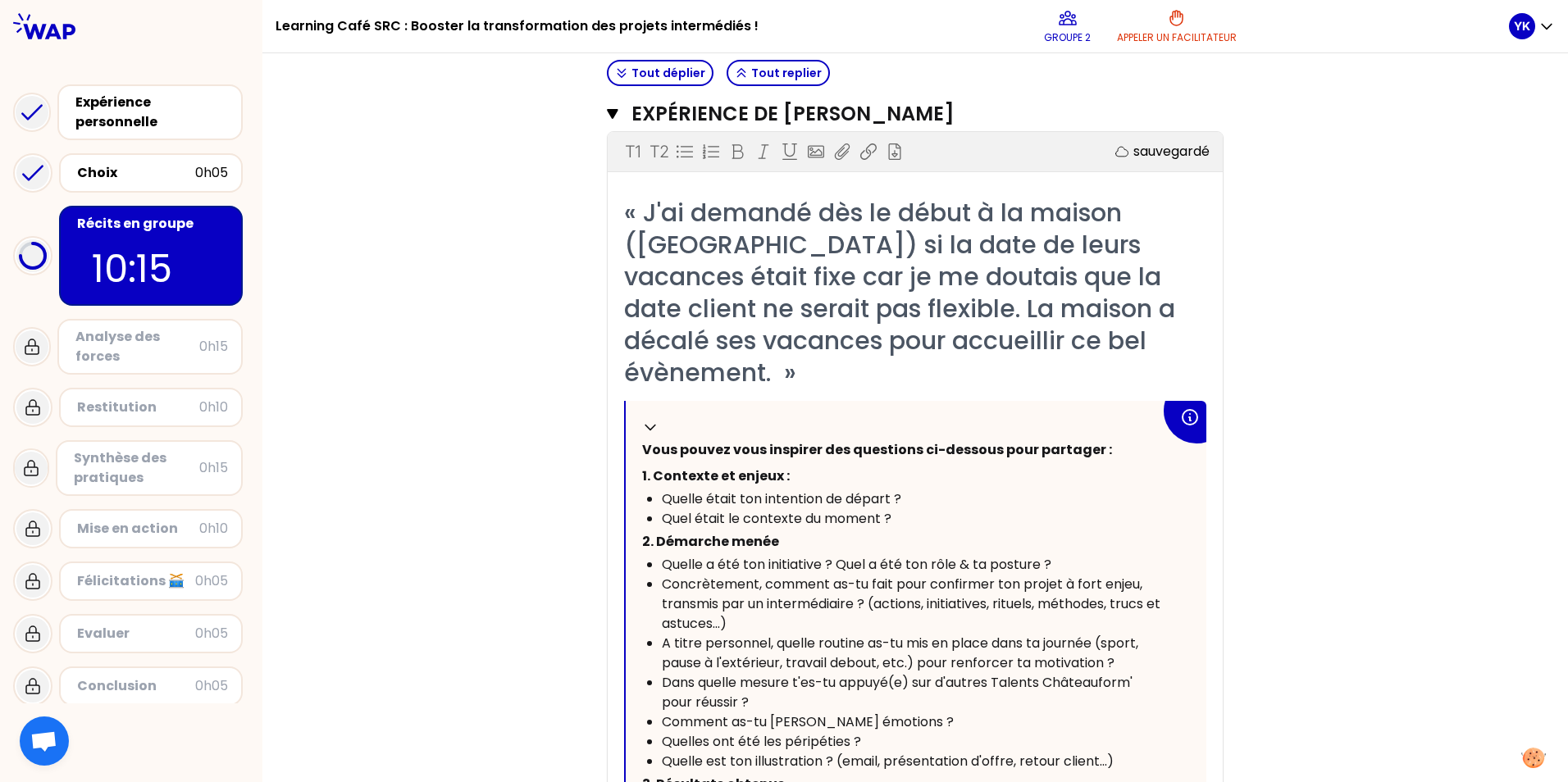 scroll, scrollTop: 233, scrollLeft: 0, axis: vertical 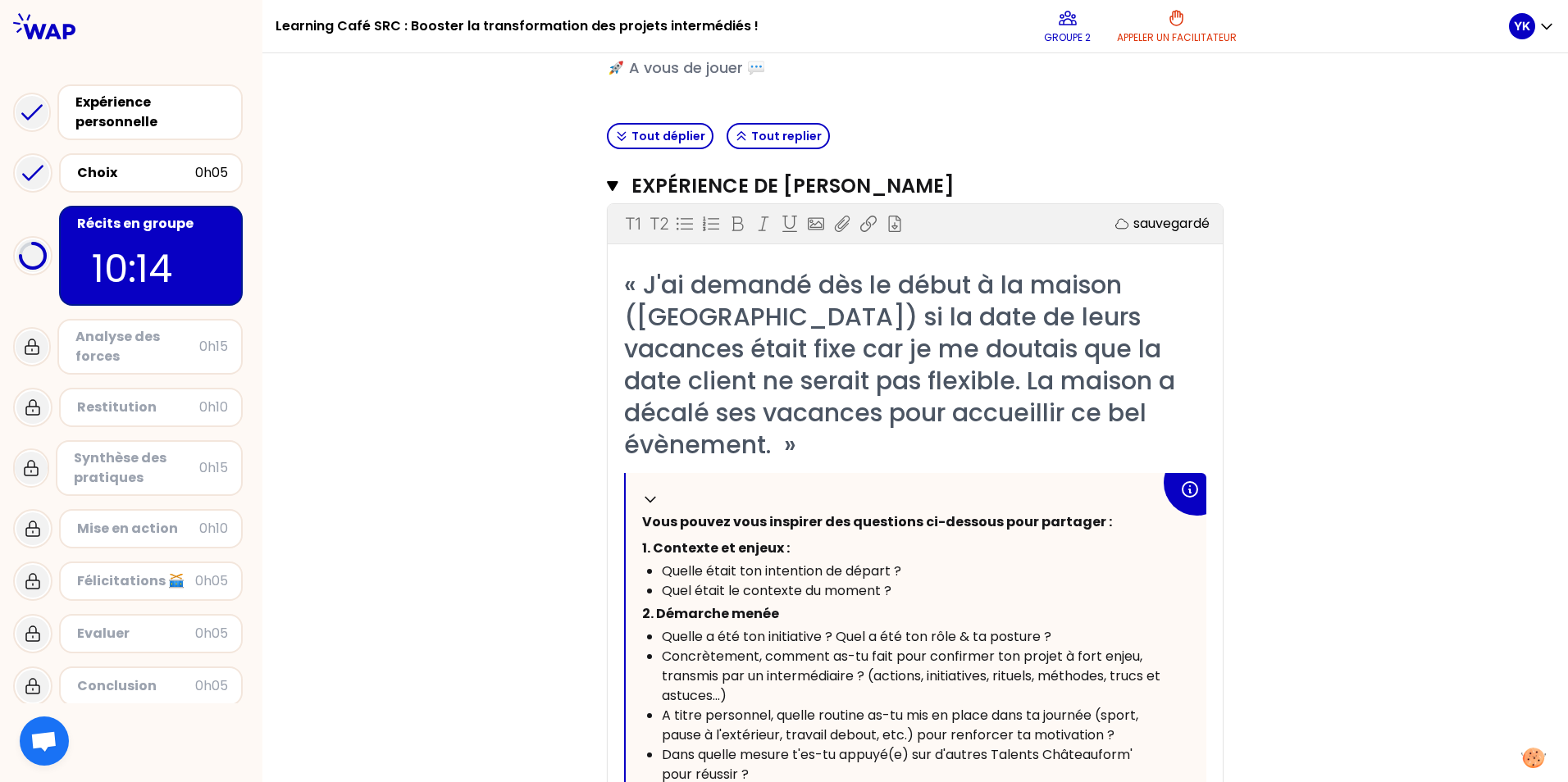 click on "« J'ai demandé dès le début à la maison ([GEOGRAPHIC_DATA]) si la date de leurs vacances était fixe car je me doutais que la date client ne serait pas flexible. La maison a décalé ses vacances pour accueillir ce bel évènement.  »" at bounding box center (915, 365) 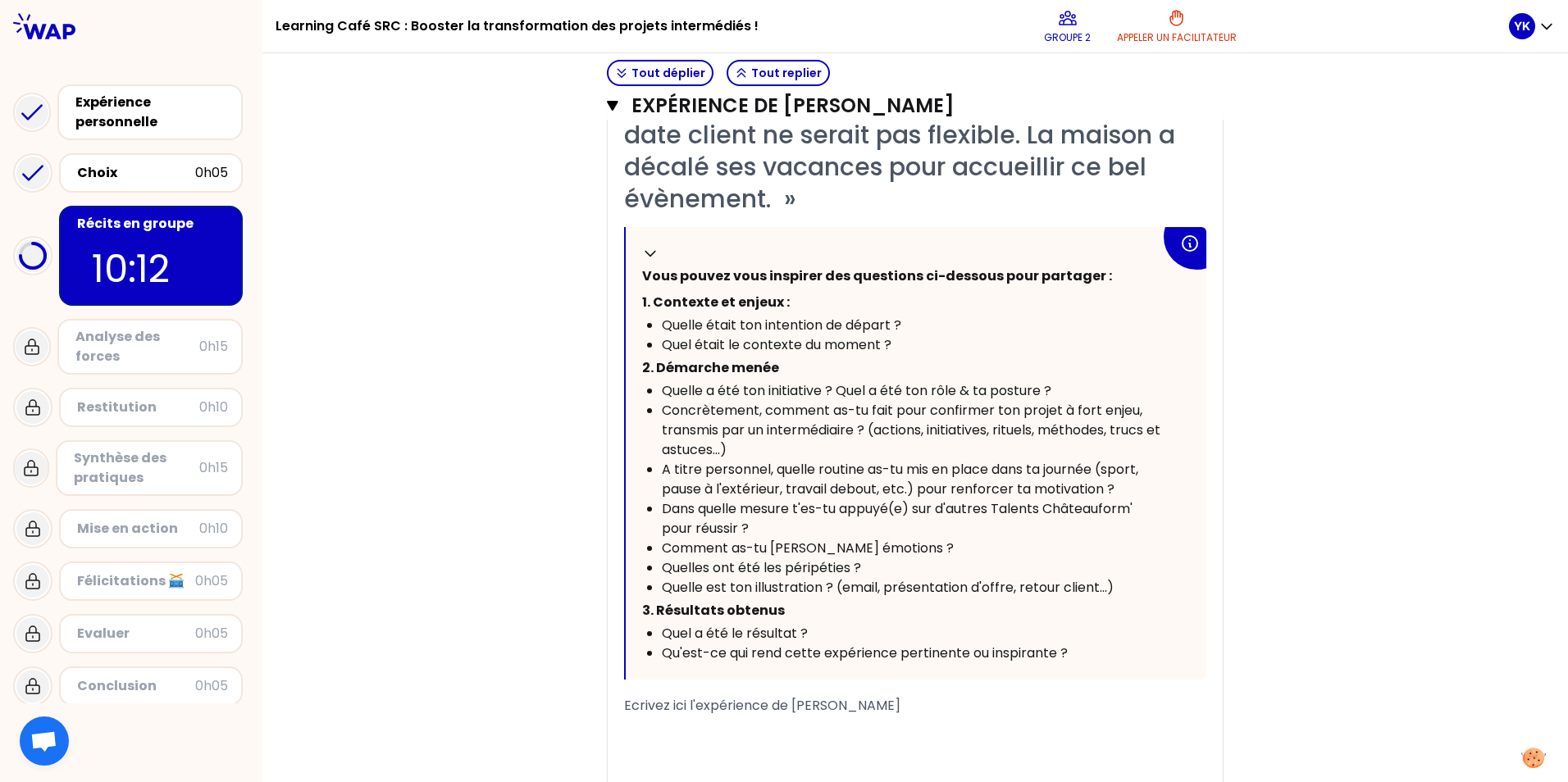 scroll, scrollTop: 725, scrollLeft: 0, axis: vertical 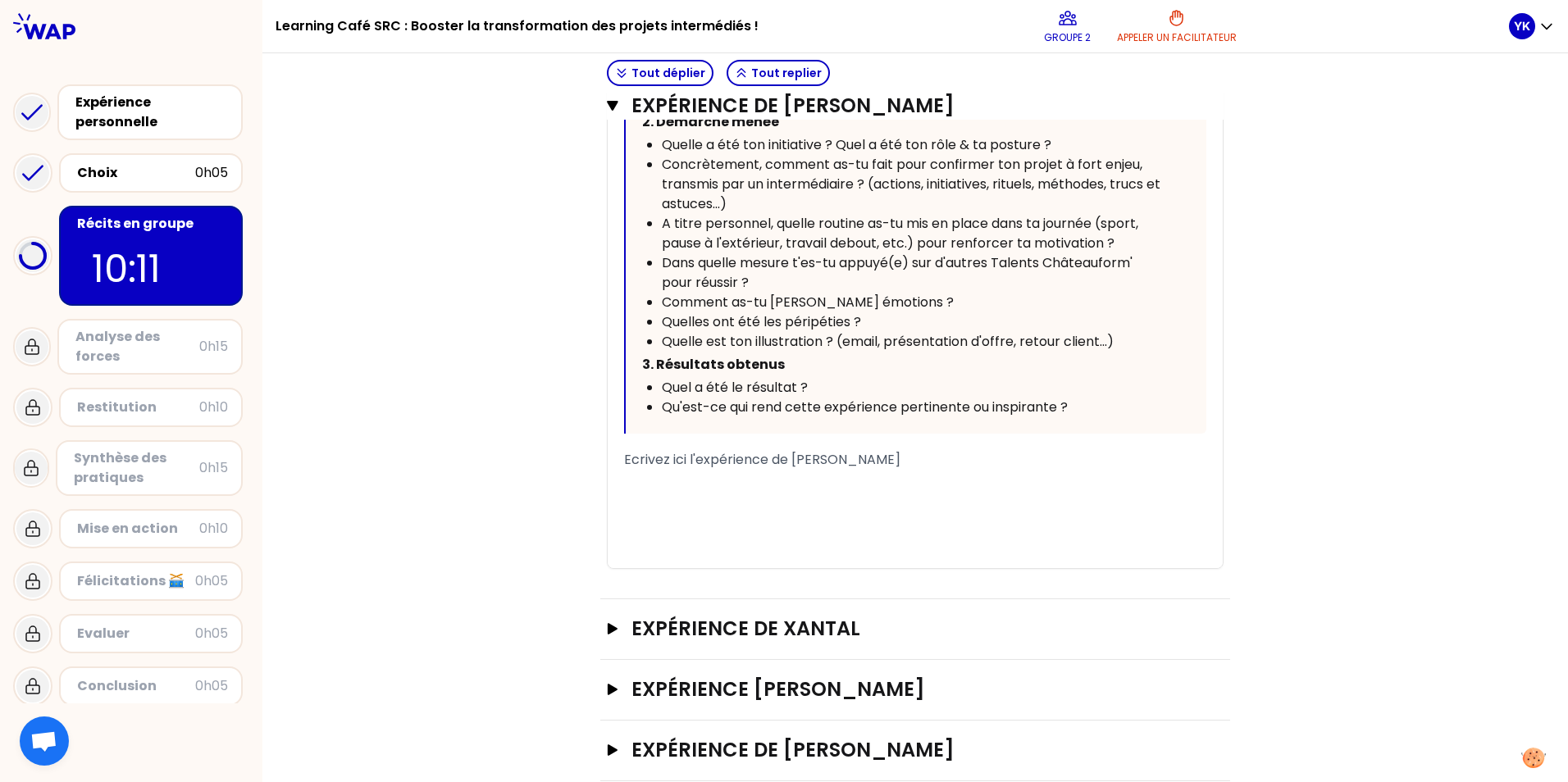 click on "﻿" at bounding box center [915, 519] 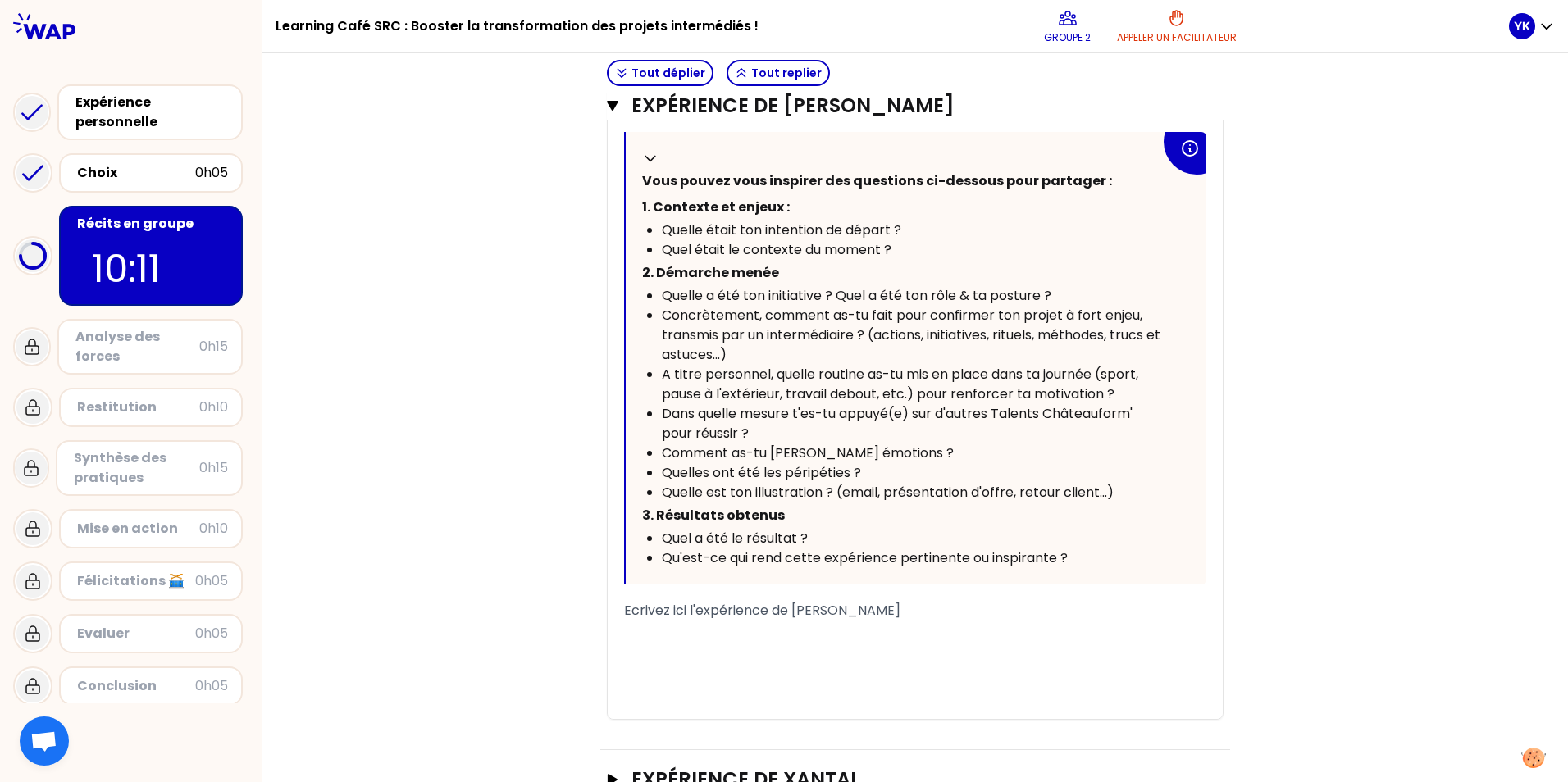 scroll, scrollTop: 561, scrollLeft: 0, axis: vertical 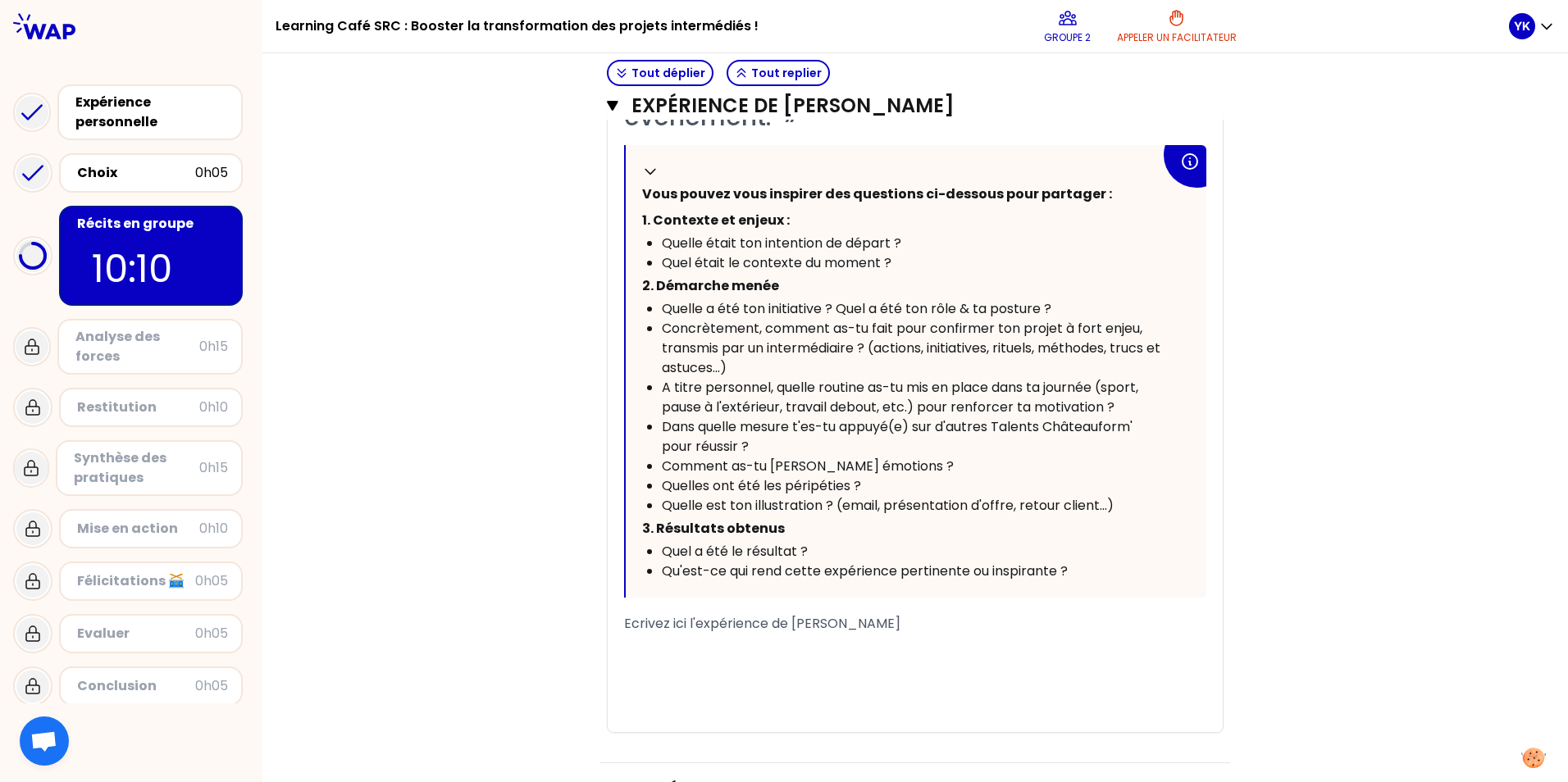 click on "Ecrivez ici l'expérience de [PERSON_NAME]" at bounding box center [915, 624] 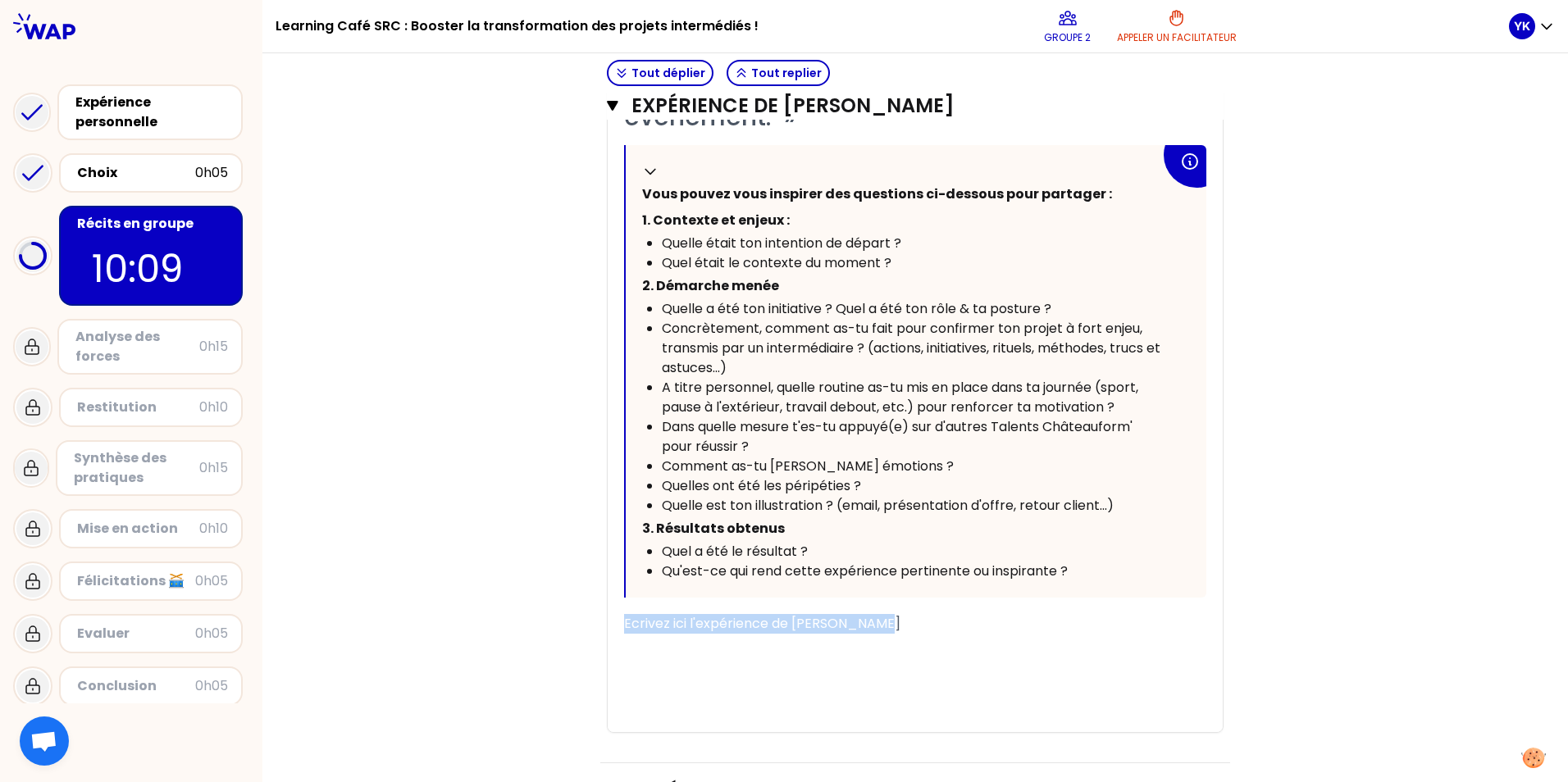drag, startPoint x: 909, startPoint y: 590, endPoint x: 426, endPoint y: 578, distance: 483.149 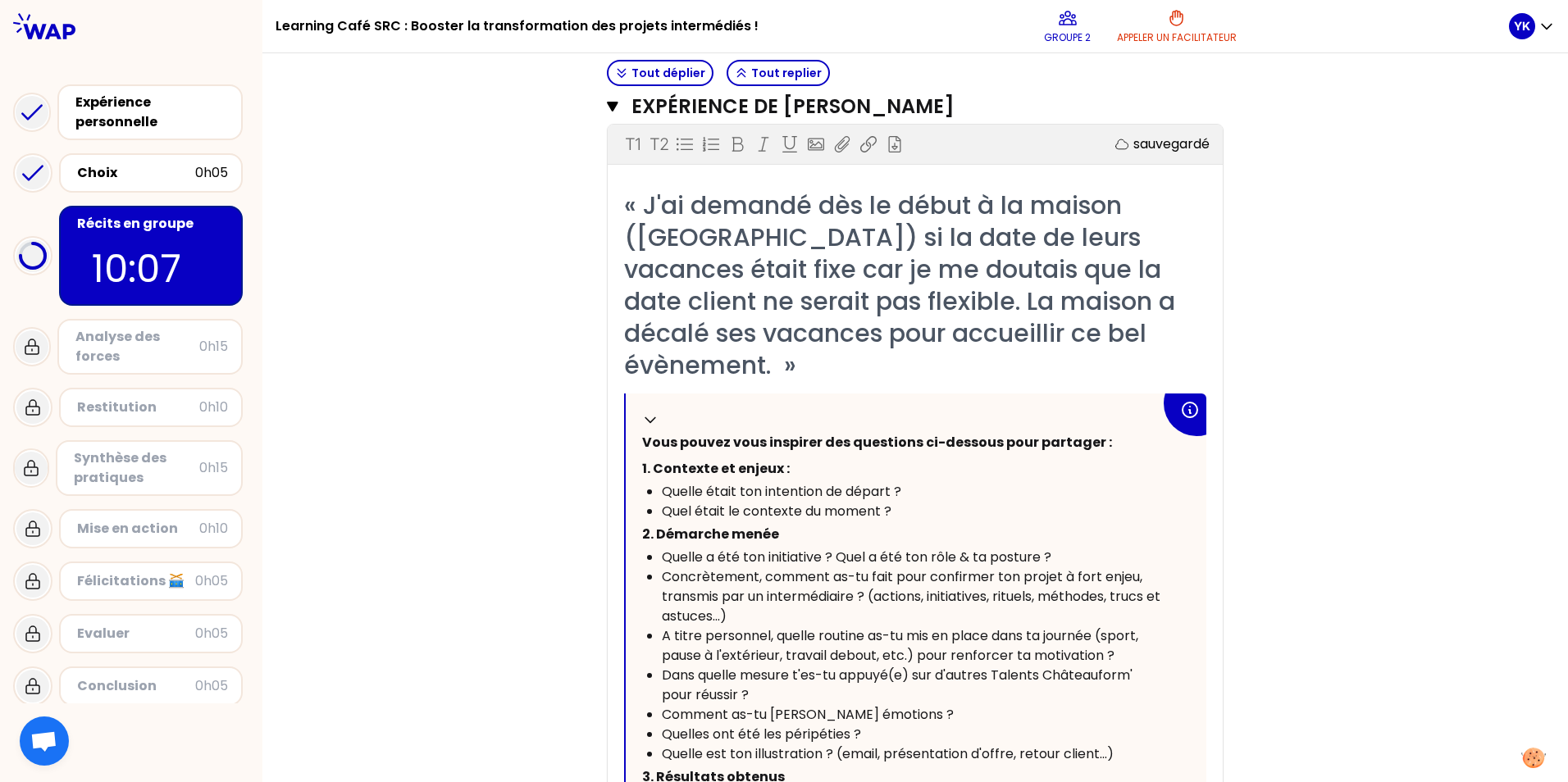 scroll, scrollTop: 328, scrollLeft: 0, axis: vertical 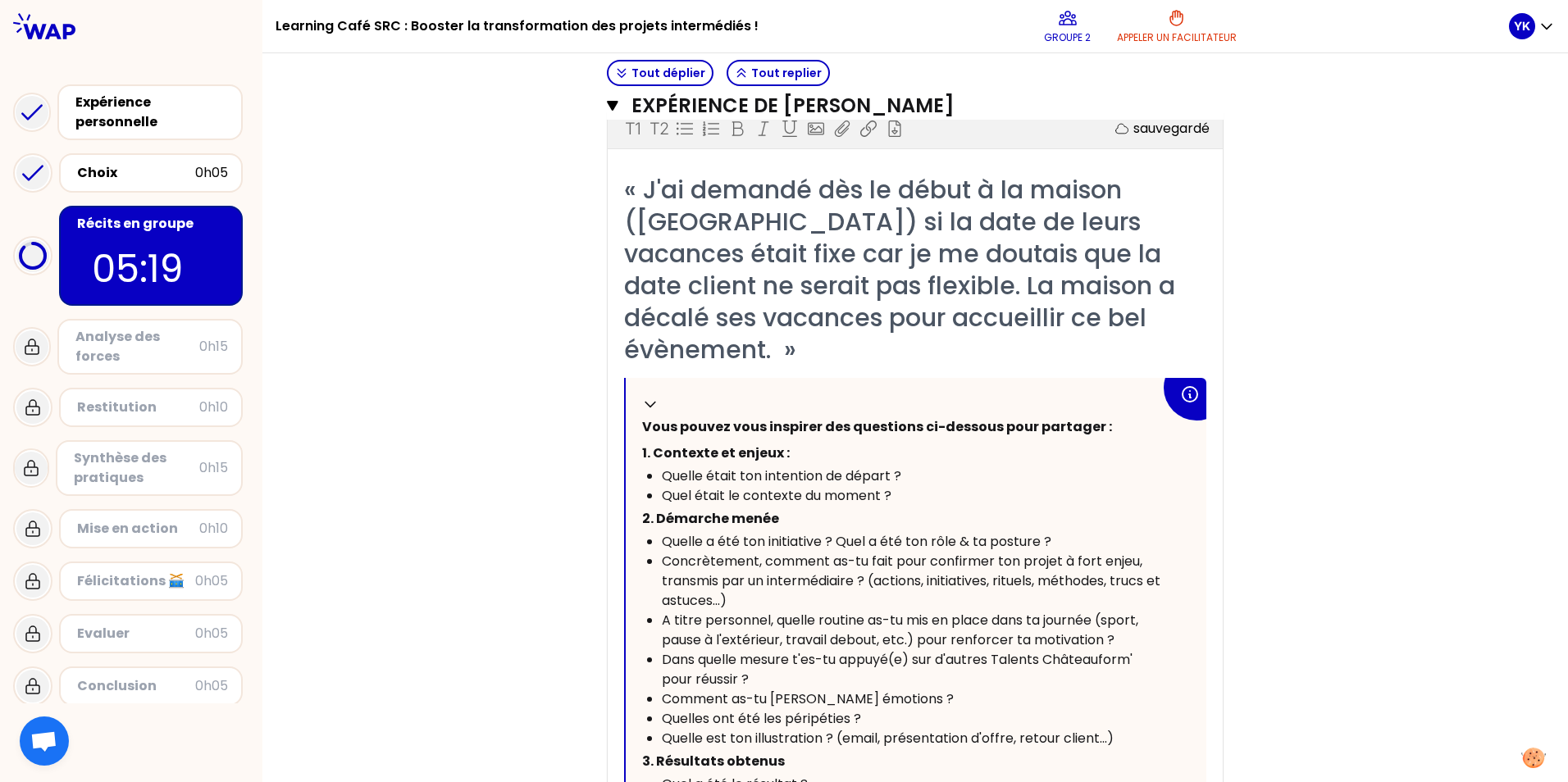click on "Objectifs # Racontez votre vécu à tour de rôle [10 min/personne] # Chaque participant·e raconte son expérience. Ensuite, les autres participants peuvent poser leurs questions à l’aide du guide d’interview. # 🚀 A vous de jouer 💬 Tout déplier Tout replier Expérience de [PERSON_NAME] T1 T2 Exporter sauvegardé « J'ai demandé dès le début à la maison ([GEOGRAPHIC_DATA]) si la date de leurs vacances était fixe car je me doutais que la date client ne serait pas flexible. La maison a décalé ses vacances pour accueillir ce bel évènement.  » Replier Vous pouvez vous inspirer des questions ci-dessous pour partager : 1. [PERSON_NAME] et enjeux : Quelle était ton intention de départ ? Quel était le contexte du moment ? 2. Démarche menée Quelle a été ton initiative ? Quel a été ton rôle & ta posture ? Concrètement, comment as-tu fait pour confirmer ton projet à fort enjeu, transmis par un intermédiaire ? (actions, initiatives, rituels, méthodes, trucs et astuces...) ﻿ ﻿ ﻿ ﻿ ﻿" at bounding box center (915, 484) 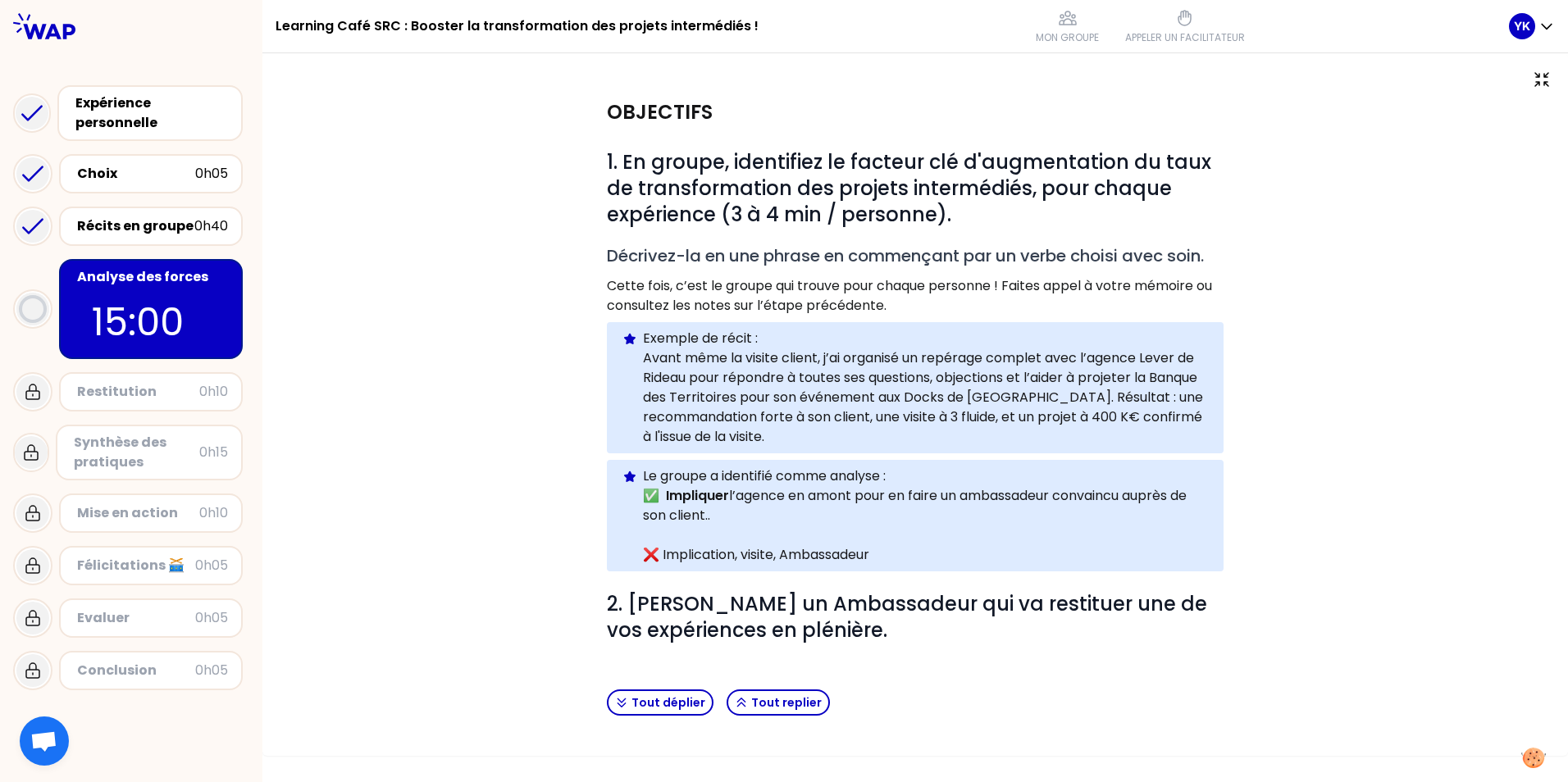 scroll, scrollTop: 0, scrollLeft: 0, axis: both 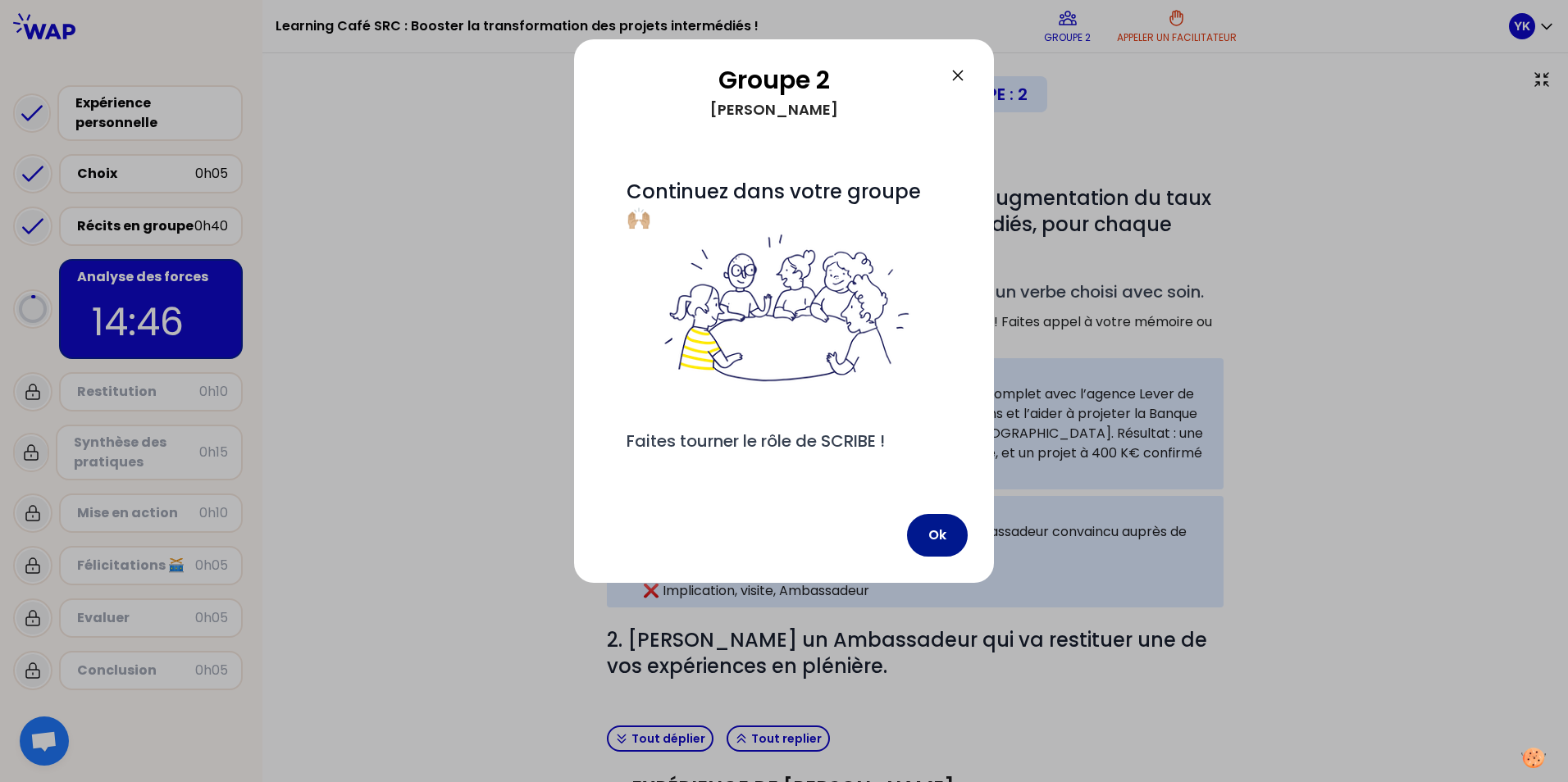 click on "Ok" at bounding box center (937, 535) 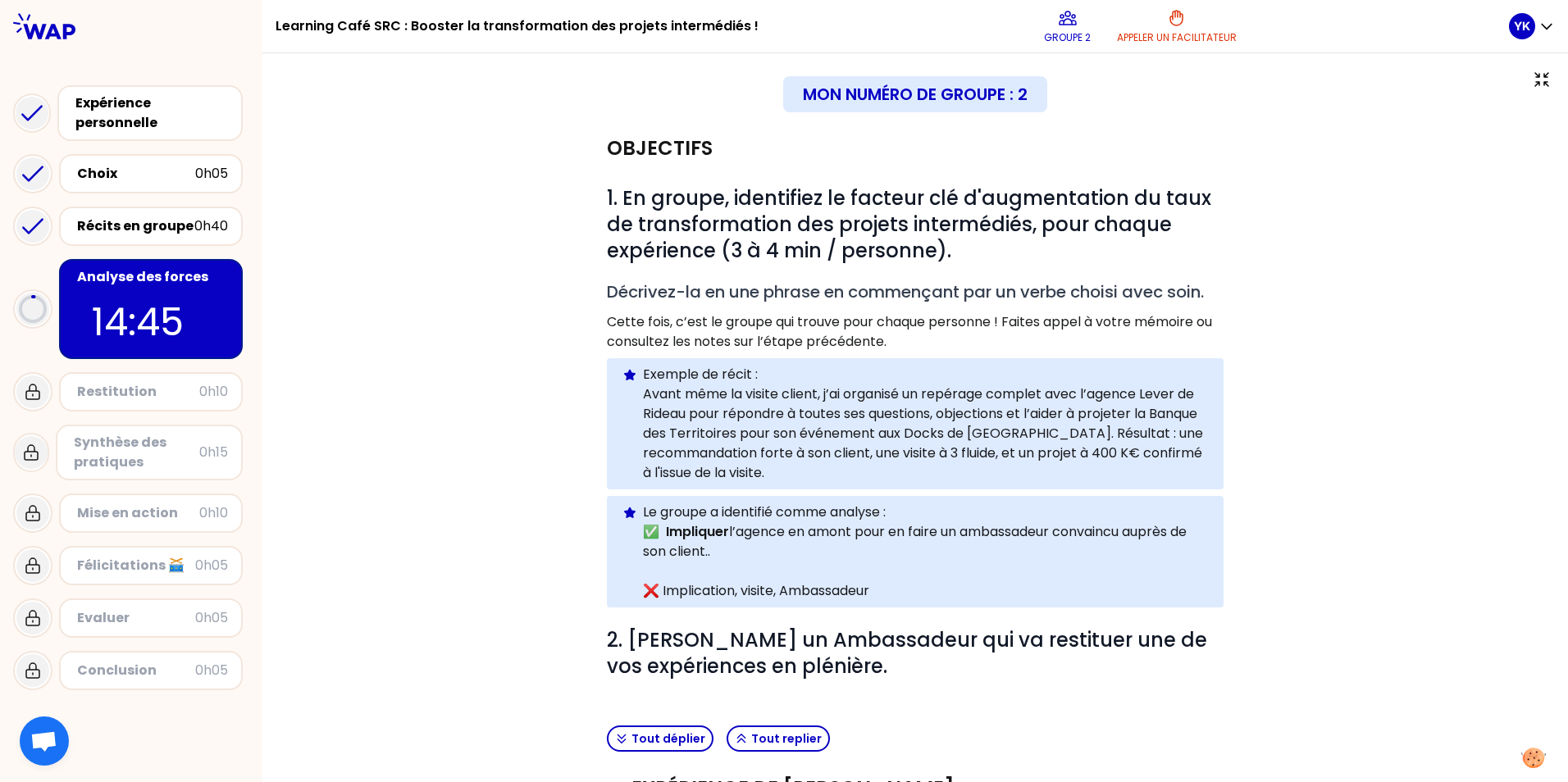 click on "Objectifs # 1. En groupe, identifiez le facteur clé d'augmentation du taux de transformation des projets intermédiés, pour chaque expérience (3 à 4 min / personne). # Décrivez-la en une phrase en commençant par un verbe choisi avec soin. Cette fois, c’est le groupe qui trouve pour chaque personne ! Faites appel à votre mémoire ou consultez les notes sur l’étape précédente. Info Warning Tip Exemple de récit : Avant même la visite client, j’ai organisé un repérage complet avec l’agence Lever de Rideau pour répondre à toutes ses questions, objections et l’aider à projeter la Banque des Territoires pour son événement aux Docks de [GEOGRAPHIC_DATA]. Résultat : une recommandation forte à son client, une visite à 3 fluide, et un projet à 400 K€ confirmé à l'issue de la visite. Info Warning Tip Le groupe a identifié comme analyse : ✅    Impliquer  l’agence en amont pour en faire un ambassadeur convaincu auprès de son client.. ❌ Implication, visite, Ambassadeur # Tout déplier" at bounding box center [915, 499] 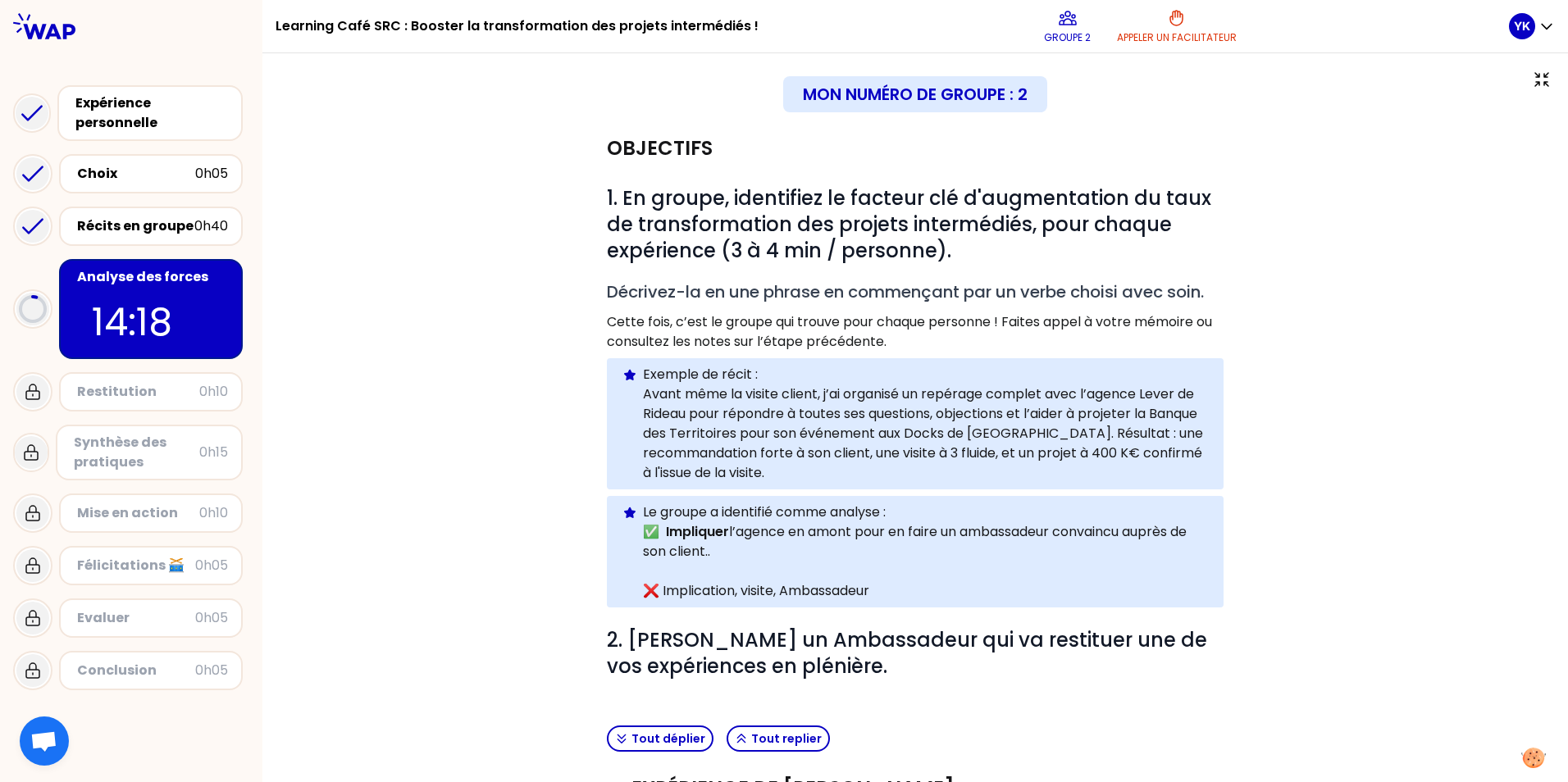 click on "Cette fois, c’est le groupe qui trouve pour chaque personne ! Faites appel à votre mémoire ou consultez les notes sur l’étape précédente." at bounding box center [915, 332] 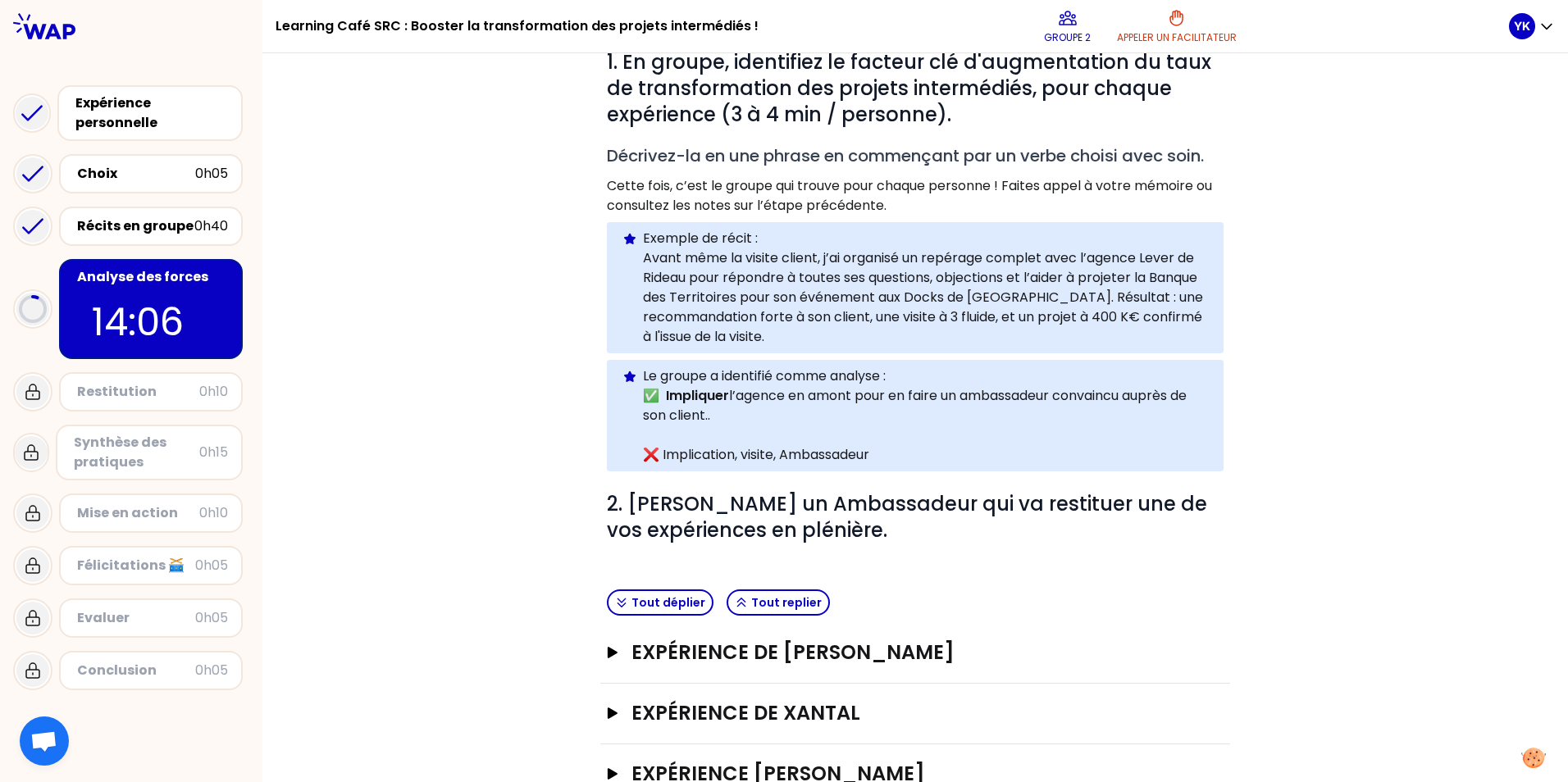 scroll, scrollTop: 0, scrollLeft: 0, axis: both 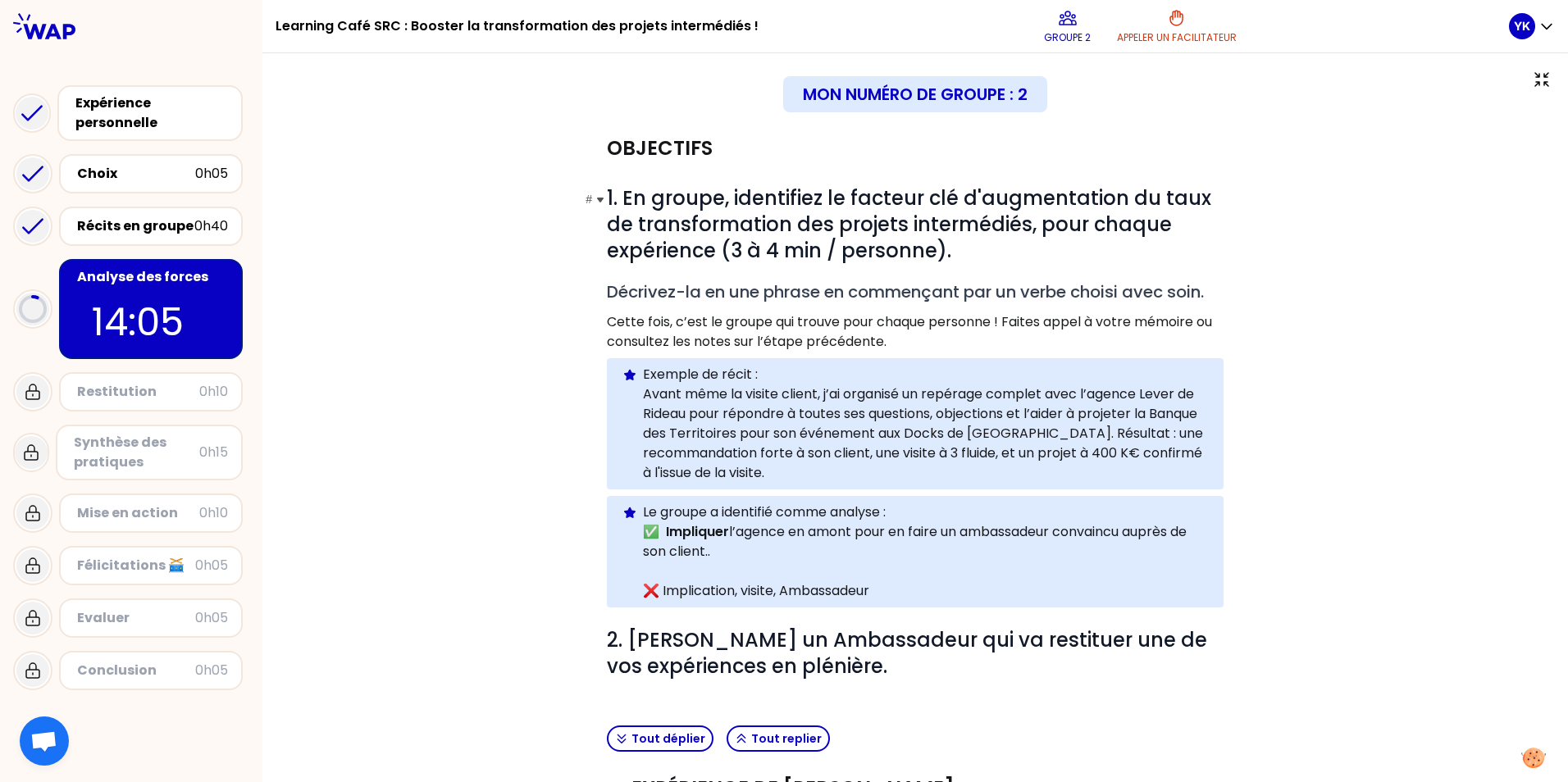 click on "# 1. En groupe, identifiez le facteur clé d'augmentation du taux de transformation des projets intermédiés, pour chaque expérience (3 à 4 min / personne)." at bounding box center [915, 225] 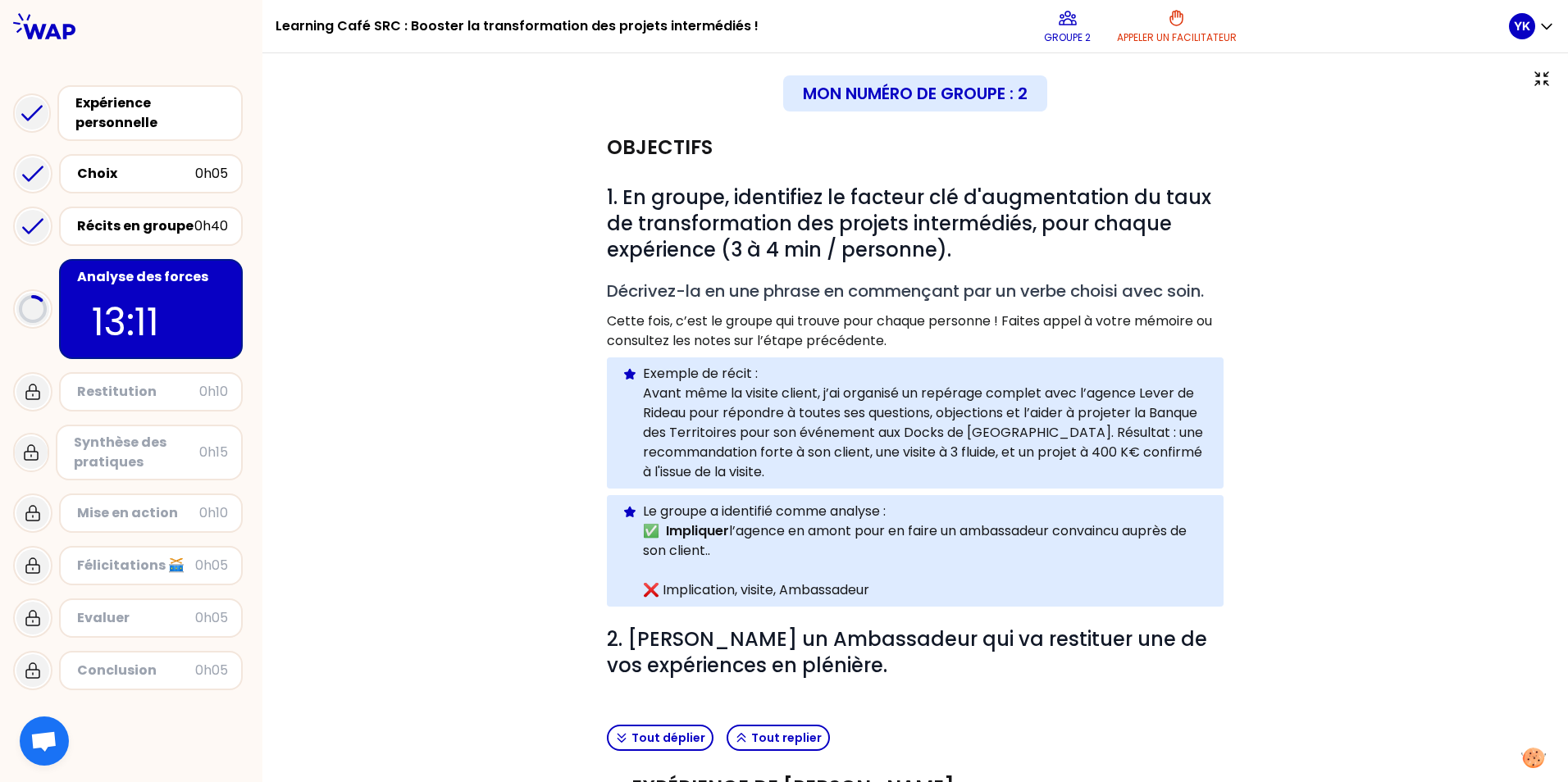 scroll, scrollTop: 0, scrollLeft: 0, axis: both 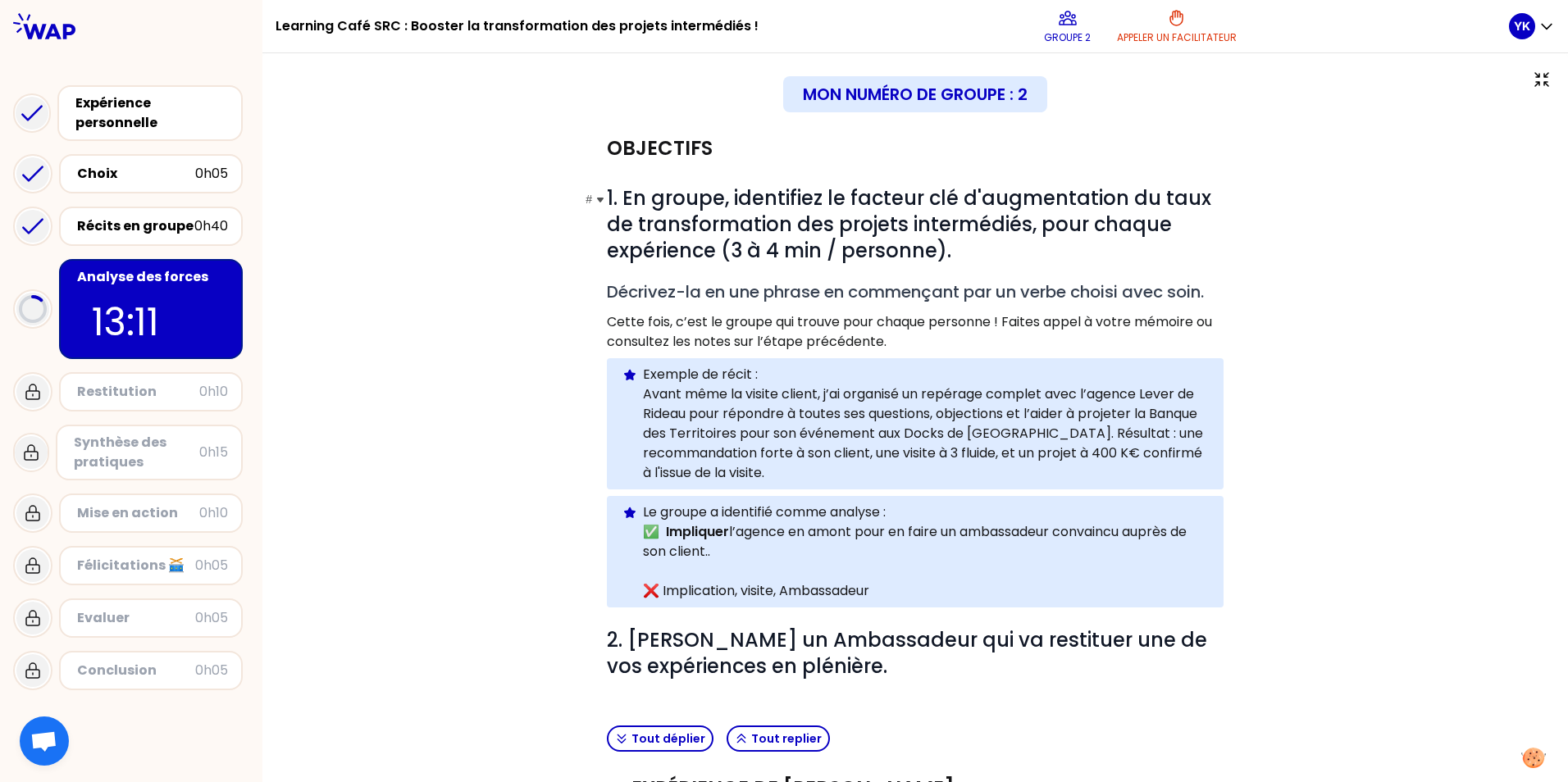 click on "1. En groupe, identifiez le facteur clé d'augmentation du taux de transformation des projets intermédiés, pour chaque expérience (3 à 4 min / personne)." at bounding box center (911, 224) 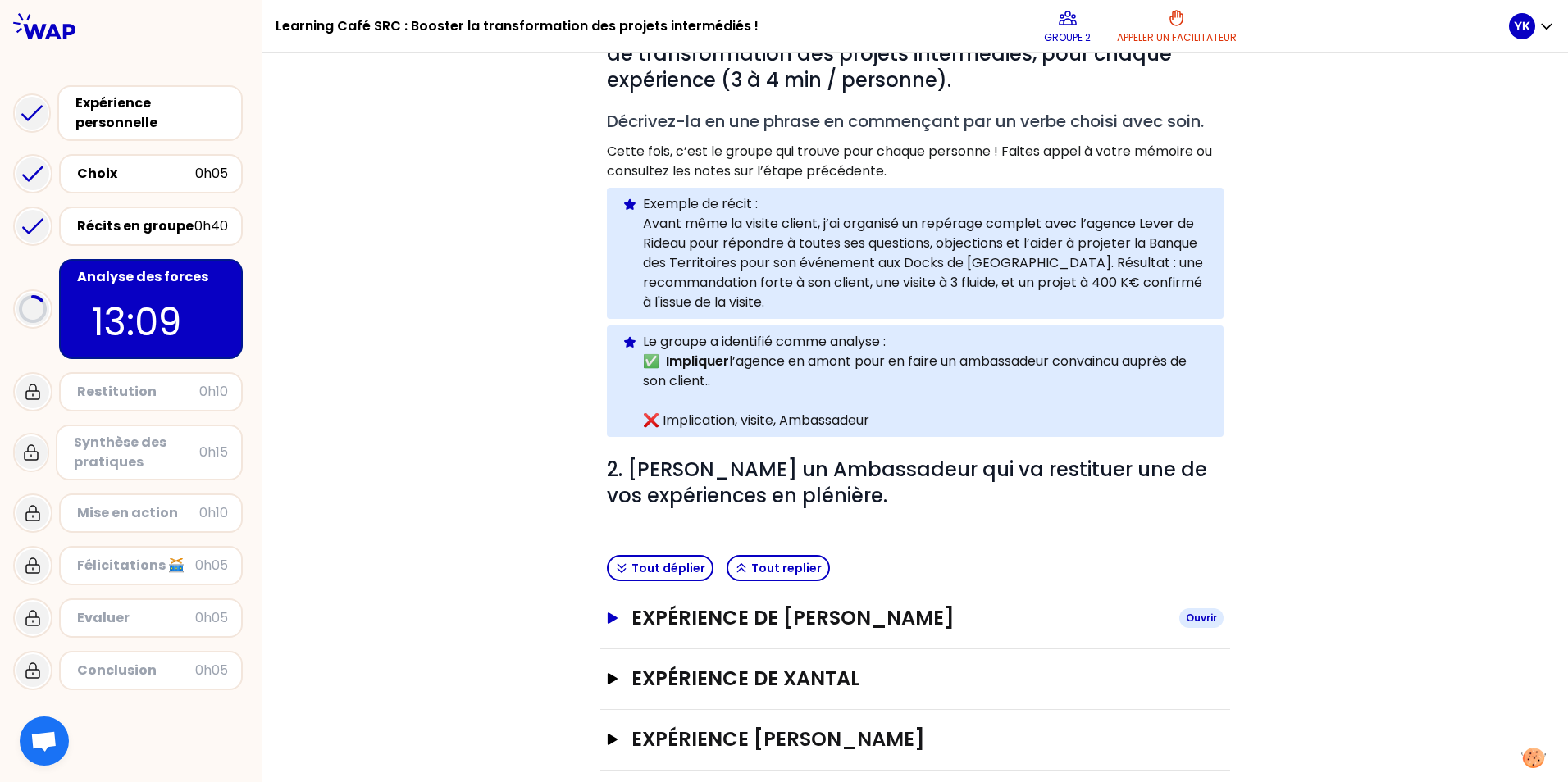 click on "Expérience de [PERSON_NAME]" at bounding box center [899, 618] 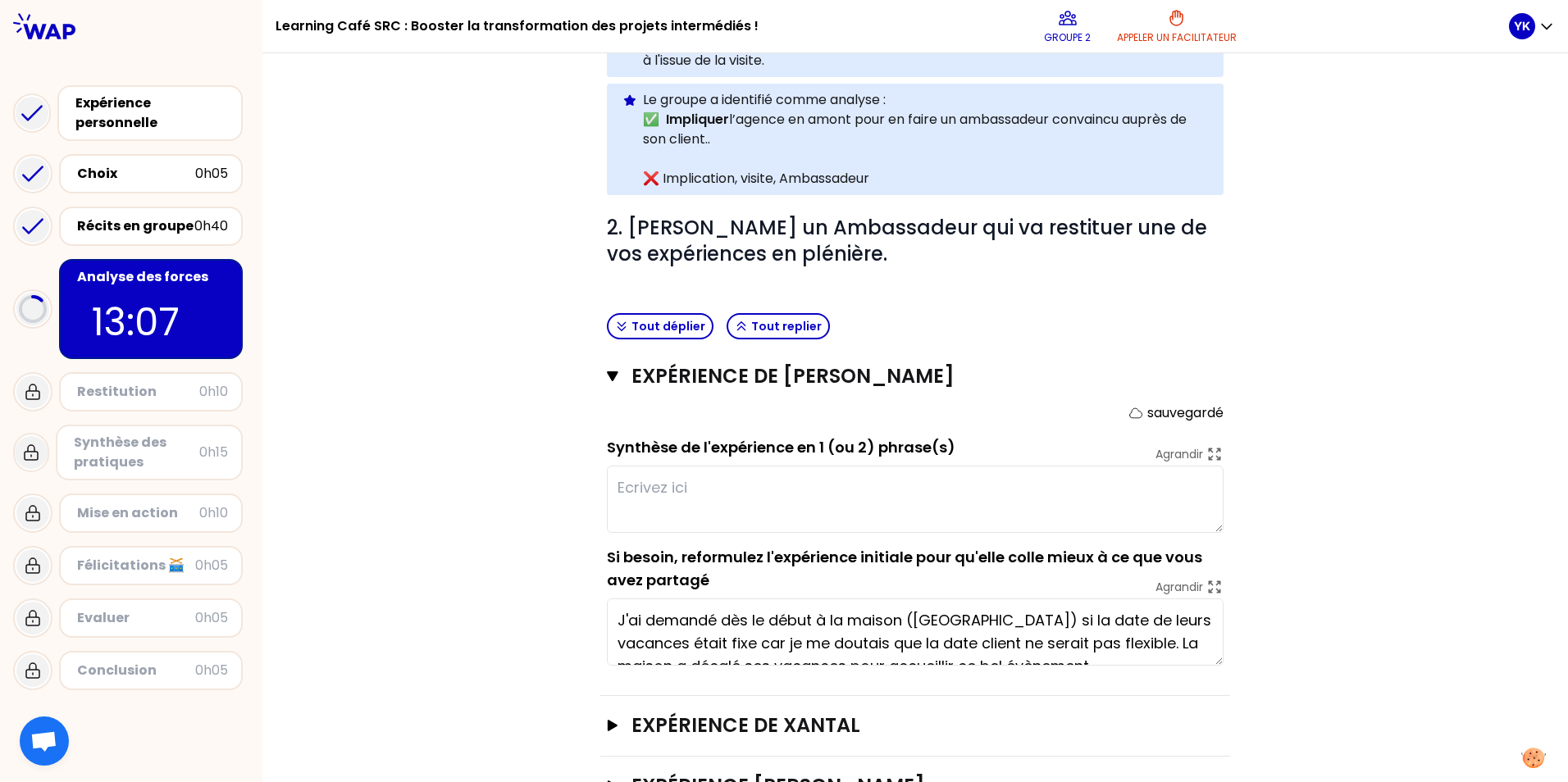 scroll, scrollTop: 416, scrollLeft: 0, axis: vertical 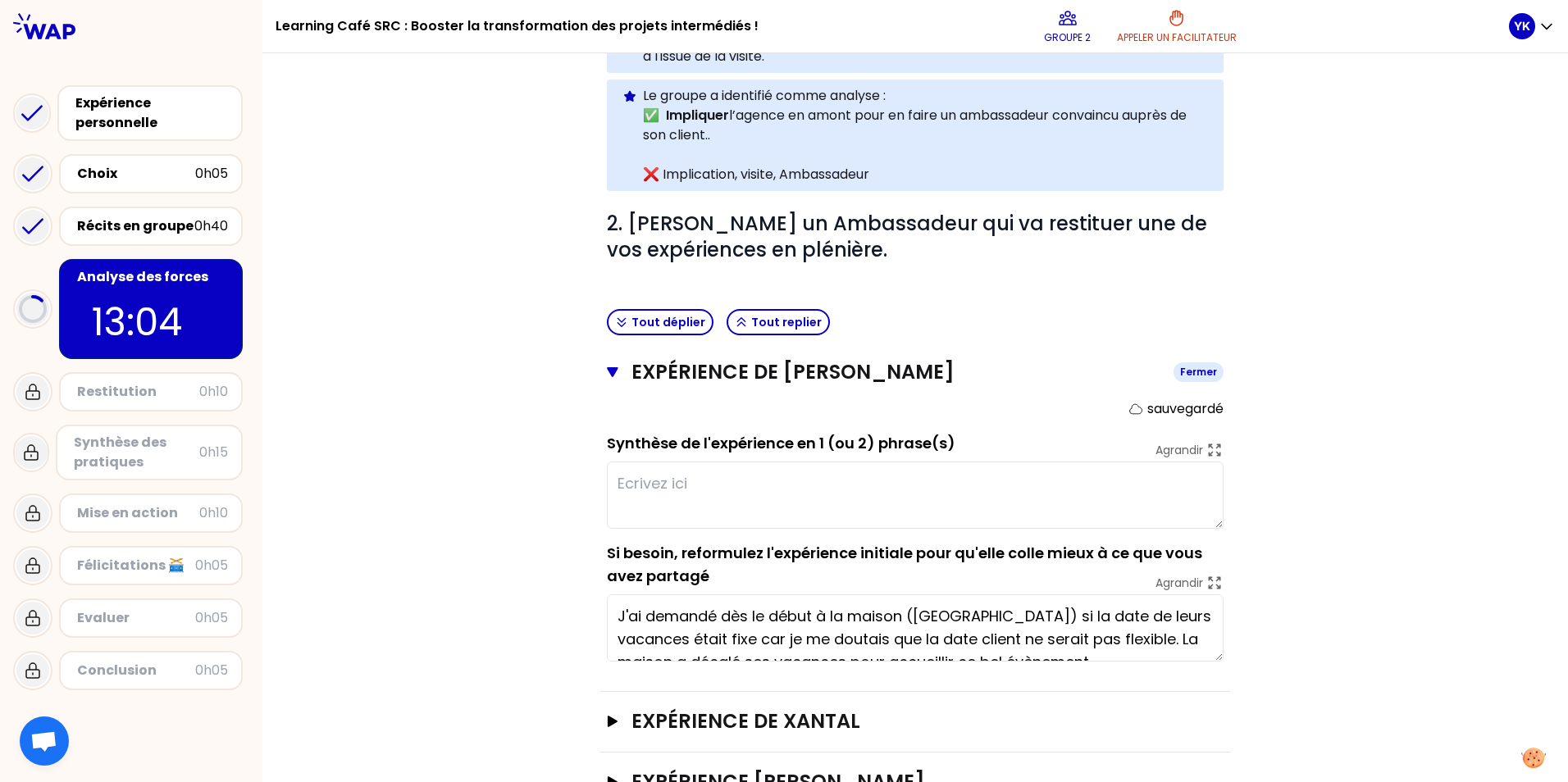 click on "Expérience de [PERSON_NAME]" at bounding box center (896, 372) 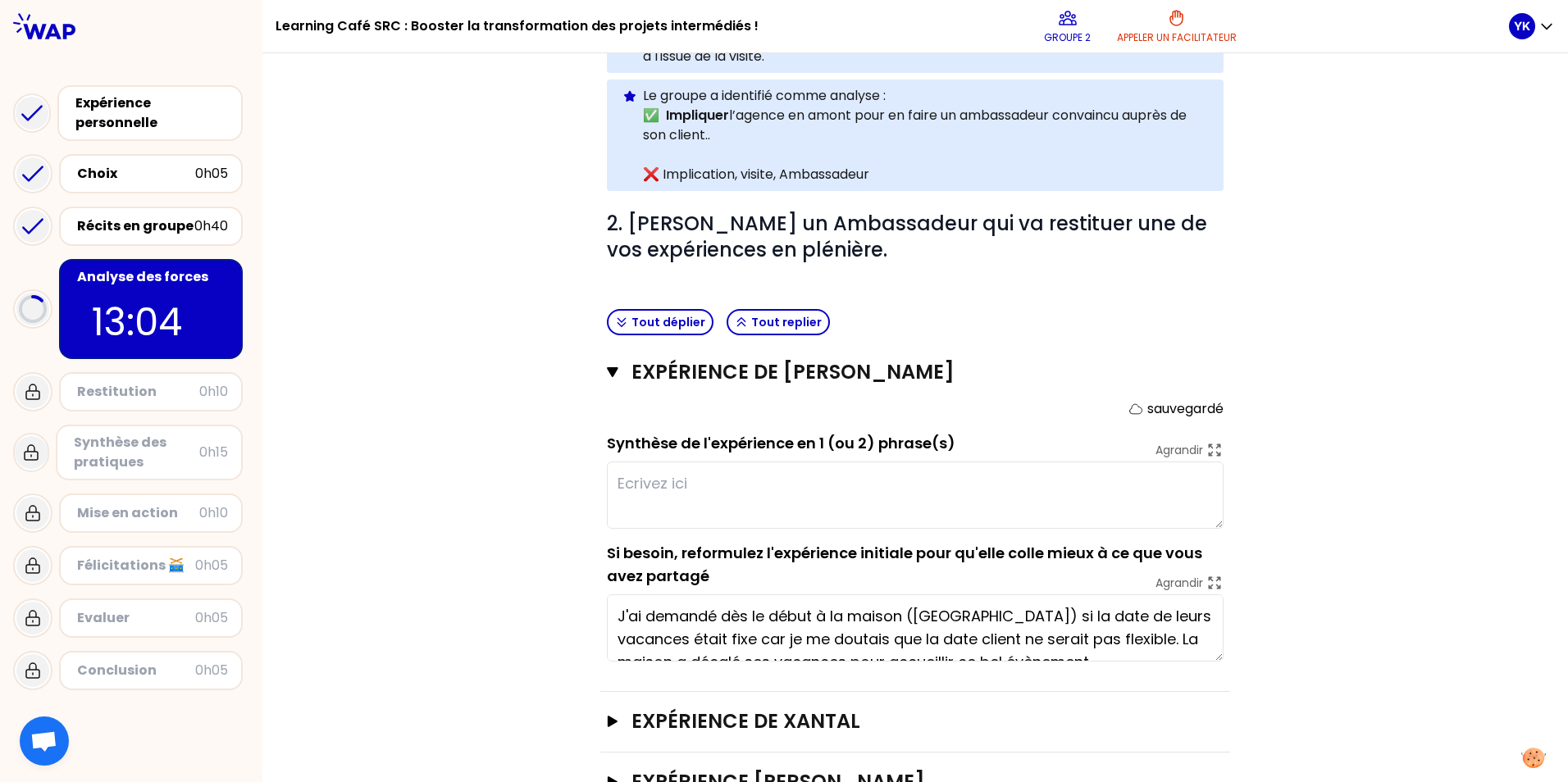 scroll, scrollTop: 252, scrollLeft: 0, axis: vertical 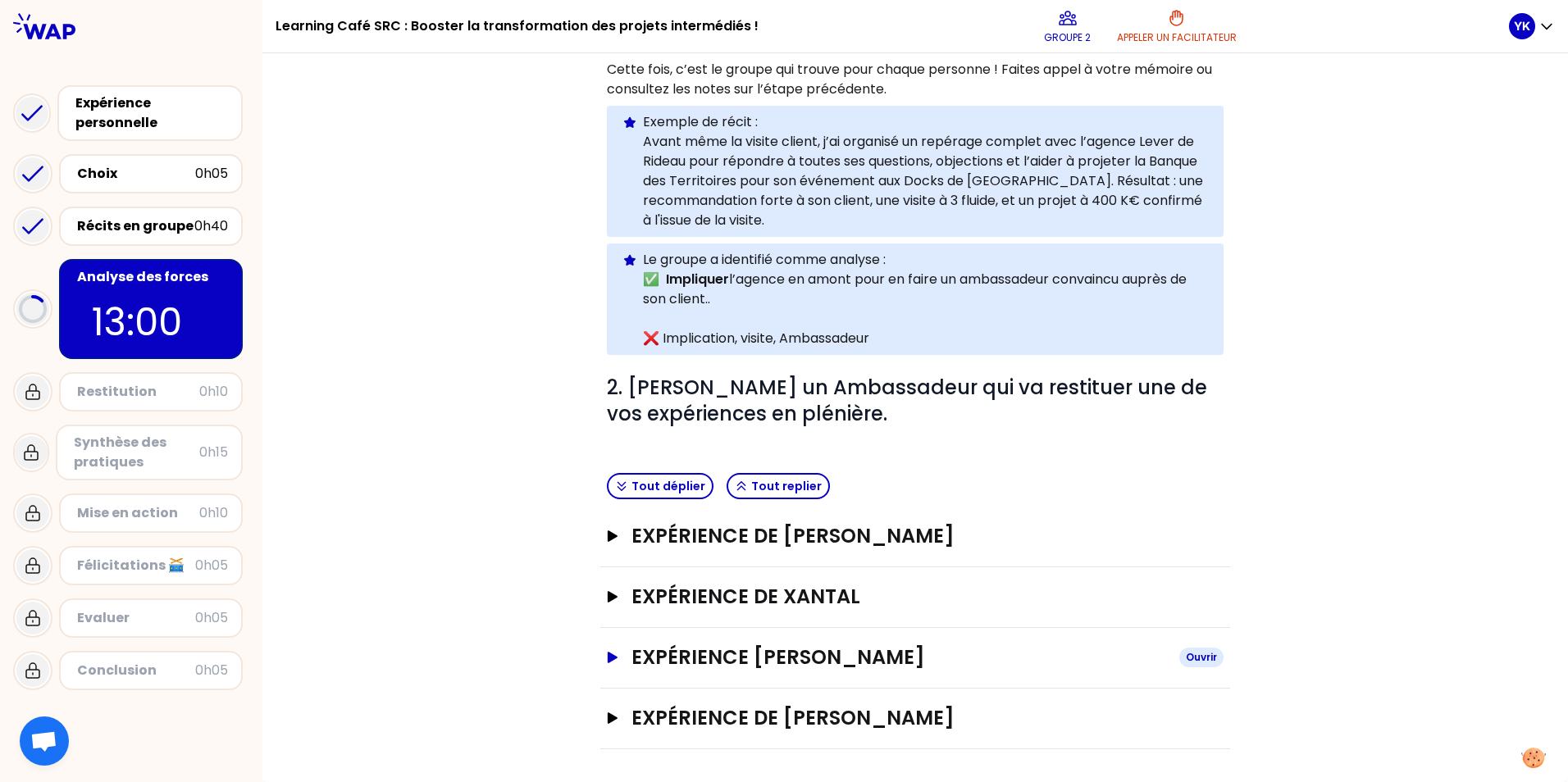 click on "Expérience [PERSON_NAME]" at bounding box center [899, 657] 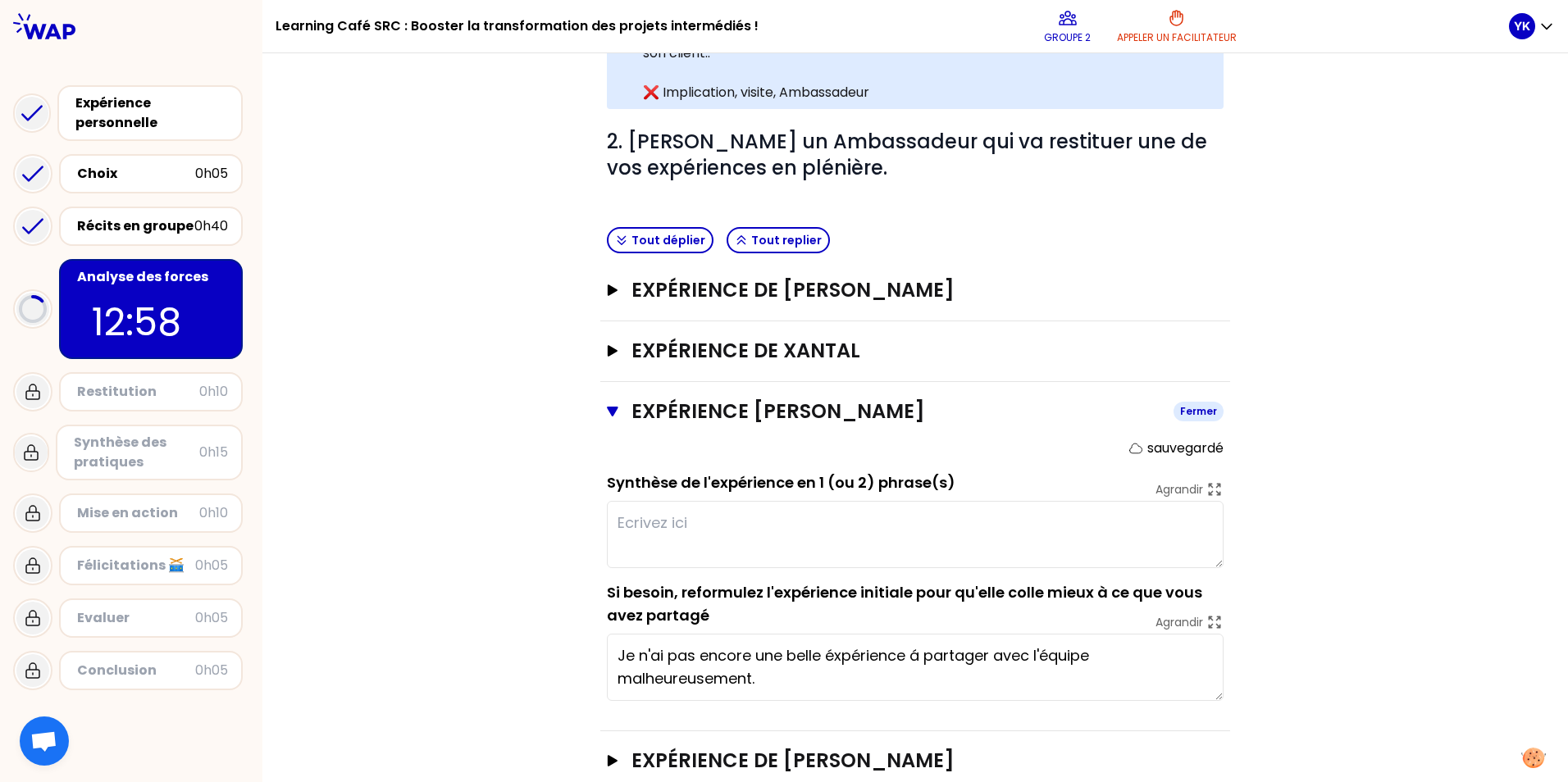 click on "Expérience [PERSON_NAME]" at bounding box center (896, 411) 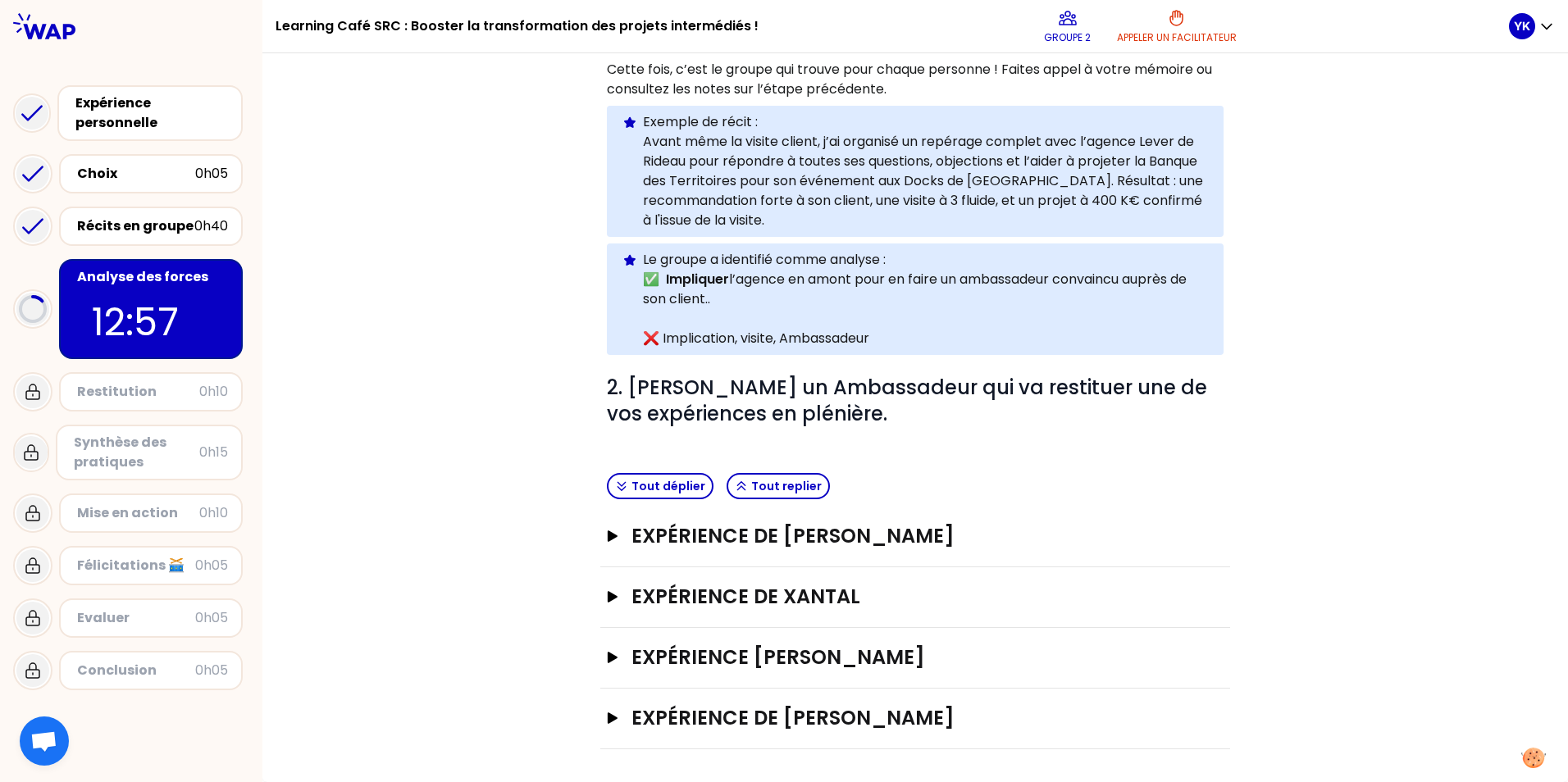 click on "Objectifs # 1. En groupe, identifiez le facteur clé d'augmentation du taux de transformation des projets intermédiés, pour chaque expérience (3 à 4 min / personne). # Décrivez-la en une phrase en commençant par un verbe choisi avec soin. Cette fois, c’est le groupe qui trouve pour chaque personne ! Faites appel à votre mémoire ou consultez les notes sur l’étape précédente. Info Warning Tip Exemple de récit : Avant même la visite client, j’ai organisé un repérage complet avec l’agence Lever de Rideau pour répondre à toutes ses questions, objections et l’aider à projeter la Banque des Territoires pour son événement aux Docks de [GEOGRAPHIC_DATA]. Résultat : une recommandation forte à son client, une visite à 3 fluide, et un projet à 400 K€ confirmé à l'issue de la visite. Info Warning Tip Le groupe a identifié comme analyse : ✅    Impliquer  l’agence en amont pour en faire un ambassadeur convaincu auprès de son client.. ❌ Implication, visite, Ambassadeur #" at bounding box center [915, 166] 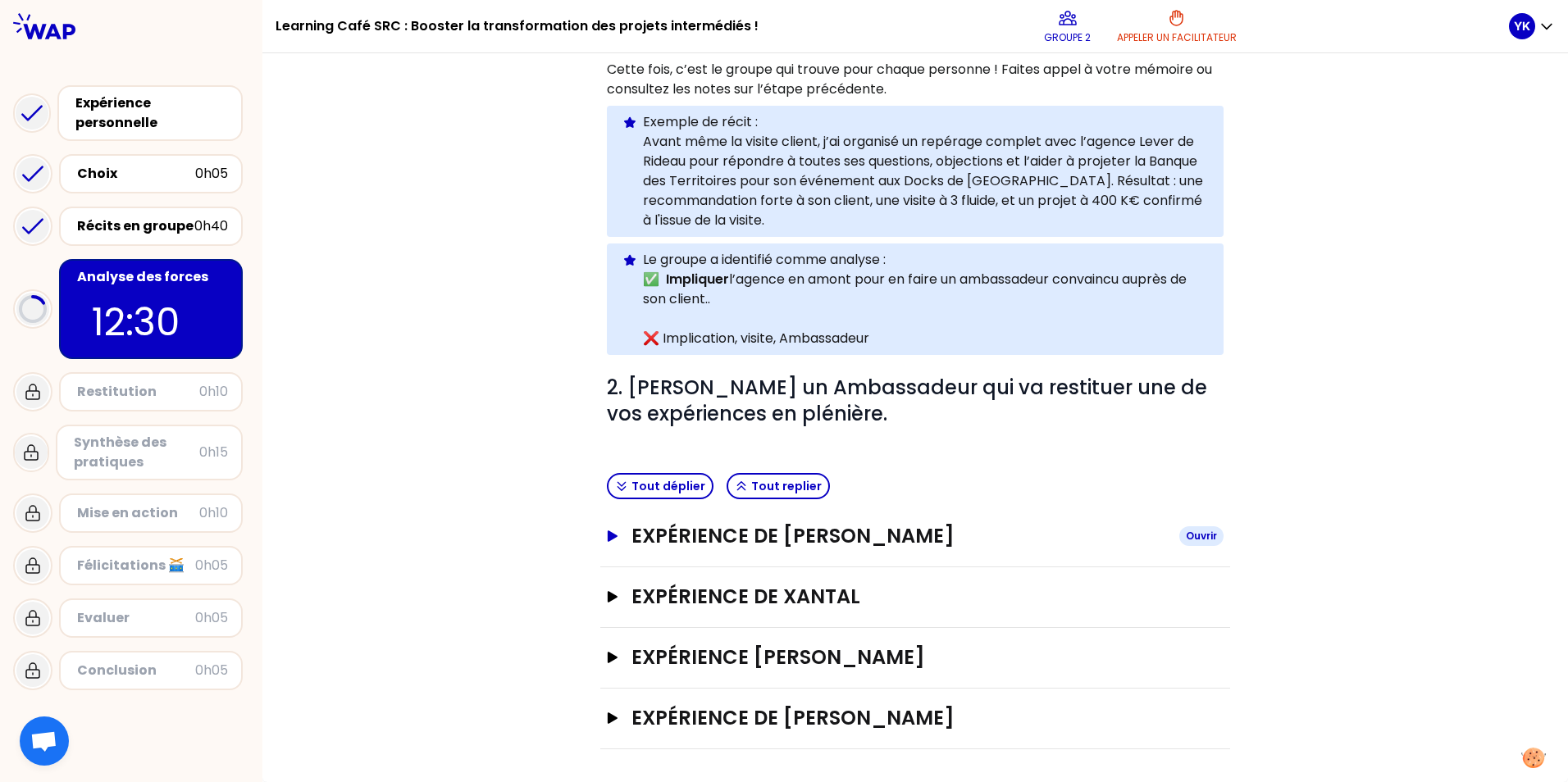 click on "Expérience de [PERSON_NAME]" at bounding box center [899, 536] 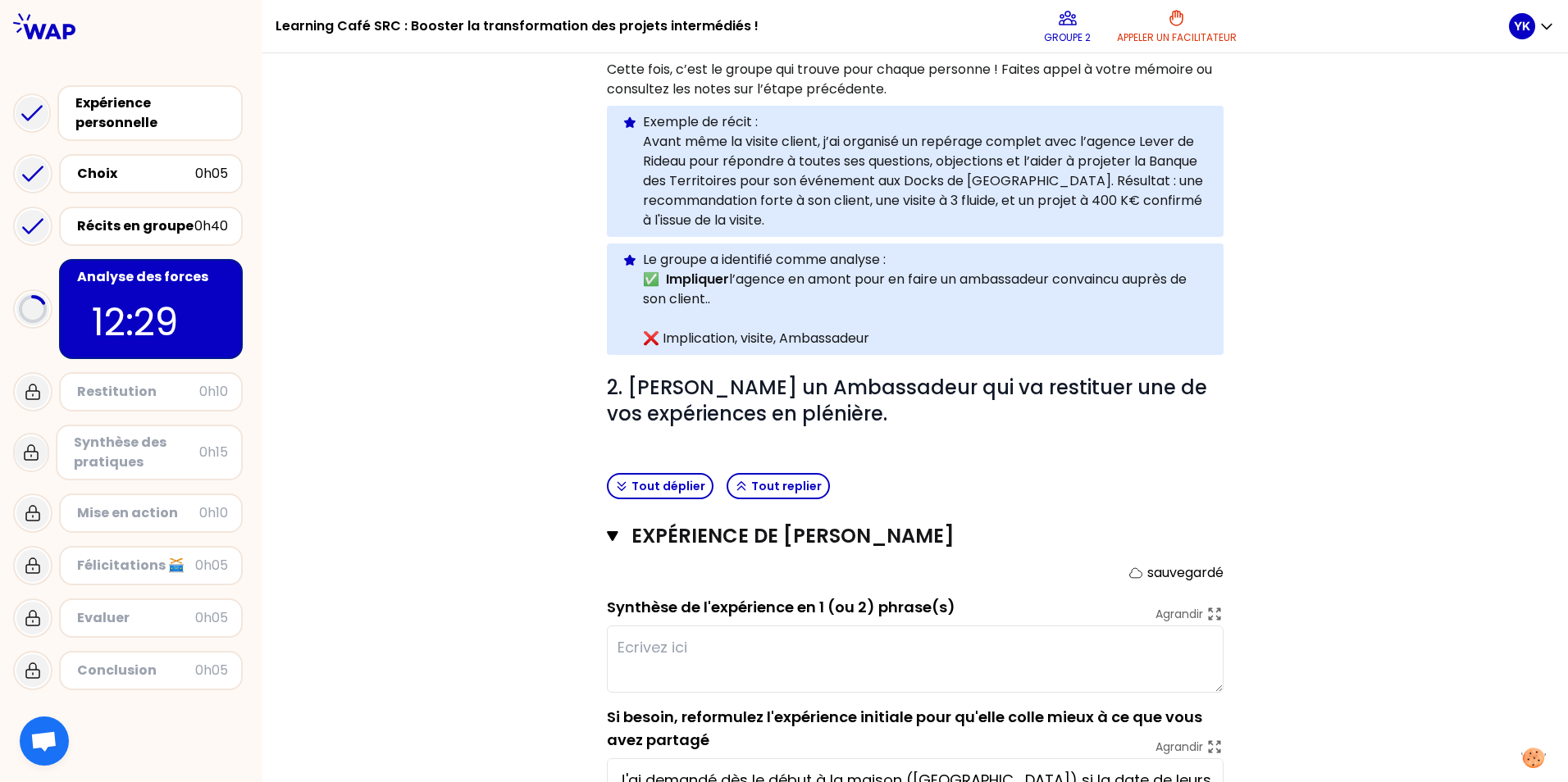 click on "Objectifs # 1. En groupe, identifiez le facteur clé d'augmentation du taux de transformation des projets intermédiés, pour chaque expérience (3 à 4 min / personne). # Décrivez-la en une phrase en commençant par un verbe choisi avec soin. Cette fois, c’est le groupe qui trouve pour chaque personne ! Faites appel à votre mémoire ou consultez les notes sur l’étape précédente. Info Warning Tip Exemple de récit : Avant même la visite client, j’ai organisé un repérage complet avec l’agence Lever de Rideau pour répondre à toutes ses questions, objections et l’aider à projeter la Banque des Territoires pour son événement aux Docks de [GEOGRAPHIC_DATA]. Résultat : une recommandation forte à son client, une visite à 3 fluide, et un projet à 400 K€ confirmé à l'issue de la visite. Info Warning Tip Le groupe a identifié comme analyse : ✅    Impliquer  l’agence en amont pour en faire un ambassadeur convaincu auprès de son client.. ❌ Implication, visite, Ambassadeur # Tout déplier" at bounding box center (915, 452) 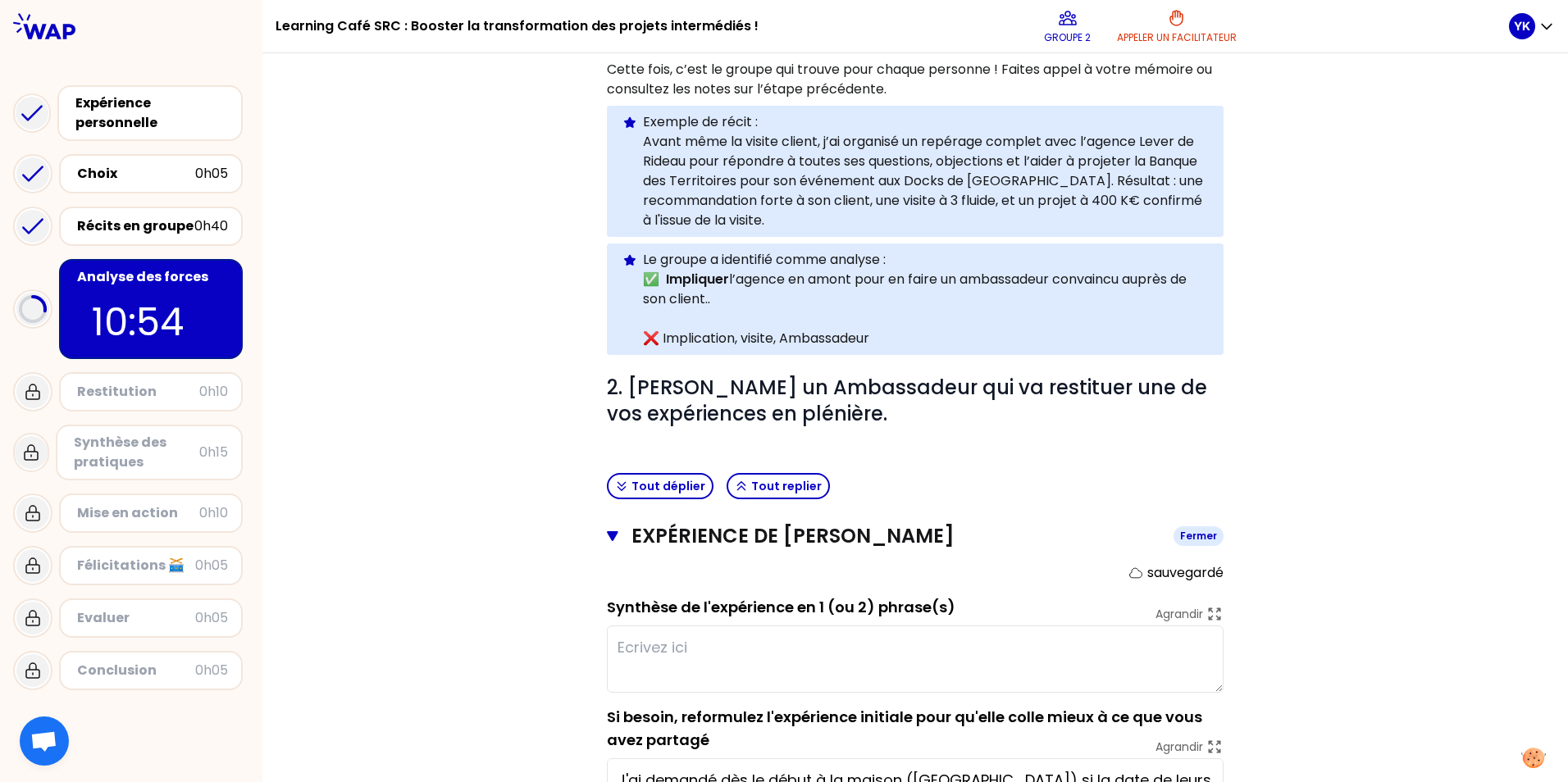 click on "Expérience de [PERSON_NAME]" at bounding box center (896, 536) 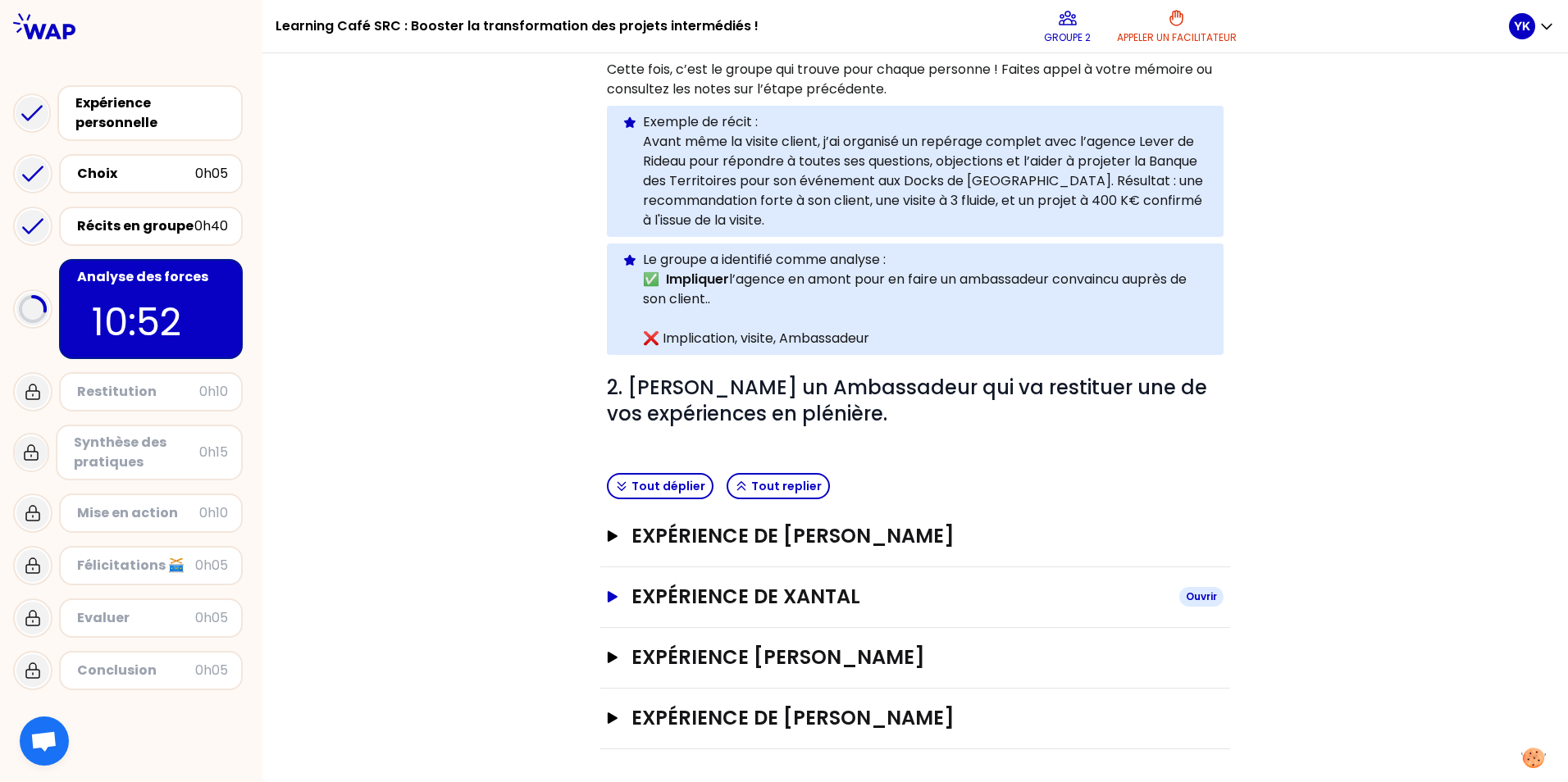 click on "Expérience de Xantal" at bounding box center (899, 597) 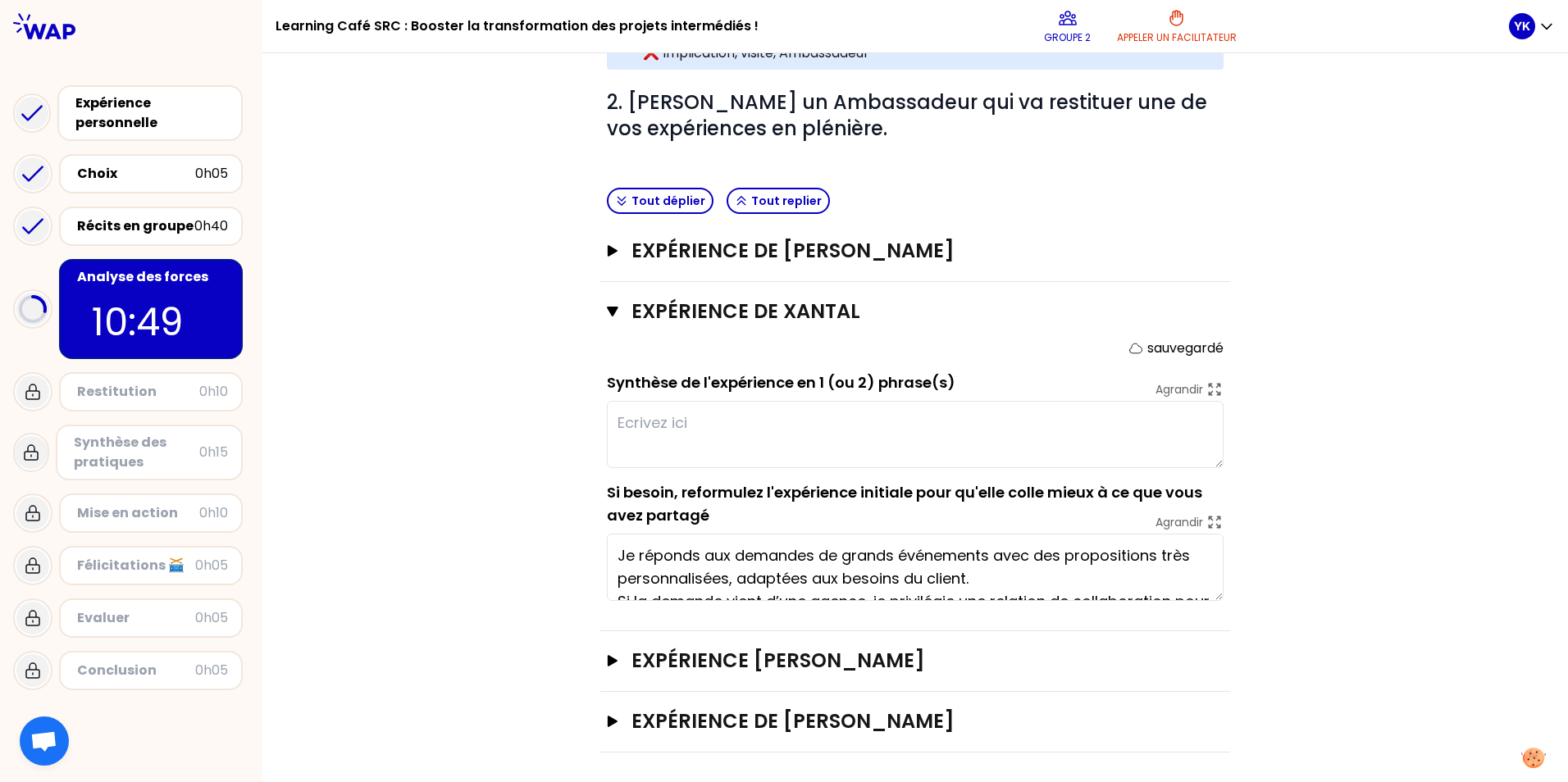 scroll, scrollTop: 541, scrollLeft: 0, axis: vertical 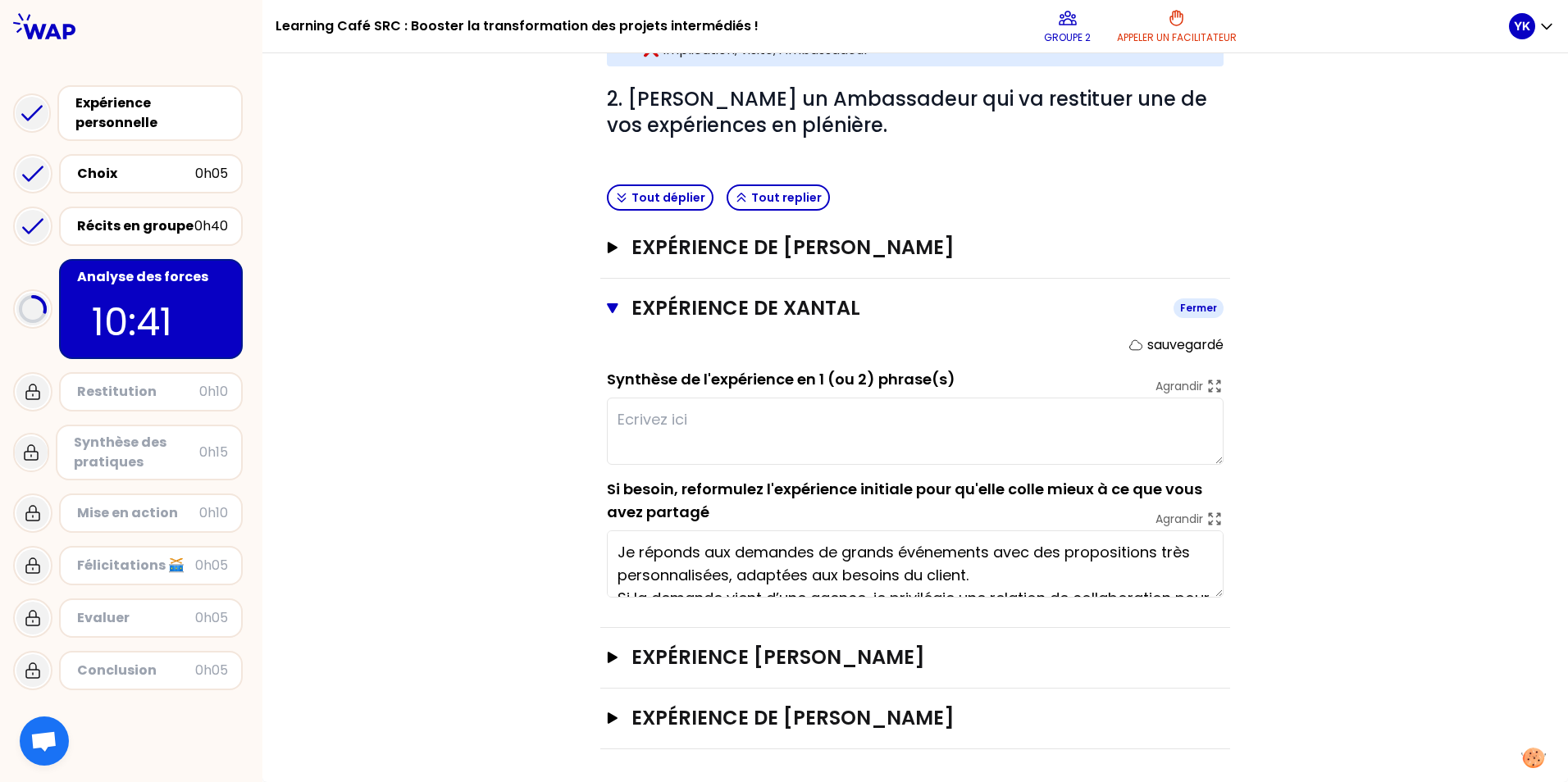 click on "Expérience de Xantal" at bounding box center (896, 308) 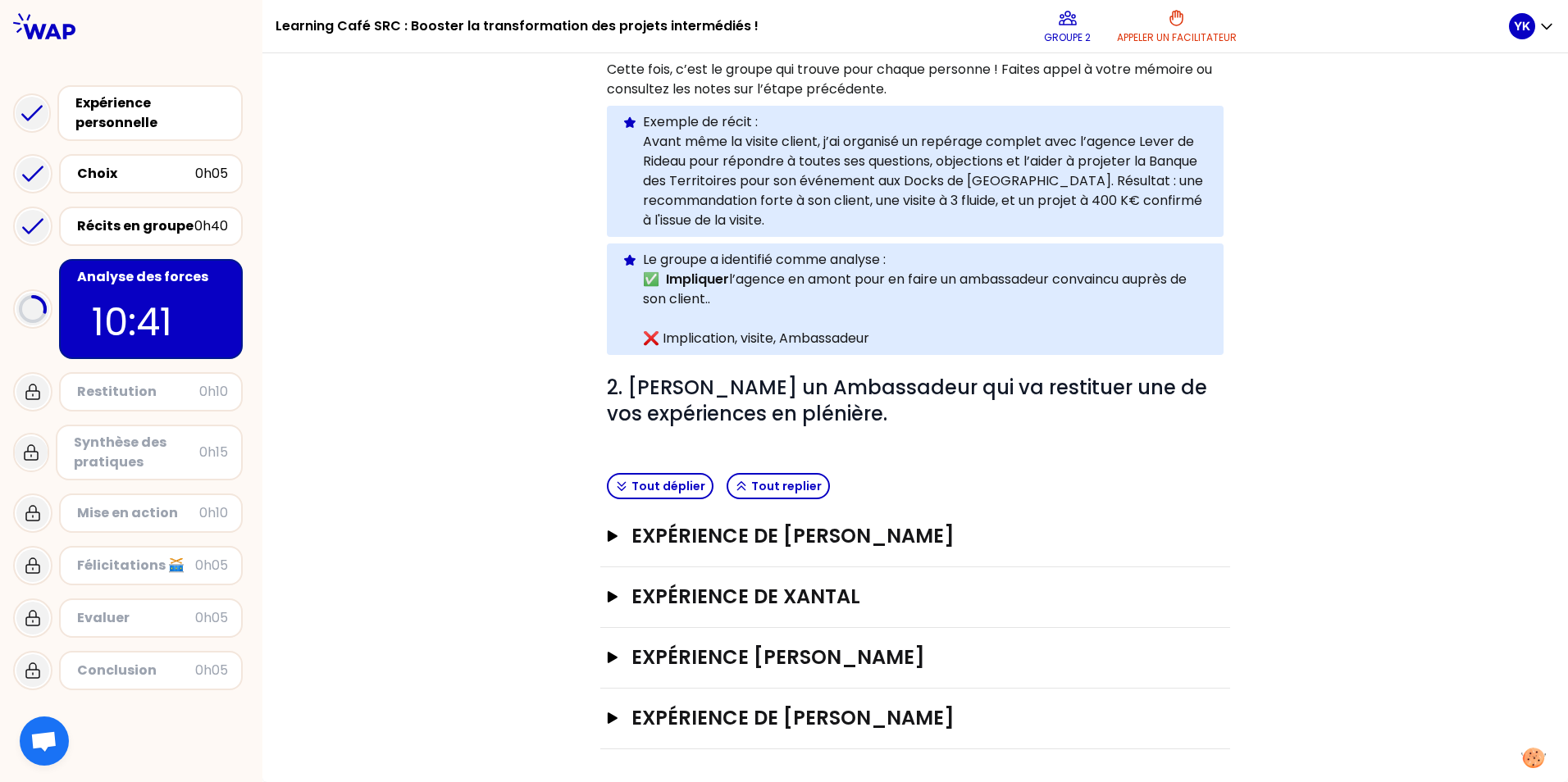 scroll, scrollTop: 252, scrollLeft: 0, axis: vertical 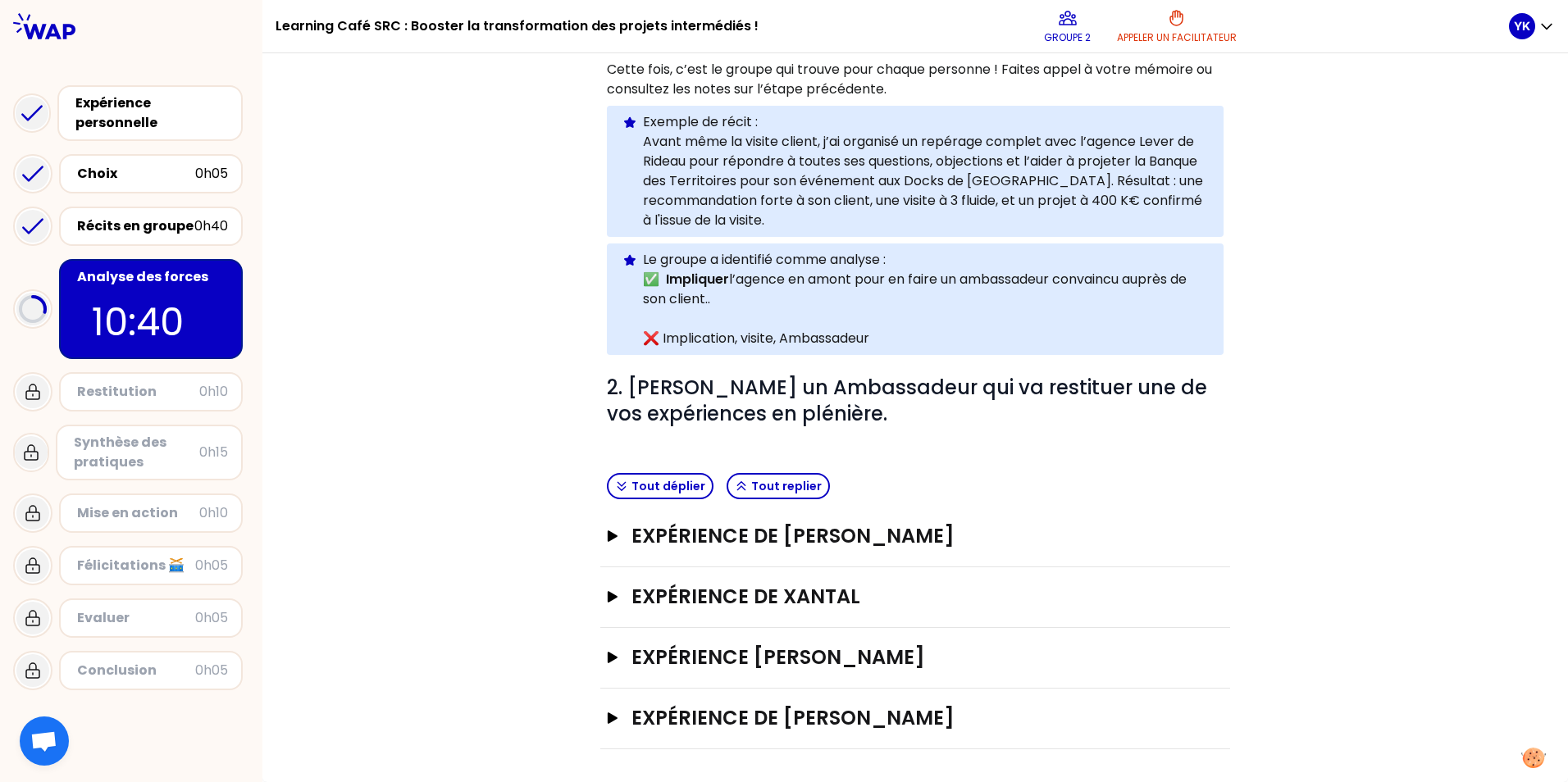 click on "Expérience de [PERSON_NAME]" at bounding box center (915, 537) 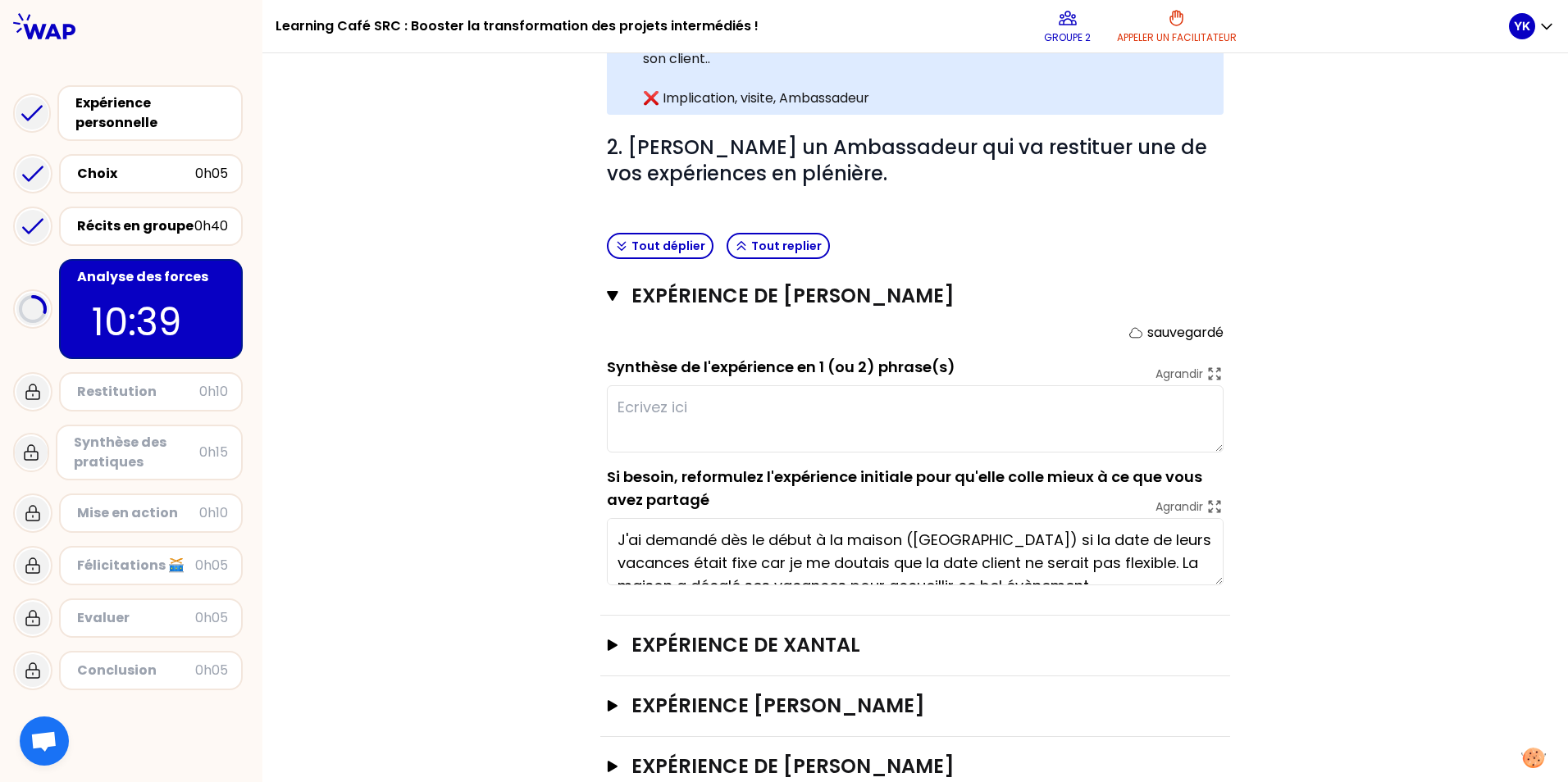 scroll, scrollTop: 498, scrollLeft: 0, axis: vertical 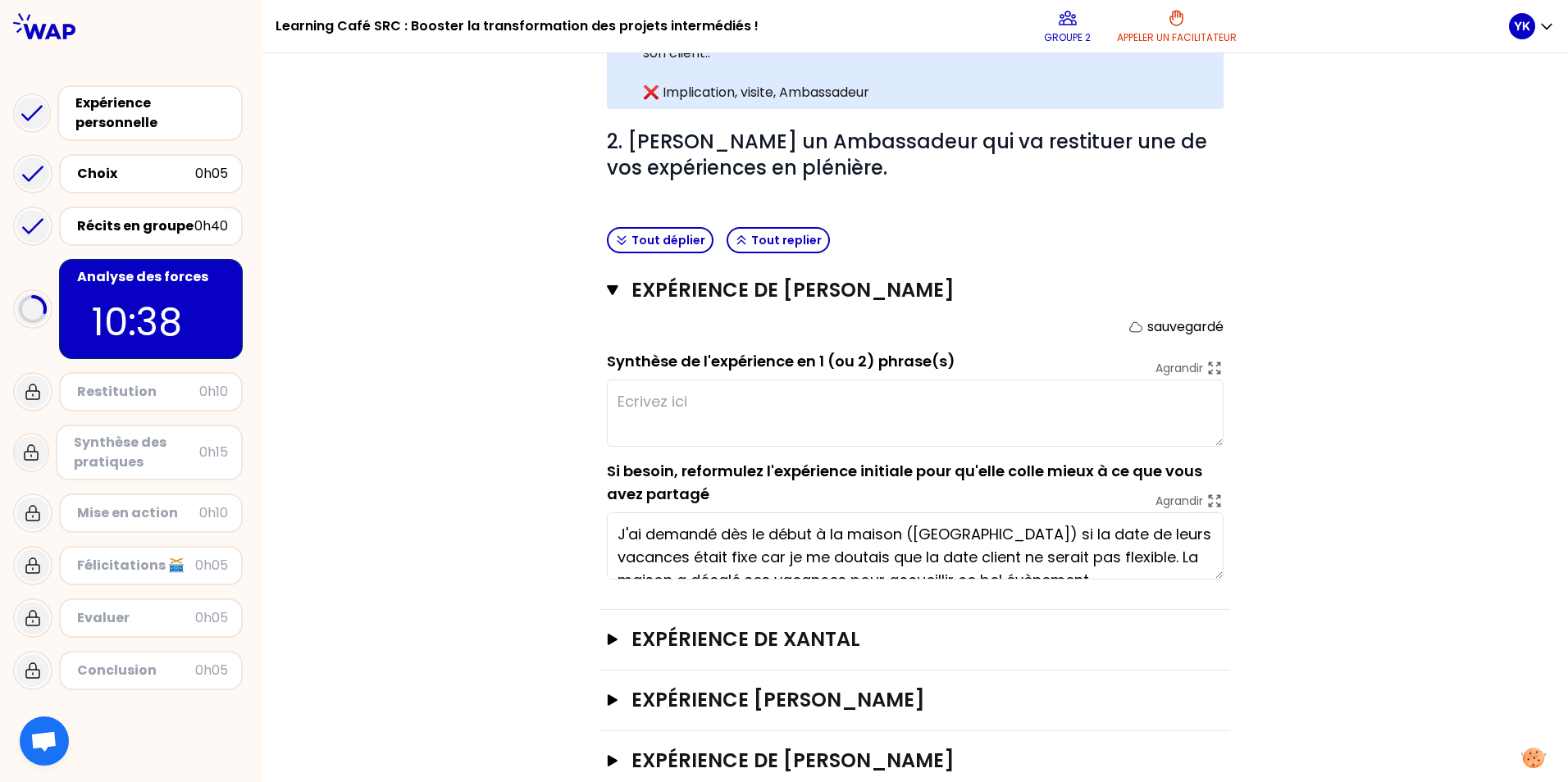 click at bounding box center [915, 413] 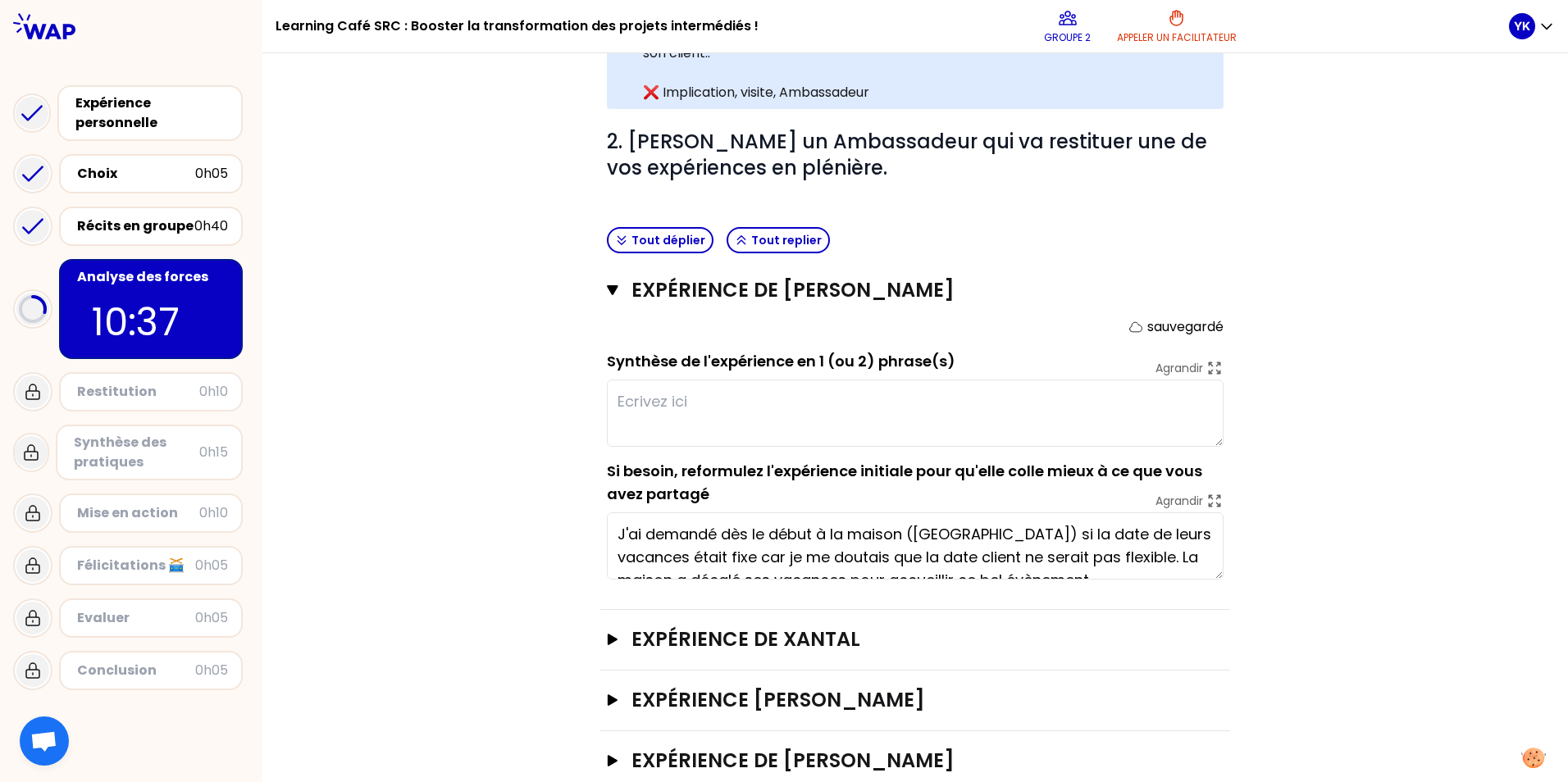 click on "Objectifs # 1. En groupe, identifiez le facteur clé d'augmentation du taux de transformation des projets intermédiés, pour chaque expérience (3 à 4 min / personne). # Décrivez-la en une phrase en commençant par un verbe choisi avec soin. Cette fois, c’est le groupe qui trouve pour chaque personne ! Faites appel à votre mémoire ou consultez les notes sur l’étape précédente. Info Warning Tip Exemple de récit : Avant même la visite client, j’ai organisé un repérage complet avec l’agence Lever de Rideau pour répondre à toutes ses questions, objections et l’aider à projeter la Banque des Territoires pour son événement aux Docks de [GEOGRAPHIC_DATA]. Résultat : une recommandation forte à son client, une visite à 3 fluide, et un projet à 400 K€ confirmé à l'issue de la visite. Info Warning Tip Le groupe a identifié comme analyse : ✅    Impliquer  l’agence en amont pour en faire un ambassadeur convaincu auprès de son client.. ❌ Implication, visite, Ambassadeur # Tout déplier" at bounding box center [915, 206] 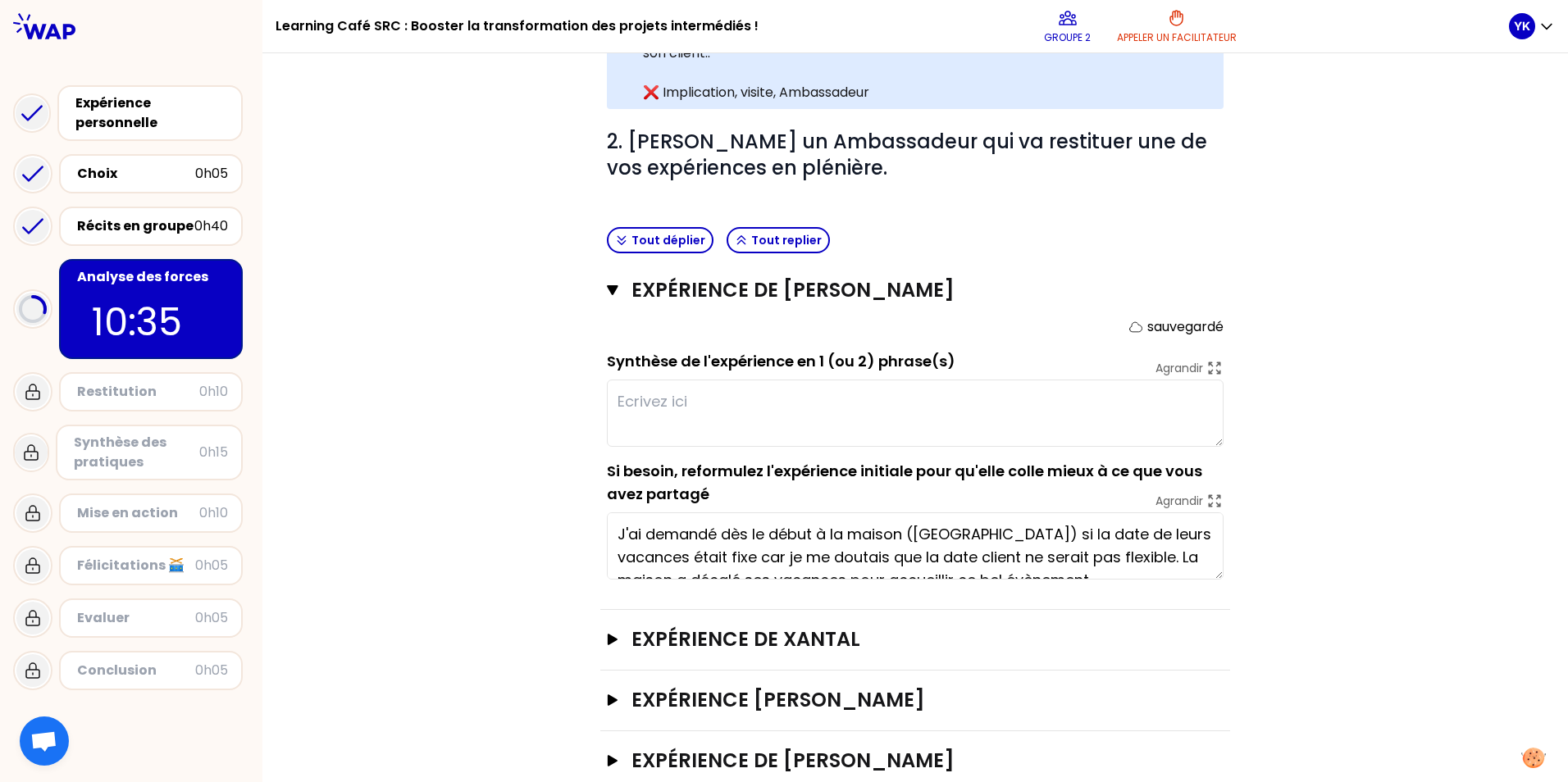 click at bounding box center [915, 413] 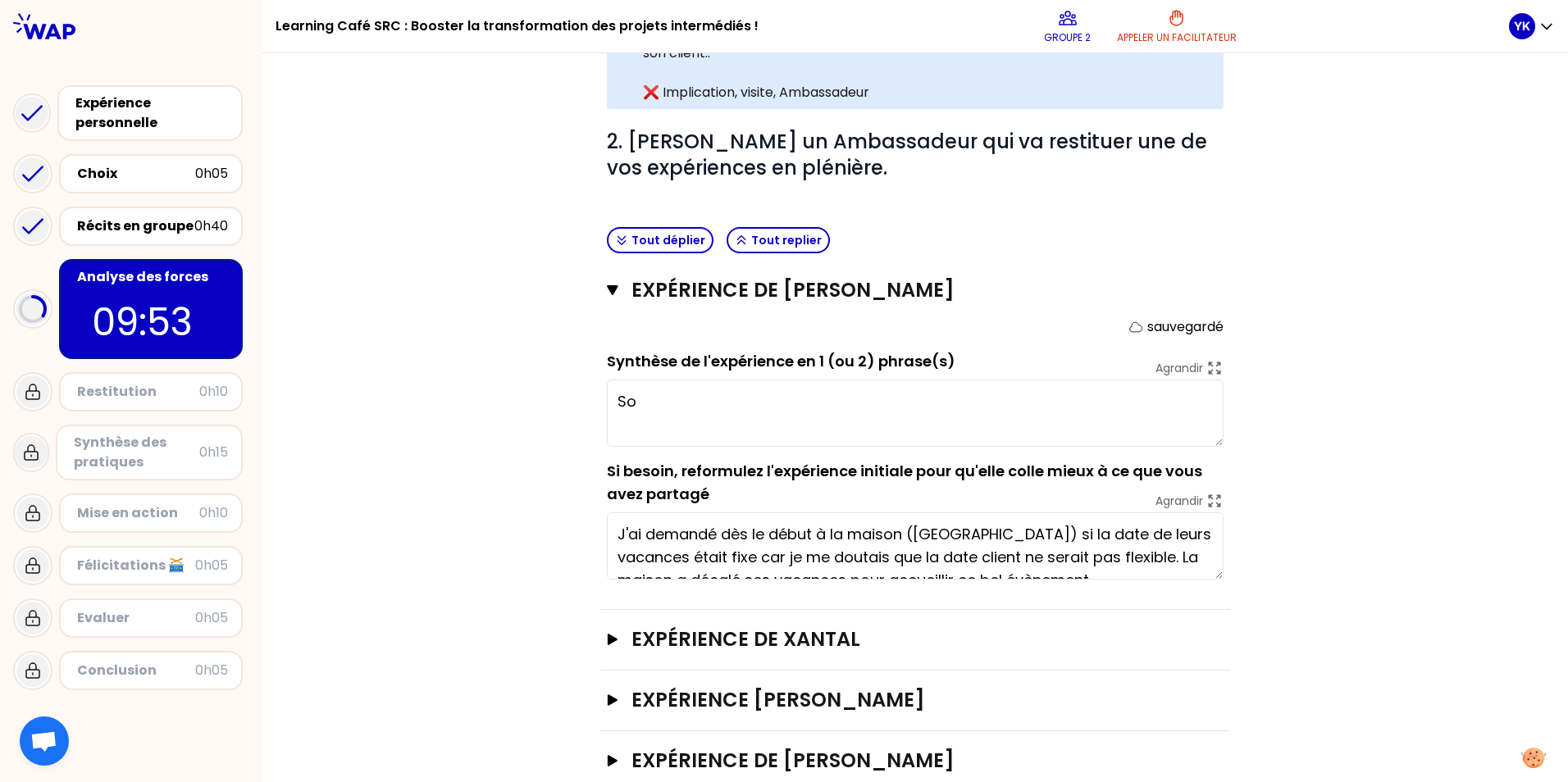 type on "S" 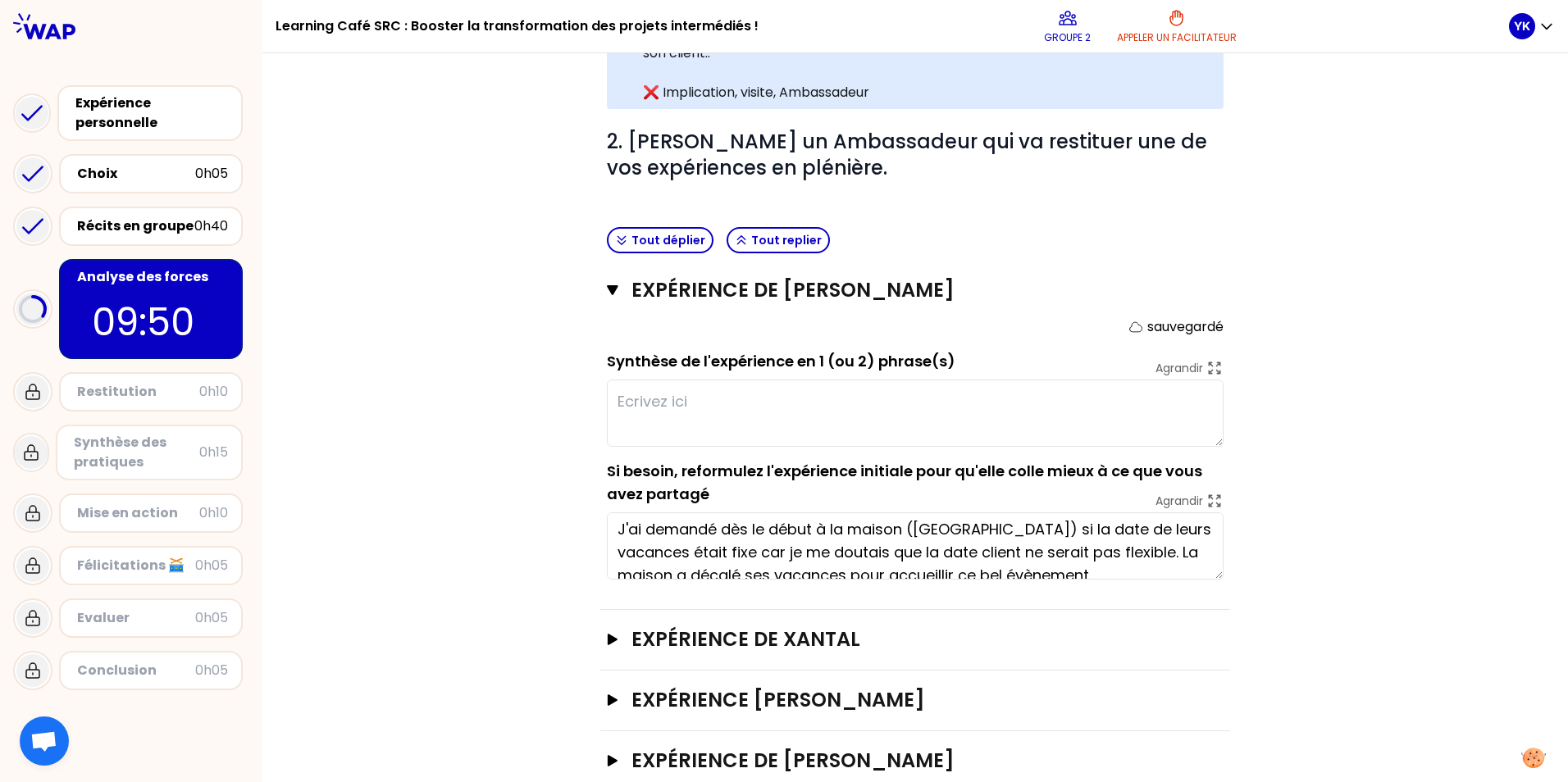 scroll, scrollTop: 0, scrollLeft: 0, axis: both 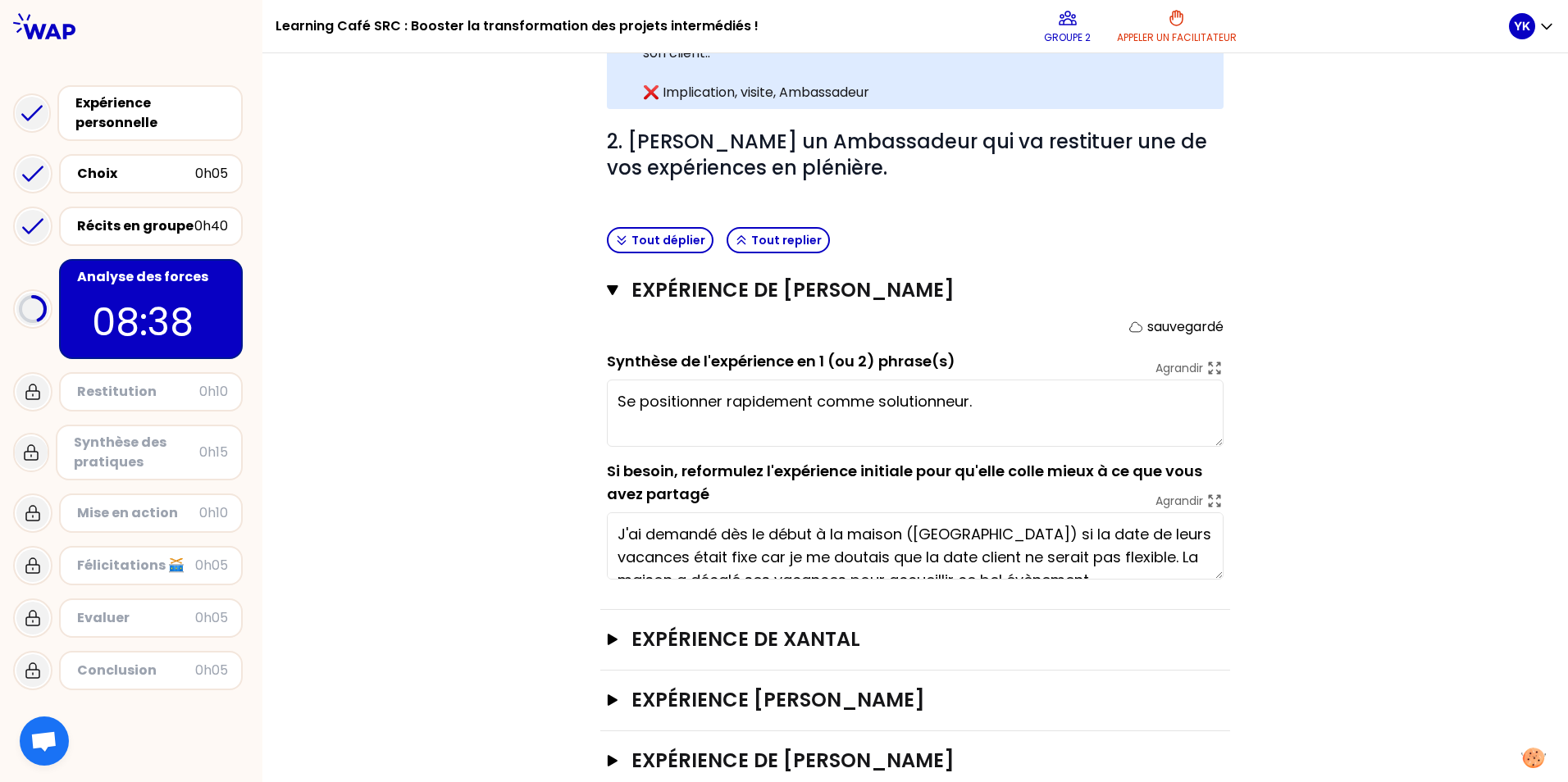 click on "Se positionner rapidement comme solutionneur." at bounding box center [915, 413] 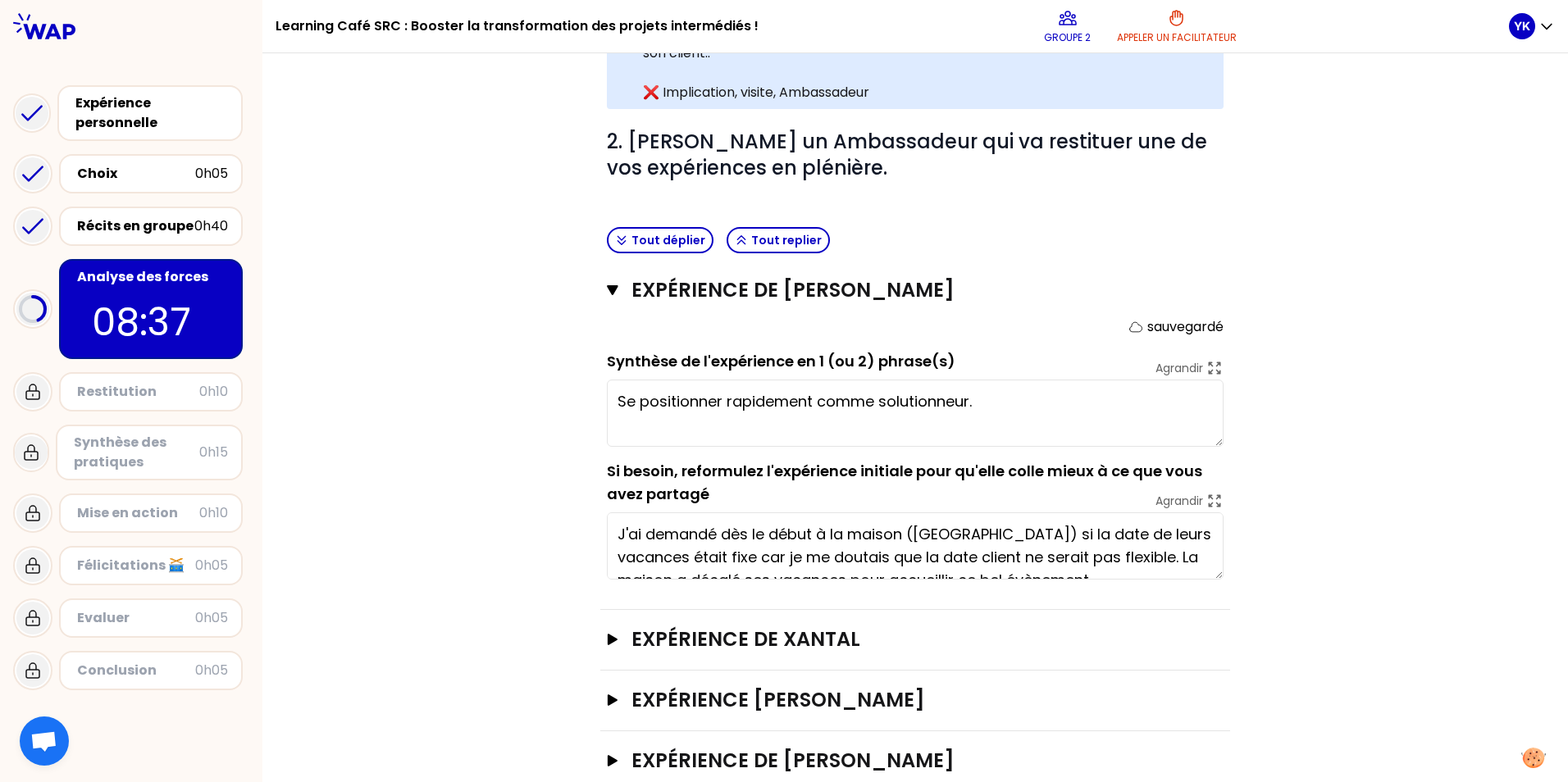 click on "Objectifs # 1. En groupe, identifiez le facteur clé d'augmentation du taux de transformation des projets intermédiés, pour chaque expérience (3 à 4 min / personne). # Décrivez-la en une phrase en commençant par un verbe choisi avec soin. Cette fois, c’est le groupe qui trouve pour chaque personne ! Faites appel à votre mémoire ou consultez les notes sur l’étape précédente. Info Warning Tip Exemple de récit : Avant même la visite client, j’ai organisé un repérage complet avec l’agence Lever de Rideau pour répondre à toutes ses questions, objections et l’aider à projeter la Banque des Territoires pour son événement aux Docks de [GEOGRAPHIC_DATA]. Résultat : une recommandation forte à son client, une visite à 3 fluide, et un projet à 400 K€ confirmé à l'issue de la visite. Info Warning Tip Le groupe a identifié comme analyse : ✅    Impliquer  l’agence en amont pour en faire un ambassadeur convaincu auprès de son client.. ❌ Implication, visite, Ambassadeur # Tout déplier" at bounding box center [915, 206] 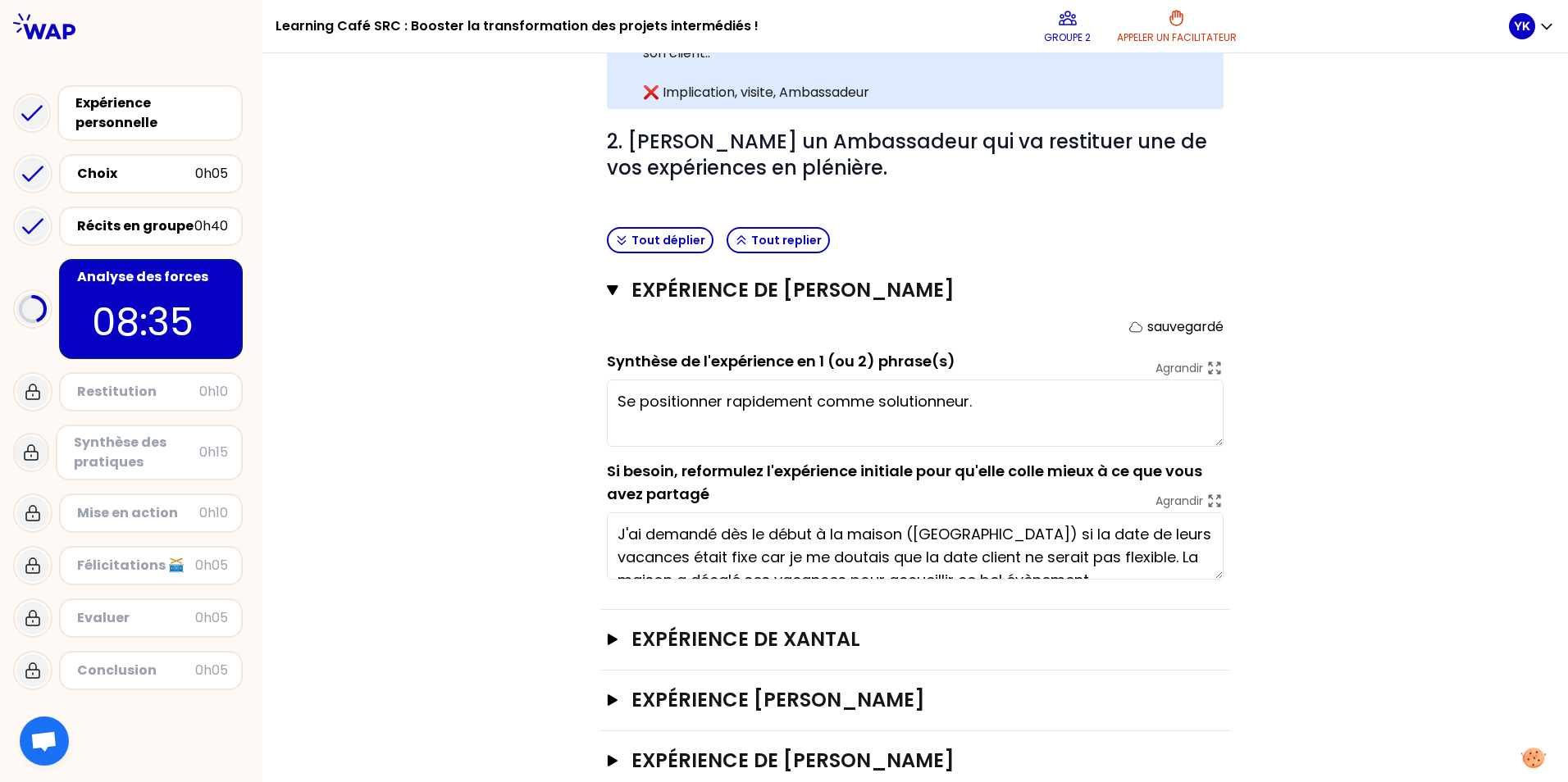 click on "Se positionner rapidement comme solutionneur." at bounding box center (915, 413) 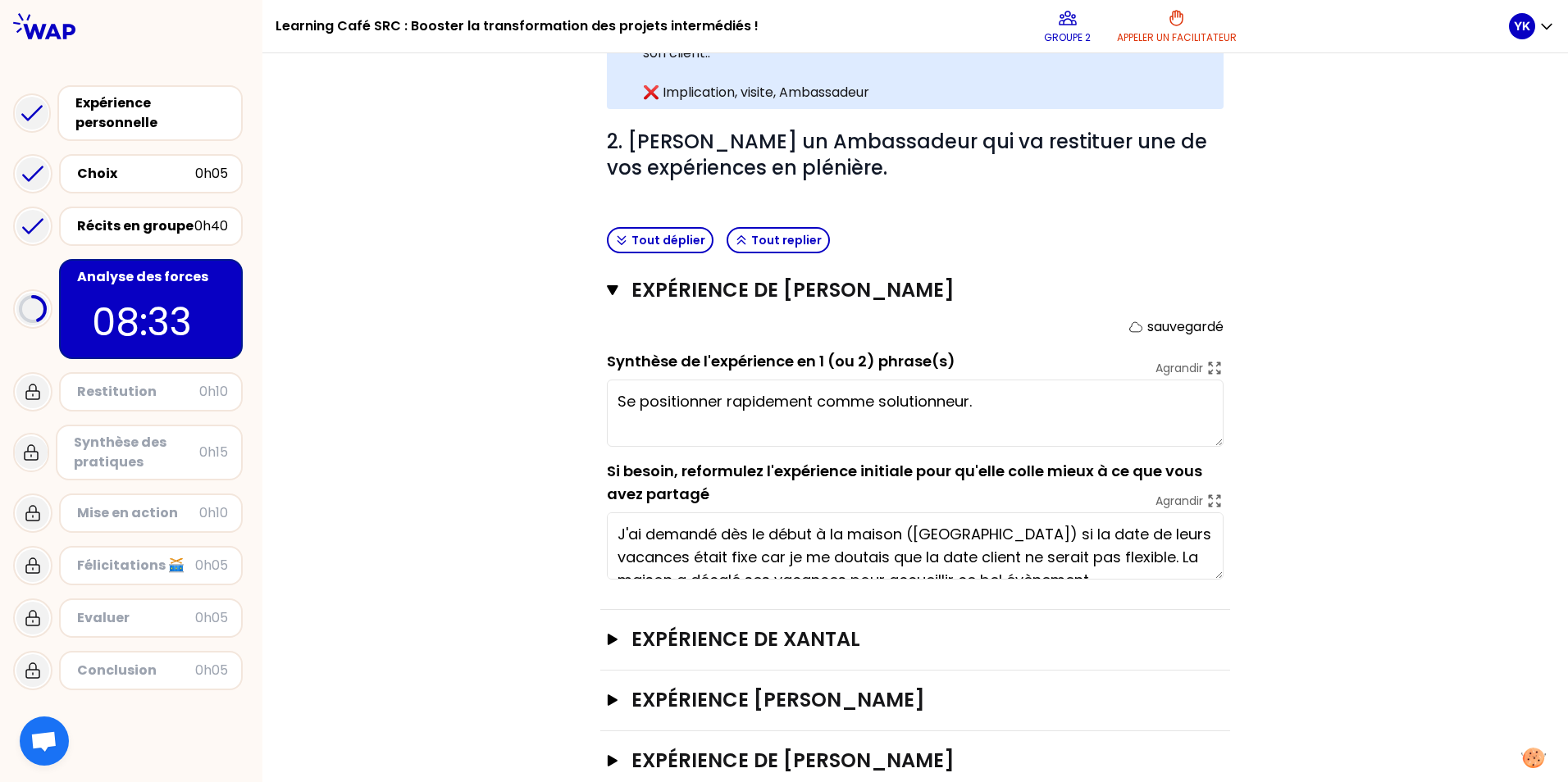 drag, startPoint x: 937, startPoint y: 397, endPoint x: 1447, endPoint y: 366, distance: 510.94129 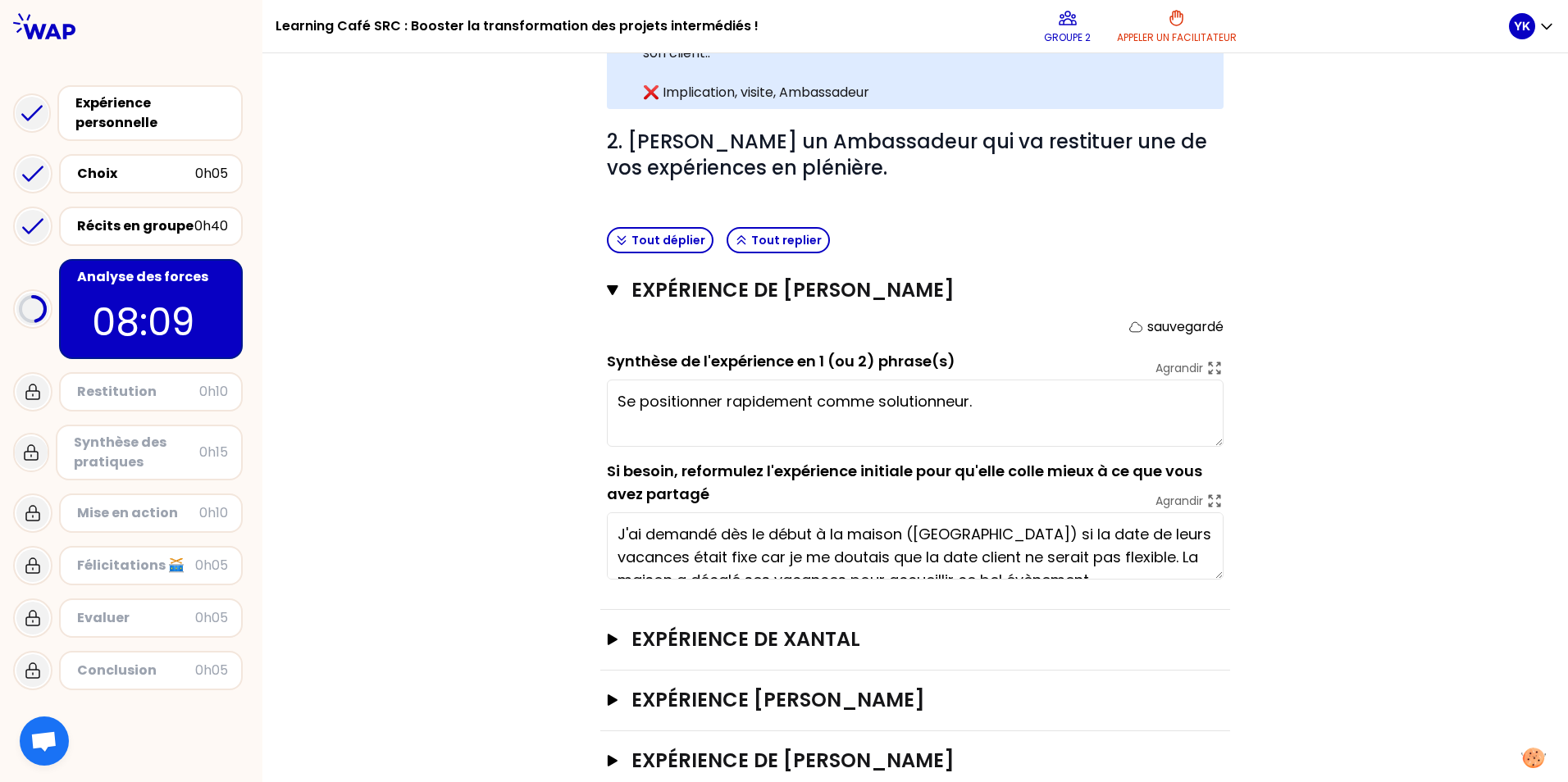 click on "Se positionner rapidement comme solutionneur." at bounding box center (915, 413) 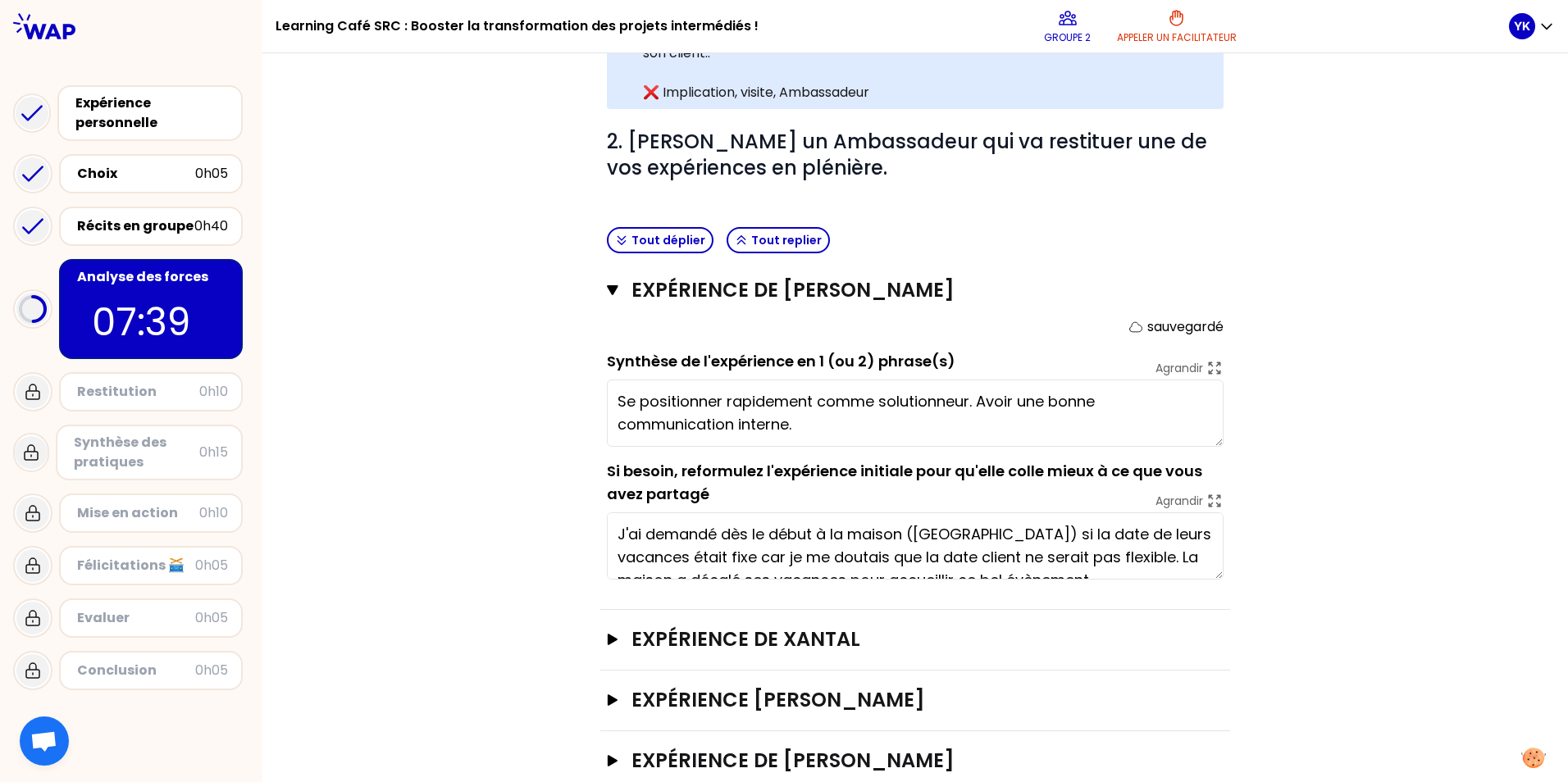 drag, startPoint x: 969, startPoint y: 439, endPoint x: 971, endPoint y: 406, distance: 33.060551 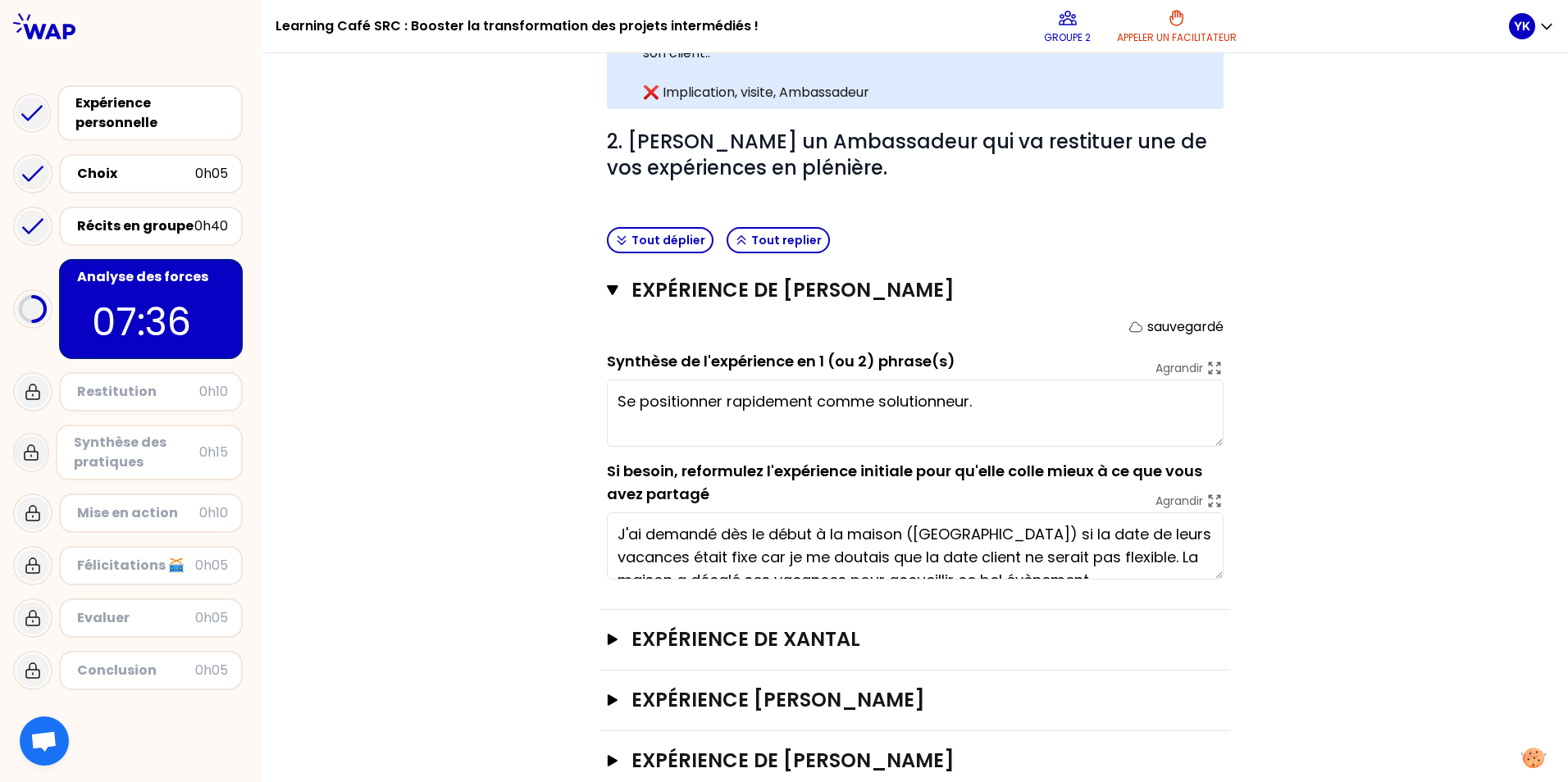type on "Se positionner rapidement comme solutionneur." 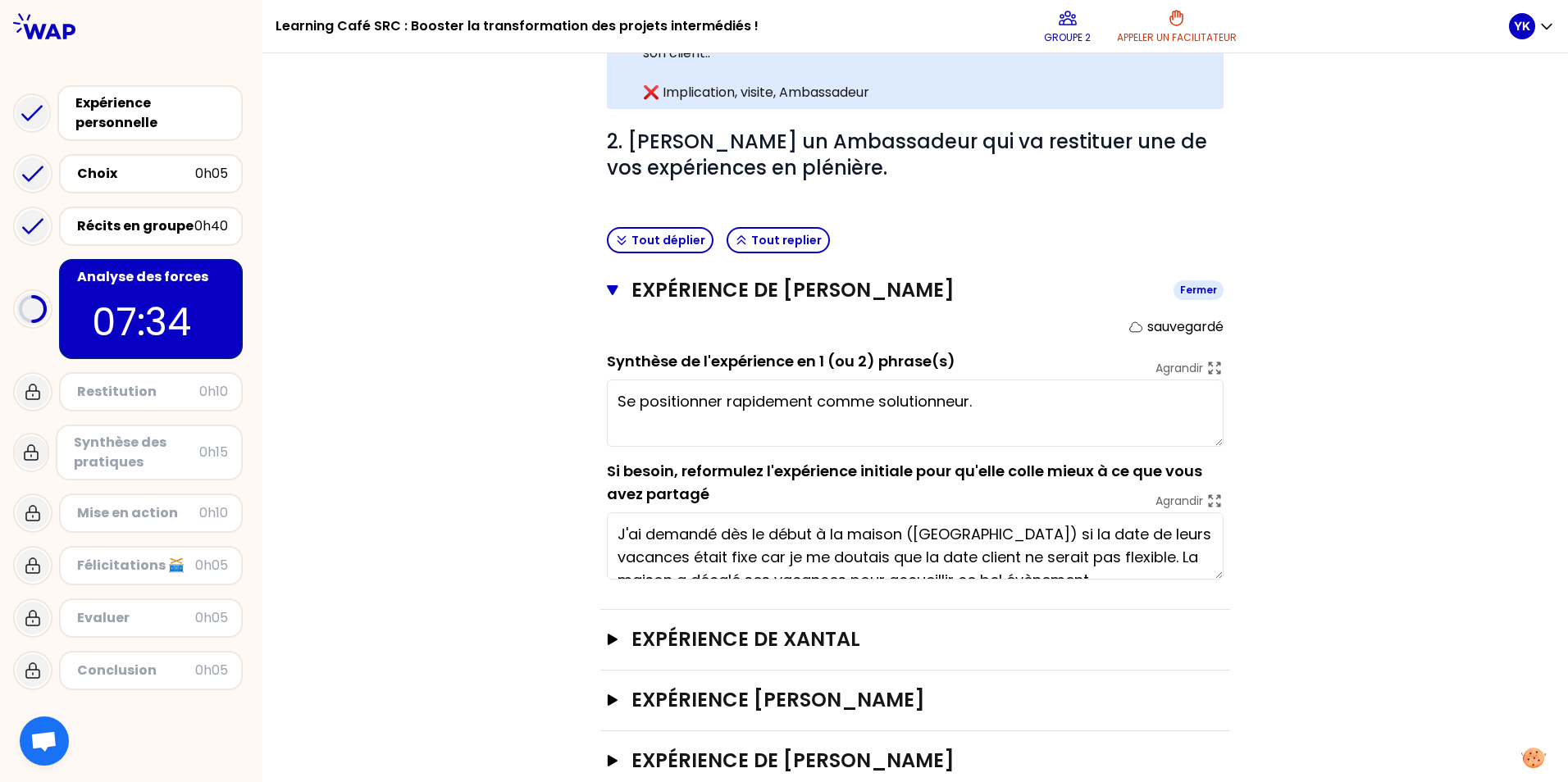 click on "Expérience de [PERSON_NAME]" at bounding box center [896, 290] 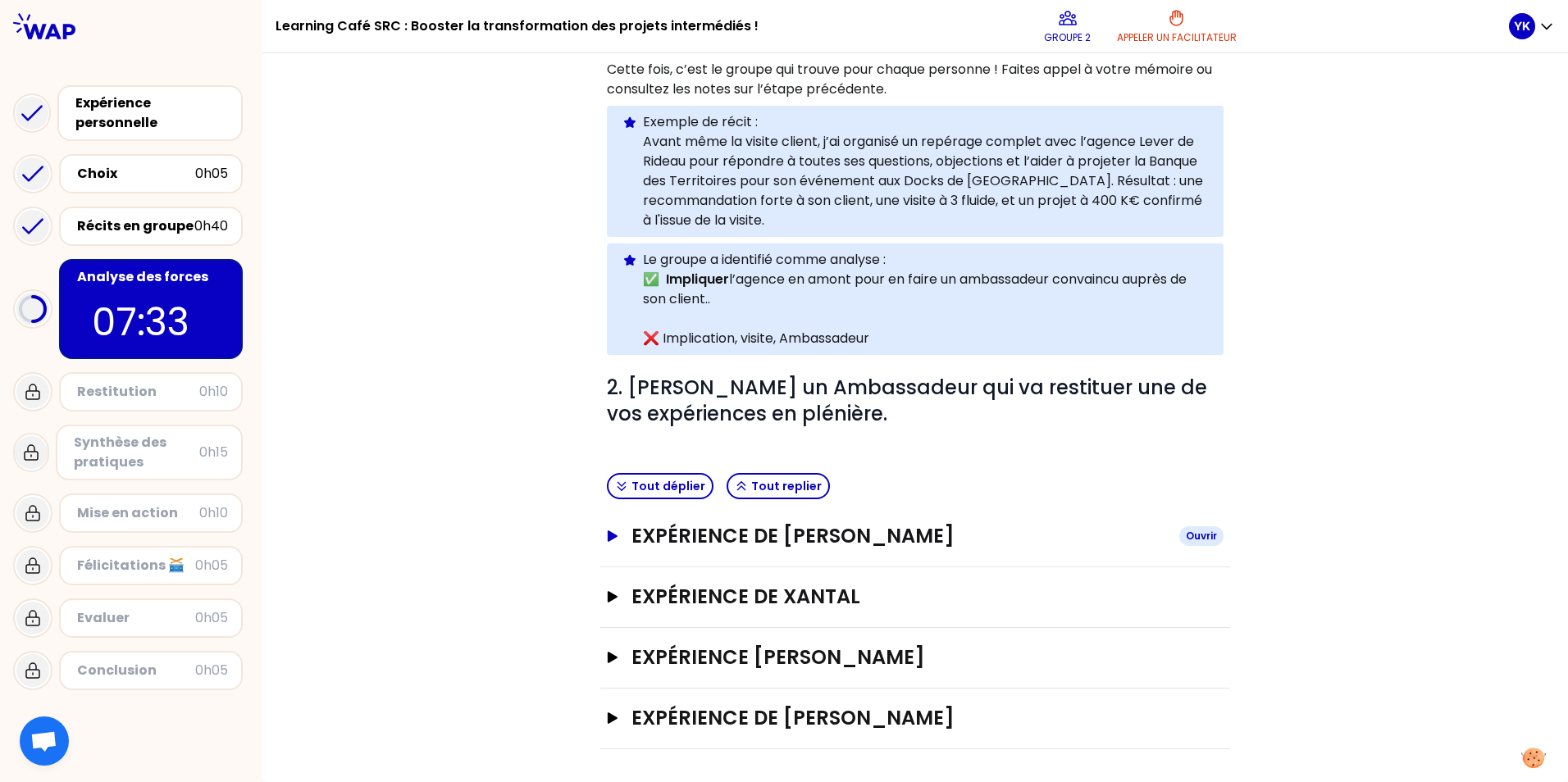 scroll, scrollTop: 252, scrollLeft: 0, axis: vertical 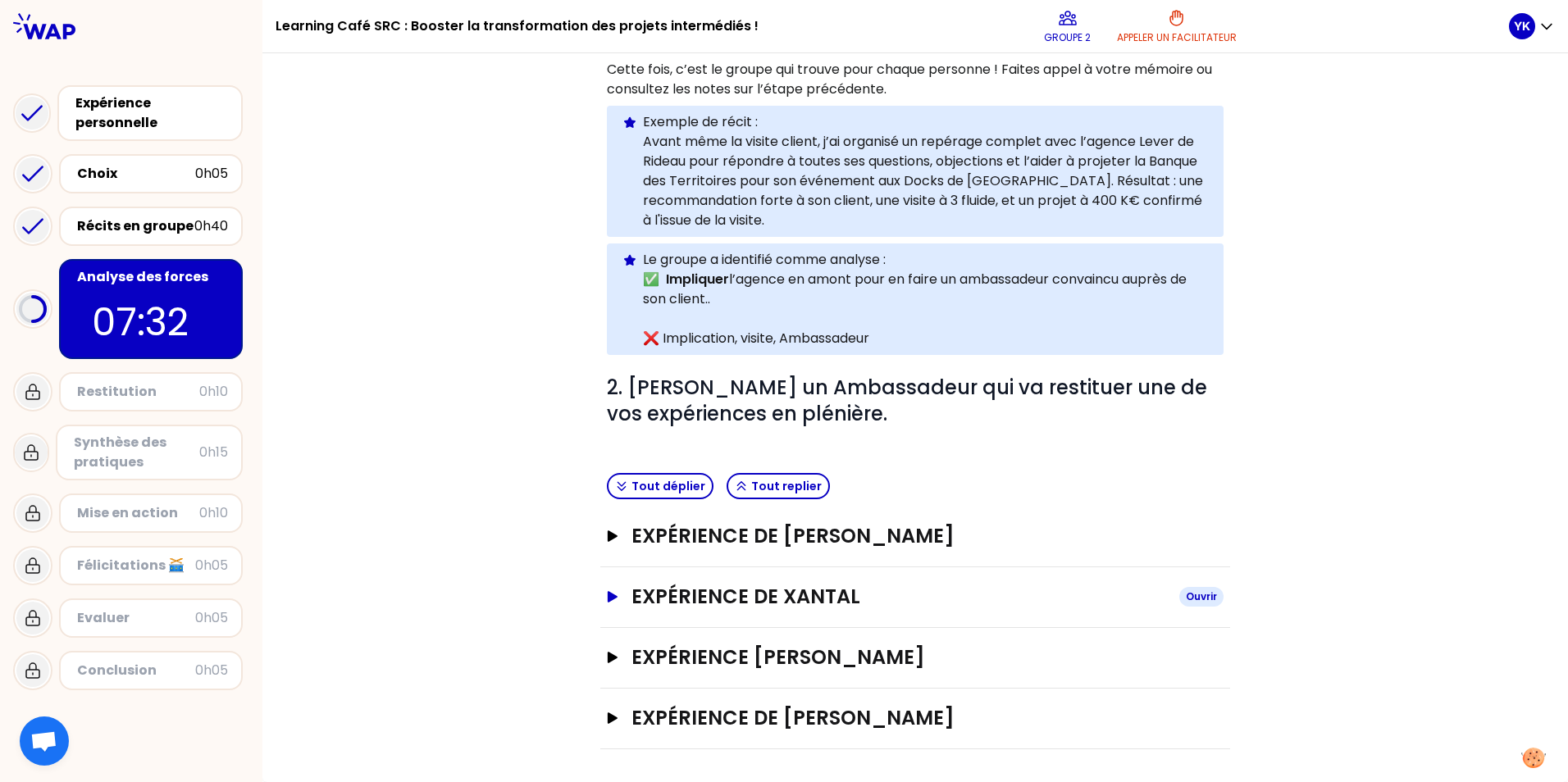click on "Expérience de Xantal" at bounding box center [899, 597] 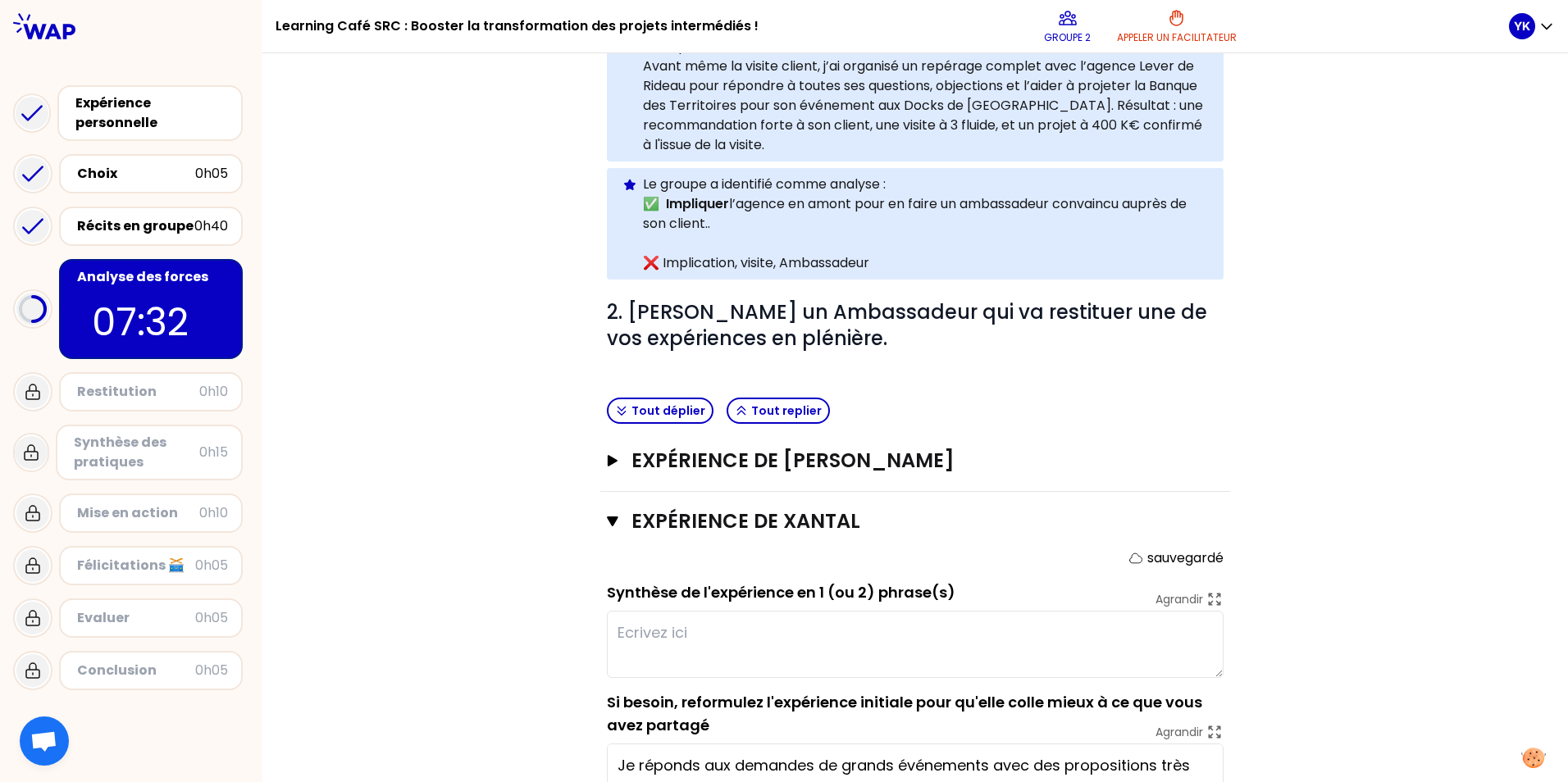 scroll, scrollTop: 334, scrollLeft: 0, axis: vertical 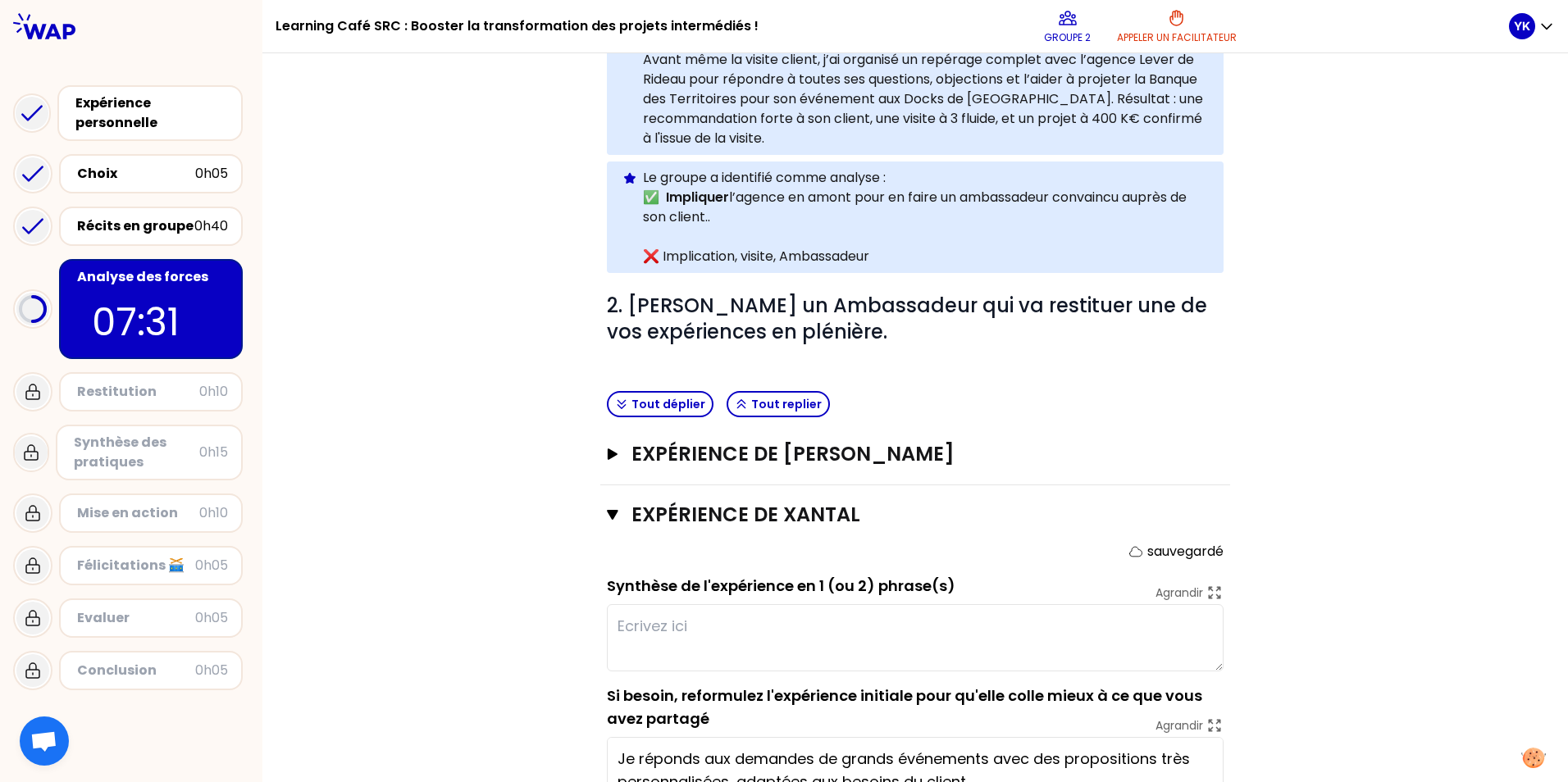 click at bounding box center (915, 638) 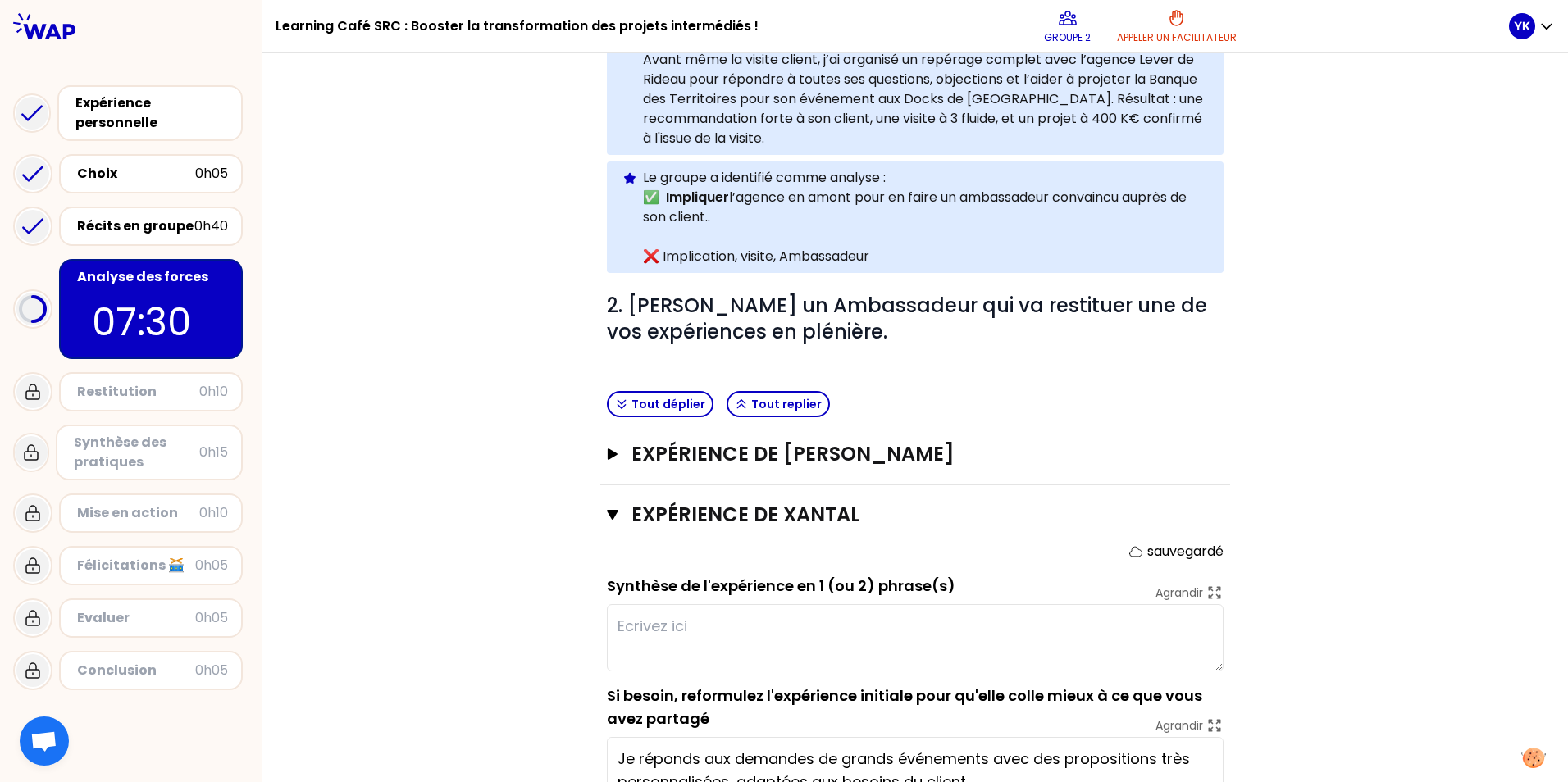 paste on "Avoir une bonne communication interne." 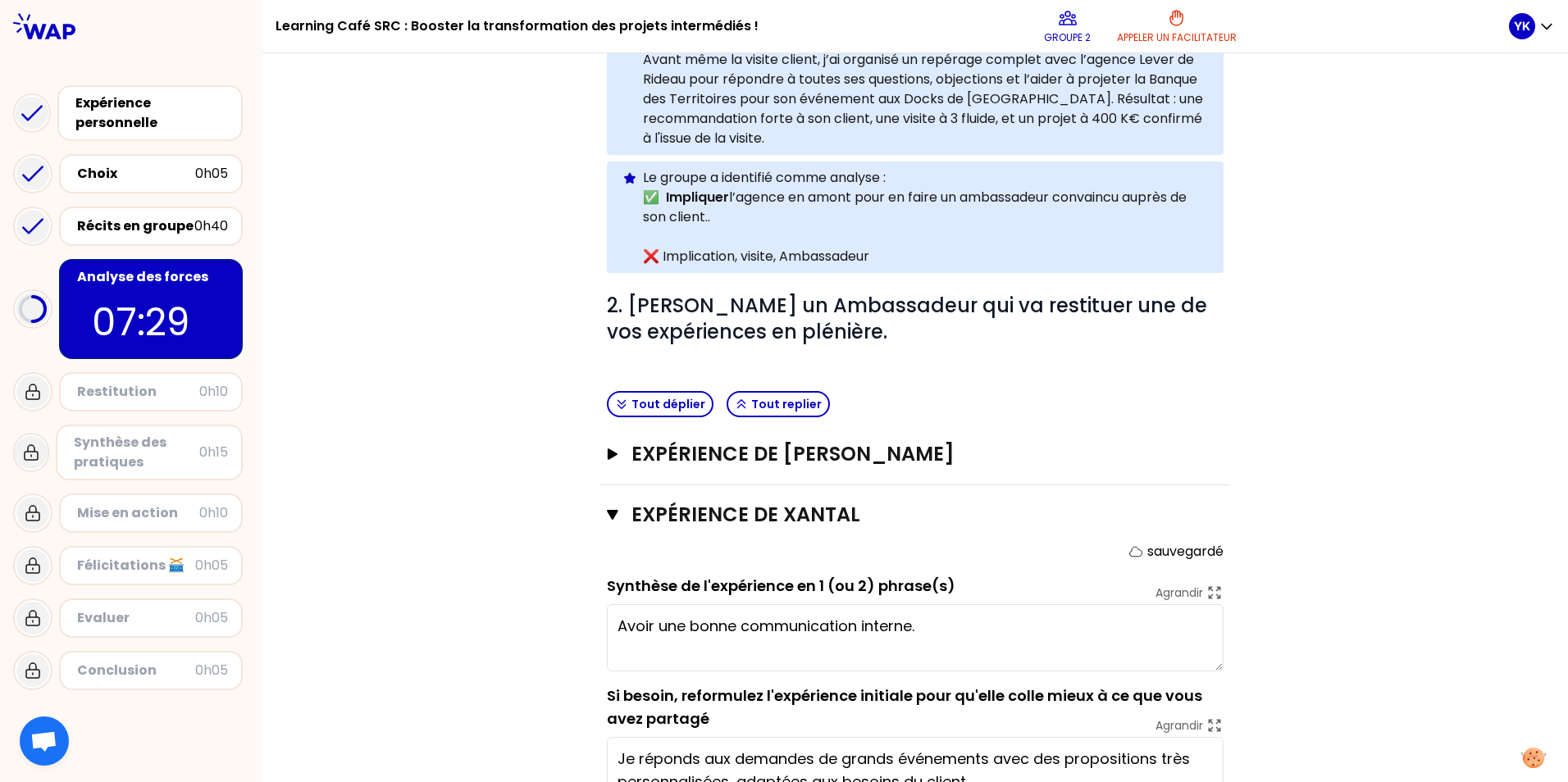 click on "Objectifs # 1. En groupe, identifiez le facteur clé d'augmentation du taux de transformation des projets intermédiés, pour chaque expérience (3 à 4 min / personne). # Décrivez-la en une phrase en commençant par un verbe choisi avec soin. Cette fois, c’est le groupe qui trouve pour chaque personne ! Faites appel à votre mémoire ou consultez les notes sur l’étape précédente. Info Warning Tip Exemple de récit : Avant même la visite client, j’ai organisé un repérage complet avec l’agence Lever de Rideau pour répondre à toutes ses questions, objections et l’aider à projeter la Banque des Territoires pour son événement aux Docks de [GEOGRAPHIC_DATA]. Résultat : une recommandation forte à son client, une visite à 3 fluide, et un projet à 400 K€ confirmé à l'issue de la visite. Info Warning Tip Le groupe a identifié comme analyse : ✅    Impliquer  l’agence en amont pour en faire un ambassadeur convaincu auprès de son client.. ❌ Implication, visite, Ambassadeur # Tout déplier" at bounding box center [915, 370] 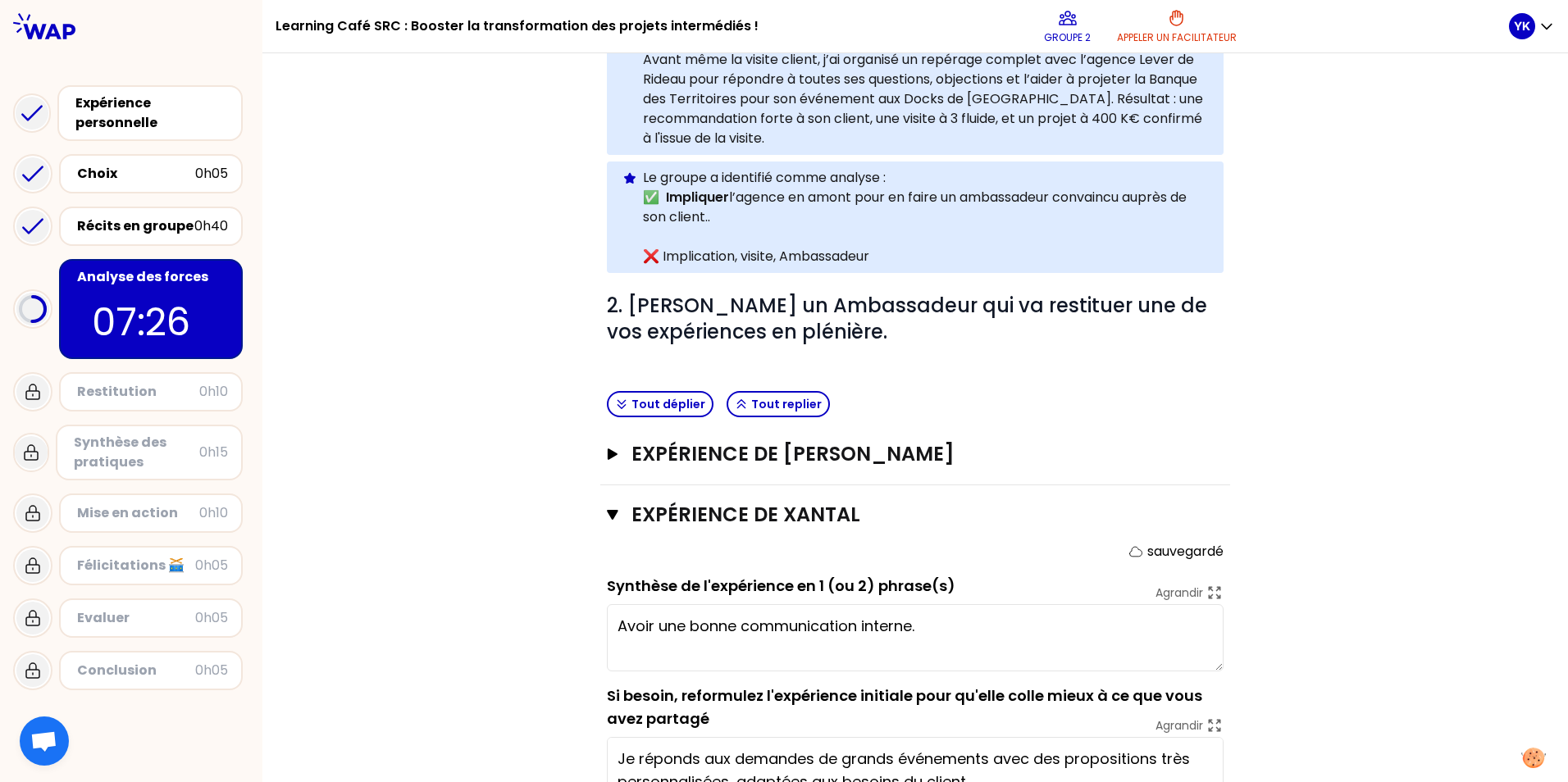 drag, startPoint x: 978, startPoint y: 631, endPoint x: 575, endPoint y: 642, distance: 403.1501 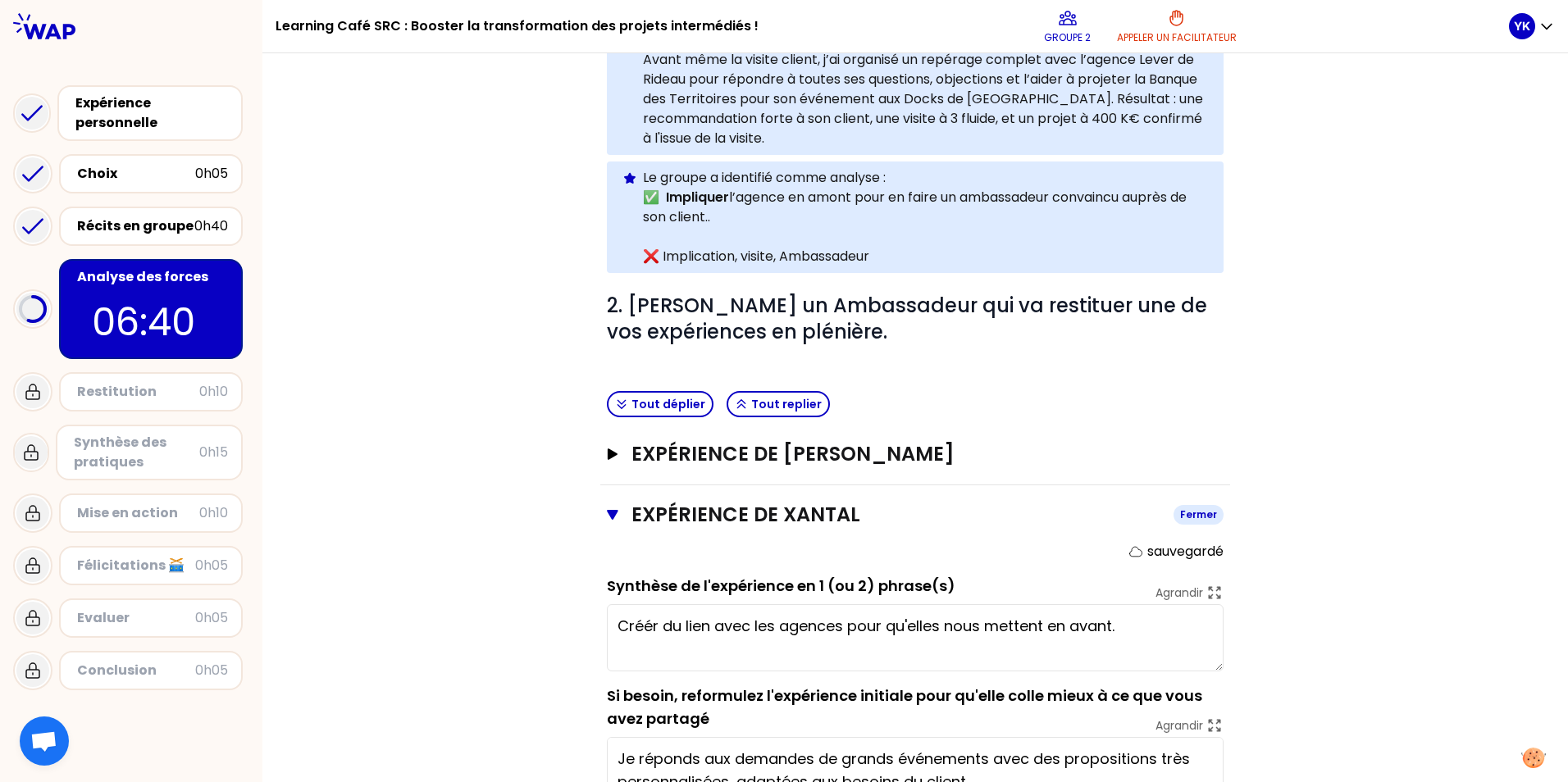 type on "Créér du lien avec les agences pour qu'elles nous mettent en avant." 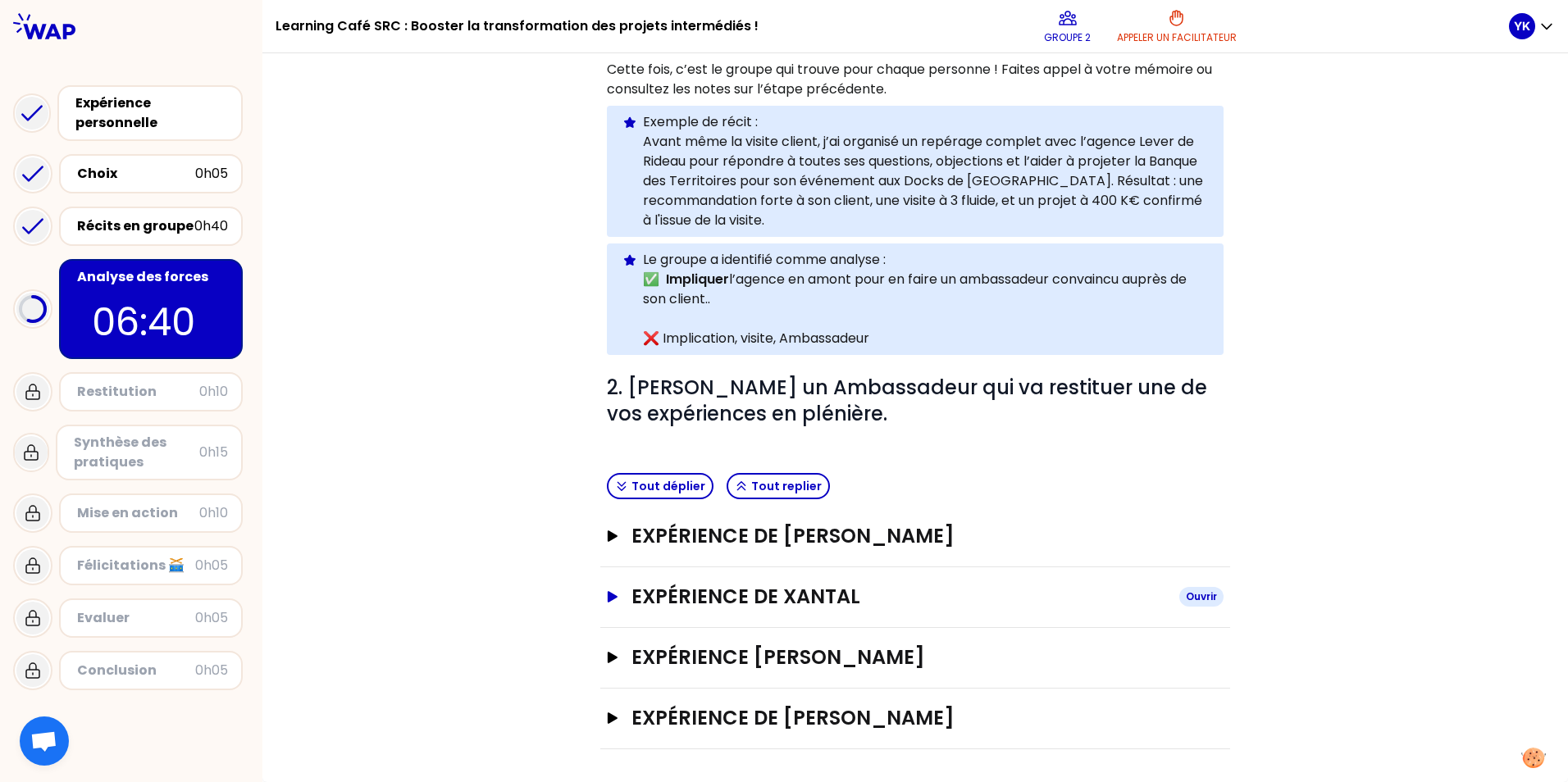 scroll, scrollTop: 252, scrollLeft: 0, axis: vertical 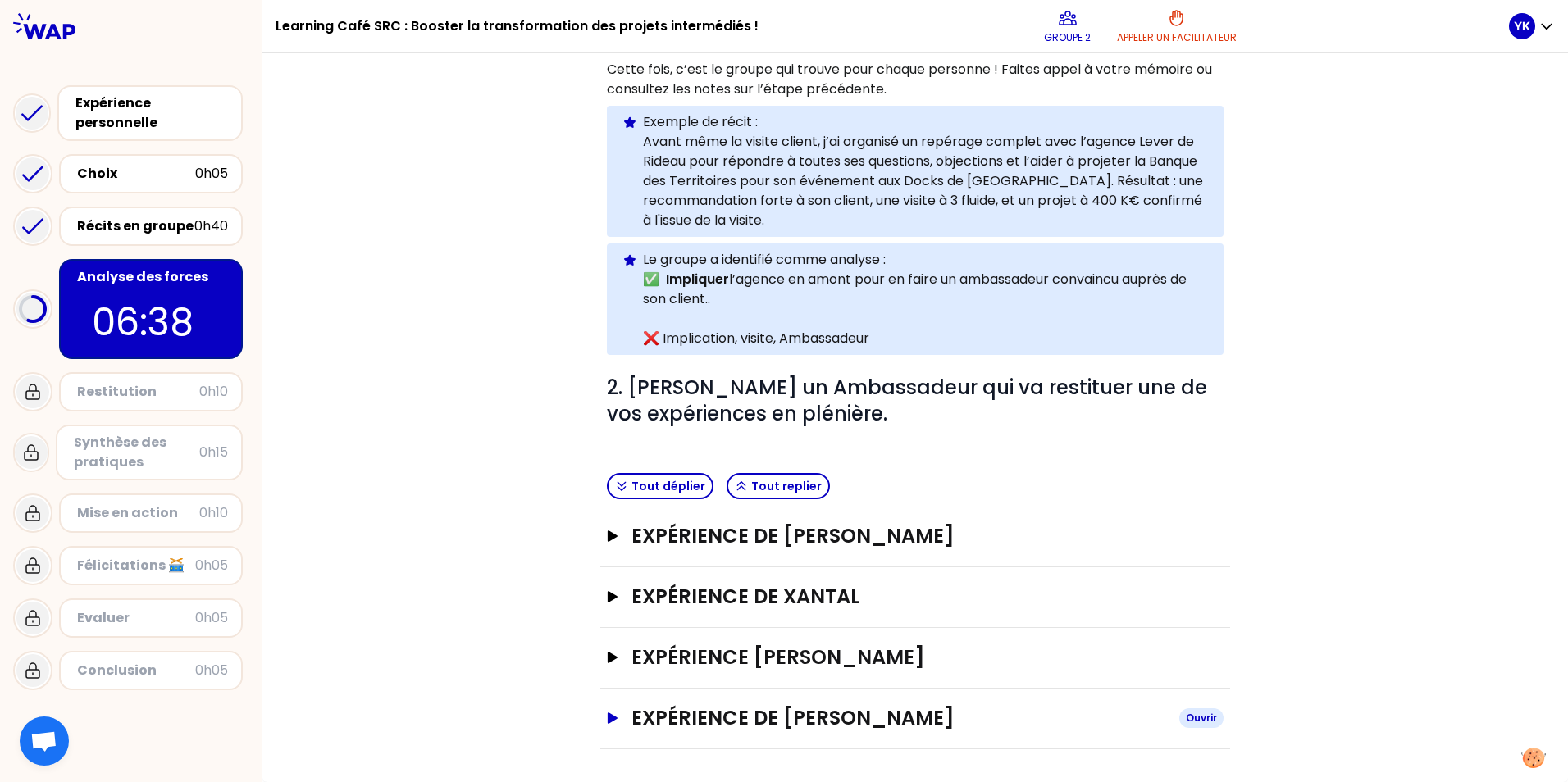 click on "Expérience de [PERSON_NAME]" at bounding box center [899, 718] 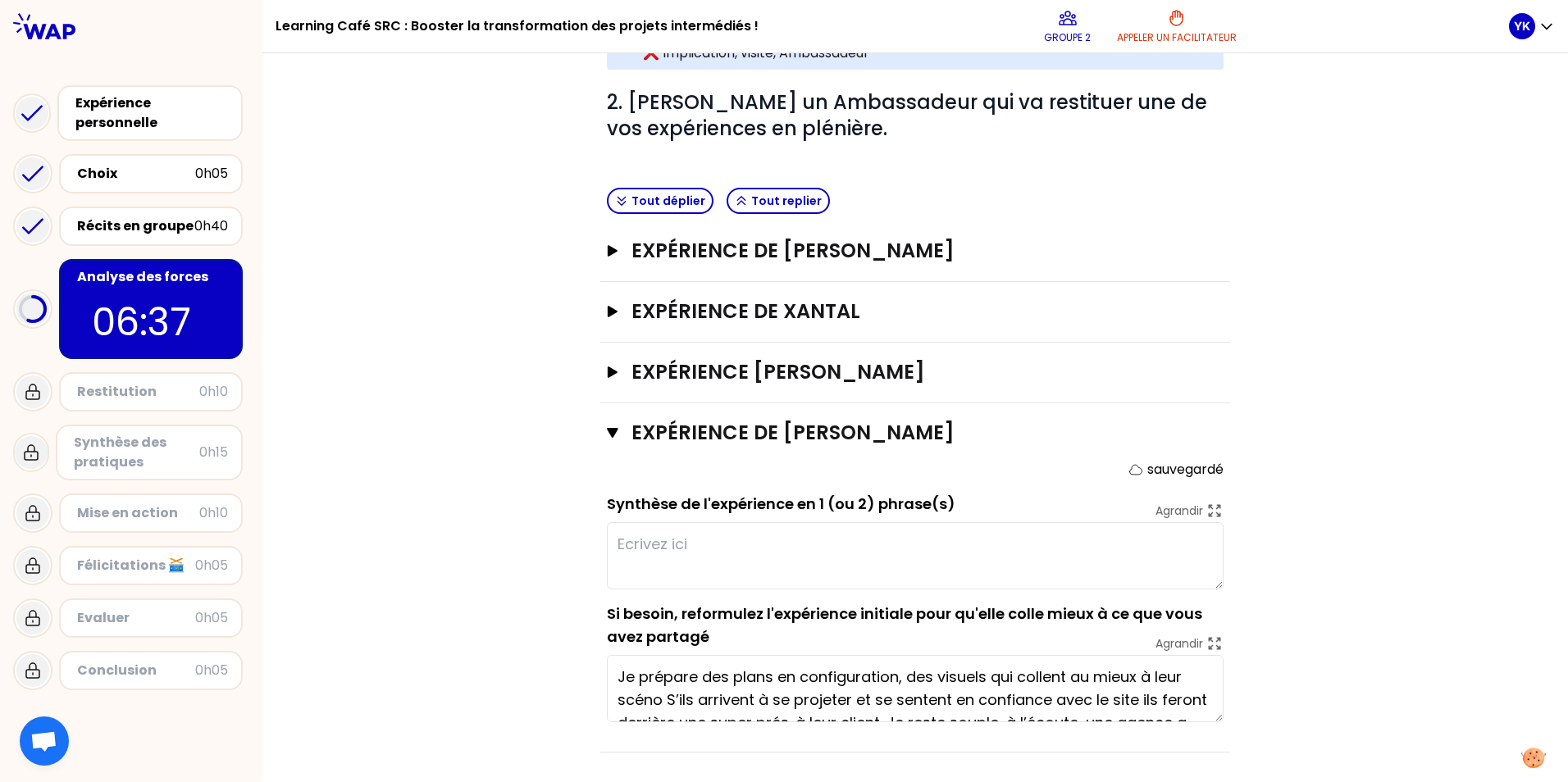 scroll, scrollTop: 541, scrollLeft: 0, axis: vertical 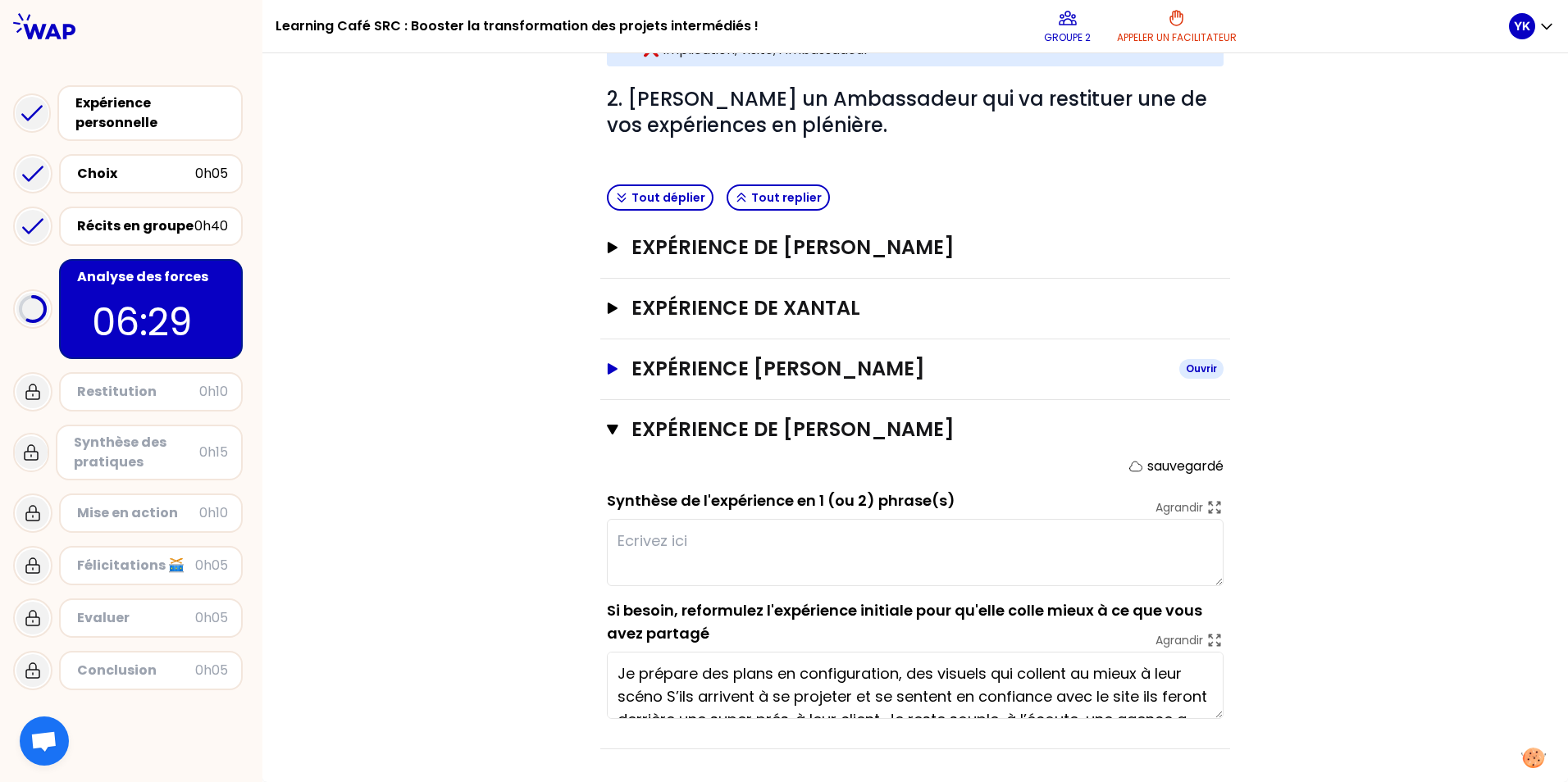 click on "Expérience [PERSON_NAME]" at bounding box center (899, 369) 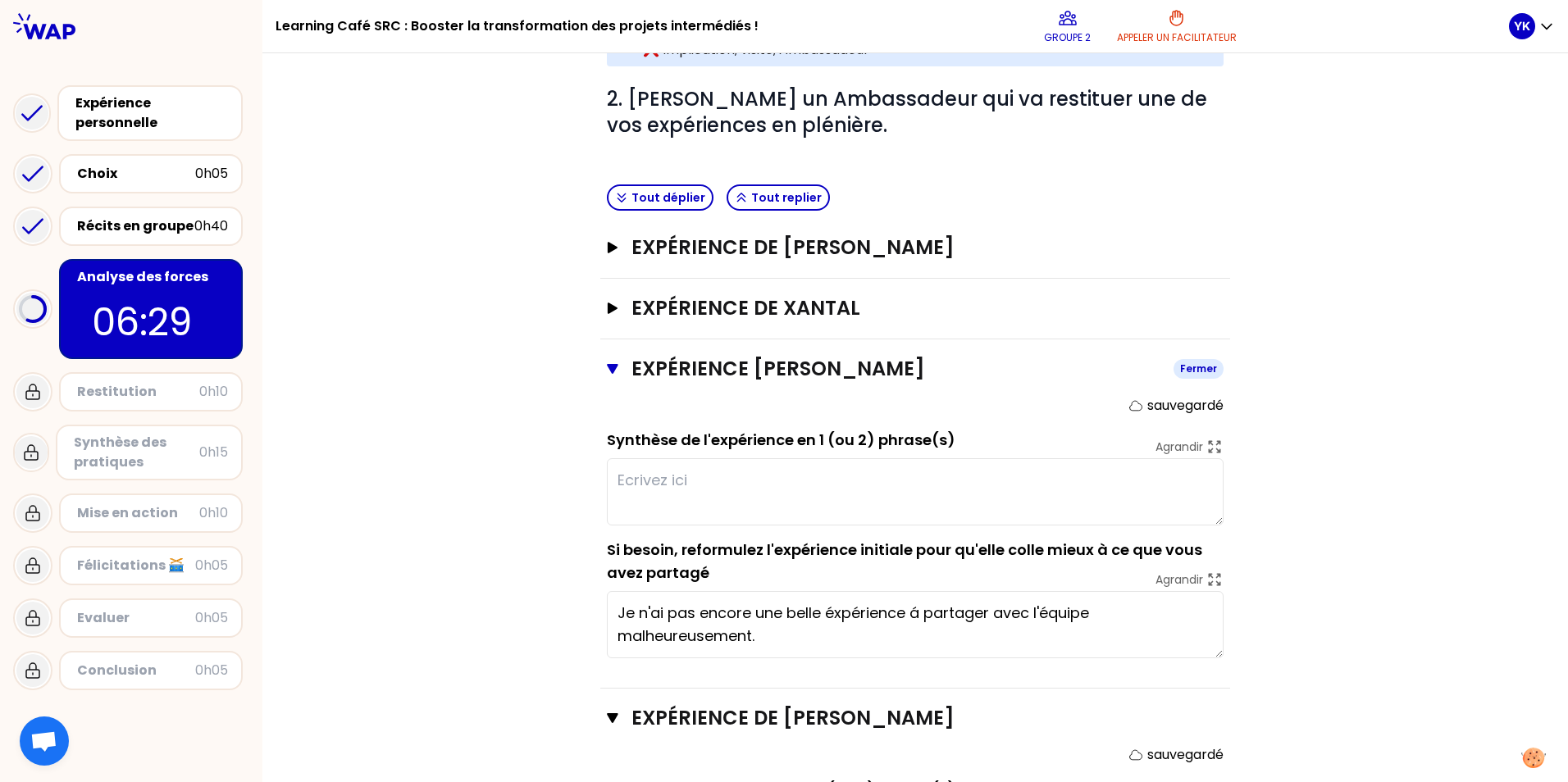 click on "Expérience [PERSON_NAME]" at bounding box center [896, 369] 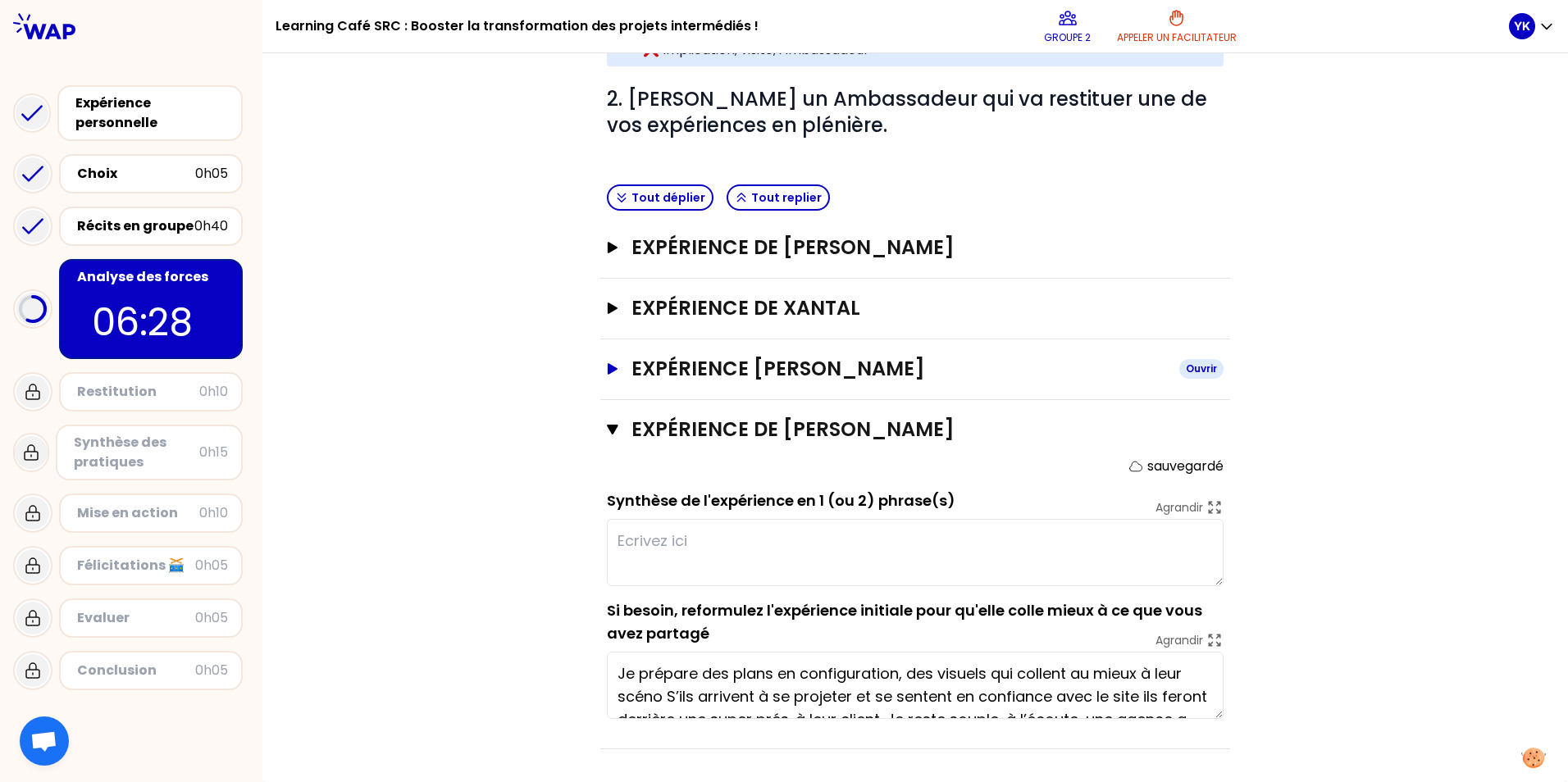 click on "Expérience [PERSON_NAME]" at bounding box center (899, 369) 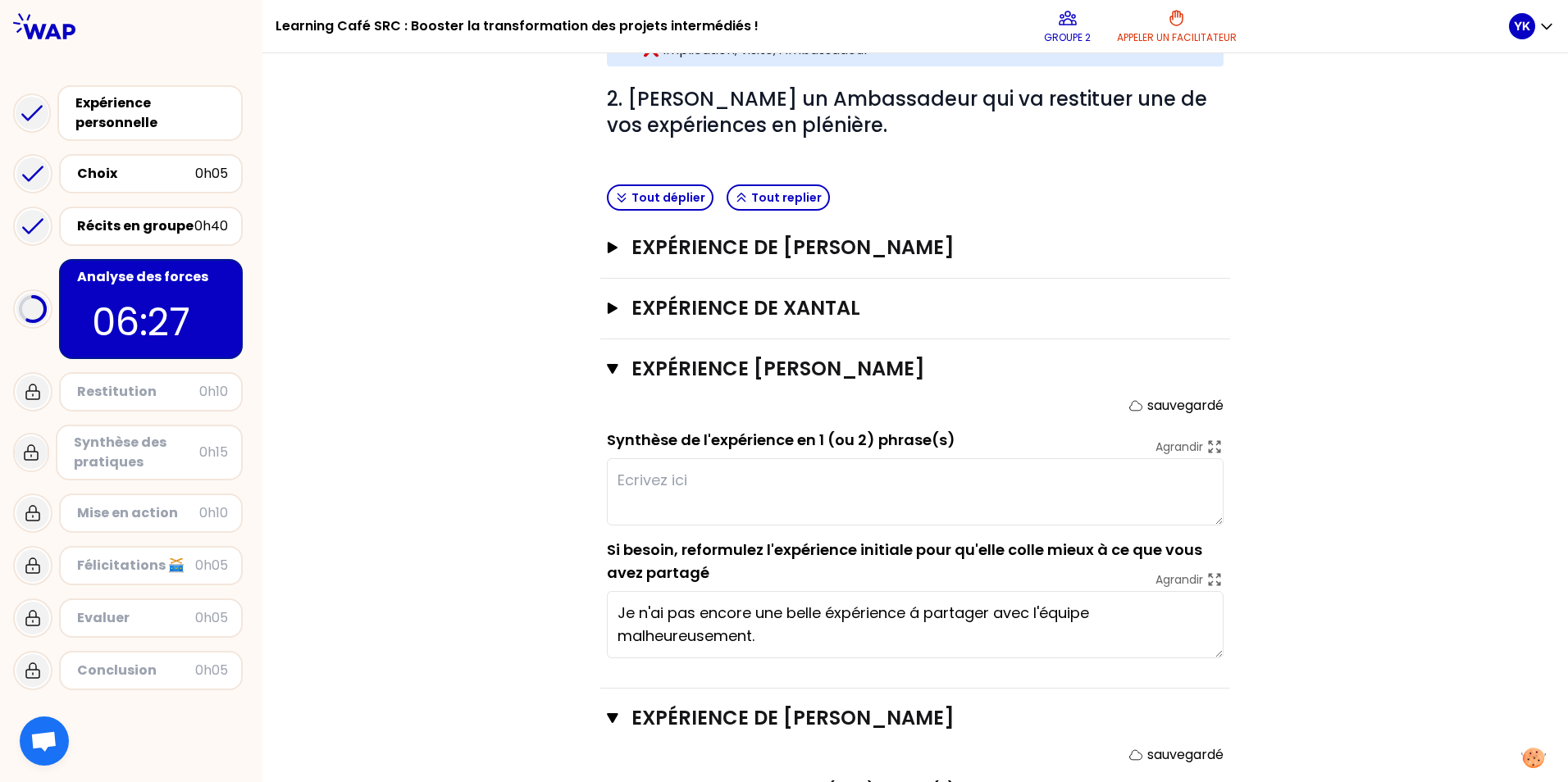 click at bounding box center (915, 492) 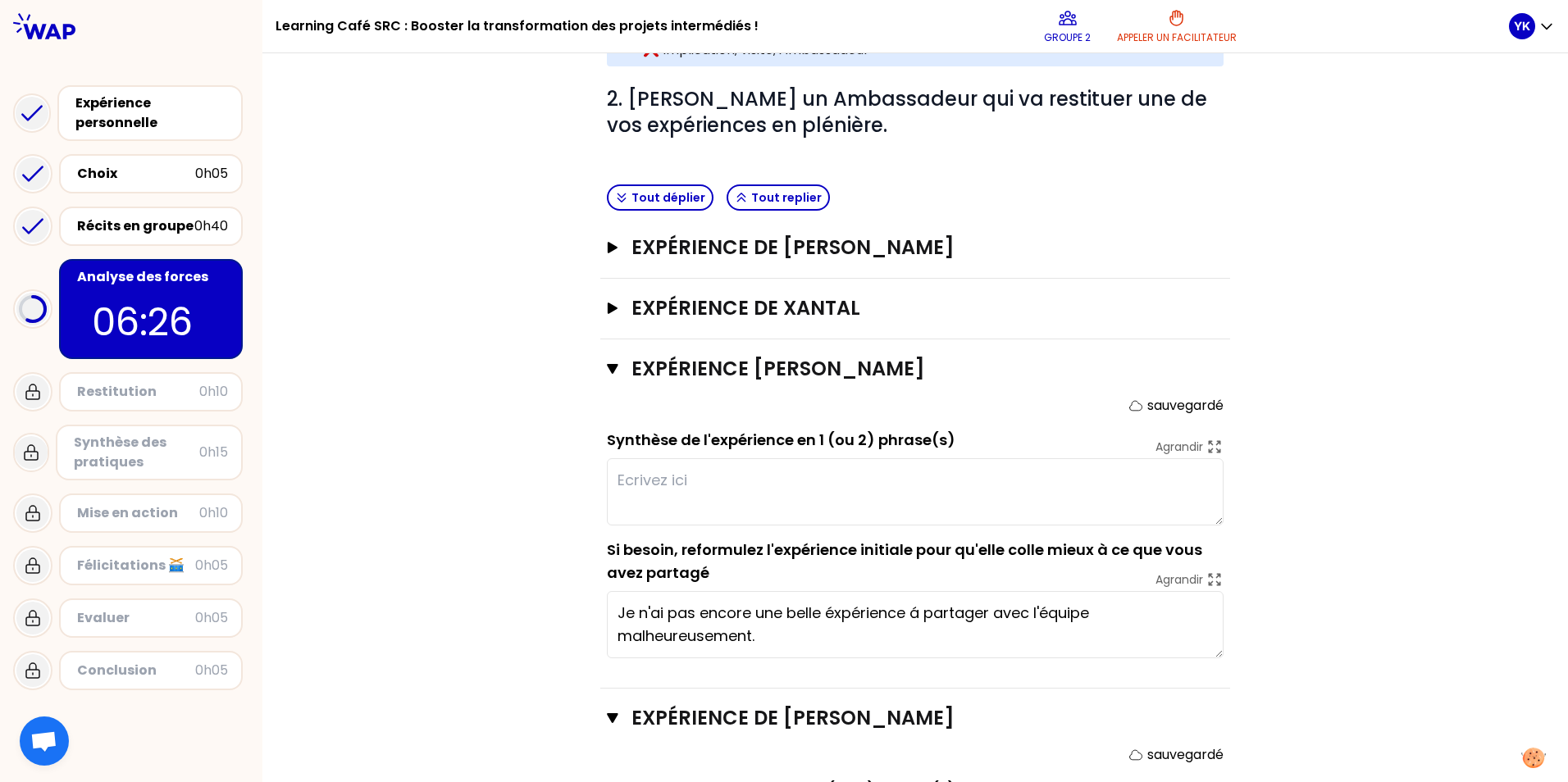 click on "Objectifs # 1. En groupe, identifiez le facteur clé d'augmentation du taux de transformation des projets intermédiés, pour chaque expérience (3 à 4 min / personne). # Décrivez-la en une phrase en commençant par un verbe choisi avec soin. Cette fois, c’est le groupe qui trouve pour chaque personne ! Faites appel à votre mémoire ou consultez les notes sur l’étape précédente. Info Warning Tip Exemple de récit : Avant même la visite client, j’ai organisé un repérage complet avec l’agence Lever de Rideau pour répondre à toutes ses questions, objections et l’aider à projeter la Banque des Territoires pour son événement aux Docks de [GEOGRAPHIC_DATA]. Résultat : une recommandation forte à son client, une visite à 3 fluide, et un projet à 400 K€ confirmé à l'issue de la visite. Info Warning Tip Le groupe a identifié comme analyse : ✅    Impliquer  l’agence en amont pour en faire un ambassadeur convaincu auprès de son client.. ❌ Implication, visite, Ambassadeur # Tout déplier" at bounding box center (915, 307) 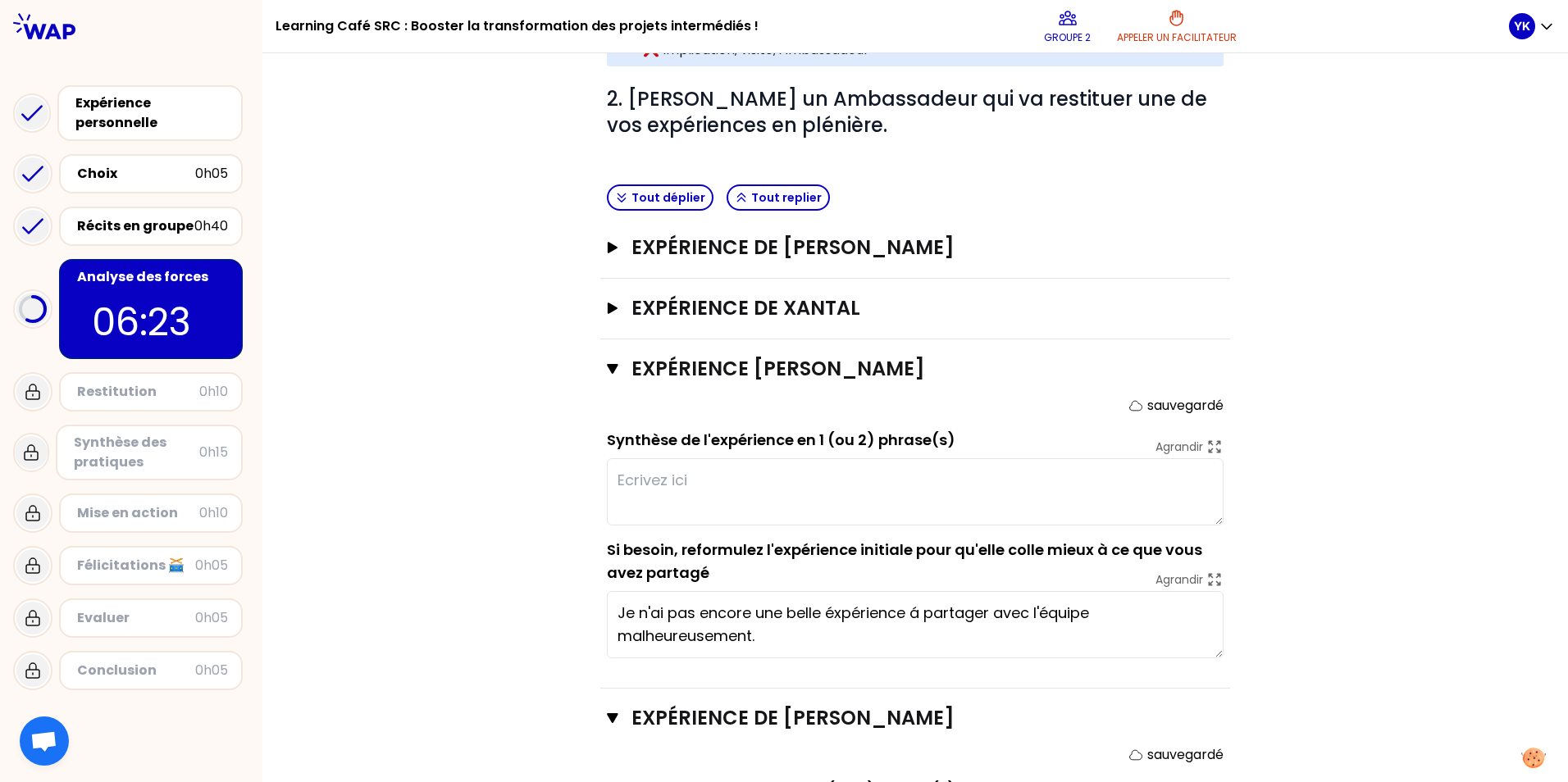 click on "Je n'ai pas encore une belle éxpérience á partager avec l'équipe malheureusement." at bounding box center [915, 625] 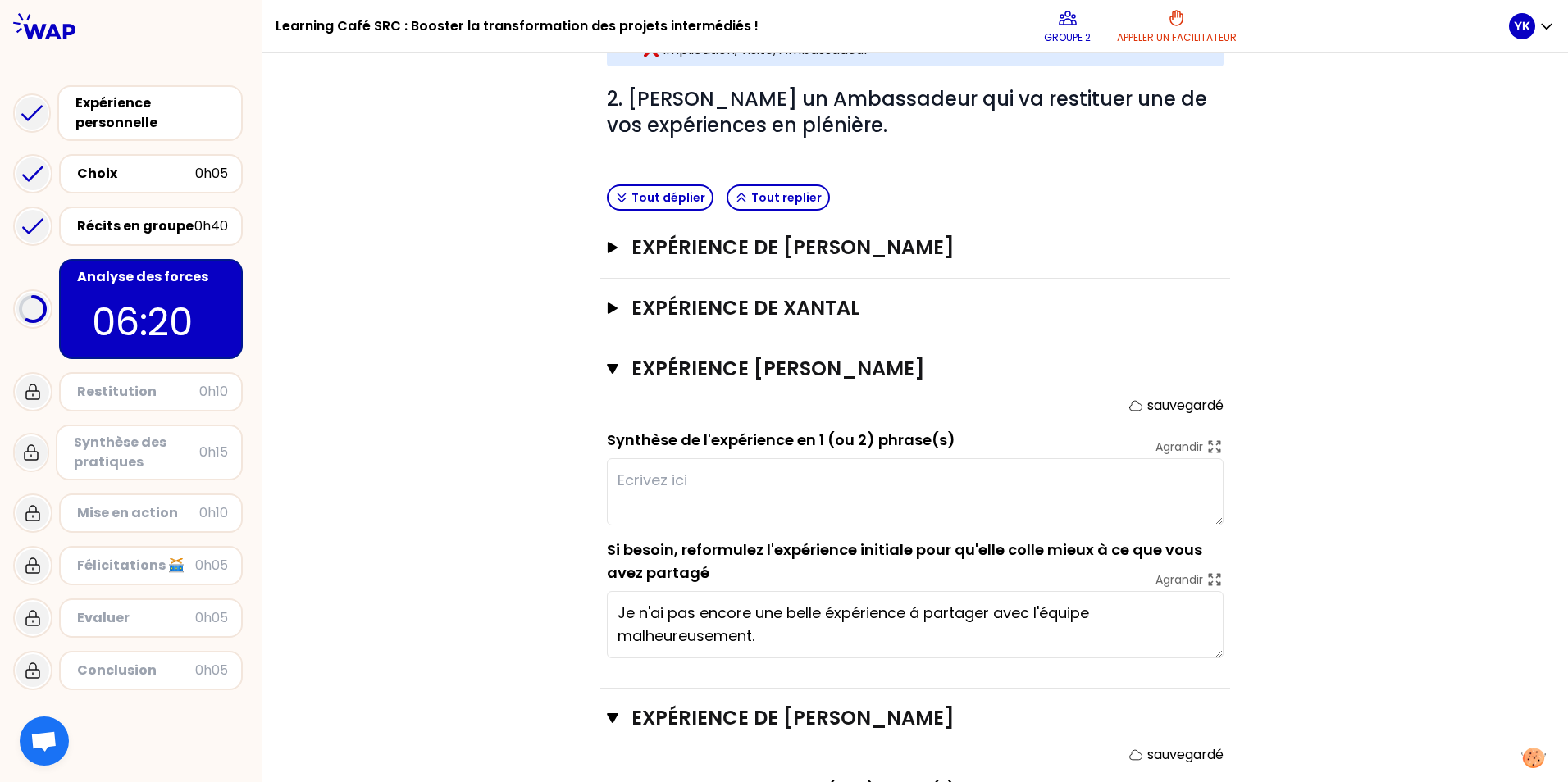 click on "Objectifs # 1. En groupe, identifiez le facteur clé d'augmentation du taux de transformation des projets intermédiés, pour chaque expérience (3 à 4 min / personne). # Décrivez-la en une phrase en commençant par un verbe choisi avec soin. Cette fois, c’est le groupe qui trouve pour chaque personne ! Faites appel à votre mémoire ou consultez les notes sur l’étape précédente. Info Warning Tip Exemple de récit : Avant même la visite client, j’ai organisé un repérage complet avec l’agence Lever de Rideau pour répondre à toutes ses questions, objections et l’aider à projeter la Banque des Territoires pour son événement aux Docks de [GEOGRAPHIC_DATA]. Résultat : une recommandation forte à son client, une visite à 3 fluide, et un projet à 400 K€ confirmé à l'issue de la visite. Info Warning Tip Le groupe a identifié comme analyse : ✅    Impliquer  l’agence en amont pour en faire un ambassadeur convaincu auprès de son client.. ❌ Implication, visite, Ambassadeur # Tout déplier" at bounding box center [915, 307] 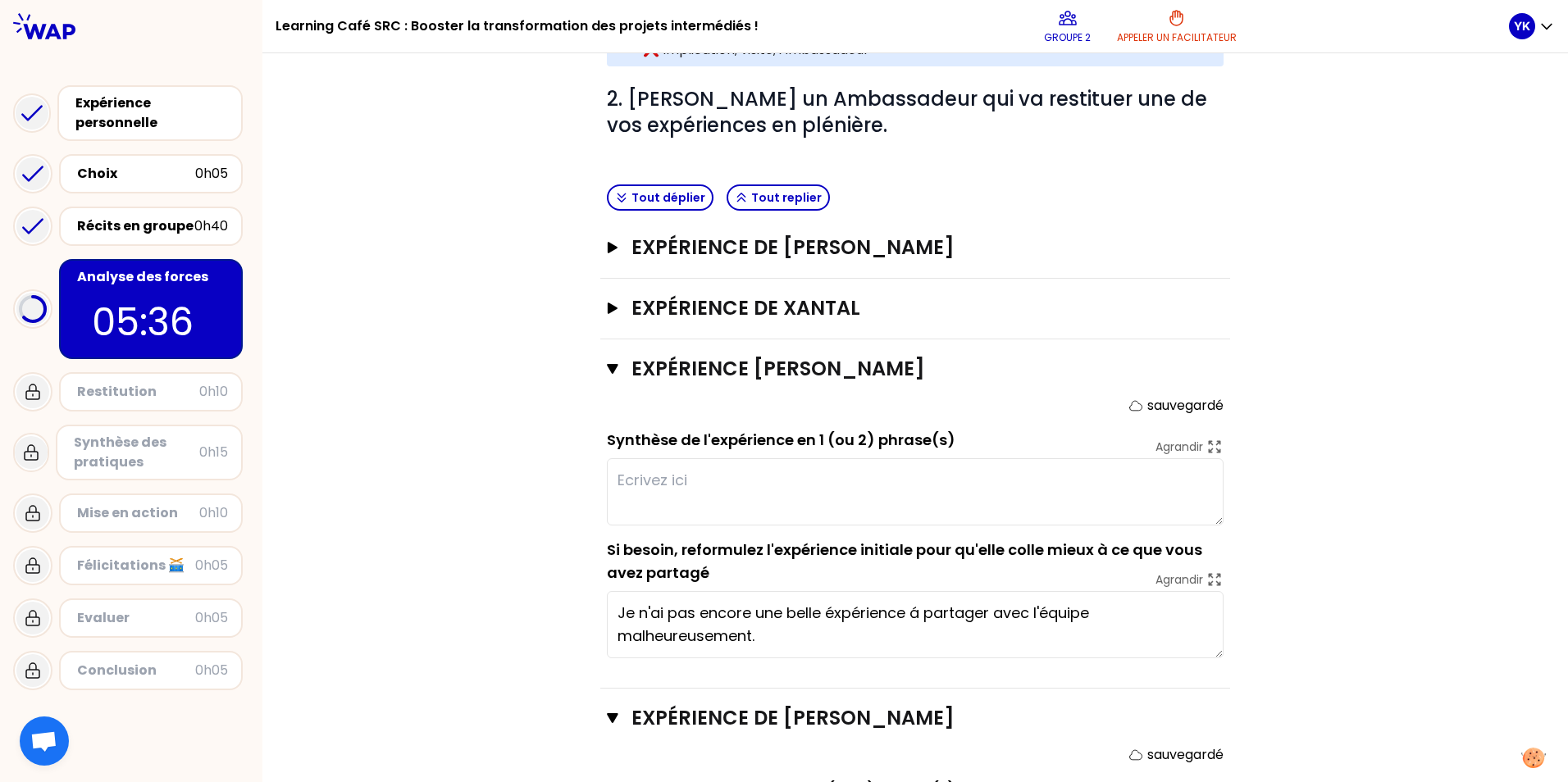 click at bounding box center [915, 492] 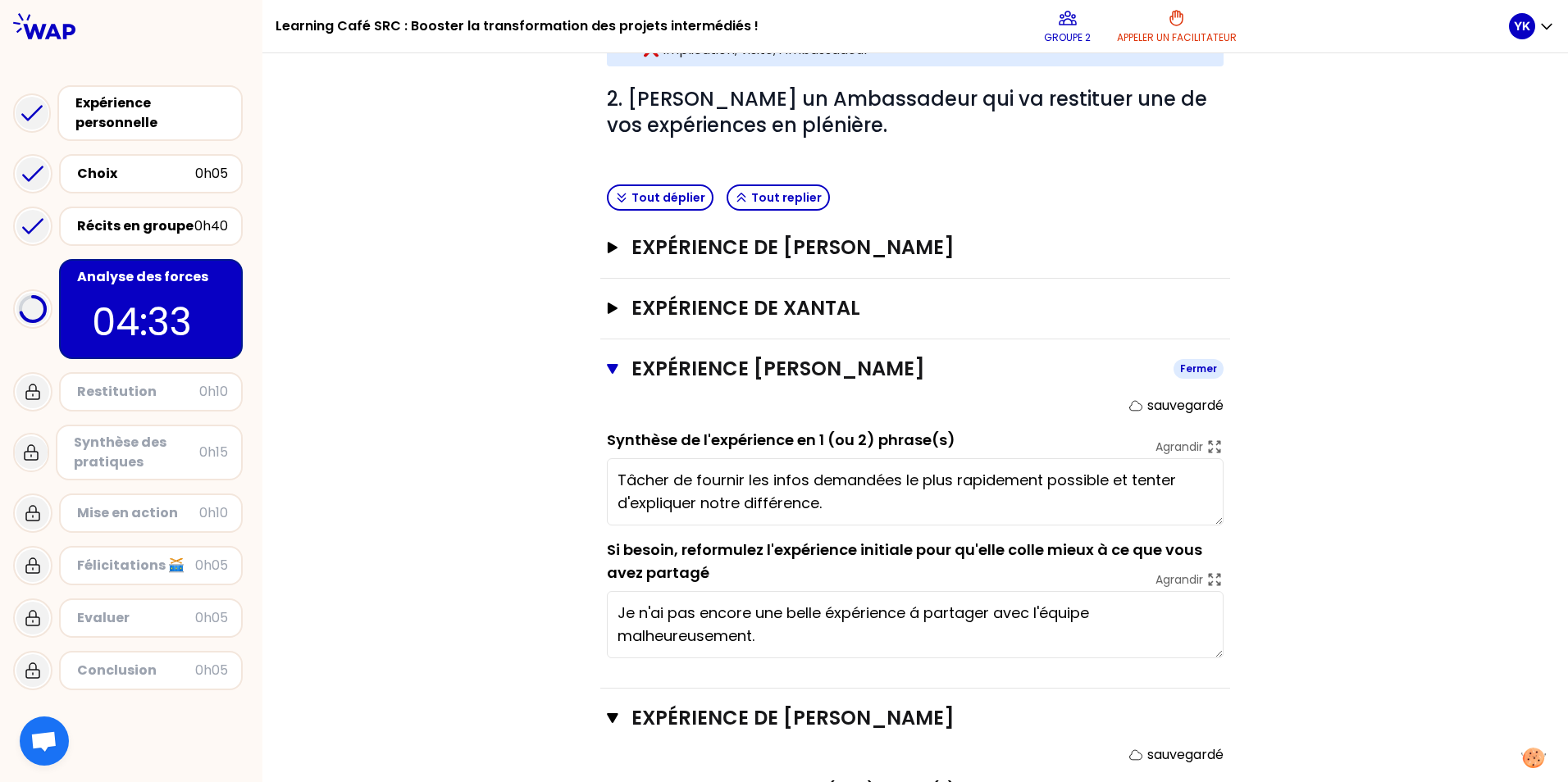 type on "Tâcher de fournir les infos demandées le plus rapidement possible et tenter d'expliquer notre différence." 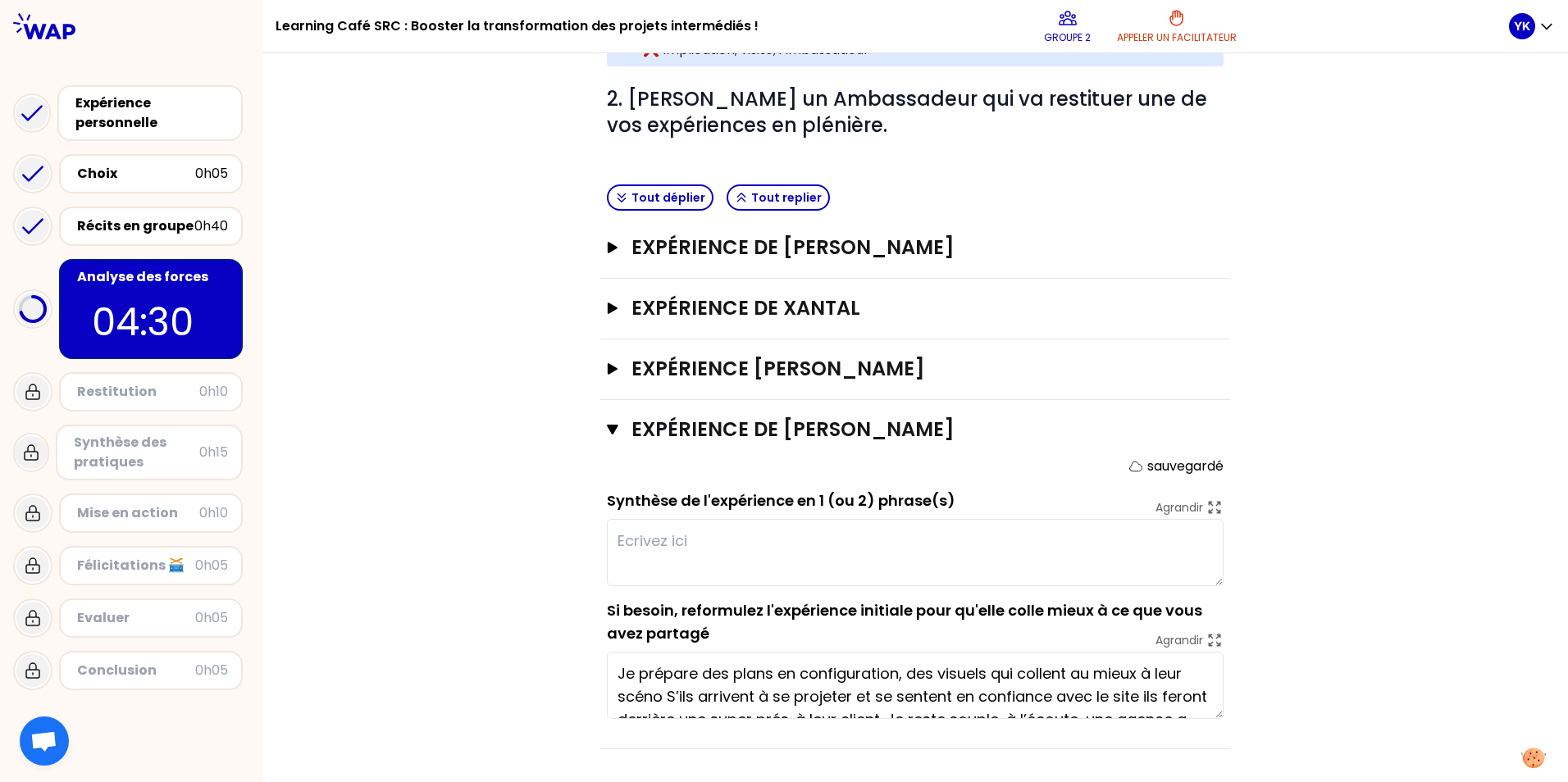 drag, startPoint x: 756, startPoint y: 593, endPoint x: 764, endPoint y: 587, distance: 10 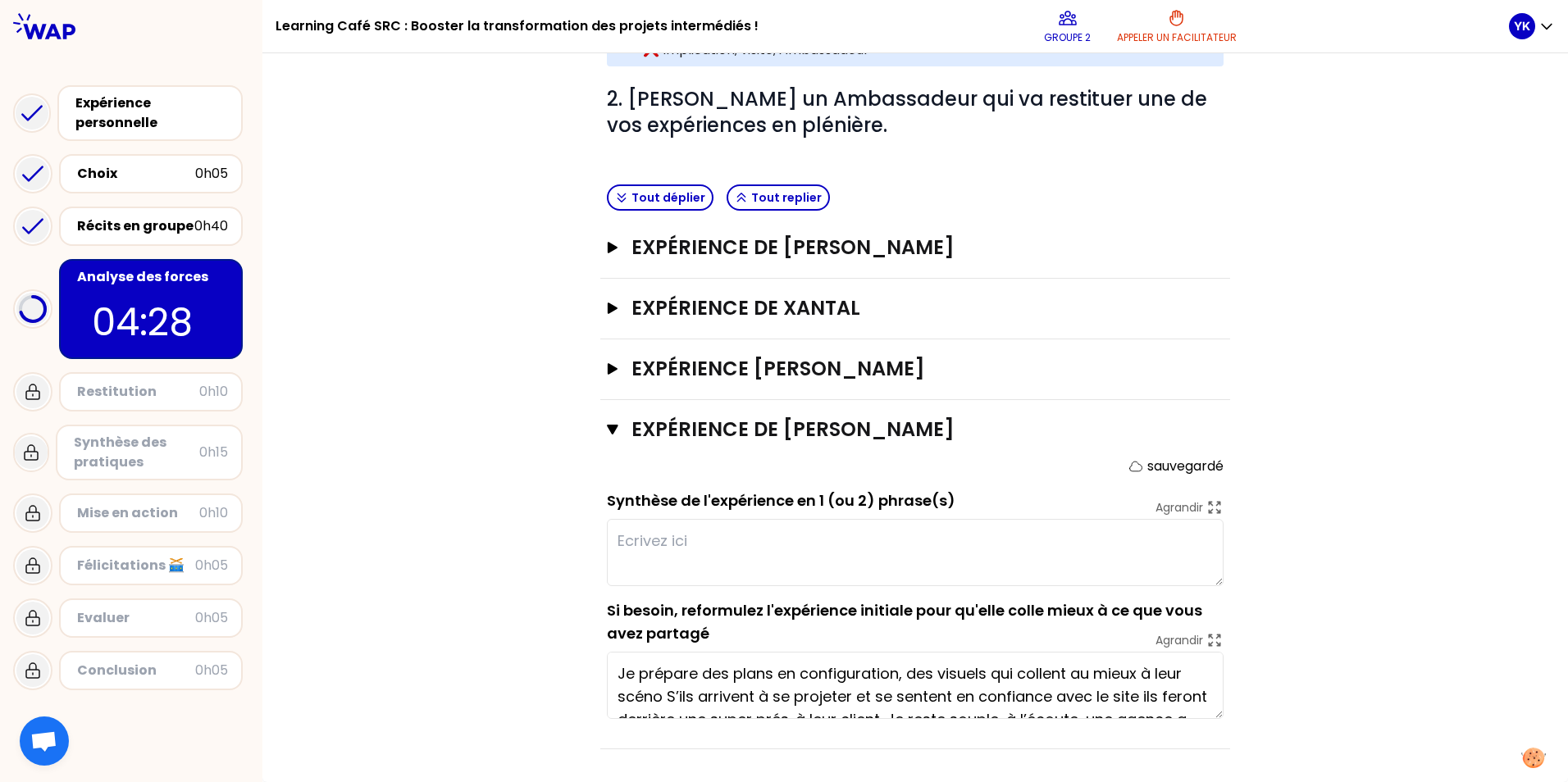 click at bounding box center (915, 552) 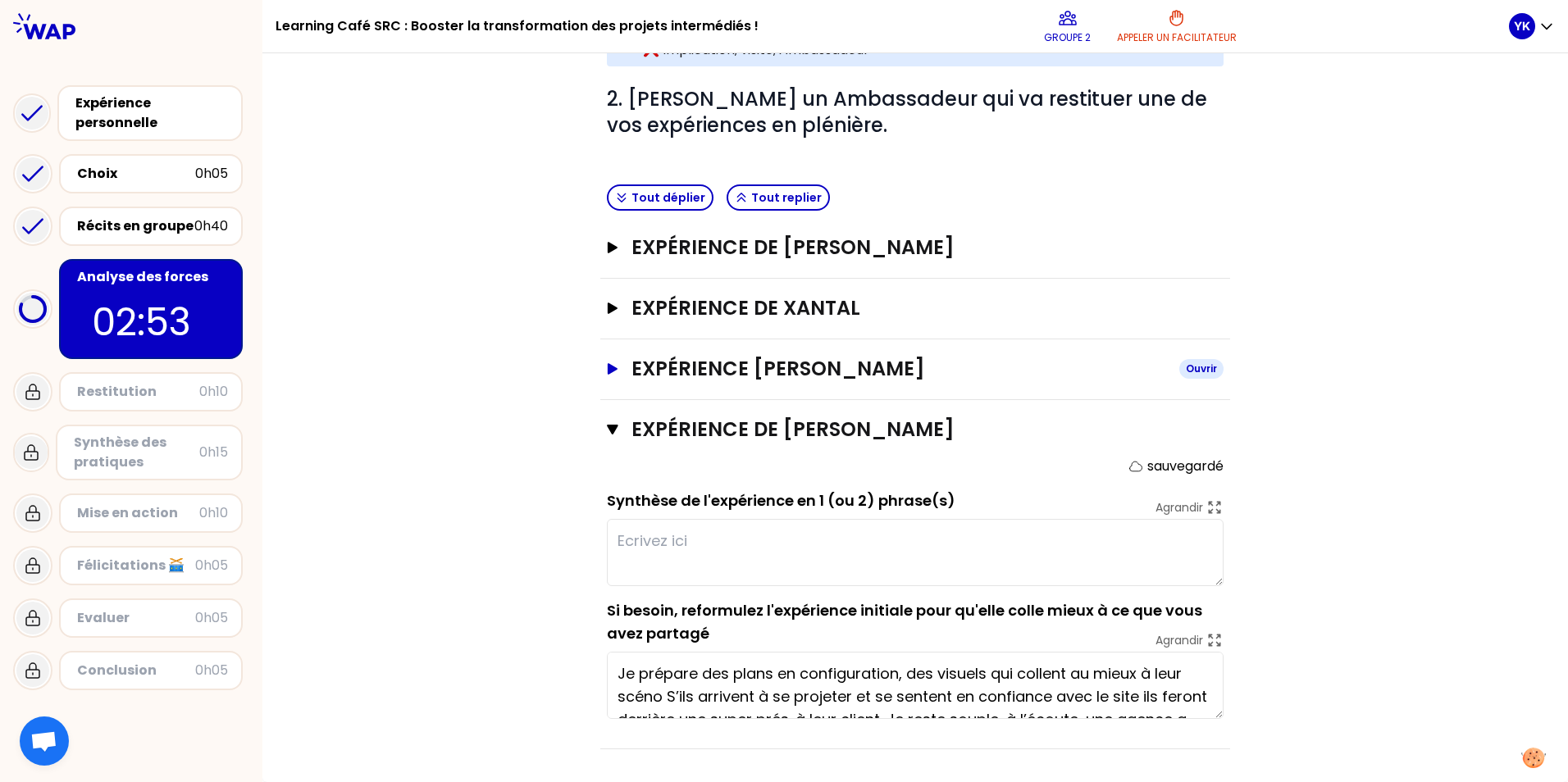 click on "Expérience [PERSON_NAME]" at bounding box center [899, 369] 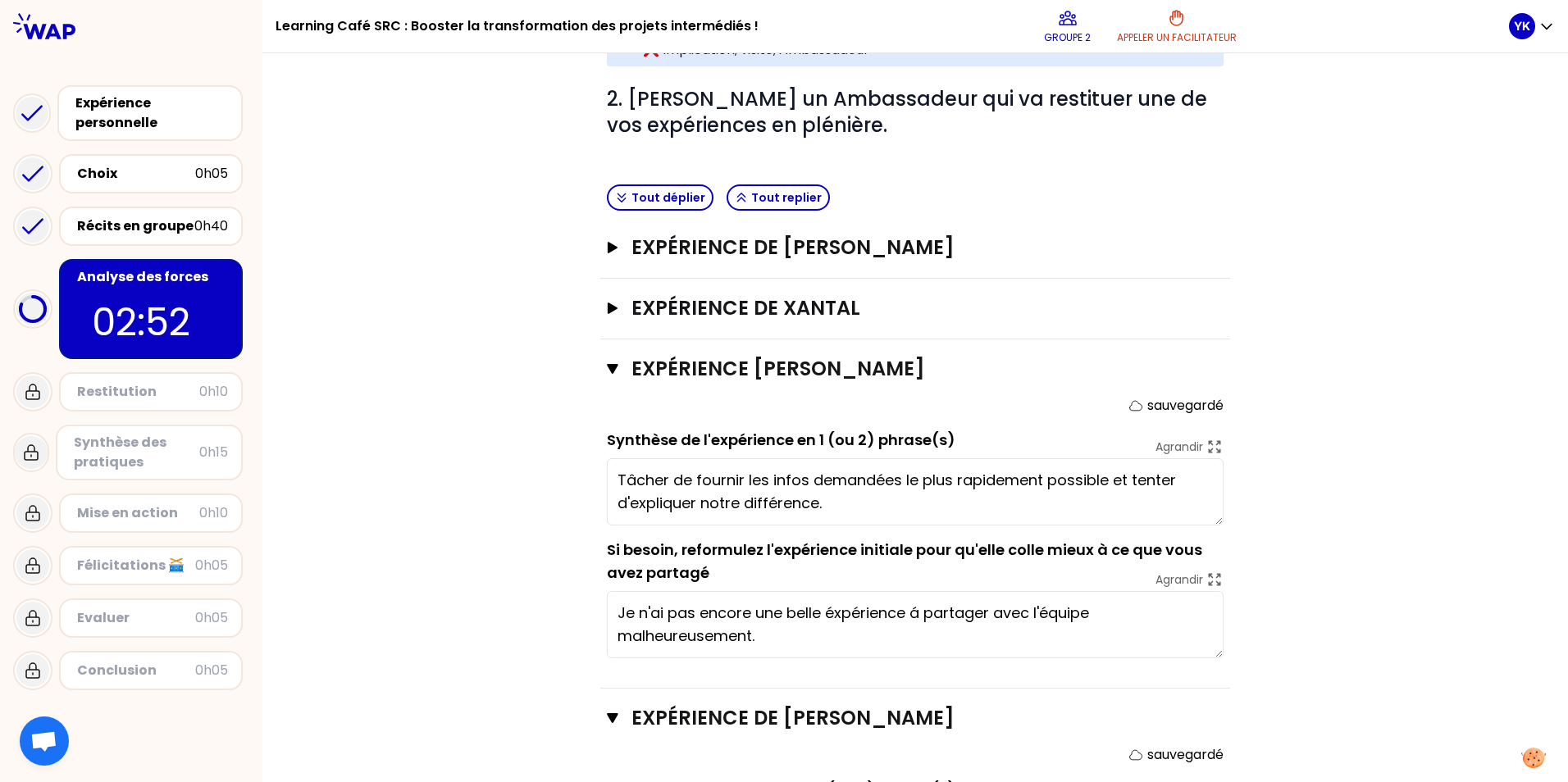 click on "Tâcher de fournir les infos demandées le plus rapidement possible et tenter d'expliquer notre différence." at bounding box center [915, 492] 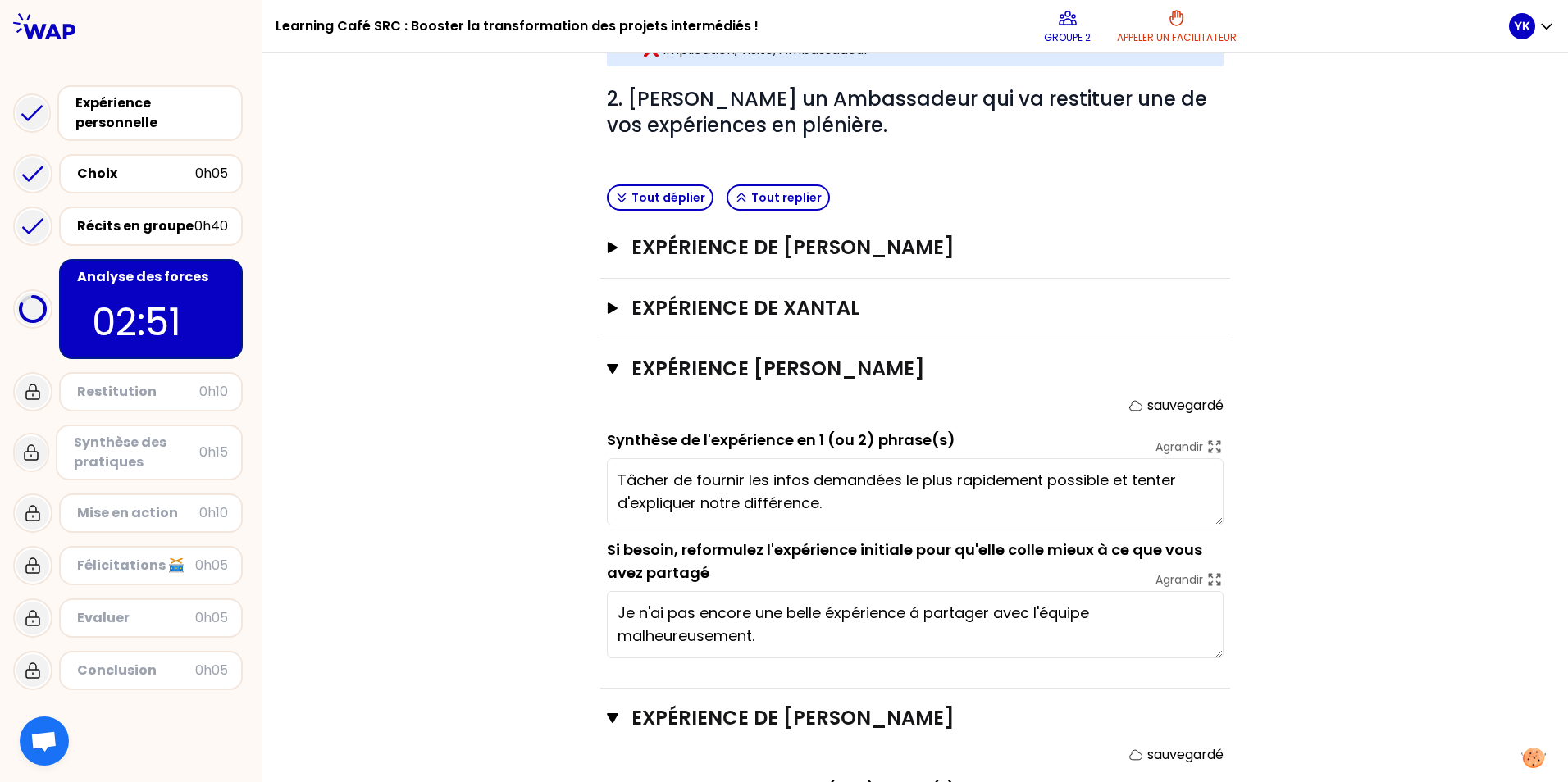 drag, startPoint x: 944, startPoint y: 506, endPoint x: 590, endPoint y: 479, distance: 355.0282 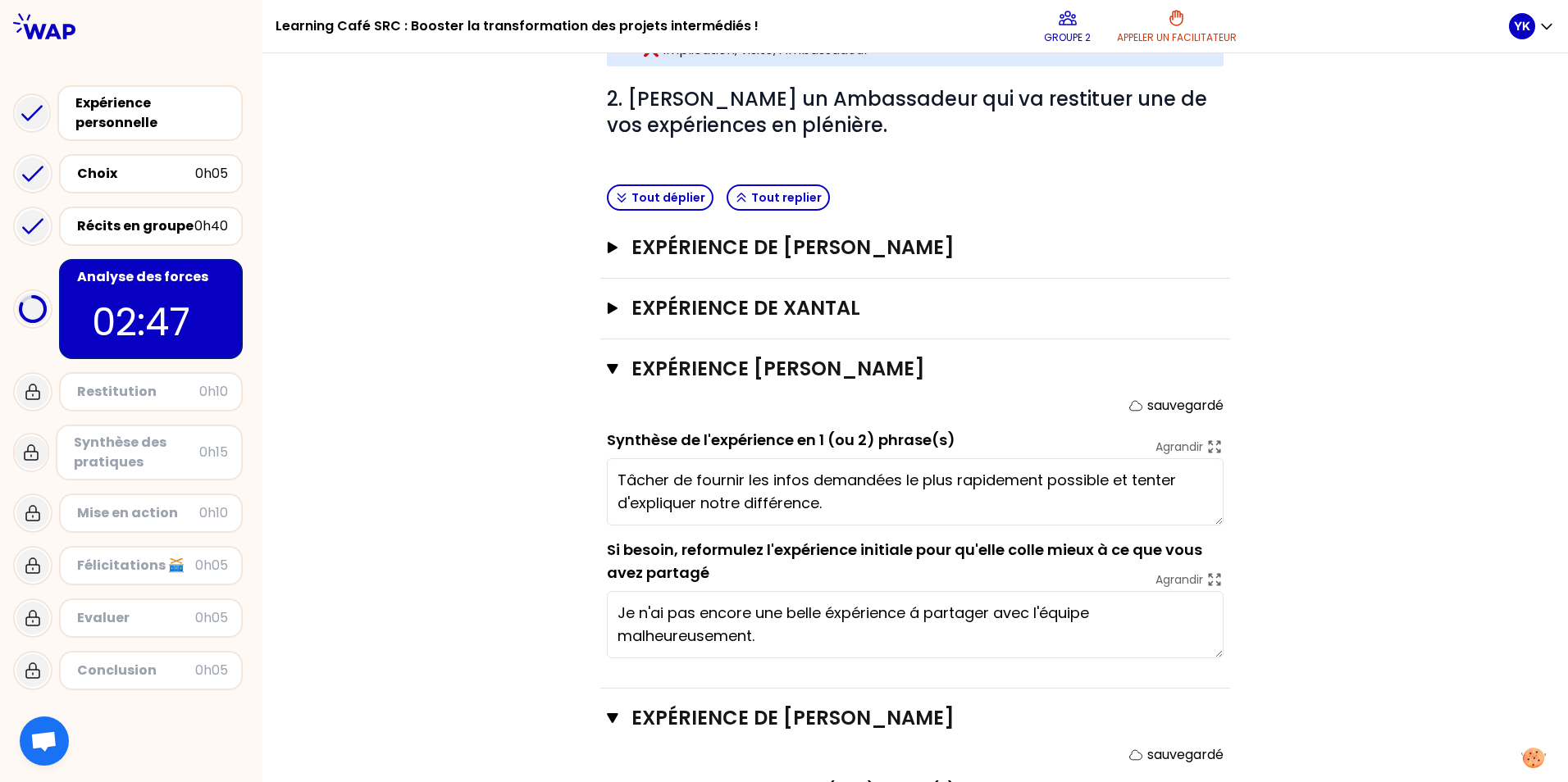 drag, startPoint x: 783, startPoint y: 491, endPoint x: 973, endPoint y: 521, distance: 192.35384 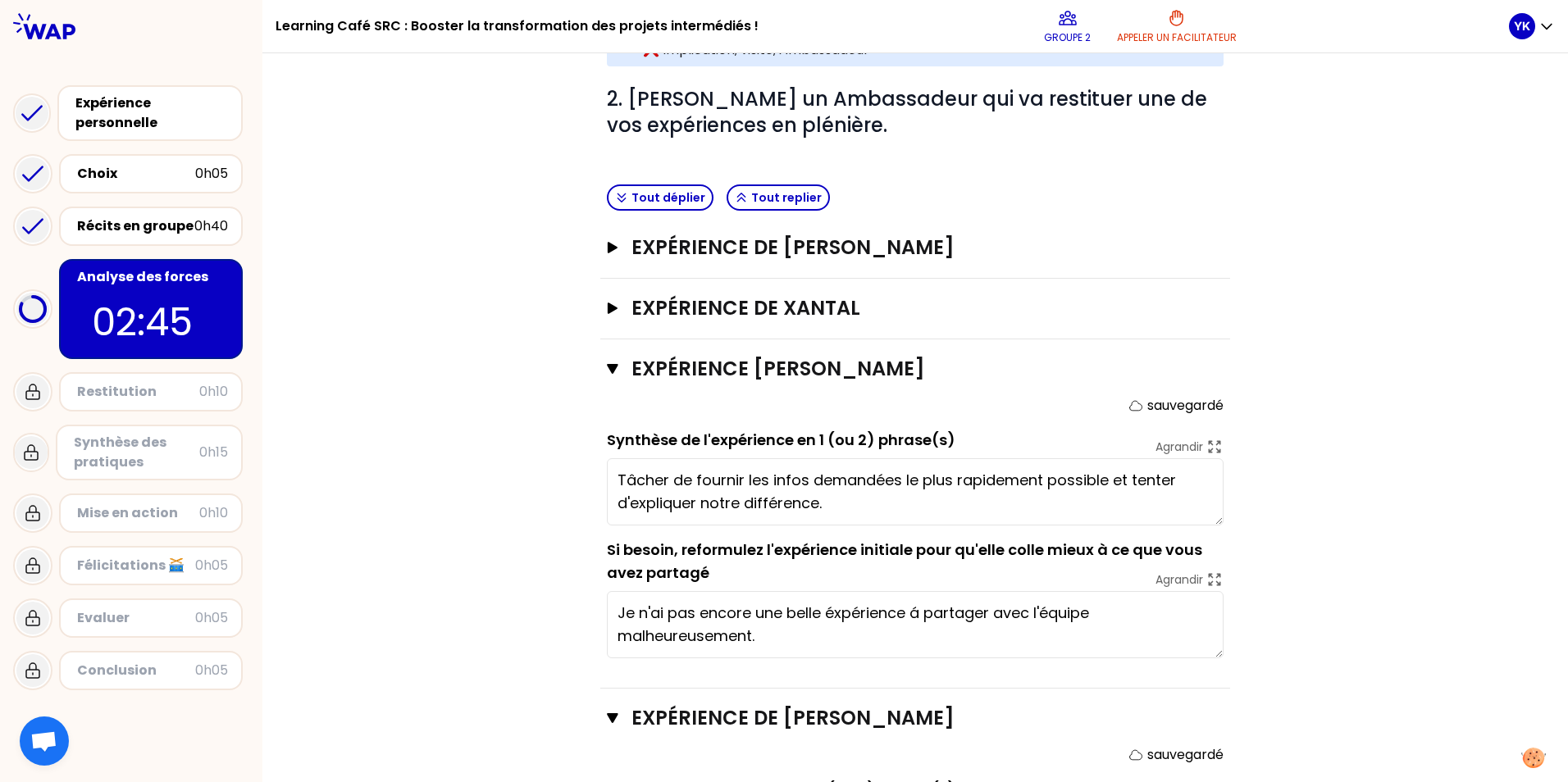 click on "Tâcher de fournir les infos demandées le plus rapidement possible et tenter d'expliquer notre différence." at bounding box center (915, 492) 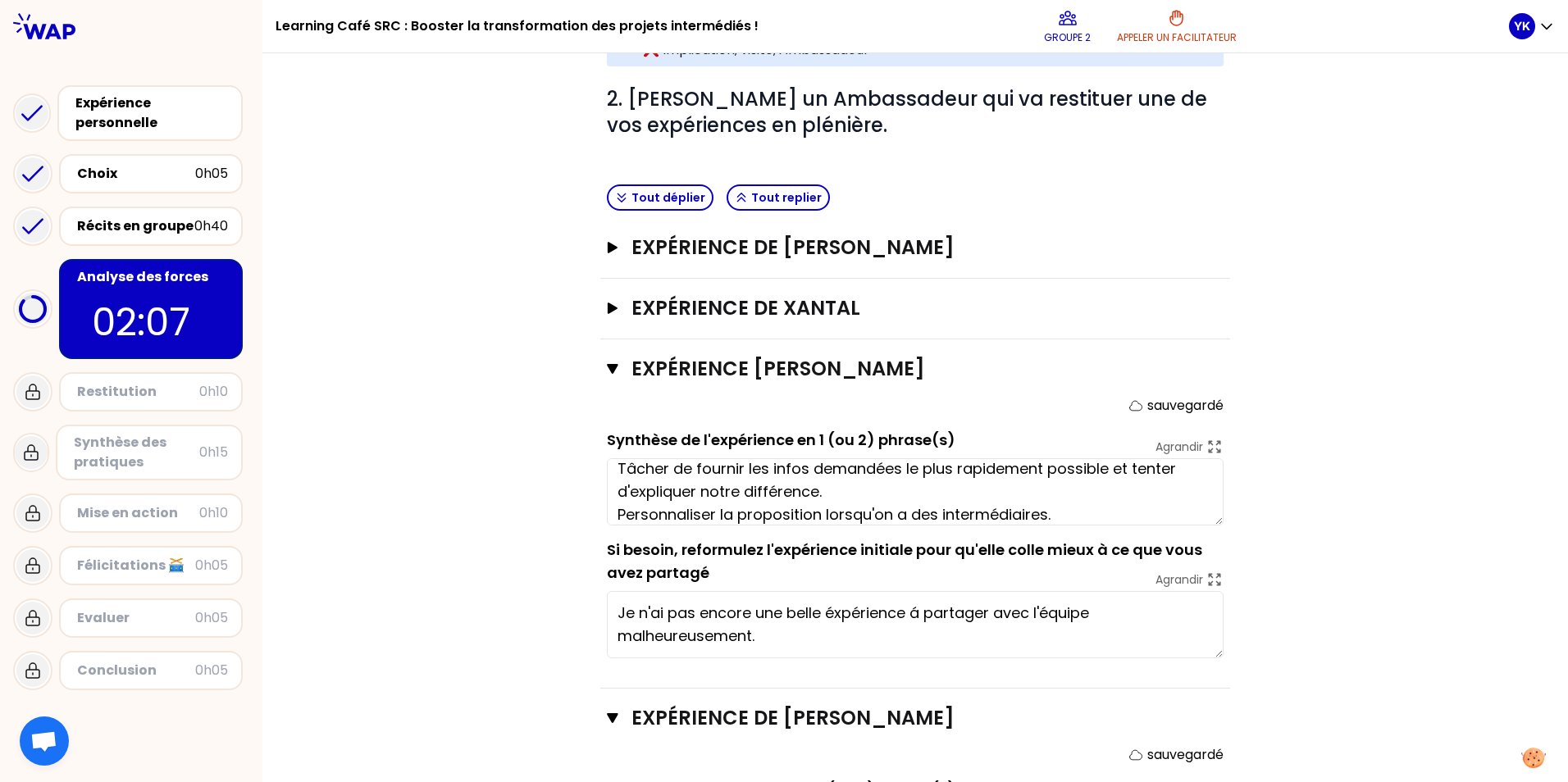 scroll, scrollTop: 34, scrollLeft: 0, axis: vertical 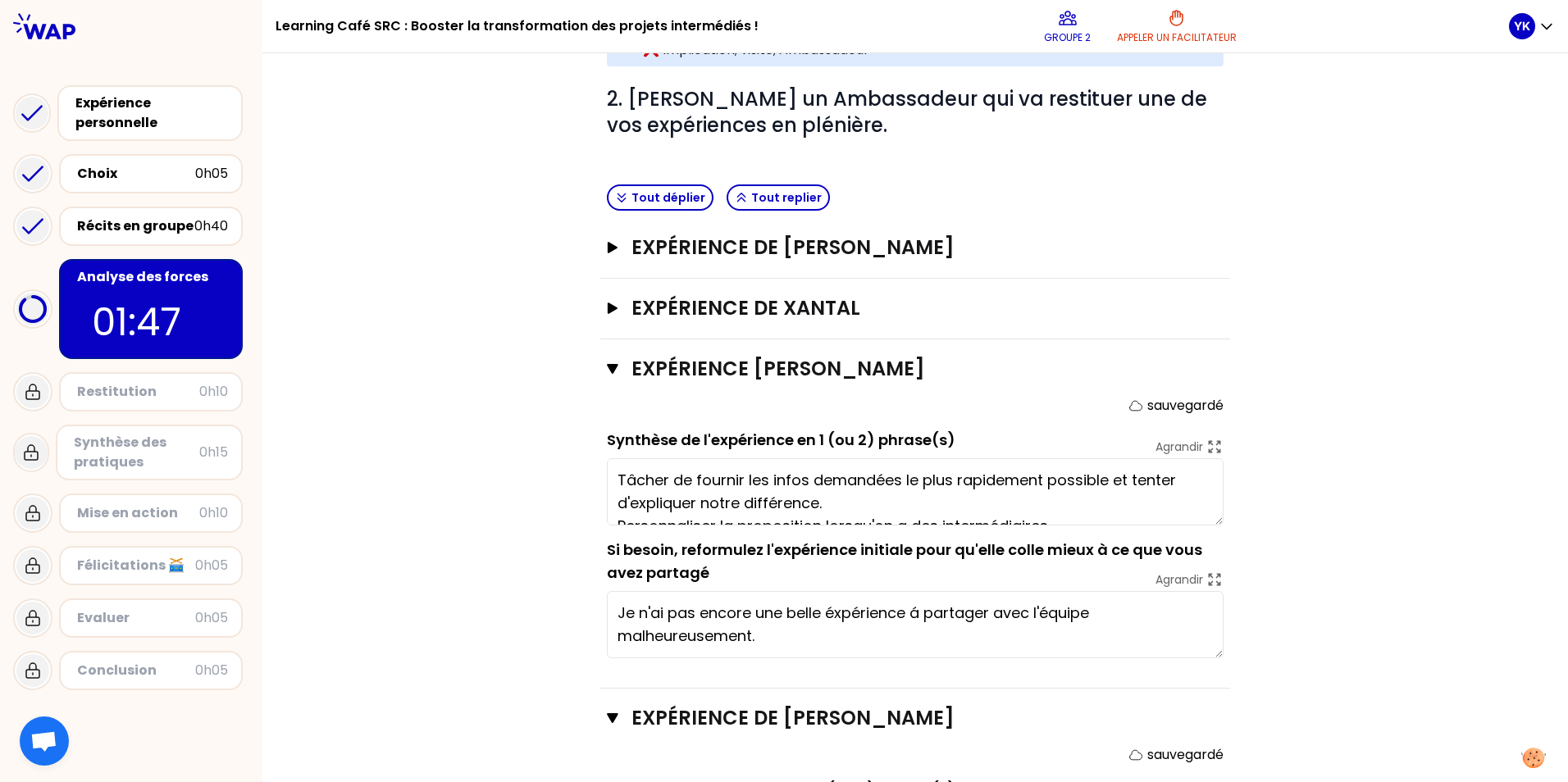 drag, startPoint x: 866, startPoint y: 497, endPoint x: 379, endPoint y: 457, distance: 488.63995 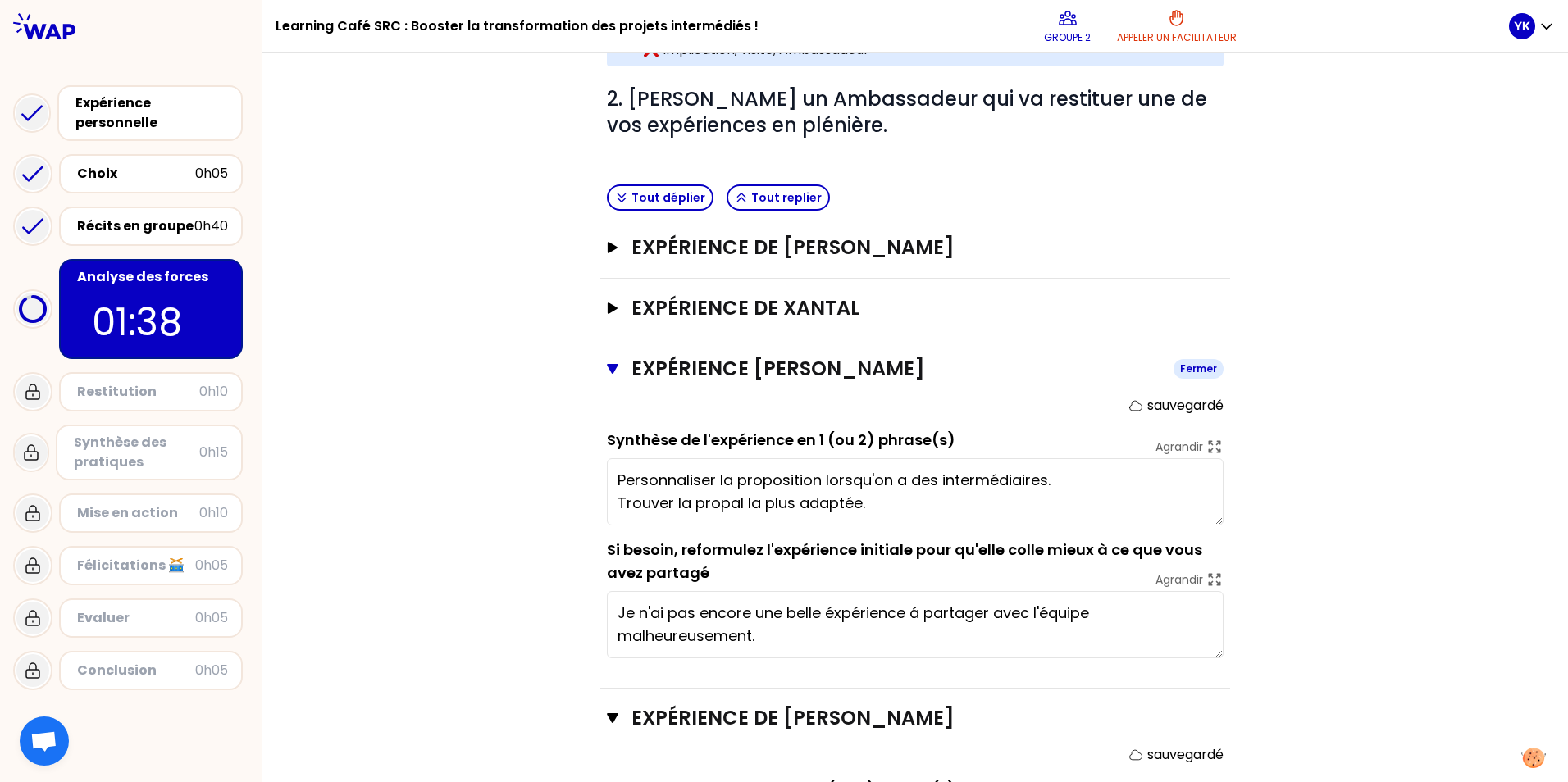 type on "Personnaliser la proposition lorsqu'on a des intermédiaires.
Trouver la propal la plus adaptée." 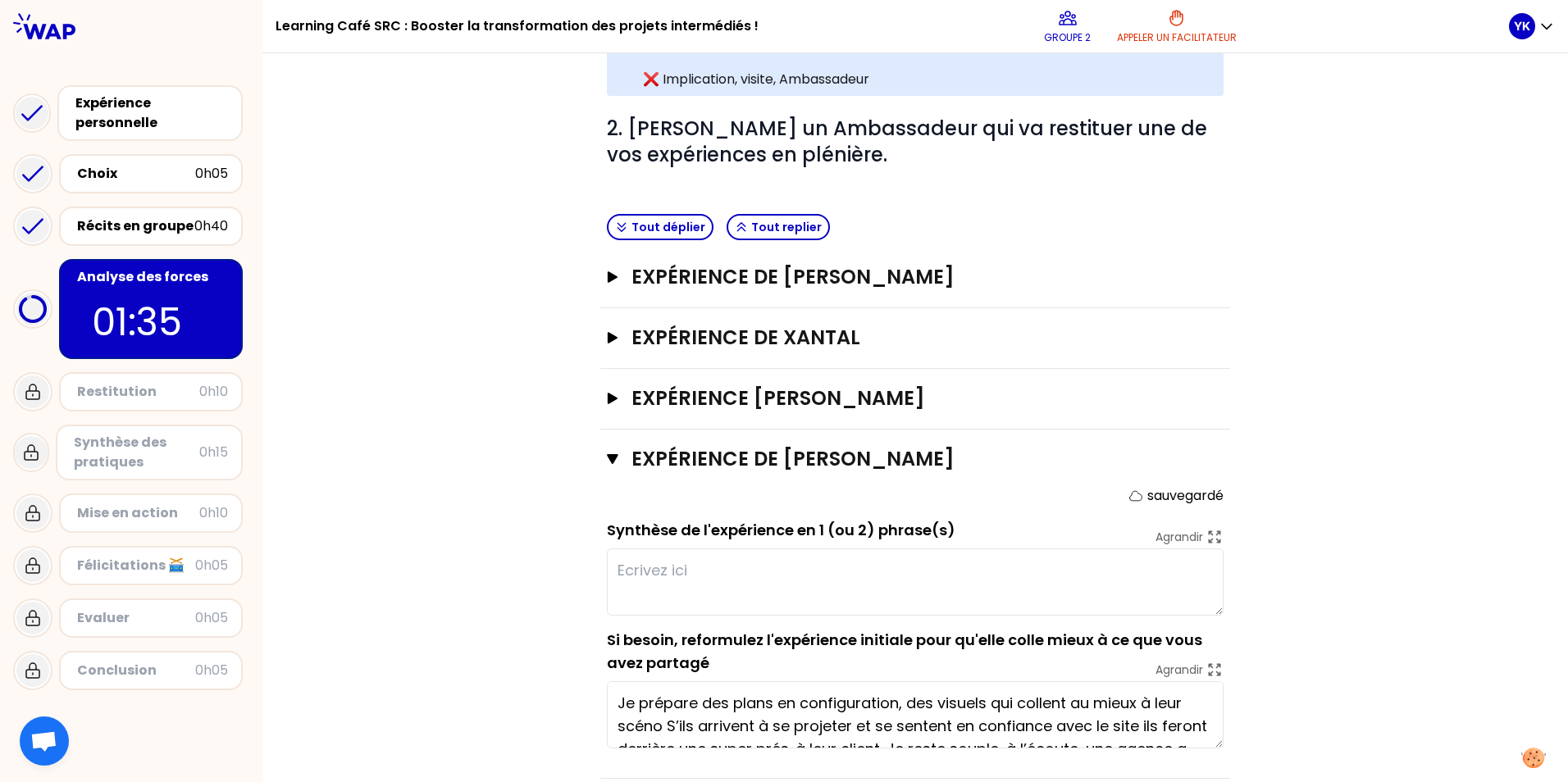 scroll, scrollTop: 541, scrollLeft: 0, axis: vertical 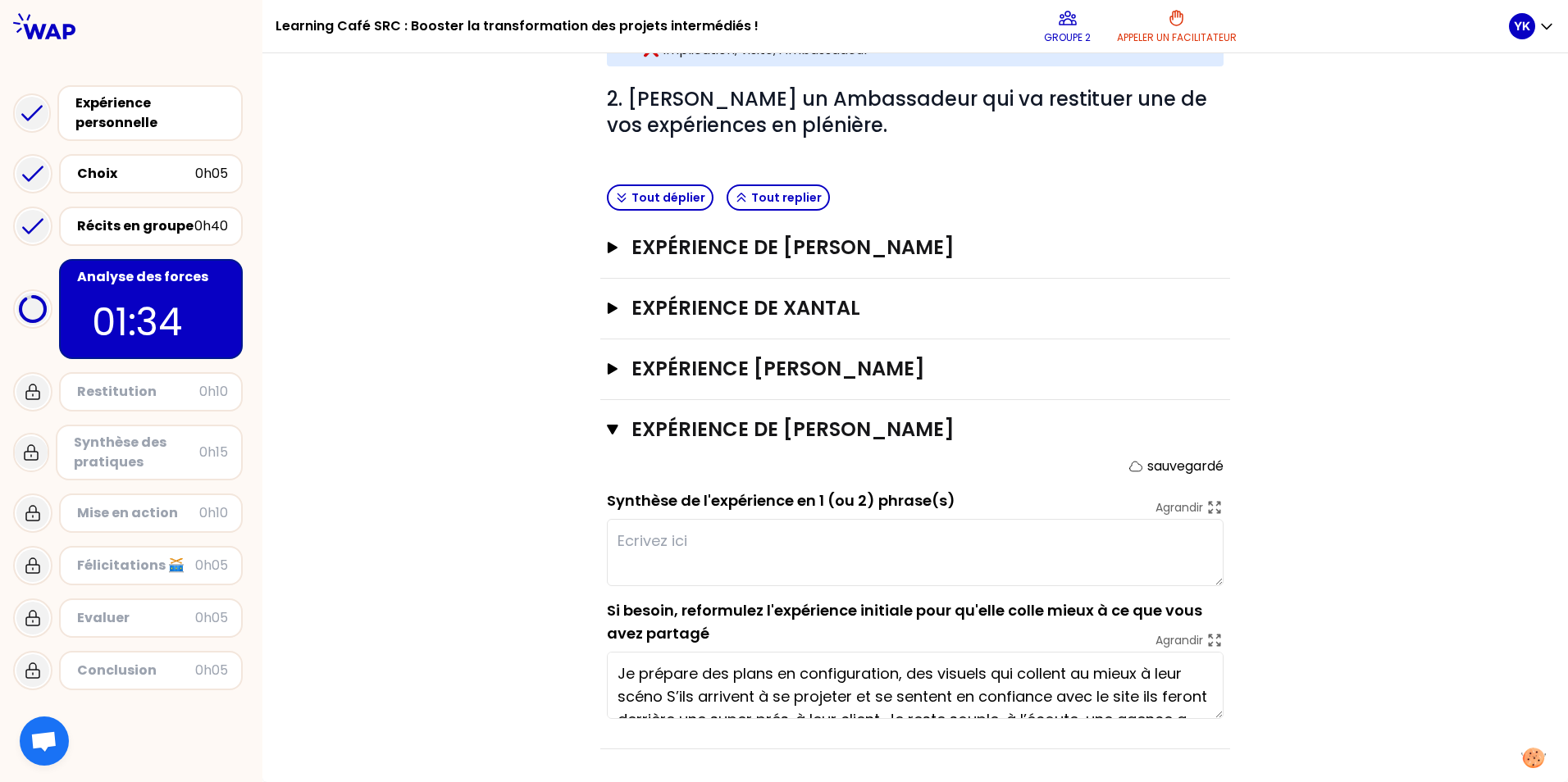 click at bounding box center [915, 552] 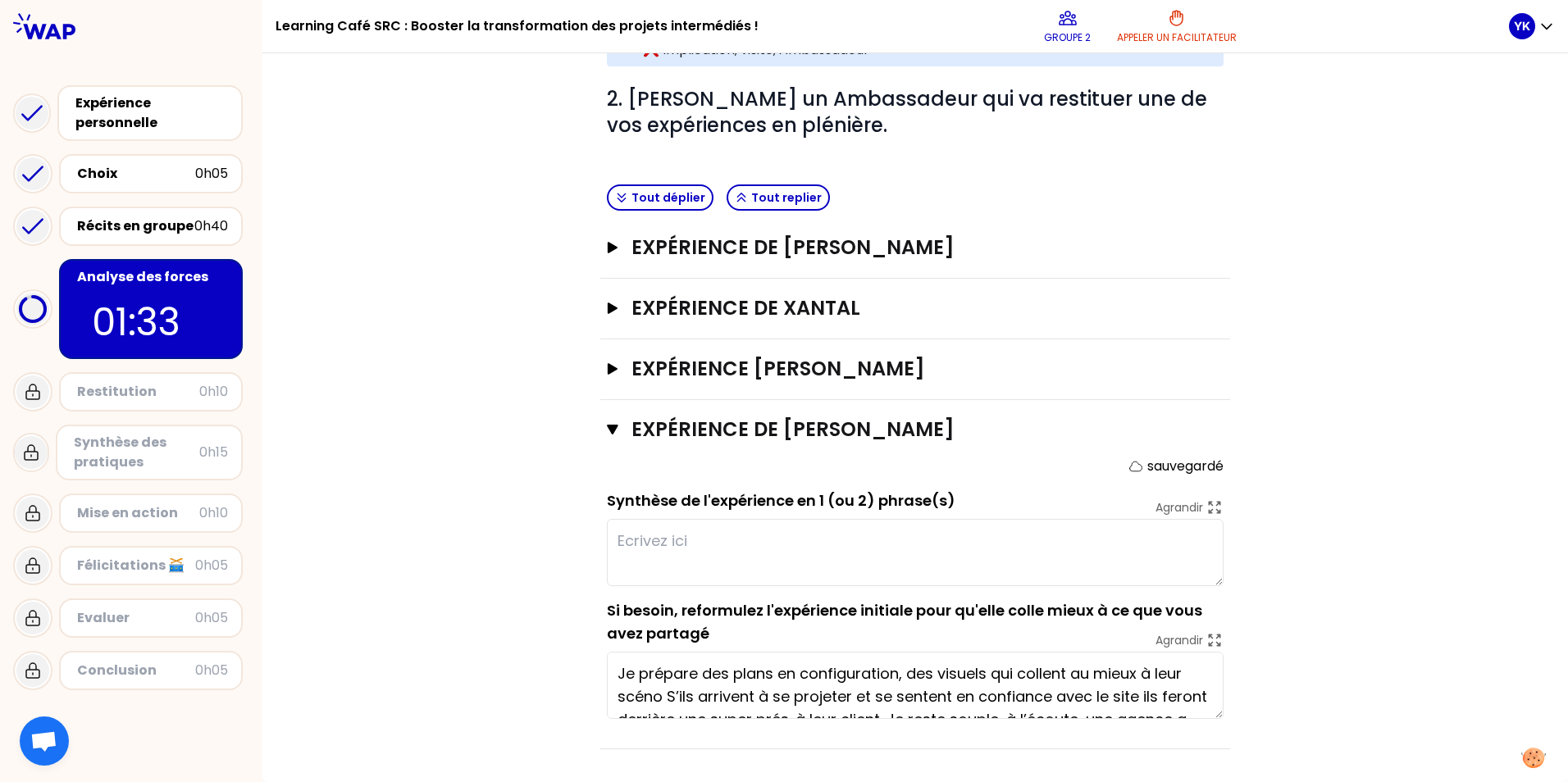 click on "Expérience [PERSON_NAME]" at bounding box center (915, 370) 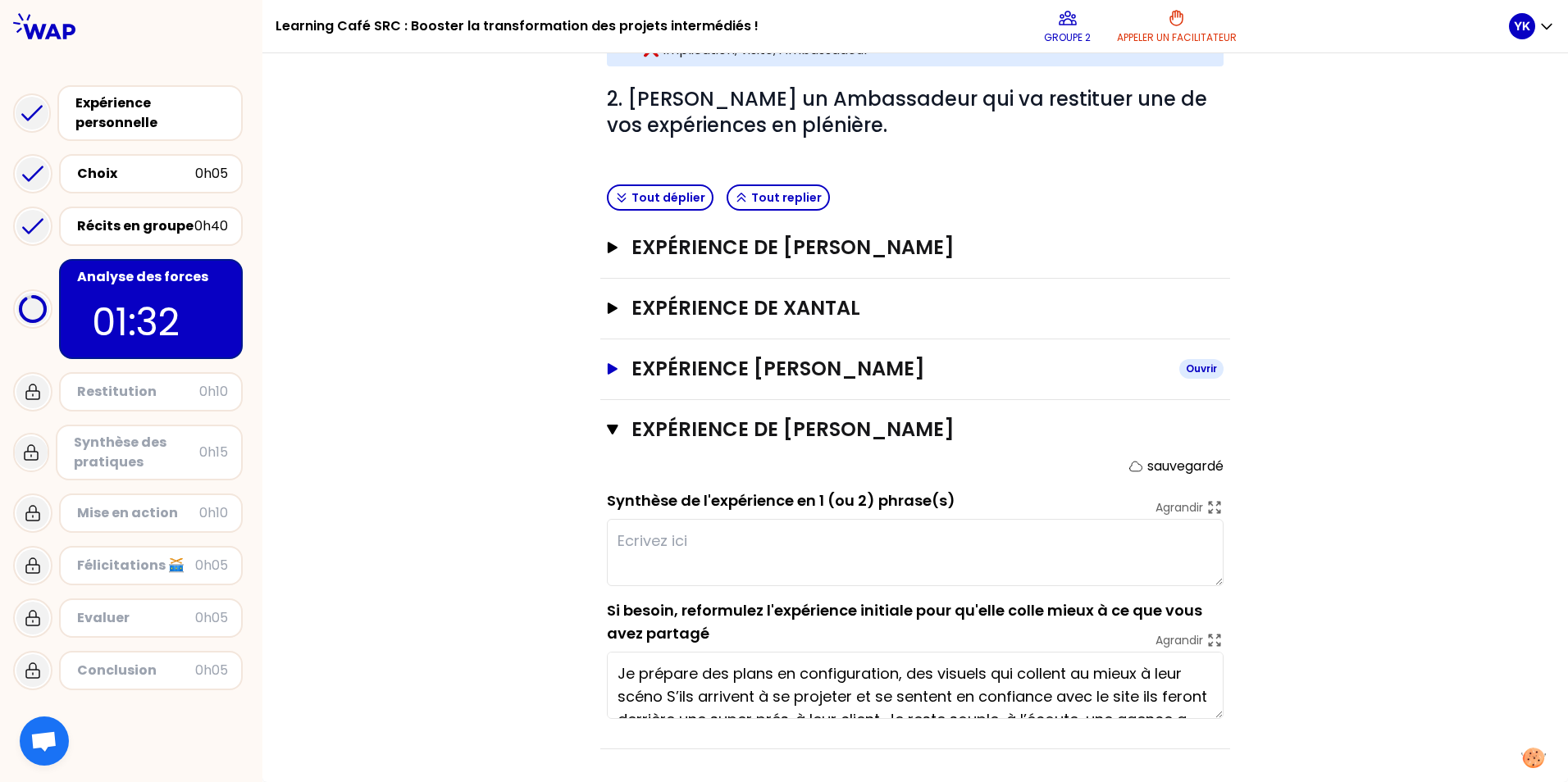 click 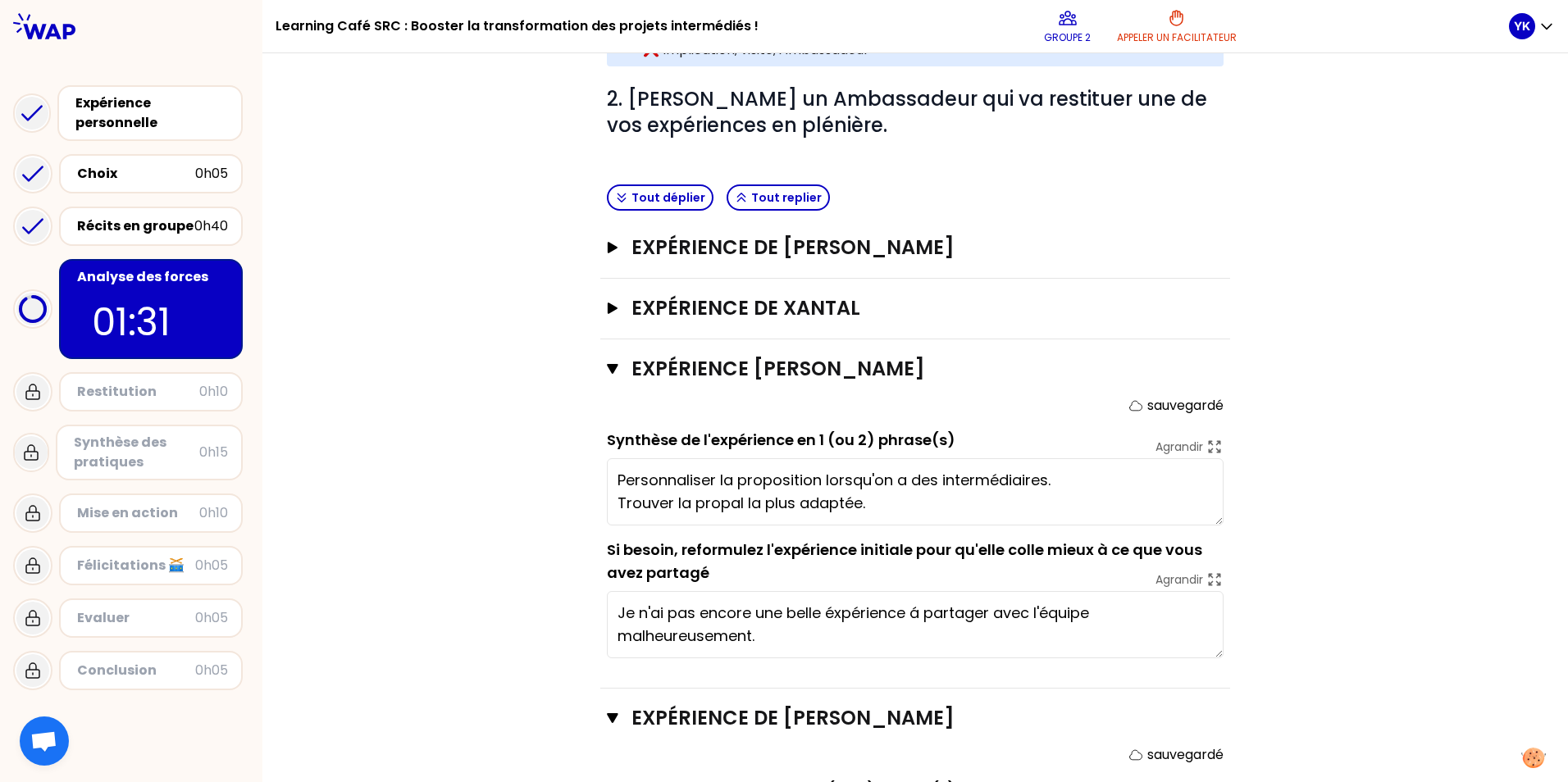 click on "Personnaliser la proposition lorsqu'on a des intermédiaires.
Trouver la propal la plus adaptée." at bounding box center [915, 492] 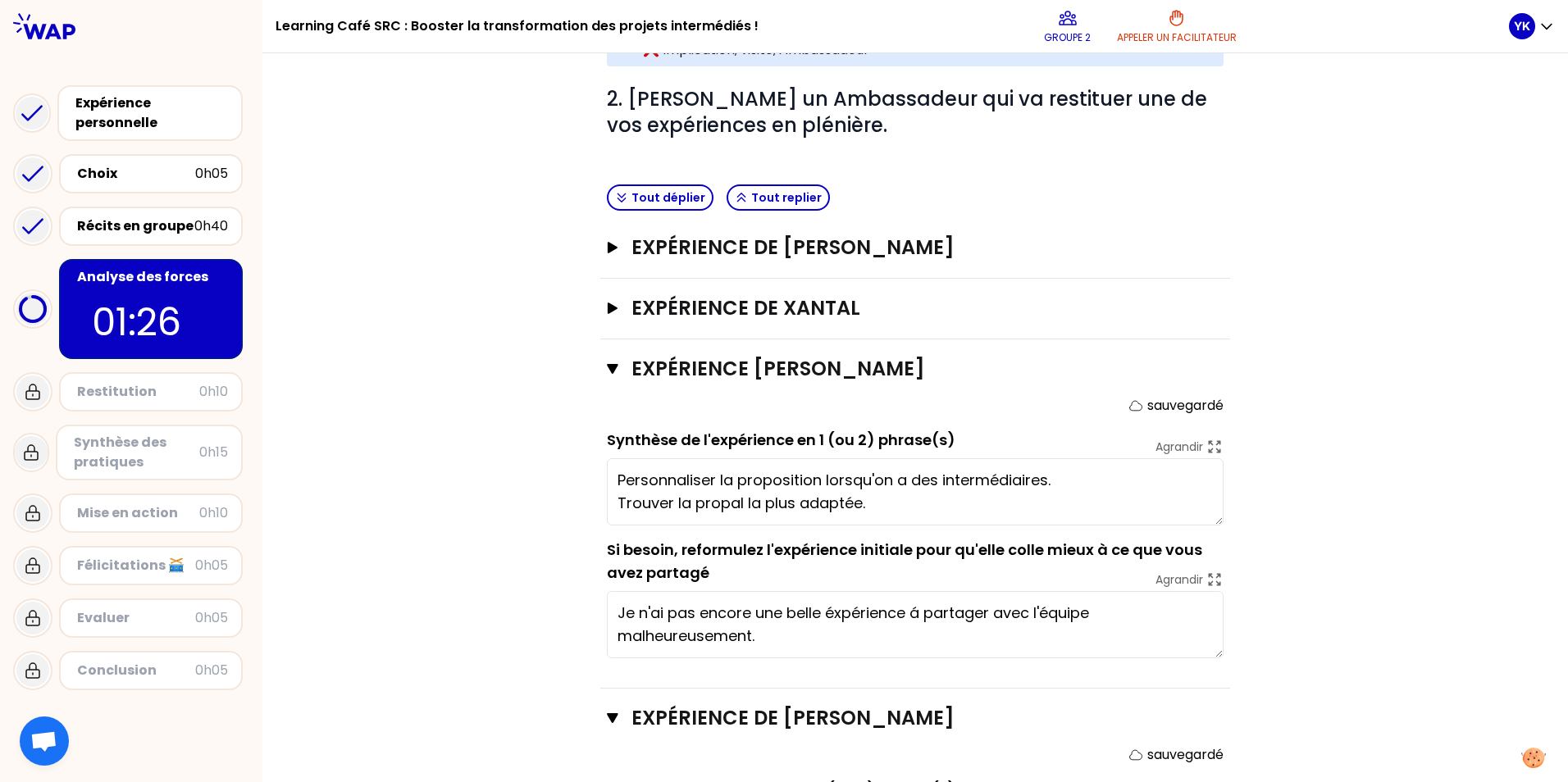 click on "Objectifs # 1. En groupe, identifiez le facteur clé d'augmentation du taux de transformation des projets intermédiés, pour chaque expérience (3 à 4 min / personne). # Décrivez-la en une phrase en commençant par un verbe choisi avec soin. Cette fois, c’est le groupe qui trouve pour chaque personne ! Faites appel à votre mémoire ou consultez les notes sur l’étape précédente. Info Warning Tip Exemple de récit : Avant même la visite client, j’ai organisé un repérage complet avec l’agence Lever de Rideau pour répondre à toutes ses questions, objections et l’aider à projeter la Banque des Territoires pour son événement aux Docks de [GEOGRAPHIC_DATA]. Résultat : une recommandation forte à son client, une visite à 3 fluide, et un projet à 400 K€ confirmé à l'issue de la visite. Info Warning Tip Le groupe a identifié comme analyse : ✅    Impliquer  l’agence en amont pour en faire un ambassadeur convaincu auprès de son client.. ❌ Implication, visite, Ambassadeur # Tout déplier" at bounding box center (915, 307) 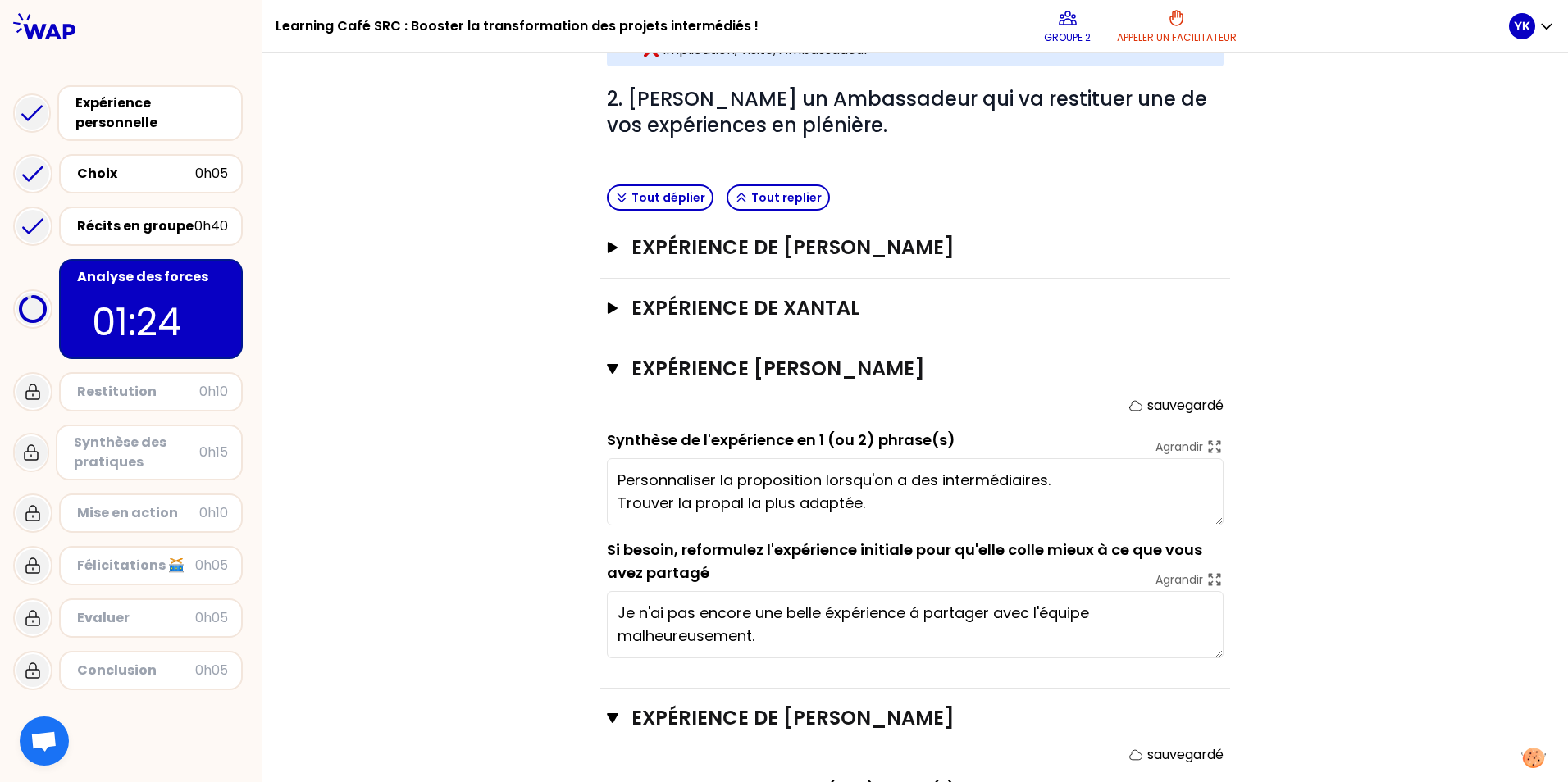 scroll, scrollTop: 541, scrollLeft: 0, axis: vertical 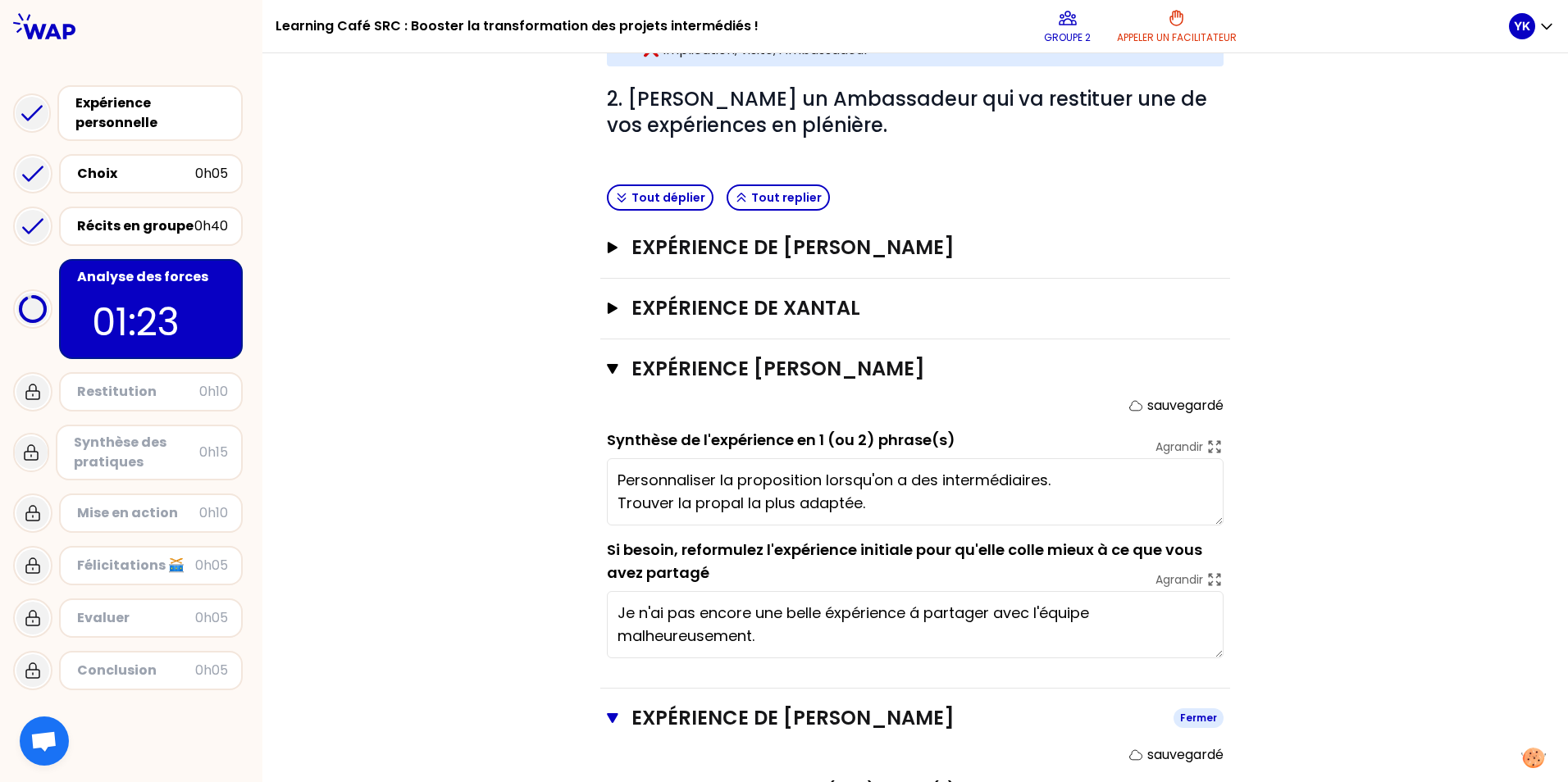 click on "Expérience de [PERSON_NAME]" at bounding box center (915, 718) 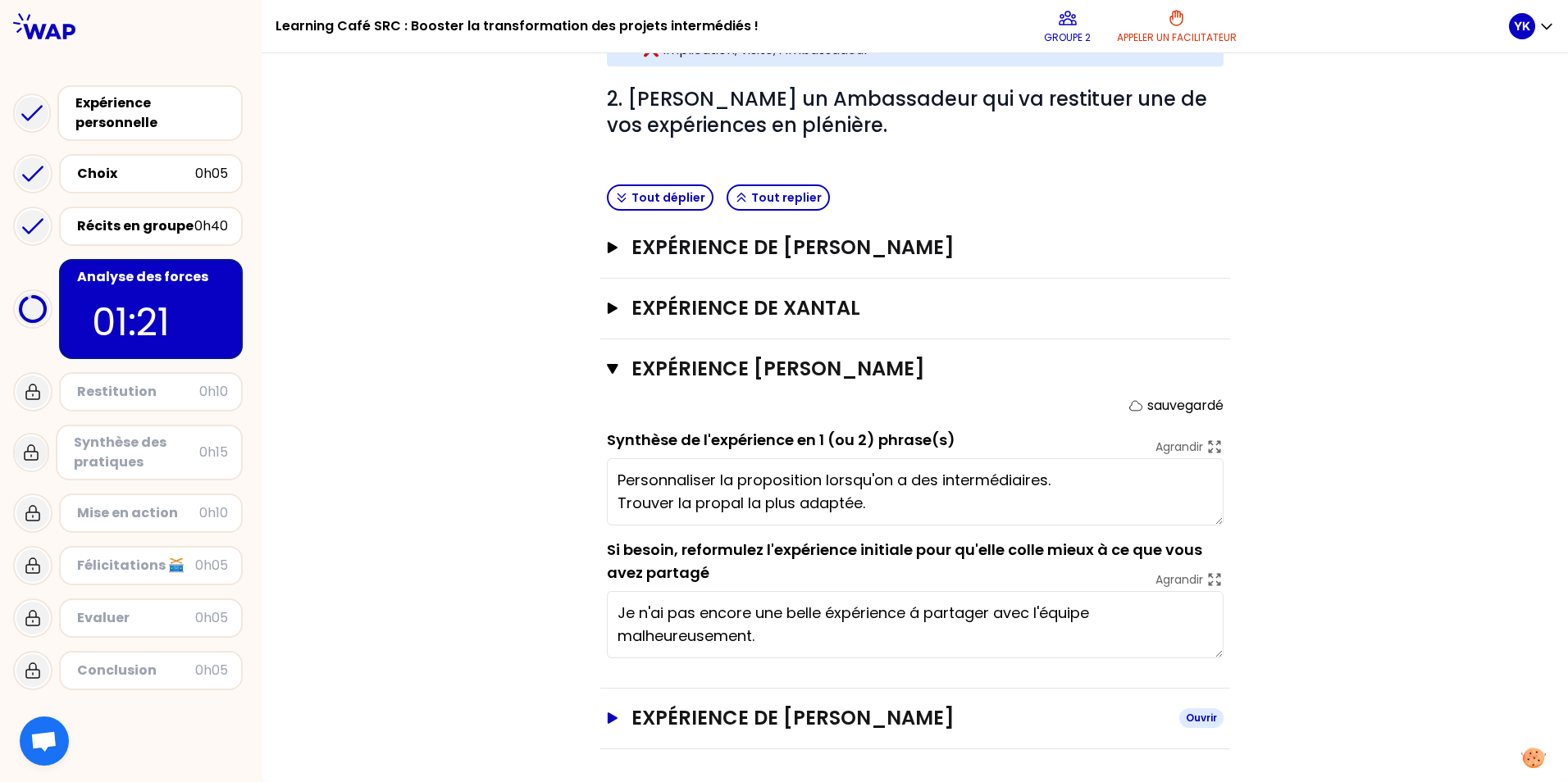 scroll, scrollTop: 541, scrollLeft: 0, axis: vertical 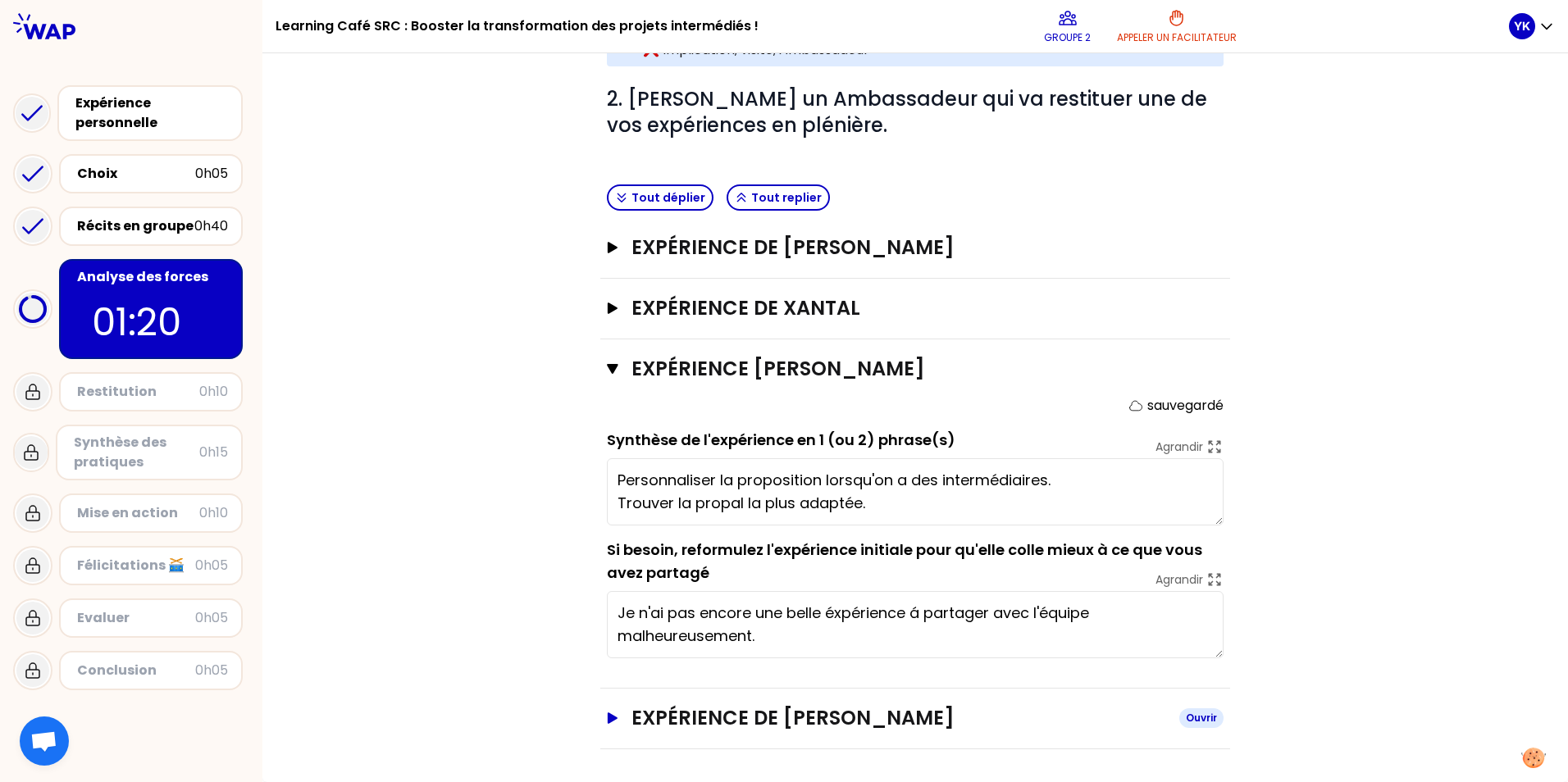 click 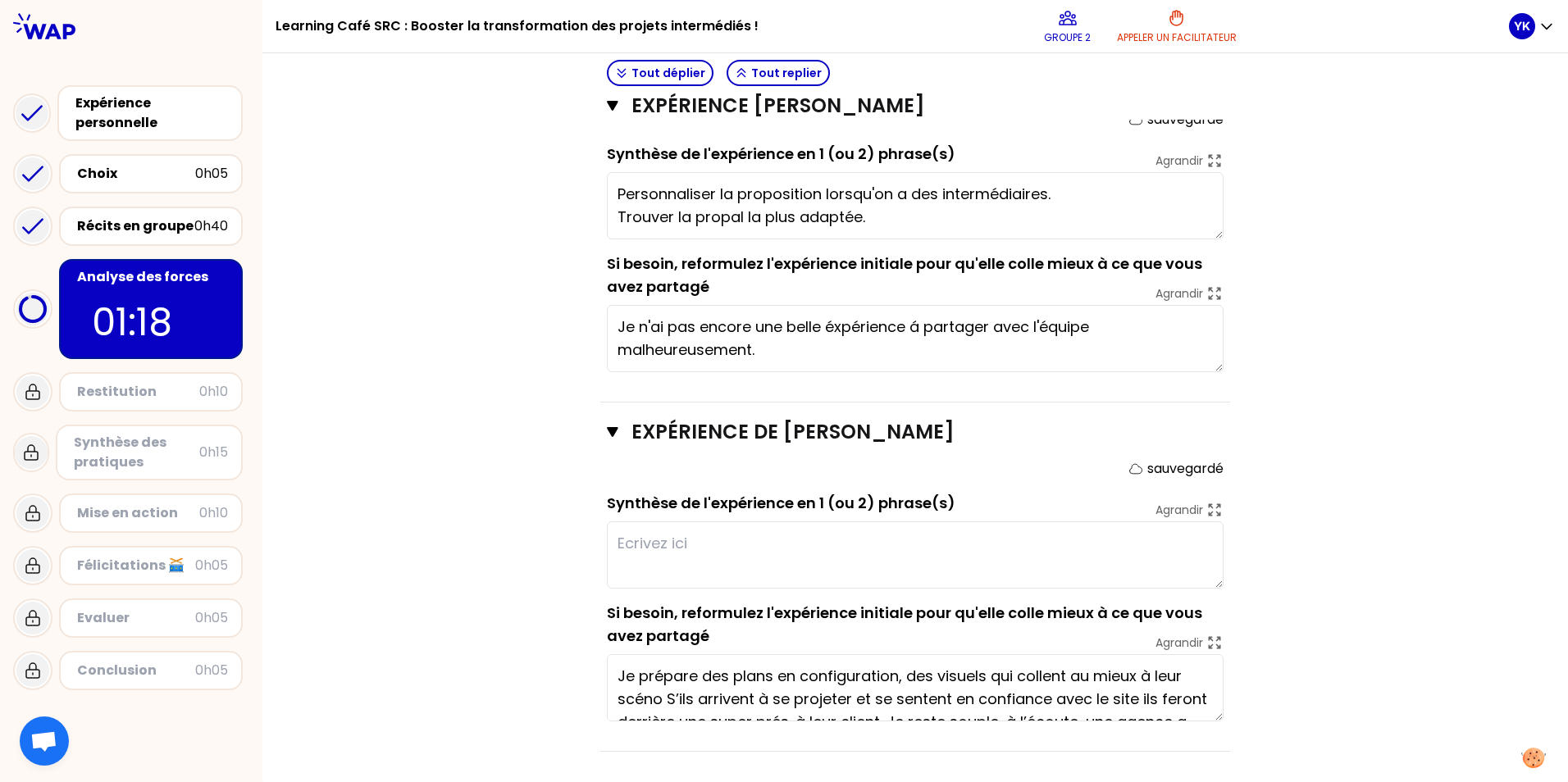 scroll, scrollTop: 830, scrollLeft: 0, axis: vertical 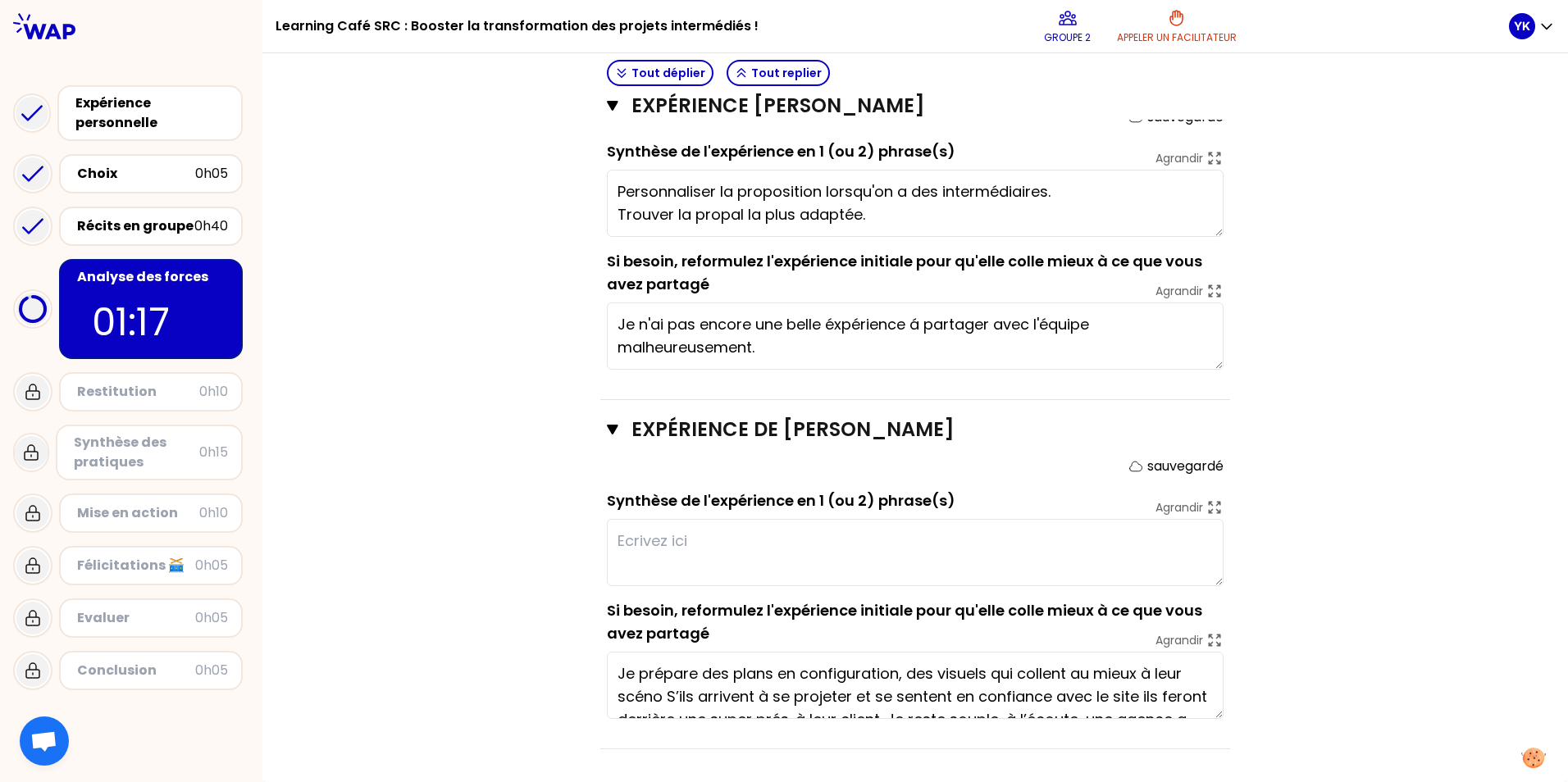 click at bounding box center [915, 552] 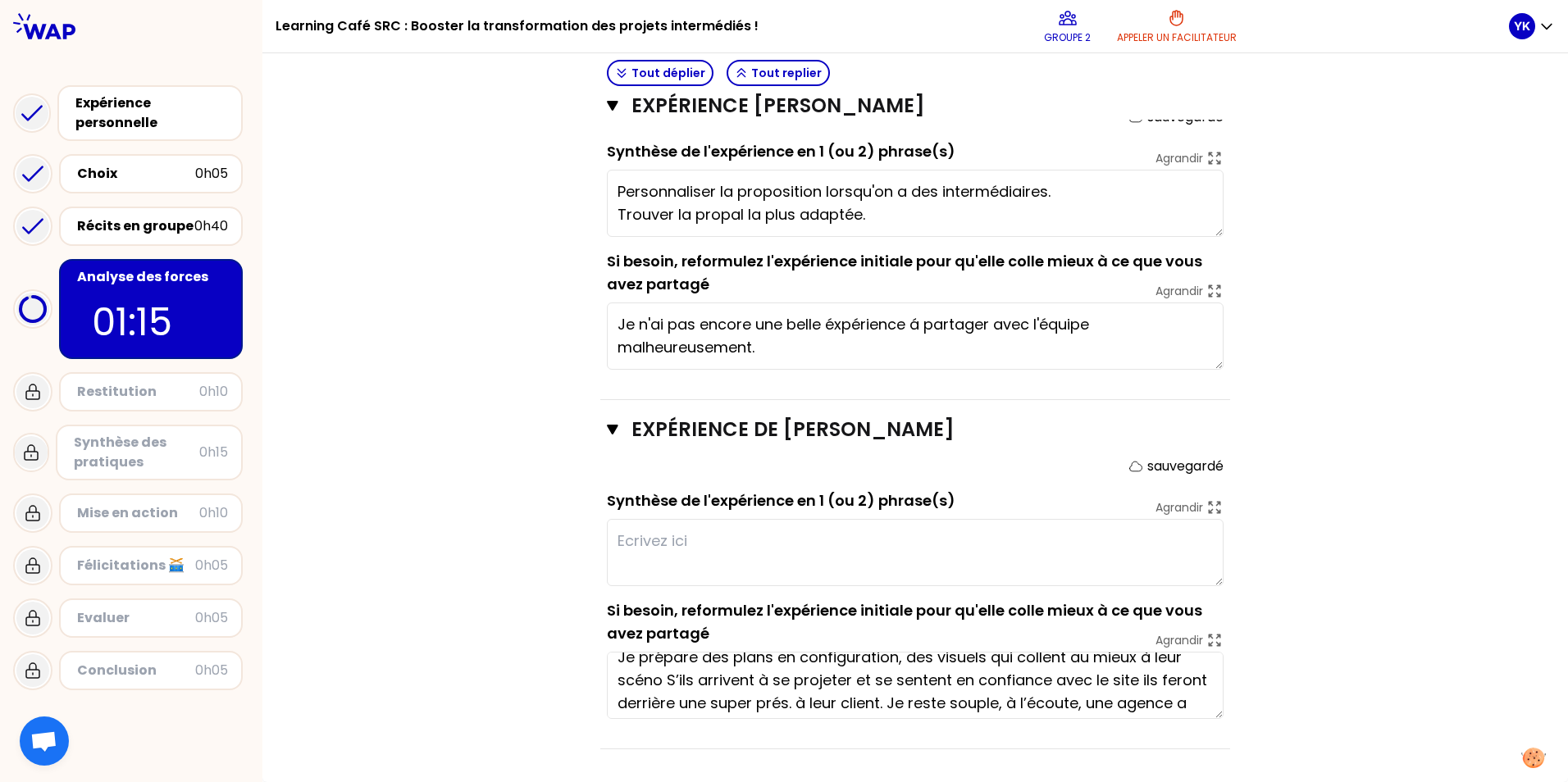 scroll, scrollTop: 0, scrollLeft: 0, axis: both 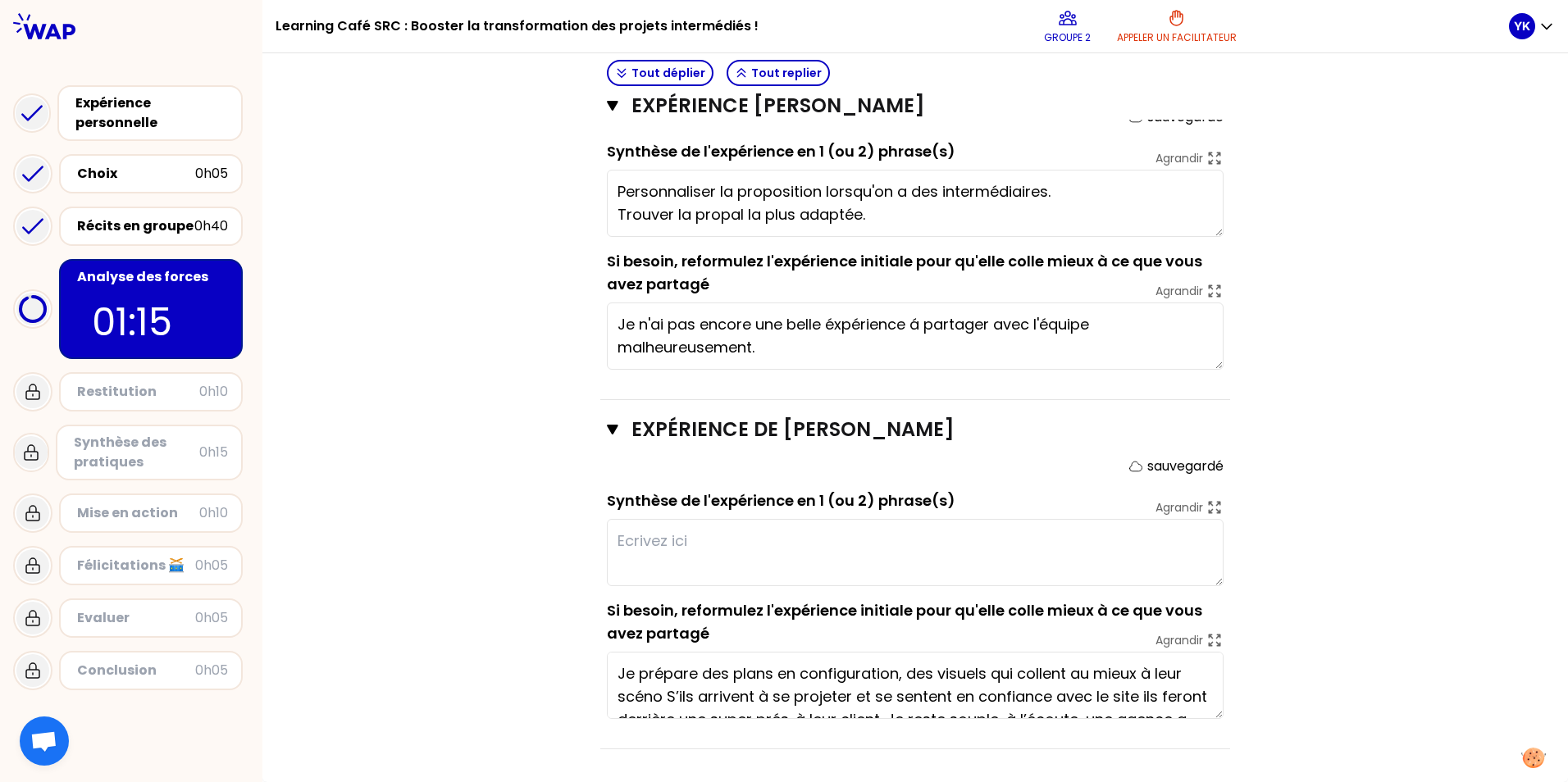 click on "Objectifs # 1. En groupe, identifiez le facteur clé d'augmentation du taux de transformation des projets intermédiés, pour chaque expérience (3 à 4 min / personne). # Décrivez-la en une phrase en commençant par un verbe choisi avec soin. Cette fois, c’est le groupe qui trouve pour chaque personne ! Faites appel à votre mémoire ou consultez les notes sur l’étape précédente. Info Warning Tip Exemple de récit : Avant même la visite client, j’ai organisé un repérage complet avec l’agence Lever de Rideau pour répondre à toutes ses questions, objections et l’aider à projeter la Banque des Territoires pour son événement aux Docks de [GEOGRAPHIC_DATA]. Résultat : une recommandation forte à son client, une visite à 3 fluide, et un projet à 400 K€ confirmé à l'issue de la visite. Info Warning Tip Le groupe a identifié comme analyse : ✅    Impliquer  l’agence en amont pour en faire un ambassadeur convaincu auprès de son client.. ❌ Implication, visite, Ambassadeur # Tout déplier" at bounding box center (915, 19) 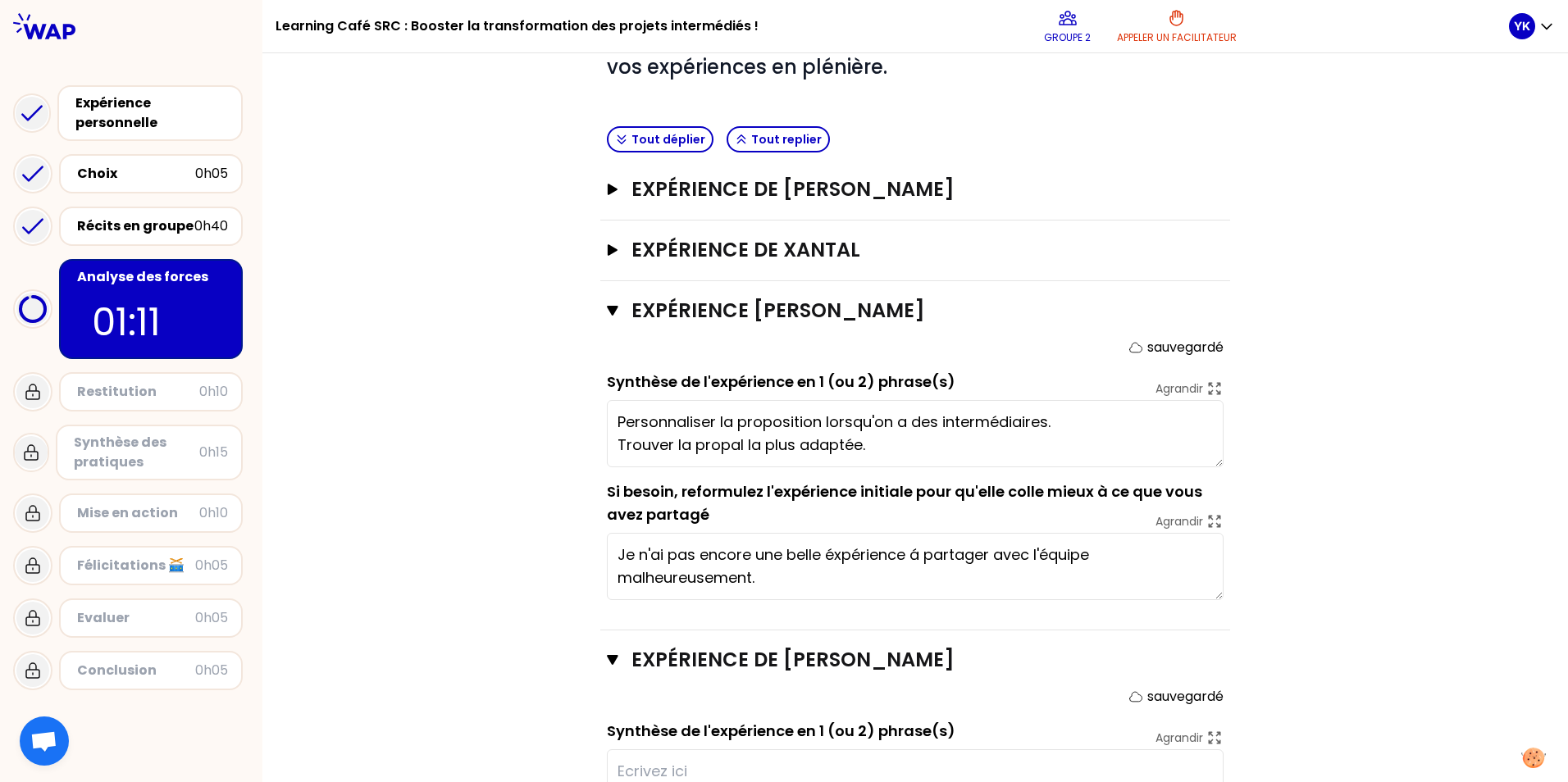 scroll, scrollTop: 584, scrollLeft: 0, axis: vertical 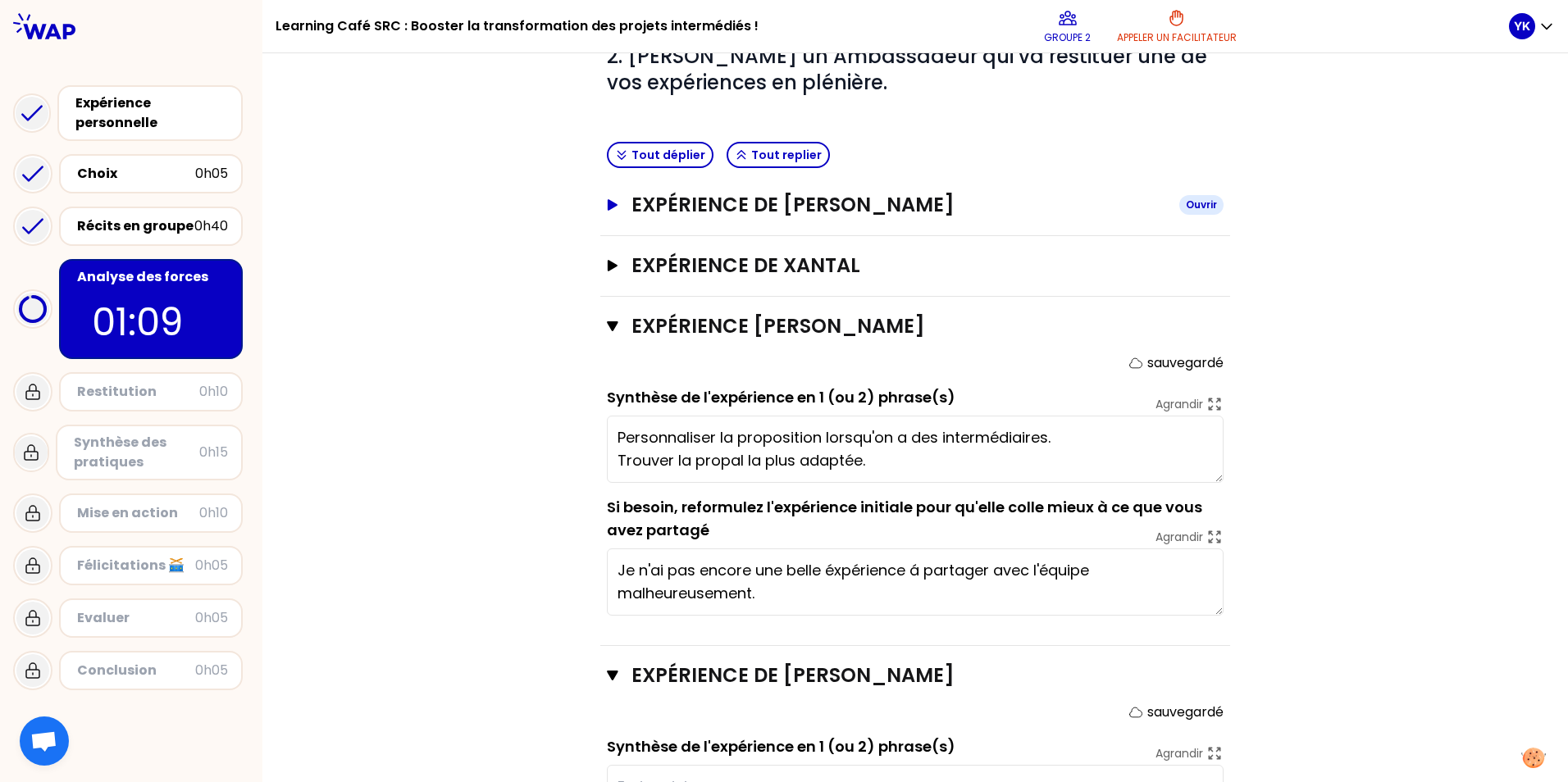 click on "Expérience de [PERSON_NAME]" at bounding box center (899, 205) 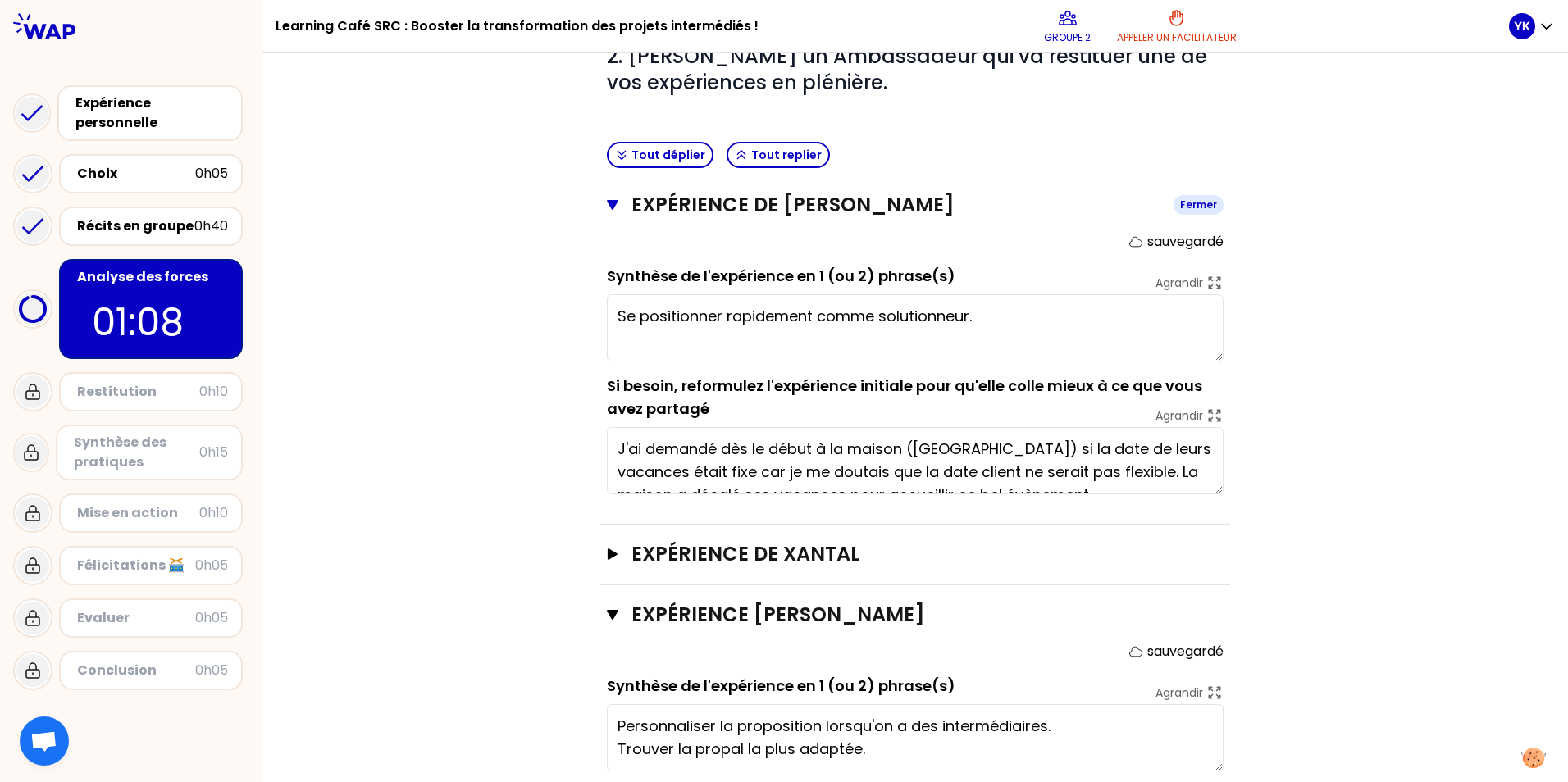 click on "Expérience de [PERSON_NAME]" at bounding box center (896, 205) 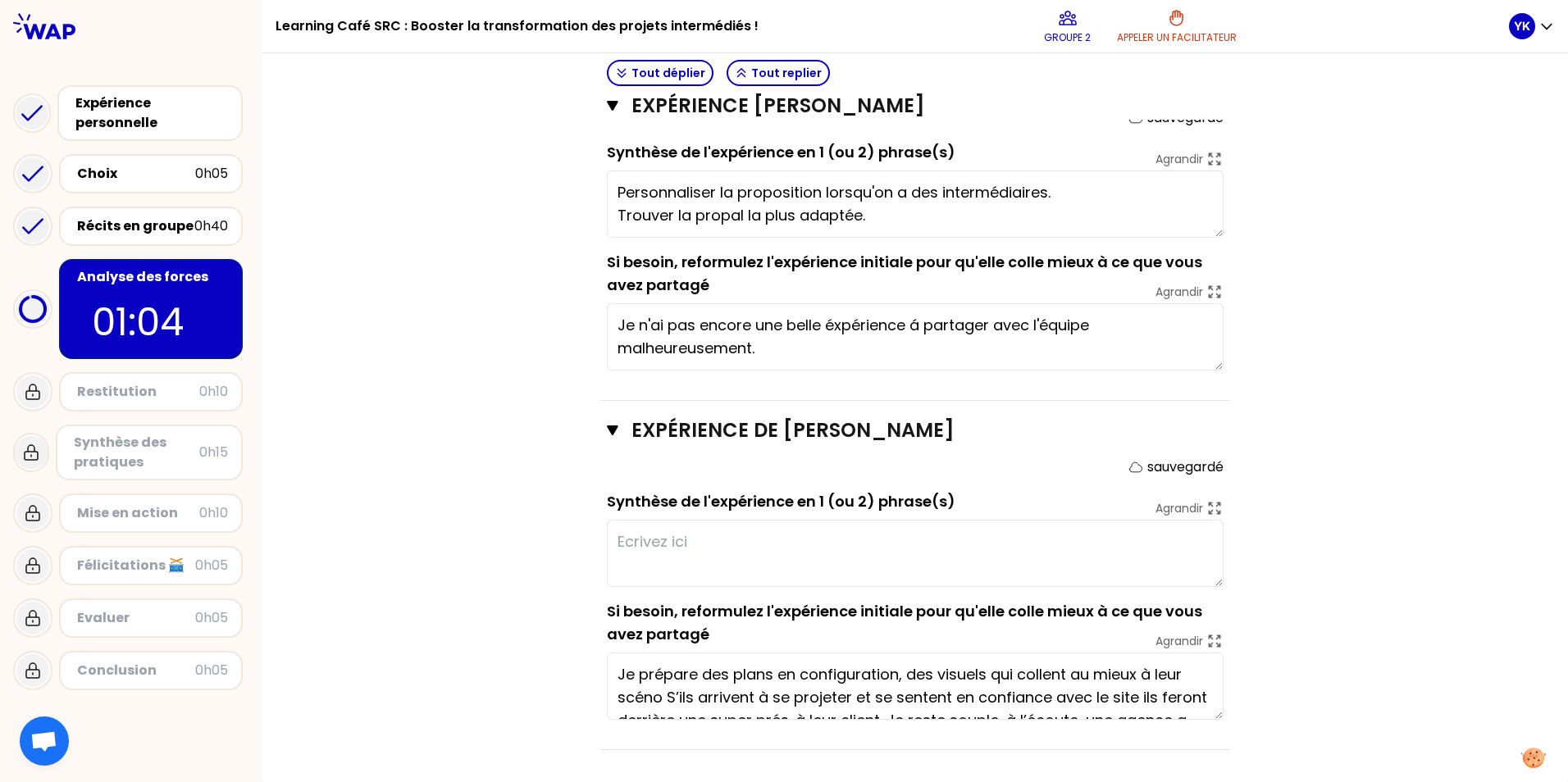scroll, scrollTop: 830, scrollLeft: 0, axis: vertical 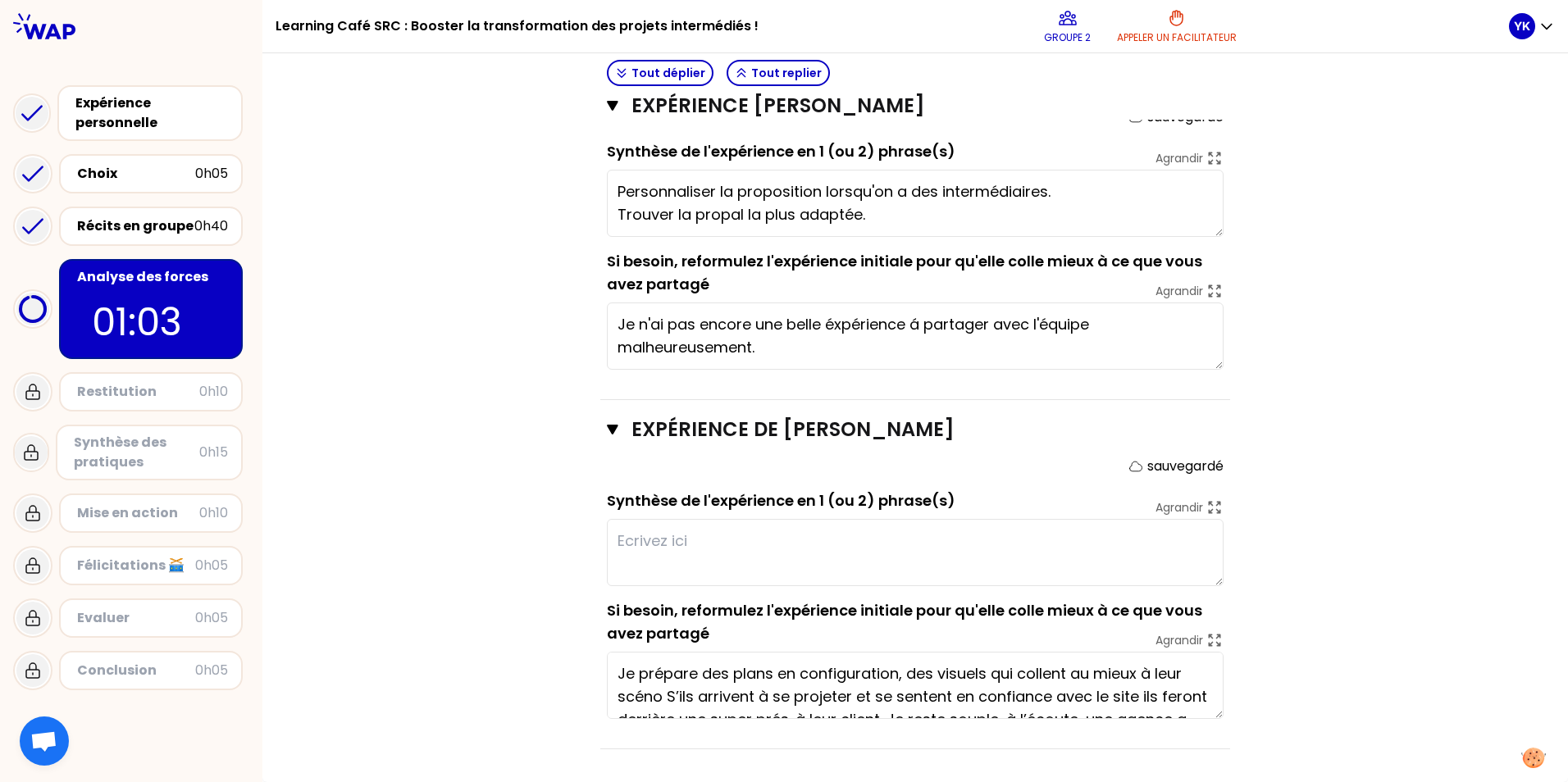 click at bounding box center [915, 552] 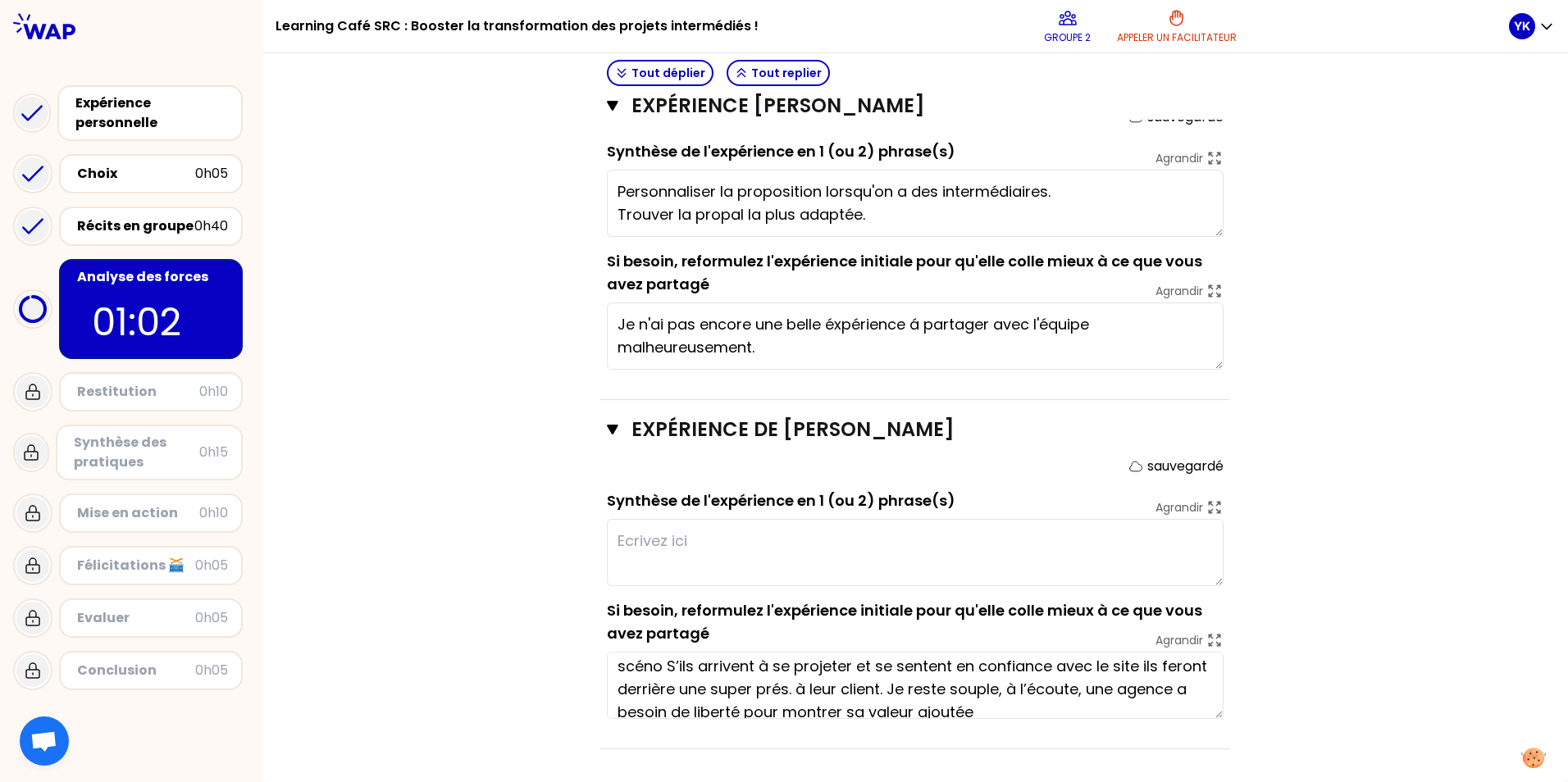scroll, scrollTop: 46, scrollLeft: 0, axis: vertical 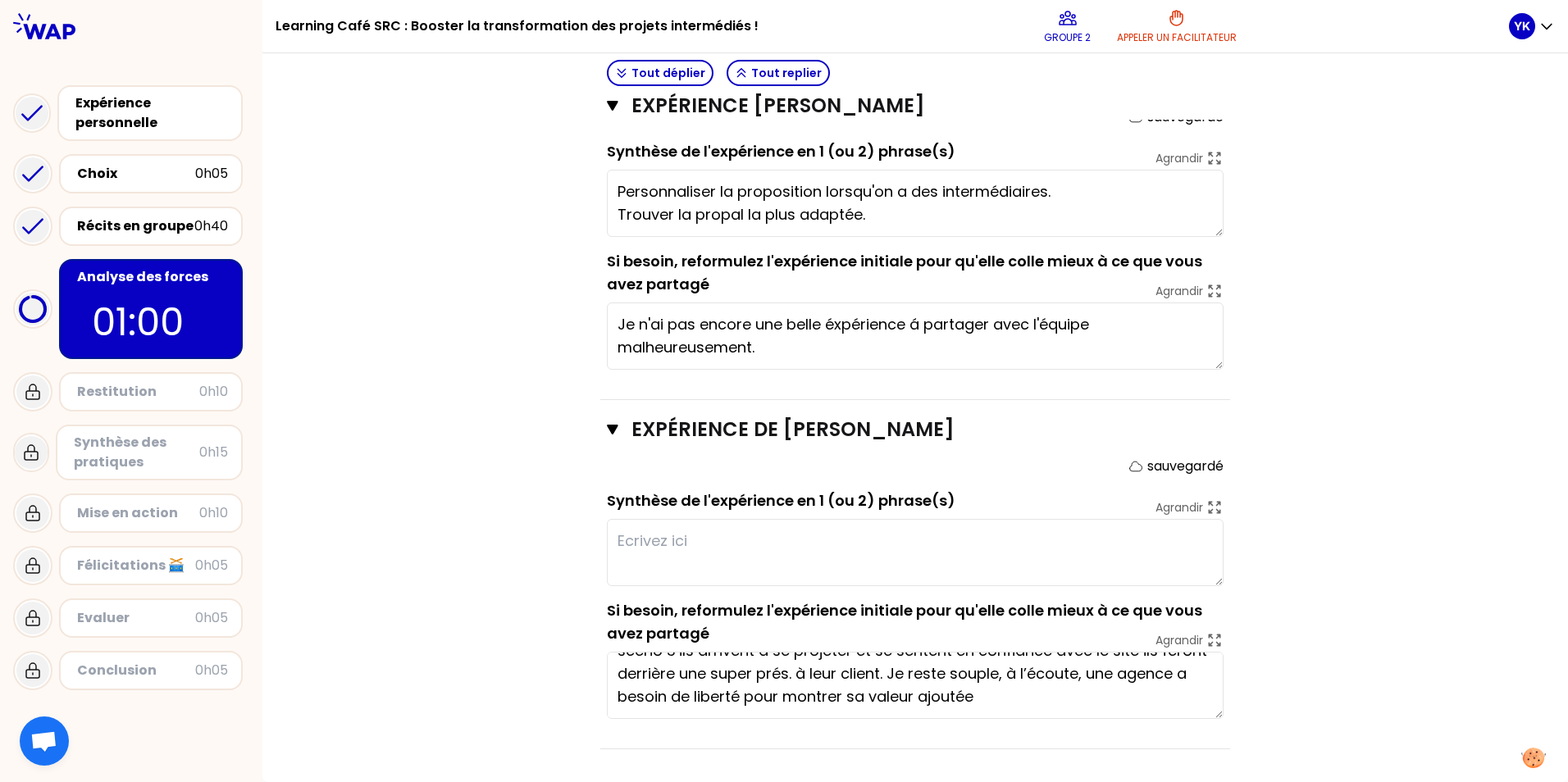 click on "Je prépare des plans en configuration, des visuels qui collent au mieux à leur scéno S’ils arrivent à se projeter et se sentent en confiance avec le site ils feront derrière une super prés. à leur client. Je reste souple, à l’écoute, une agence a besoin de liberté pour montrer sa valeur ajoutée" at bounding box center [915, 685] 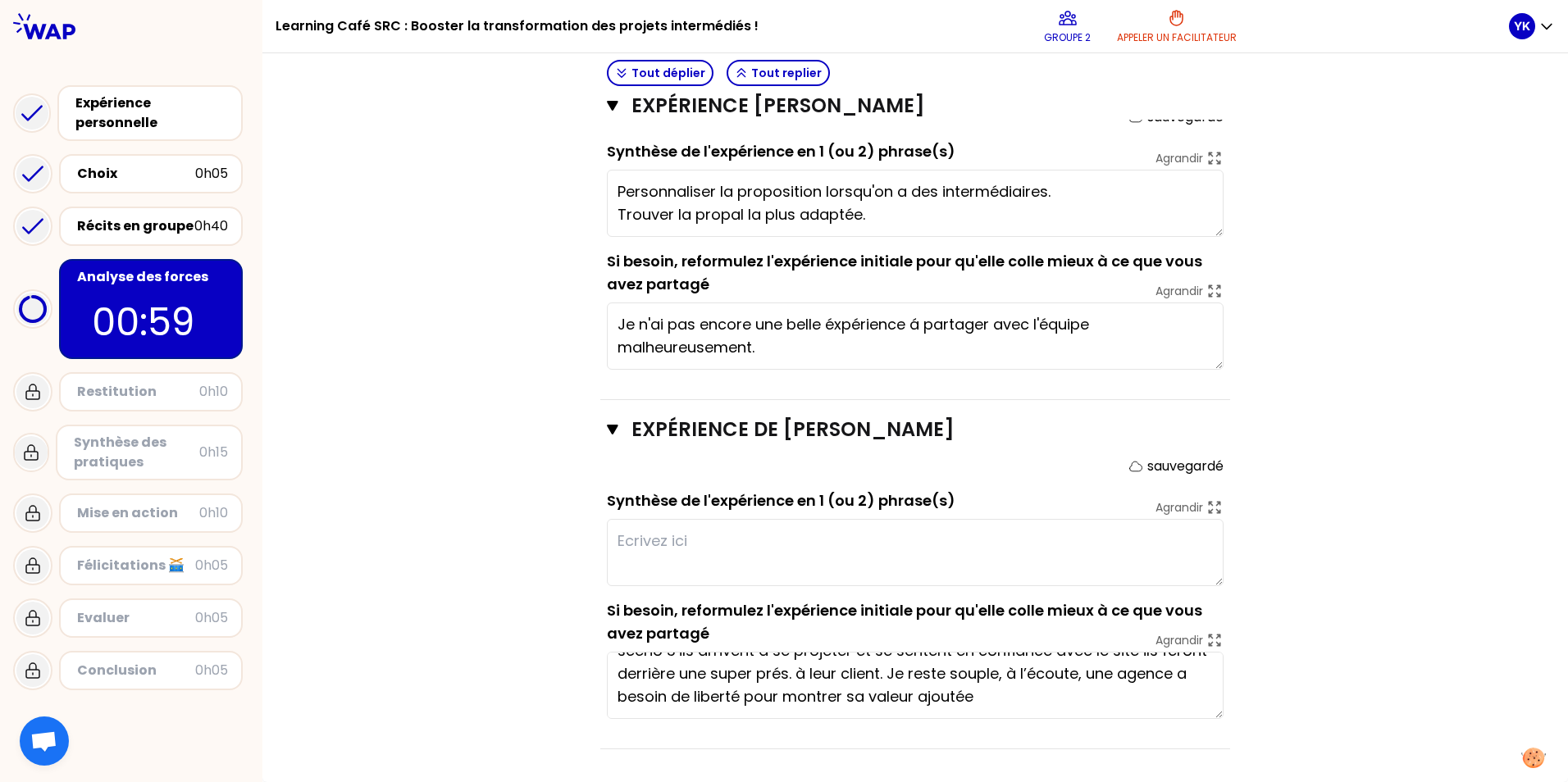 scroll, scrollTop: 0, scrollLeft: 0, axis: both 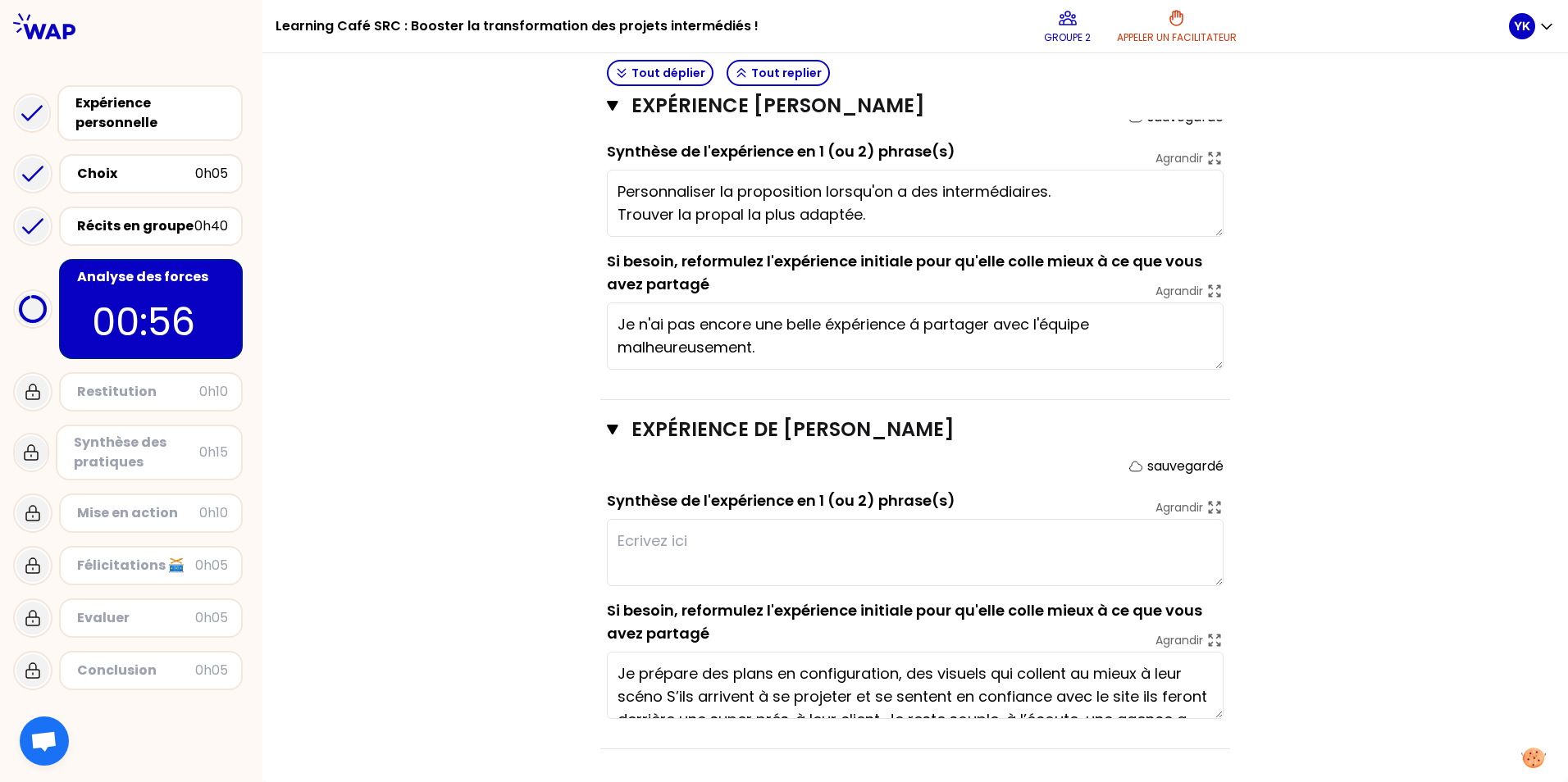 click at bounding box center (915, 552) 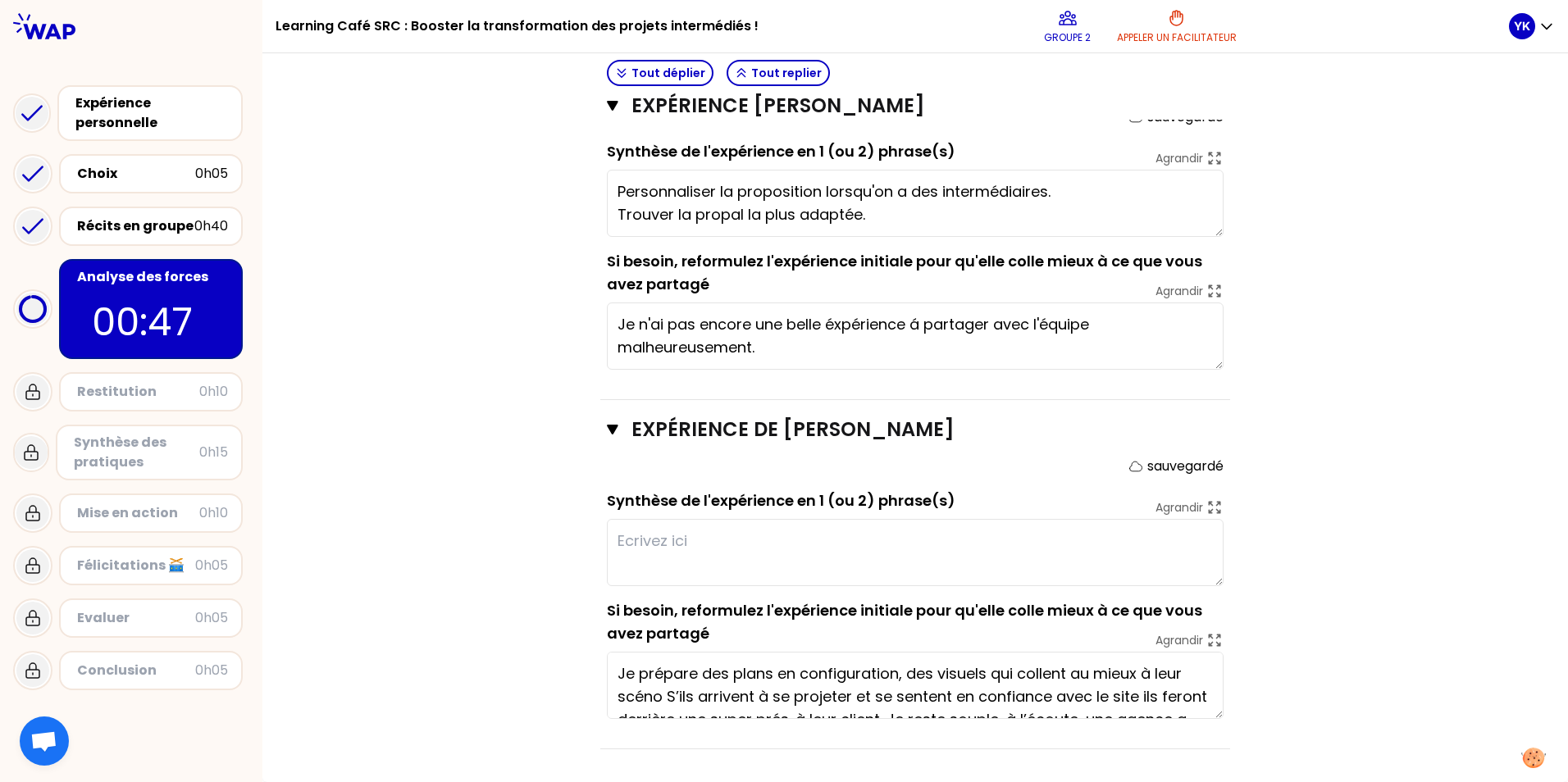 scroll, scrollTop: 46, scrollLeft: 0, axis: vertical 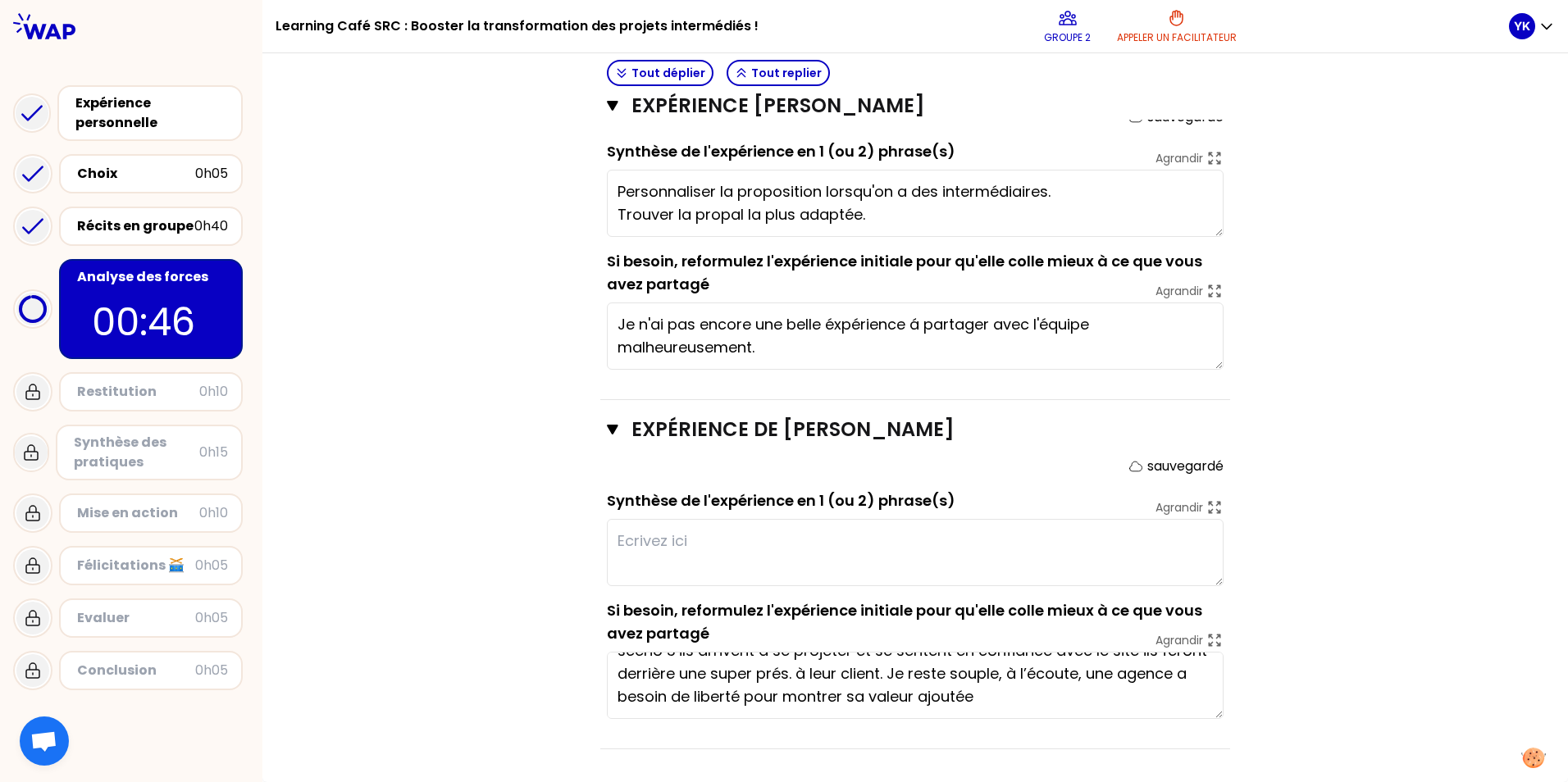 click at bounding box center [915, 552] 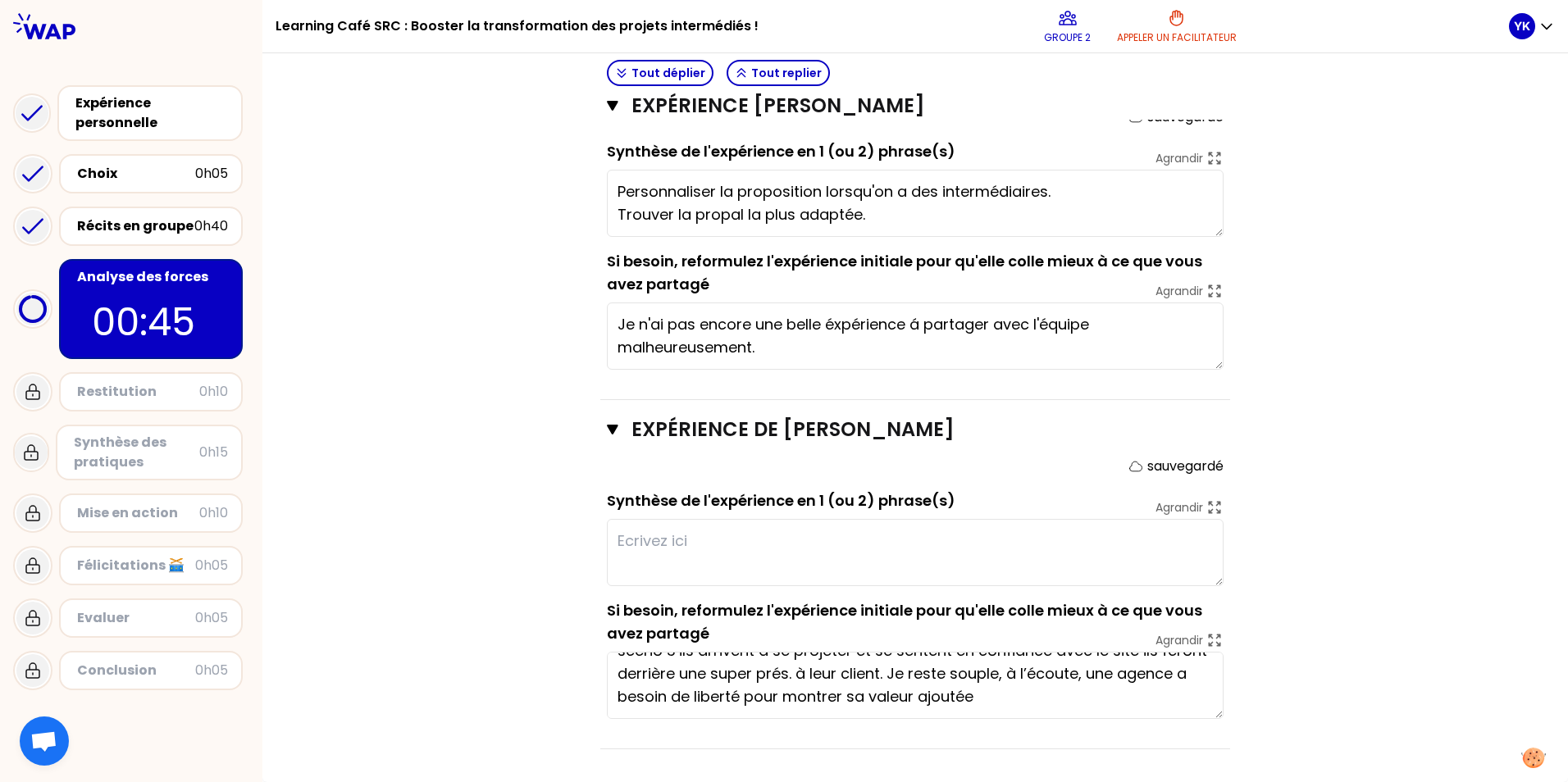 click on "Objectifs # 1. En groupe, identifiez le facteur clé d'augmentation du taux de transformation des projets intermédiés, pour chaque expérience (3 à 4 min / personne). # Décrivez-la en une phrase en commençant par un verbe choisi avec soin. Cette fois, c’est le groupe qui trouve pour chaque personne ! Faites appel à votre mémoire ou consultez les notes sur l’étape précédente. Info Warning Tip Exemple de récit : Avant même la visite client, j’ai organisé un repérage complet avec l’agence Lever de Rideau pour répondre à toutes ses questions, objections et l’aider à projeter la Banque des Territoires pour son événement aux Docks de [GEOGRAPHIC_DATA]. Résultat : une recommandation forte à son client, une visite à 3 fluide, et un projet à 400 K€ confirmé à l'issue de la visite. Info Warning Tip Le groupe a identifié comme analyse : ✅    Impliquer  l’agence en amont pour en faire un ambassadeur convaincu auprès de son client.. ❌ Implication, visite, Ambassadeur # Tout déplier" at bounding box center (915, 19) 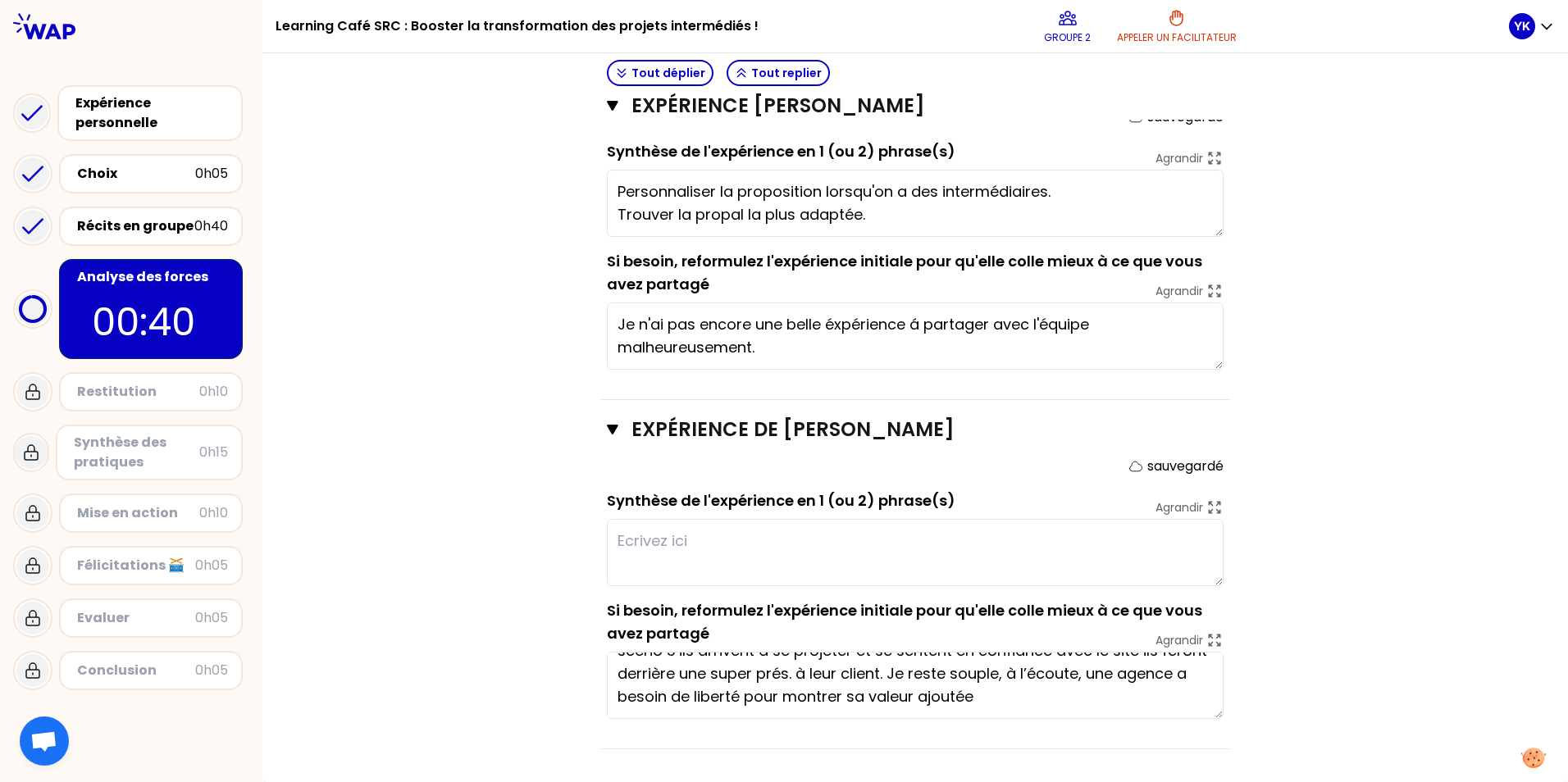 click at bounding box center (915, 552) 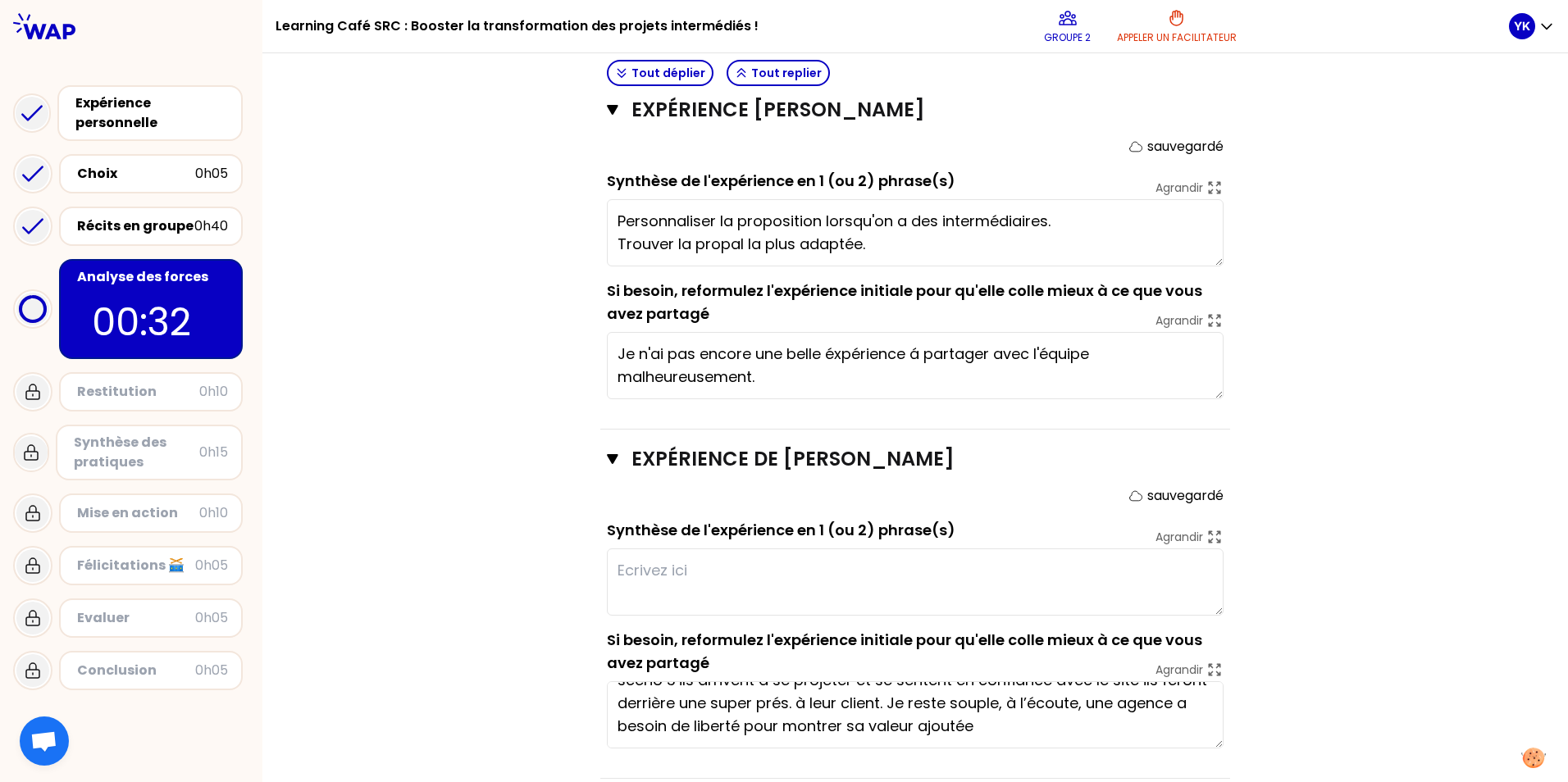 scroll, scrollTop: 830, scrollLeft: 0, axis: vertical 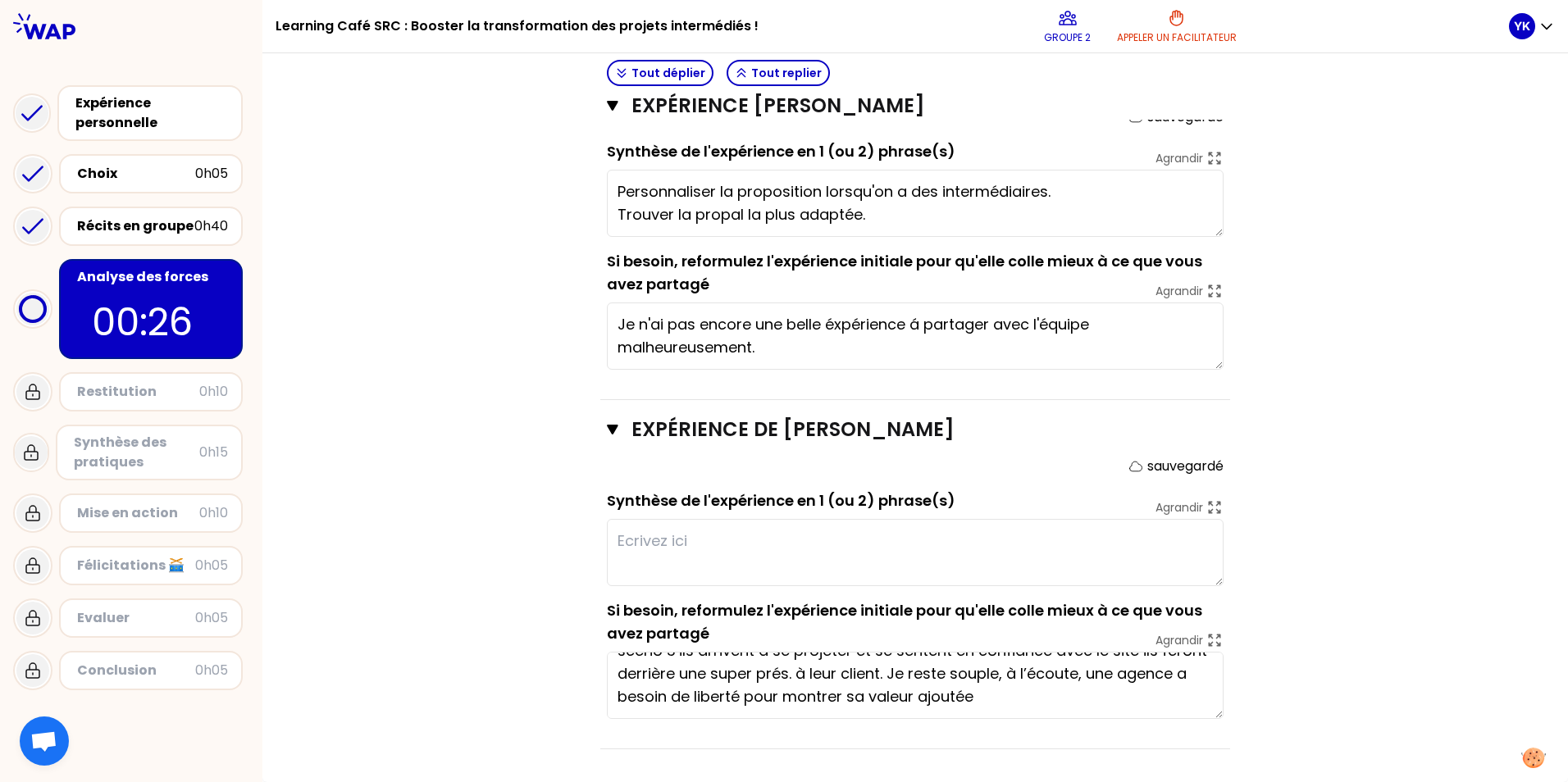 type on "ê" 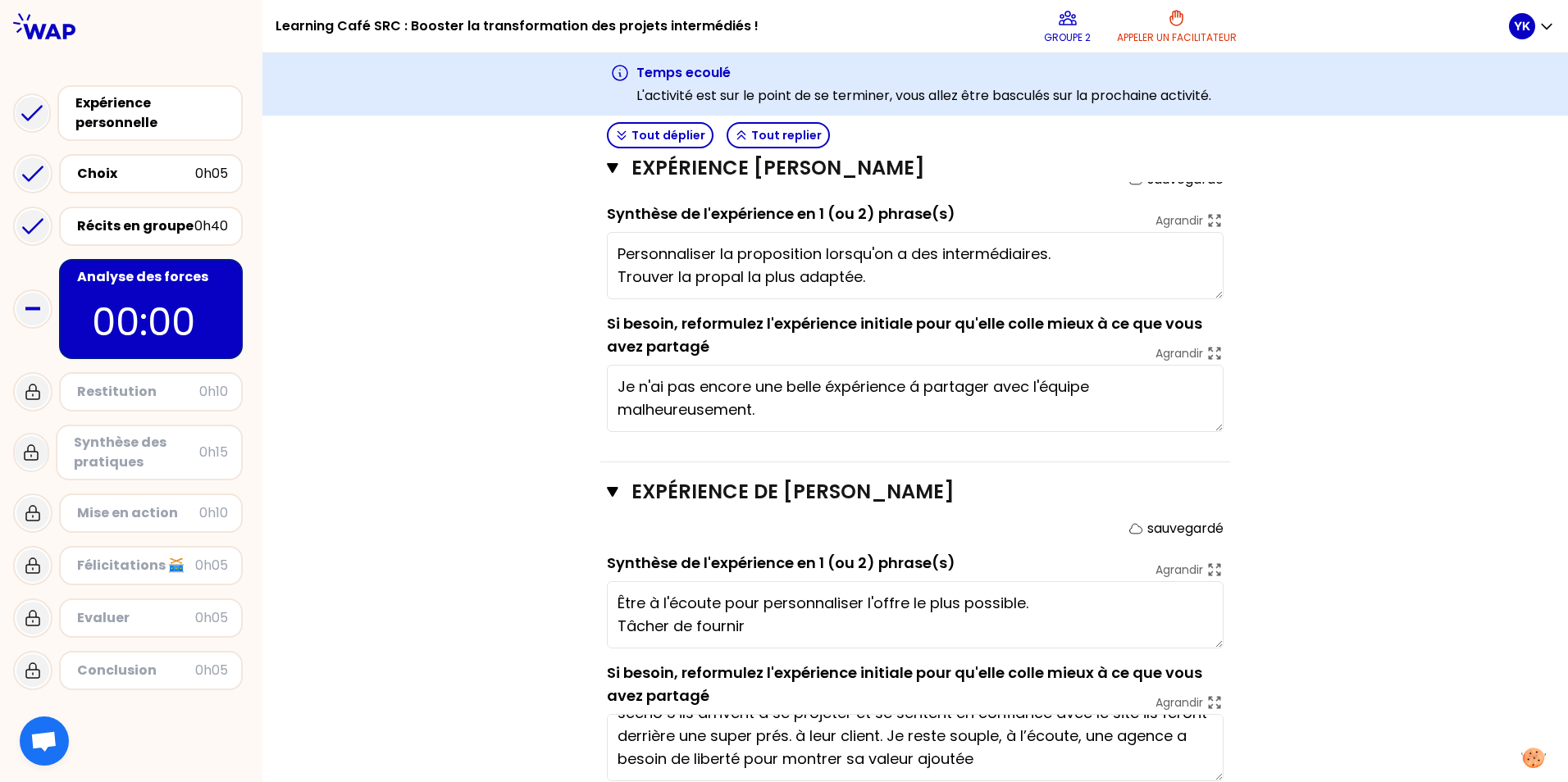 paste on "Tâcher de fournir les infos demandées le plus rapidement possible et tenter d'expliquer notre différence." 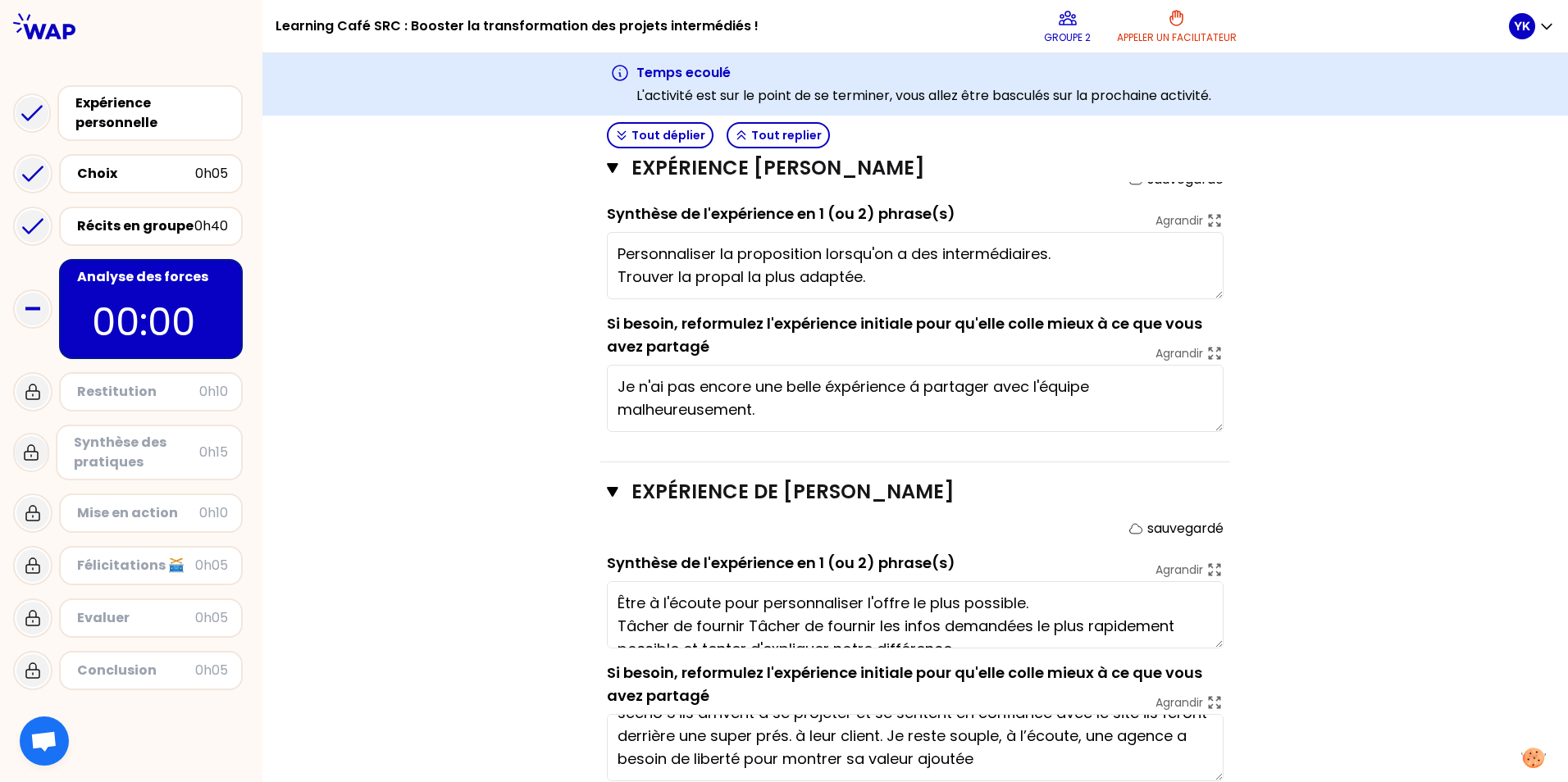 scroll, scrollTop: 11, scrollLeft: 0, axis: vertical 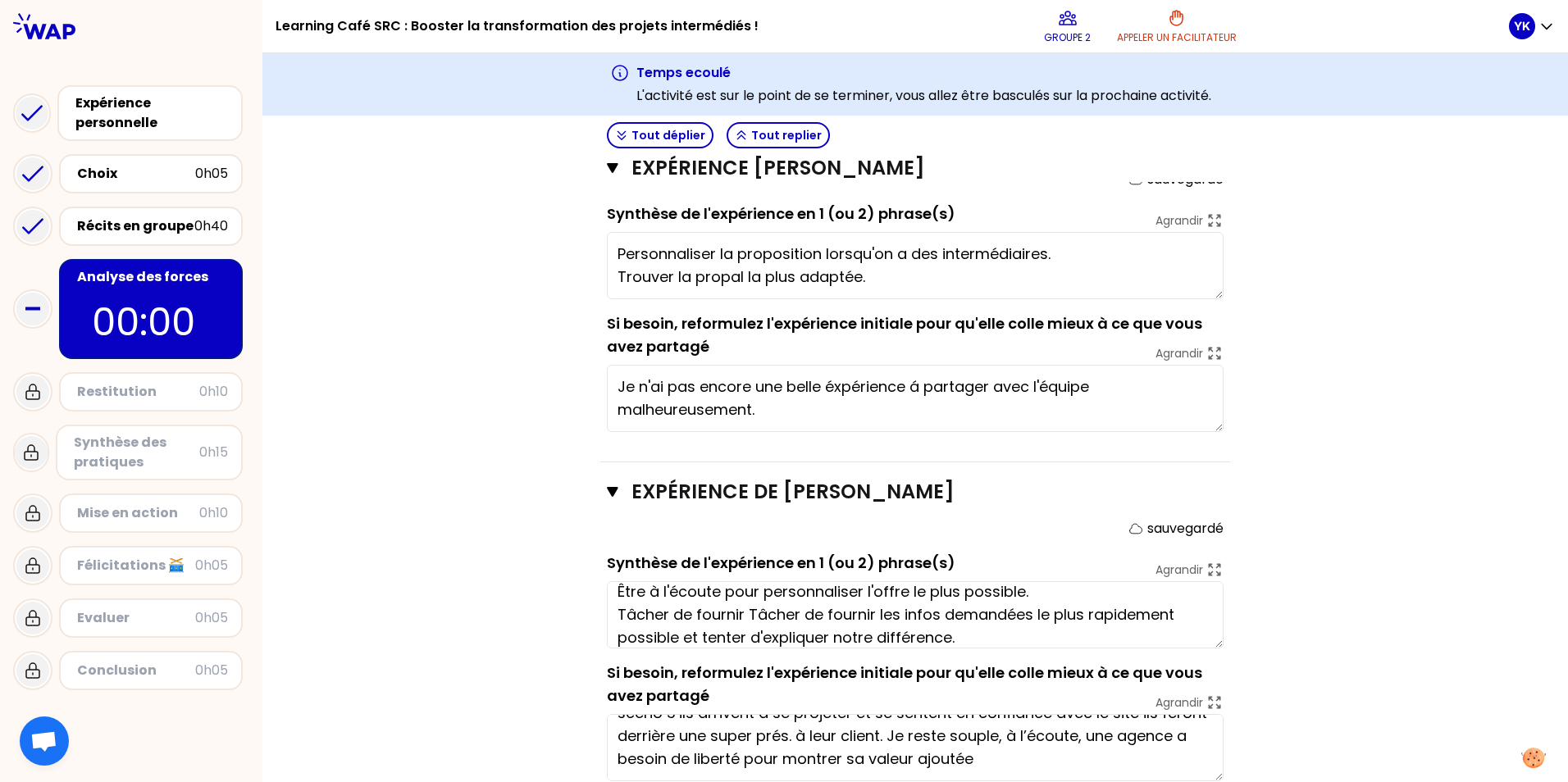 drag, startPoint x: 1021, startPoint y: 645, endPoint x: 1019, endPoint y: 633, distance: 12.165525 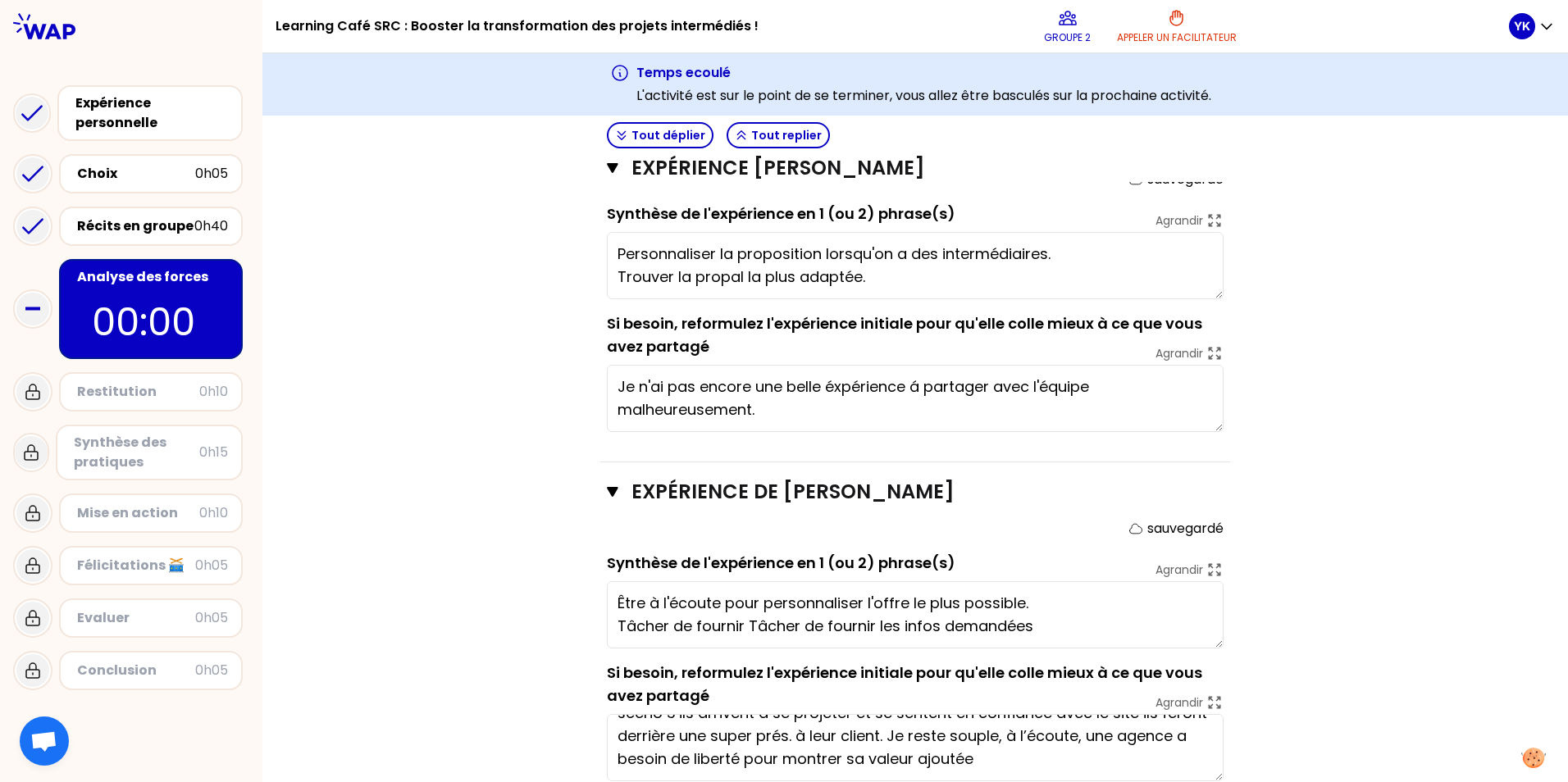 scroll, scrollTop: 0, scrollLeft: 0, axis: both 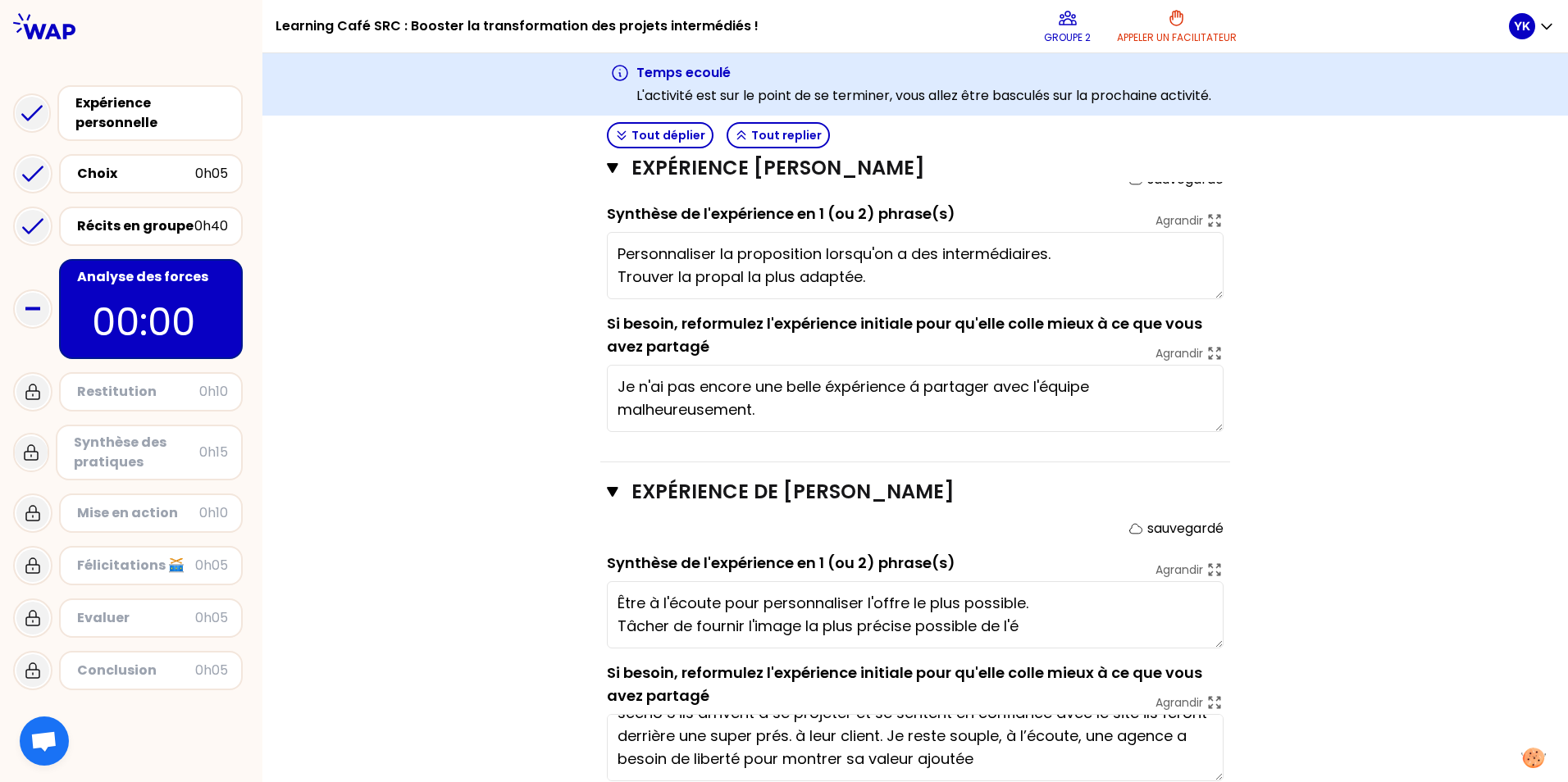 type on "Être à l'écoute pour personnaliser l'offre le plus possible.
Tâcher de fournir l'image la plus précise possible de l'" 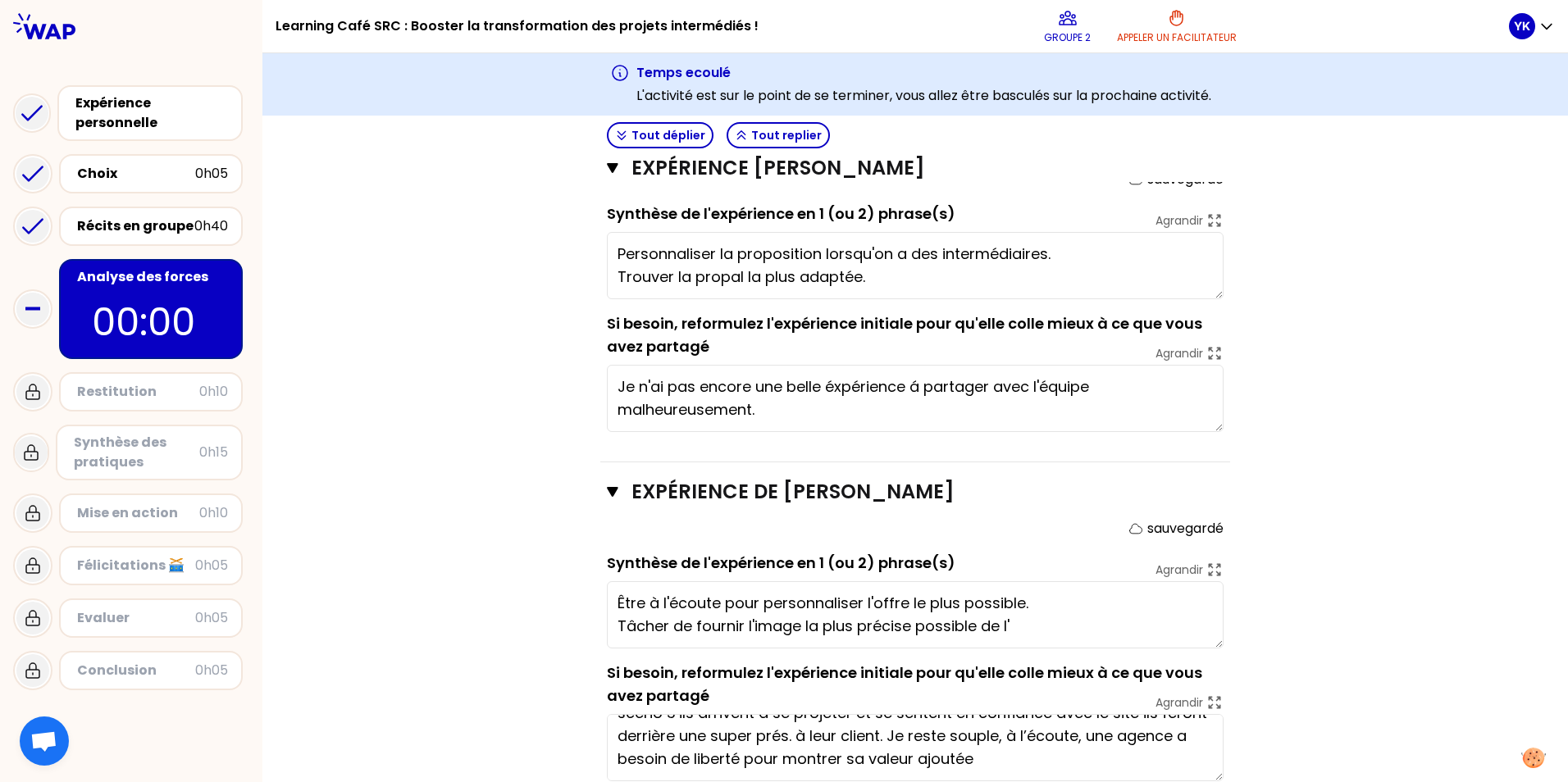 drag, startPoint x: 1061, startPoint y: 617, endPoint x: 488, endPoint y: 557, distance: 576.1328 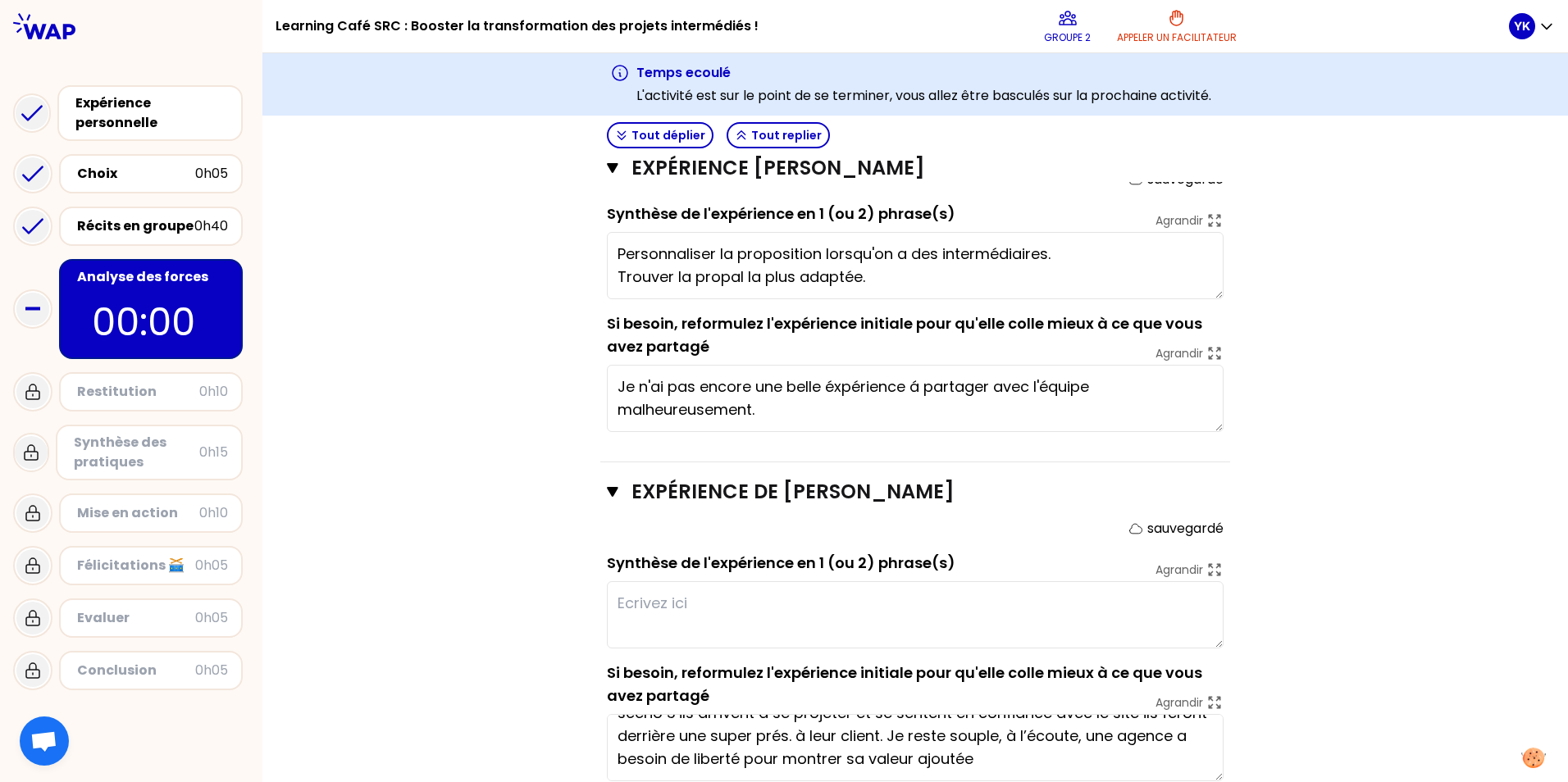 click on "Objectifs # 1. En groupe, identifiez le facteur clé d'augmentation du taux de transformation des projets intermédiés, pour chaque expérience (3 à 4 min / personne). # Décrivez-la en une phrase en commençant par un verbe choisi avec soin. Cette fois, c’est le groupe qui trouve pour chaque personne ! Faites appel à votre mémoire ou consultez les notes sur l’étape précédente. Info Warning Tip Exemple de récit : Avant même la visite client, j’ai organisé un repérage complet avec l’agence Lever de Rideau pour répondre à toutes ses questions, objections et l’aider à projeter la Banque des Territoires pour son événement aux Docks de [GEOGRAPHIC_DATA]. Résultat : une recommandation forte à son client, une visite à 3 fluide, et un projet à 400 K€ confirmé à l'issue de la visite. Info Warning Tip Le groupe a identifié comme analyse : ✅    Impliquer  l’agence en amont pour en faire un ambassadeur convaincu auprès de son client.. ❌ Implication, visite, Ambassadeur # Tout déplier" at bounding box center [915, 81] 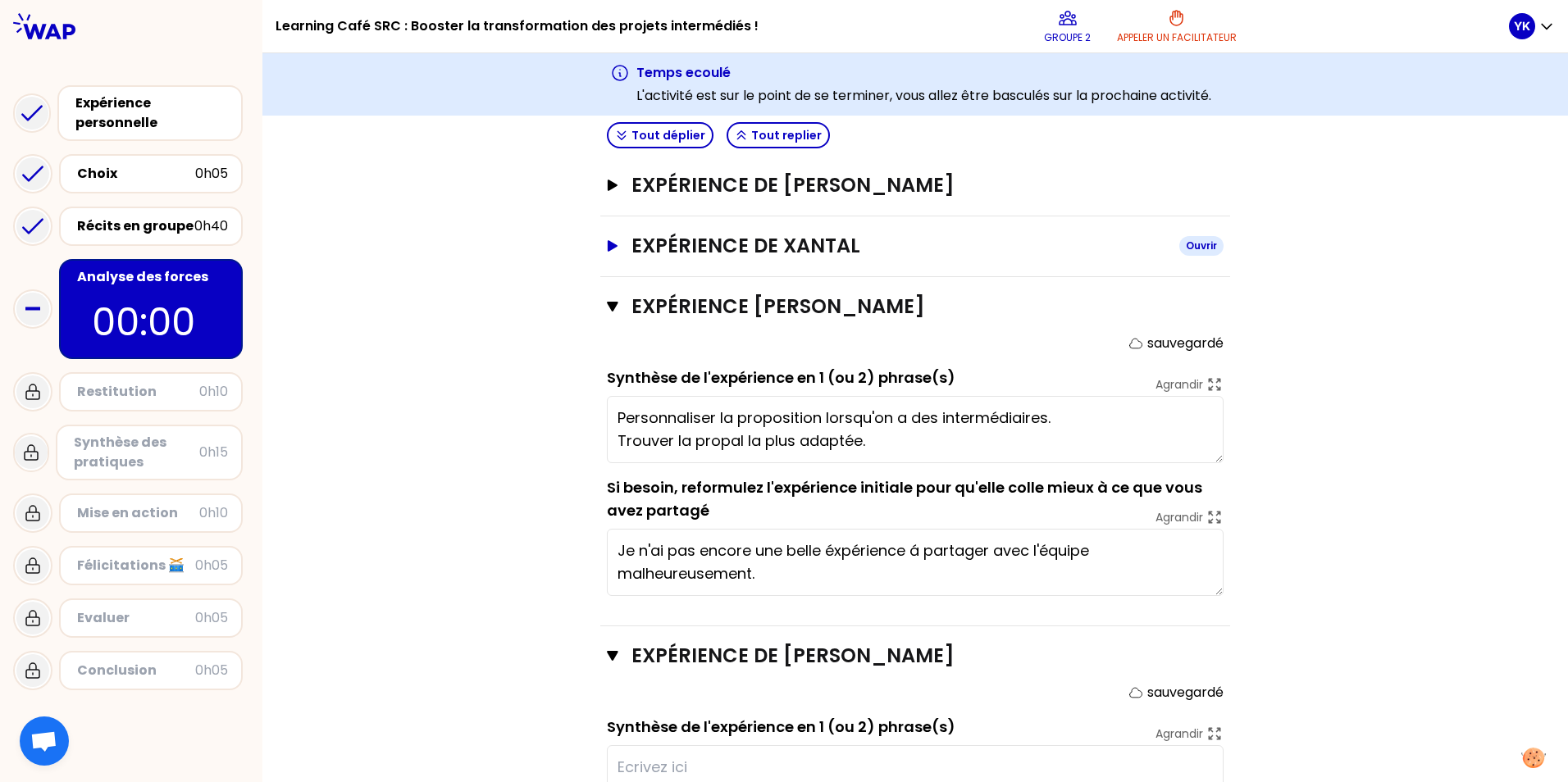 click on "Expérience de [PERSON_NAME]" at bounding box center [915, 246] 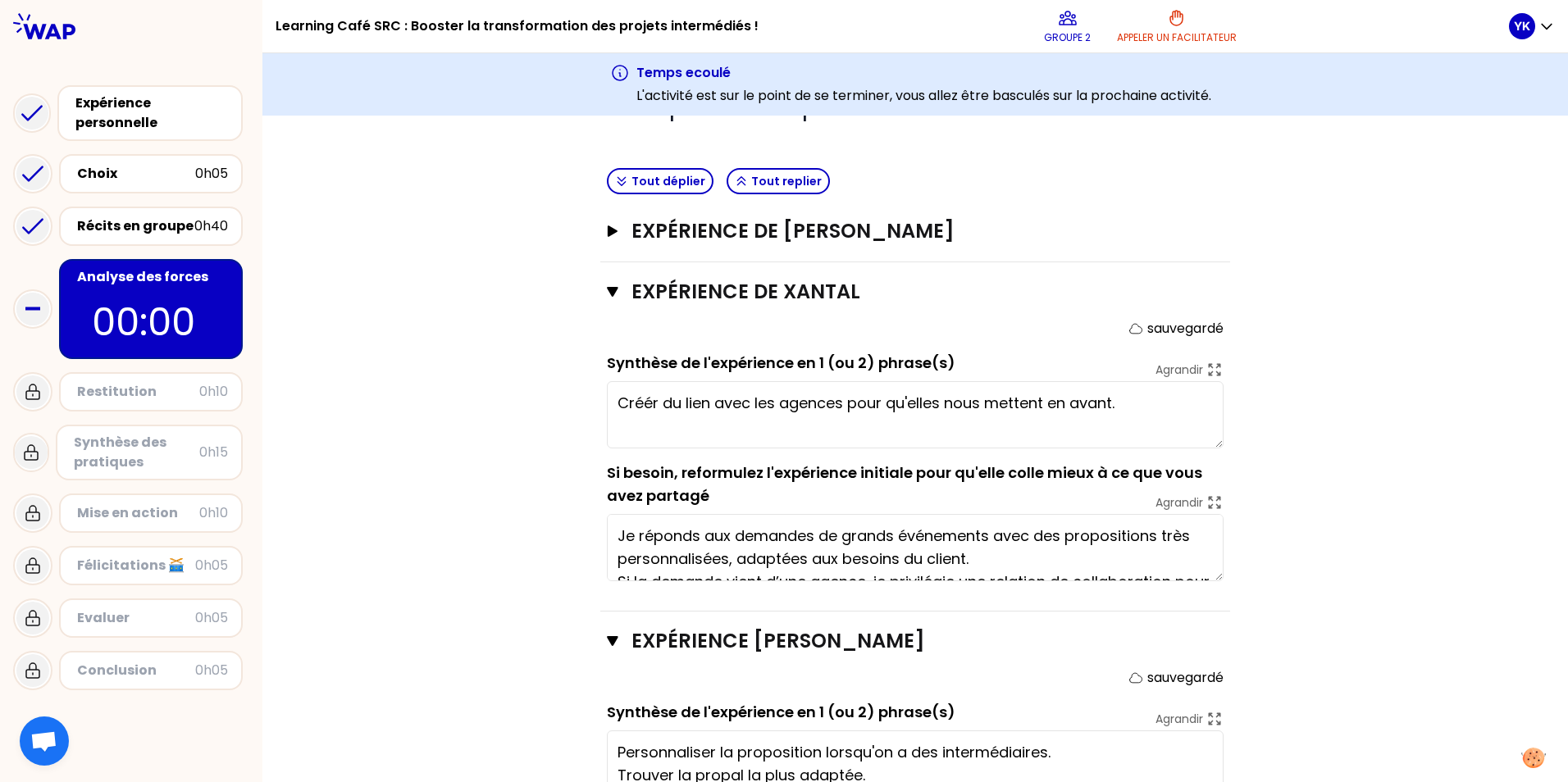 scroll, scrollTop: 584, scrollLeft: 0, axis: vertical 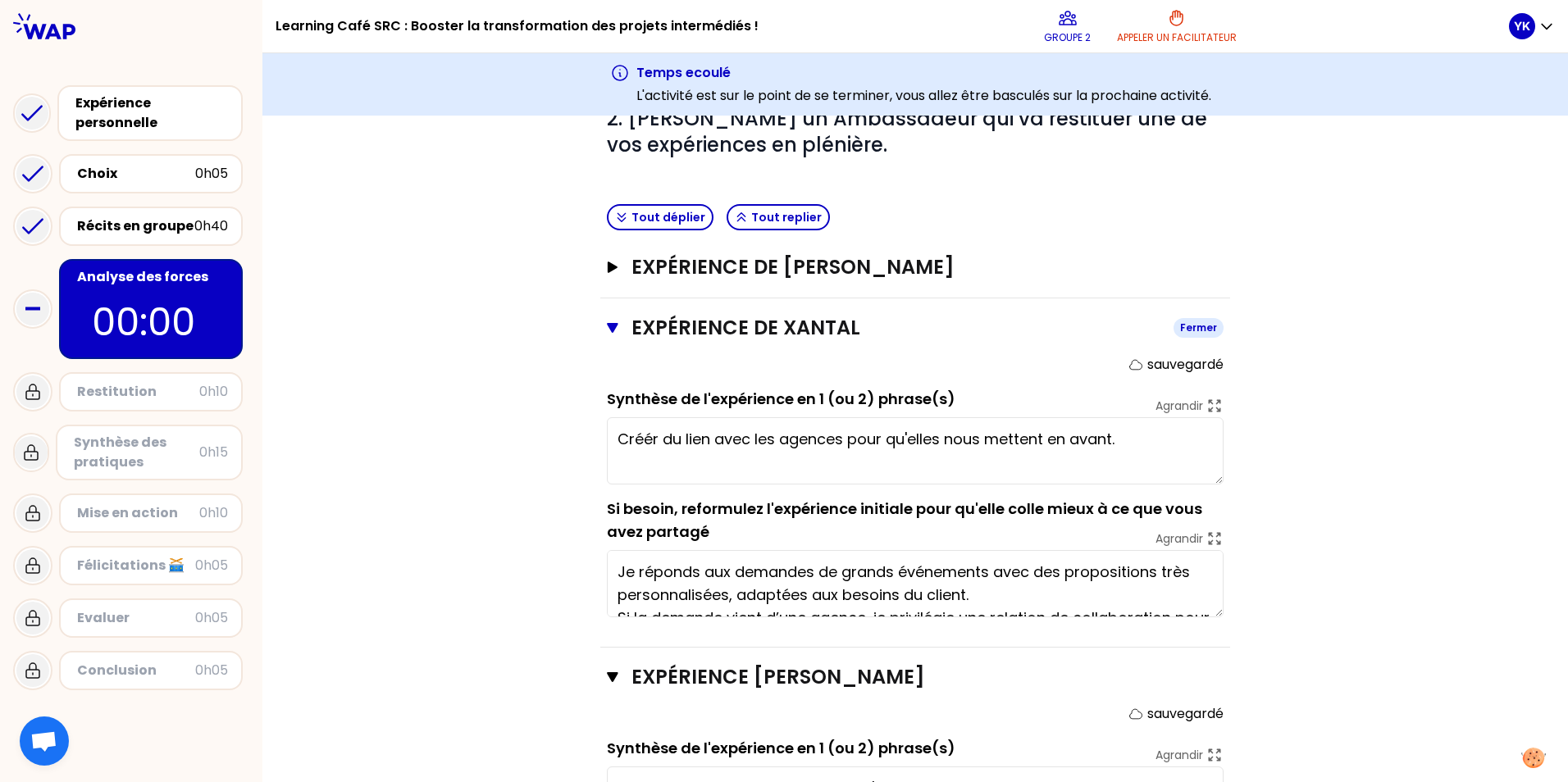 click 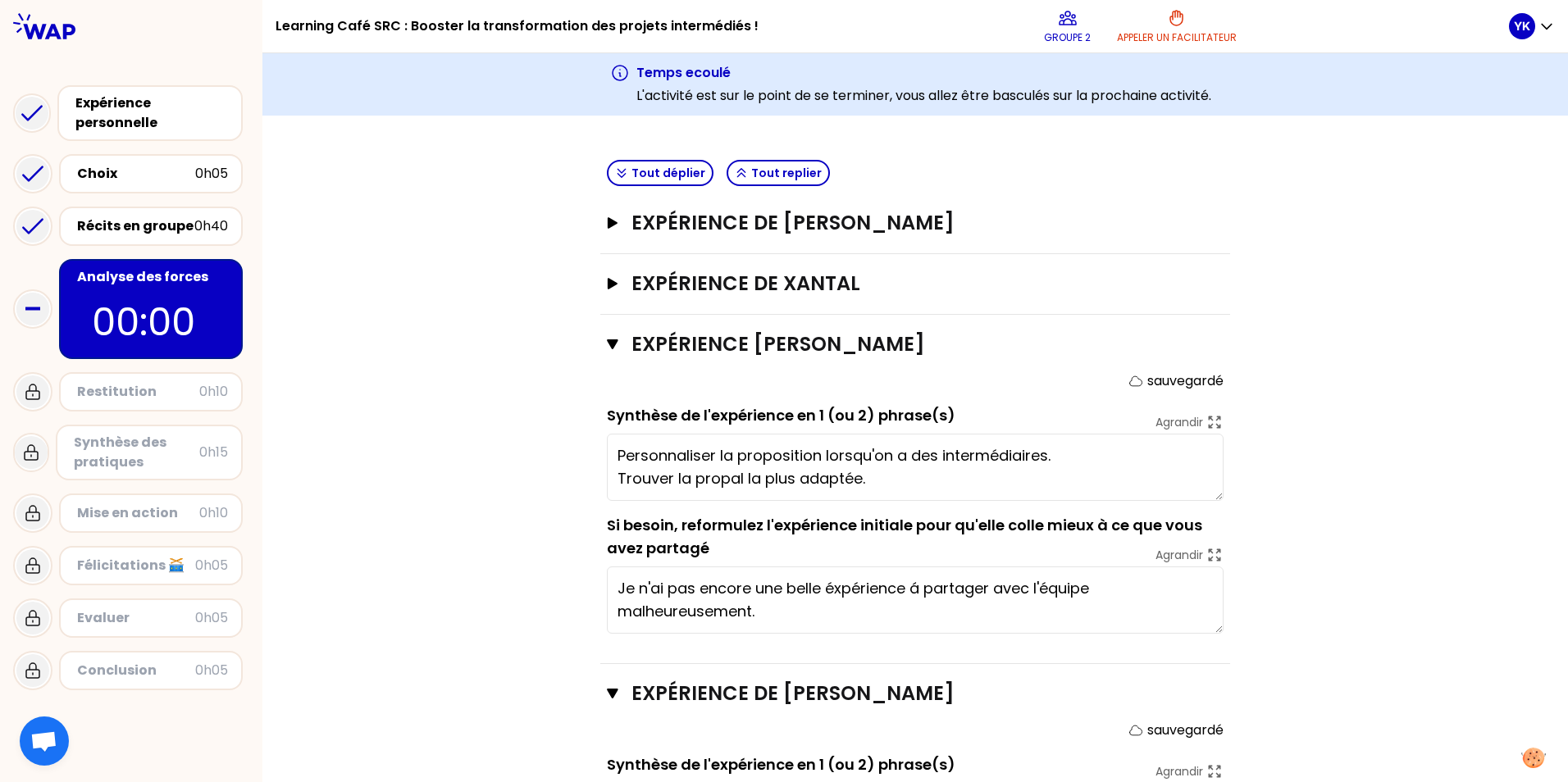 scroll, scrollTop: 748, scrollLeft: 0, axis: vertical 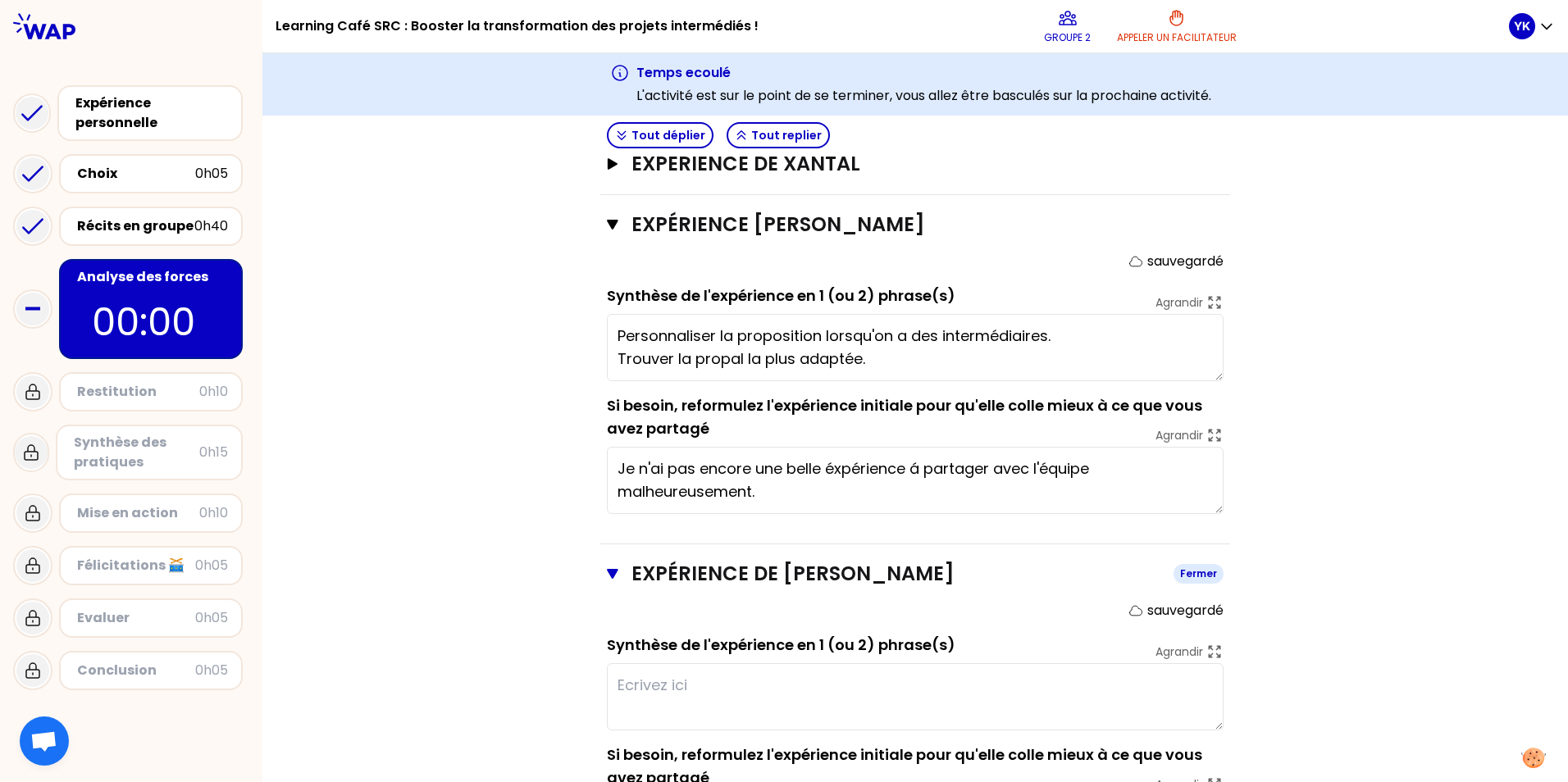 click 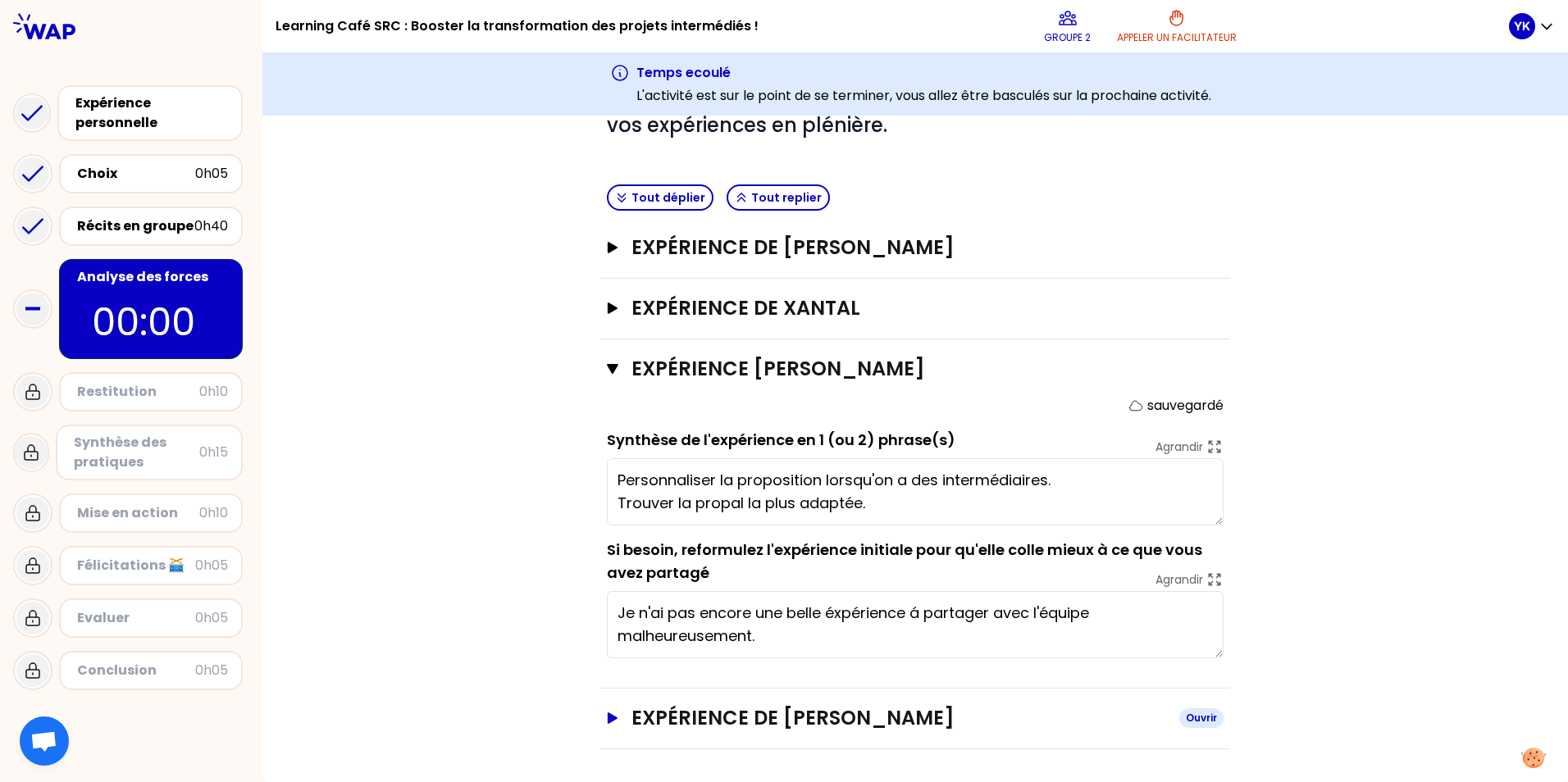 click on "Expérience de [PERSON_NAME]" at bounding box center (915, 718) 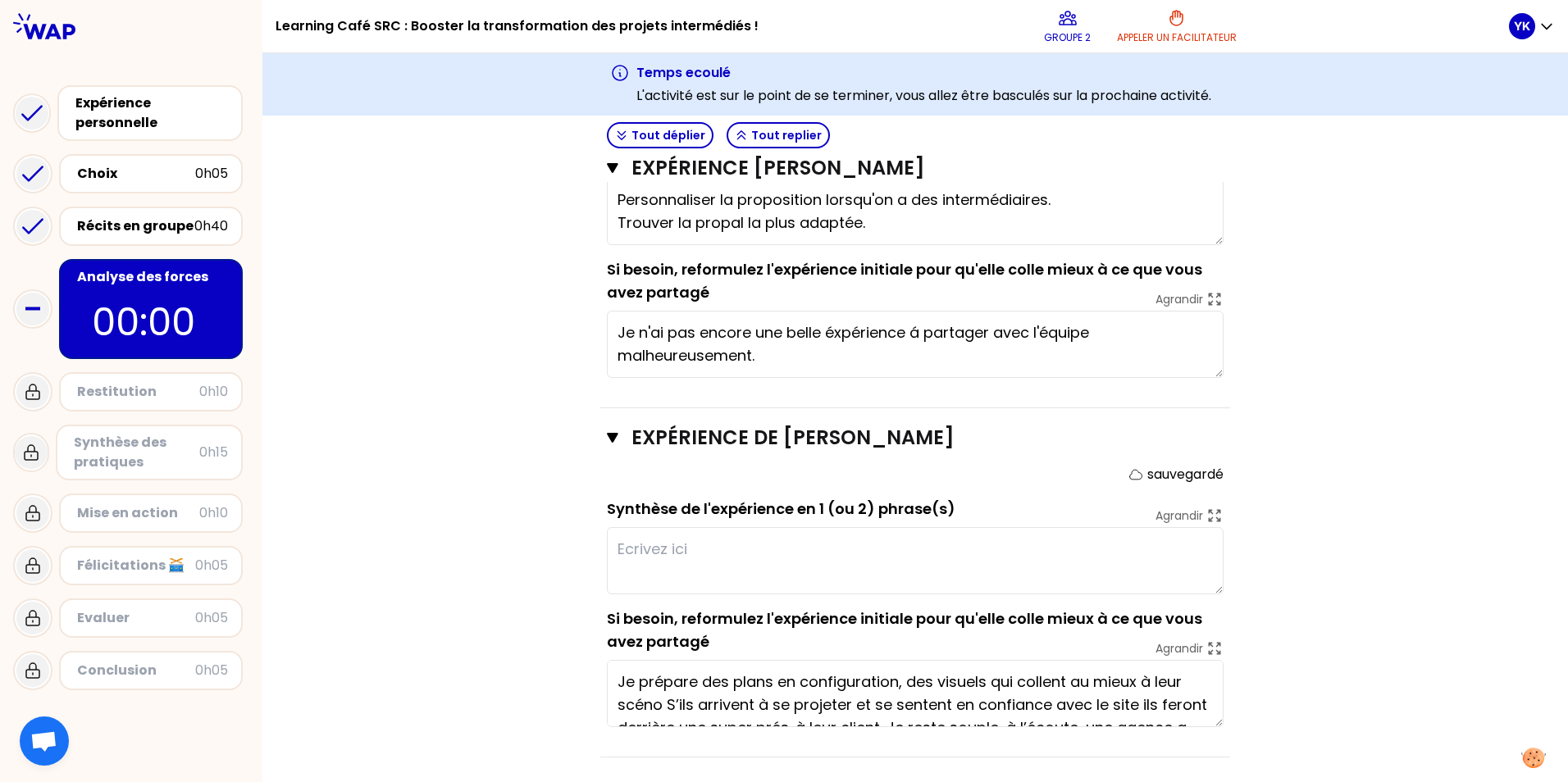 scroll, scrollTop: 892, scrollLeft: 0, axis: vertical 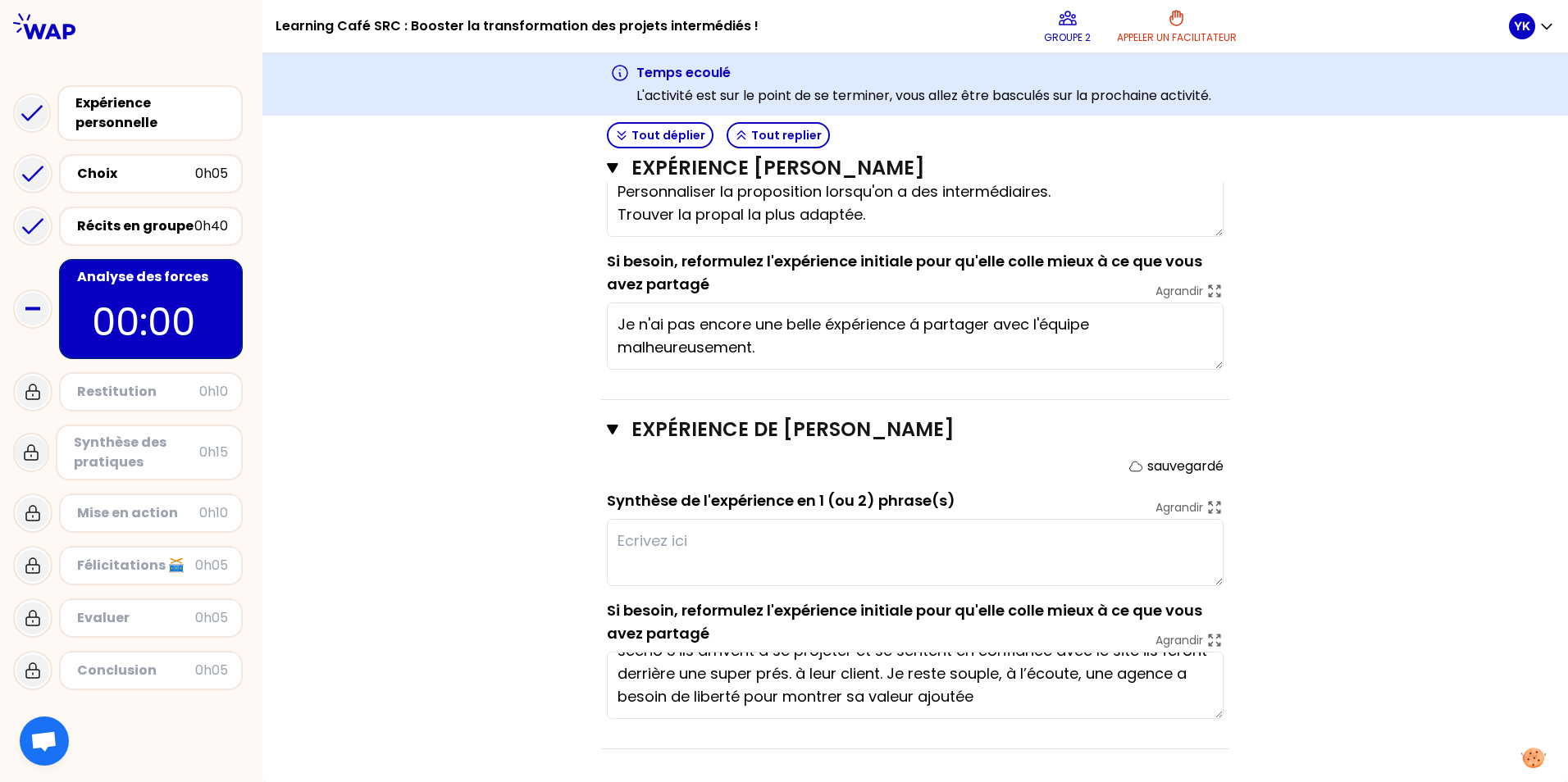 click on "Objectifs # 1. En groupe, identifiez le facteur clé d'augmentation du taux de transformation des projets intermédiés, pour chaque expérience (3 à 4 min / personne). # Décrivez-la en une phrase en commençant par un verbe choisi avec soin. Cette fois, c’est le groupe qui trouve pour chaque personne ! Faites appel à votre mémoire ou consultez les notes sur l’étape précédente. Info Warning Tip Exemple de récit : Avant même la visite client, j’ai organisé un repérage complet avec l’agence Lever de Rideau pour répondre à toutes ses questions, objections et l’aider à projeter la Banque des Territoires pour son événement aux Docks de [GEOGRAPHIC_DATA]. Résultat : une recommandation forte à son client, une visite à 3 fluide, et un projet à 400 K€ confirmé à l'issue de la visite. Info Warning Tip Le groupe a identifié comme analyse : ✅    Impliquer  l’agence en amont pour en faire un ambassadeur convaincu auprès de son client.. ❌ Implication, visite, Ambassadeur # Tout déplier" at bounding box center (915, 19) 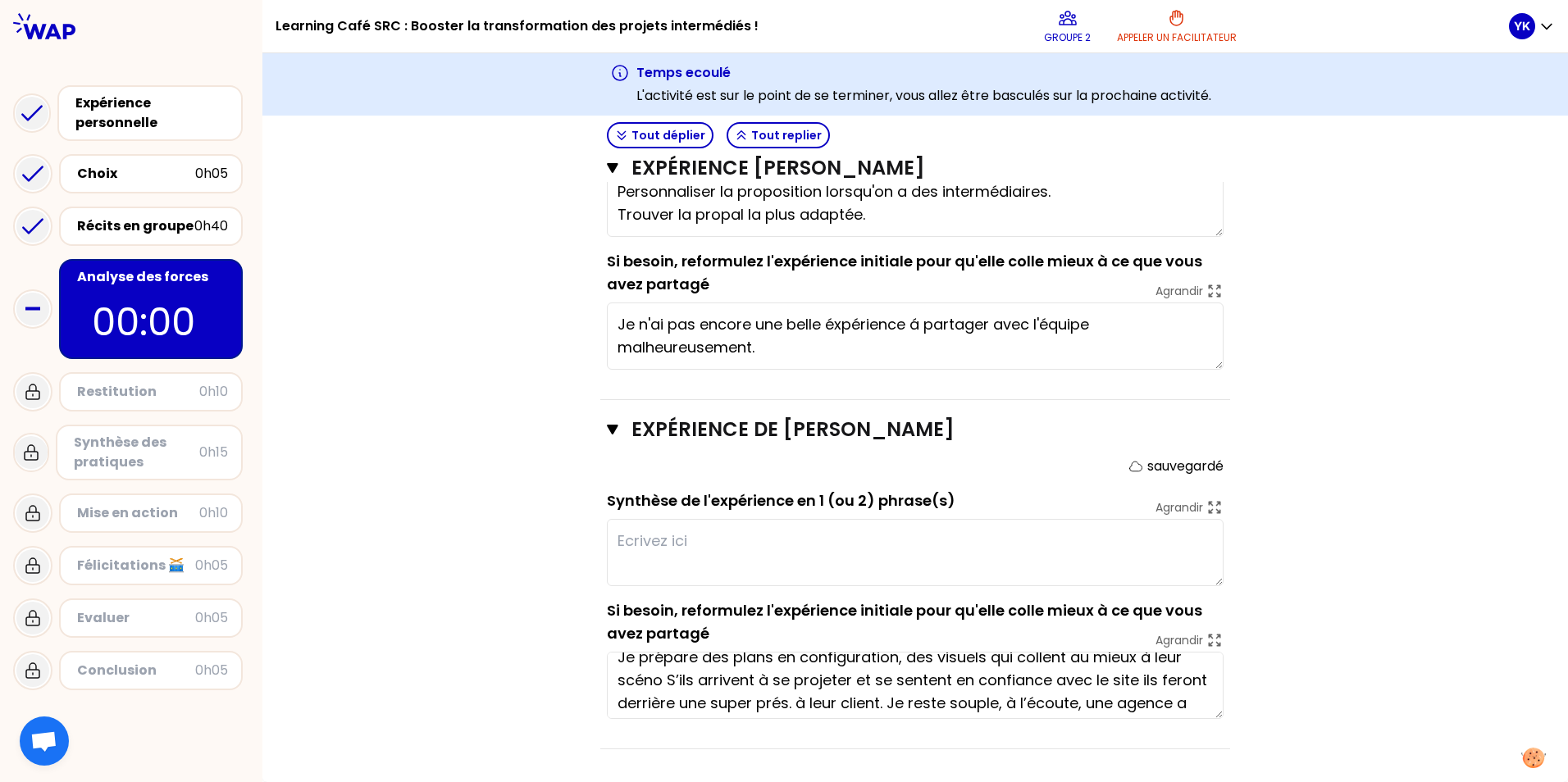 scroll, scrollTop: 0, scrollLeft: 0, axis: both 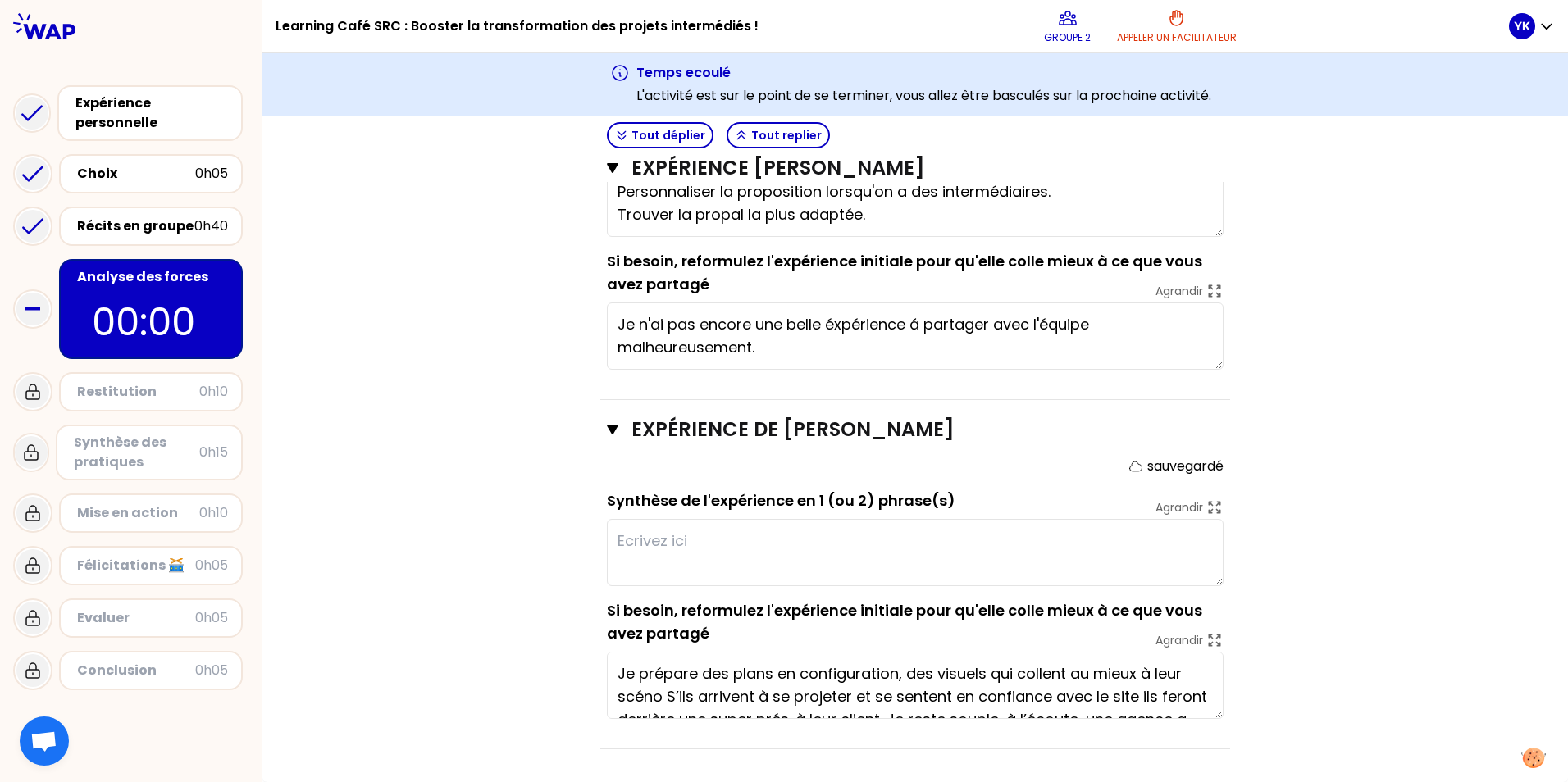 click on "Objectifs # 1. En groupe, identifiez le facteur clé d'augmentation du taux de transformation des projets intermédiés, pour chaque expérience (3 à 4 min / personne). # Décrivez-la en une phrase en commençant par un verbe choisi avec soin. Cette fois, c’est le groupe qui trouve pour chaque personne ! Faites appel à votre mémoire ou consultez les notes sur l’étape précédente. Info Warning Tip Exemple de récit : Avant même la visite client, j’ai organisé un repérage complet avec l’agence Lever de Rideau pour répondre à toutes ses questions, objections et l’aider à projeter la Banque des Territoires pour son événement aux Docks de [GEOGRAPHIC_DATA]. Résultat : une recommandation forte à son client, une visite à 3 fluide, et un projet à 400 K€ confirmé à l'issue de la visite. Info Warning Tip Le groupe a identifié comme analyse : ✅    Impliquer  l’agence en amont pour en faire un ambassadeur convaincu auprès de son client.. ❌ Implication, visite, Ambassadeur # Tout déplier" at bounding box center [915, 19] 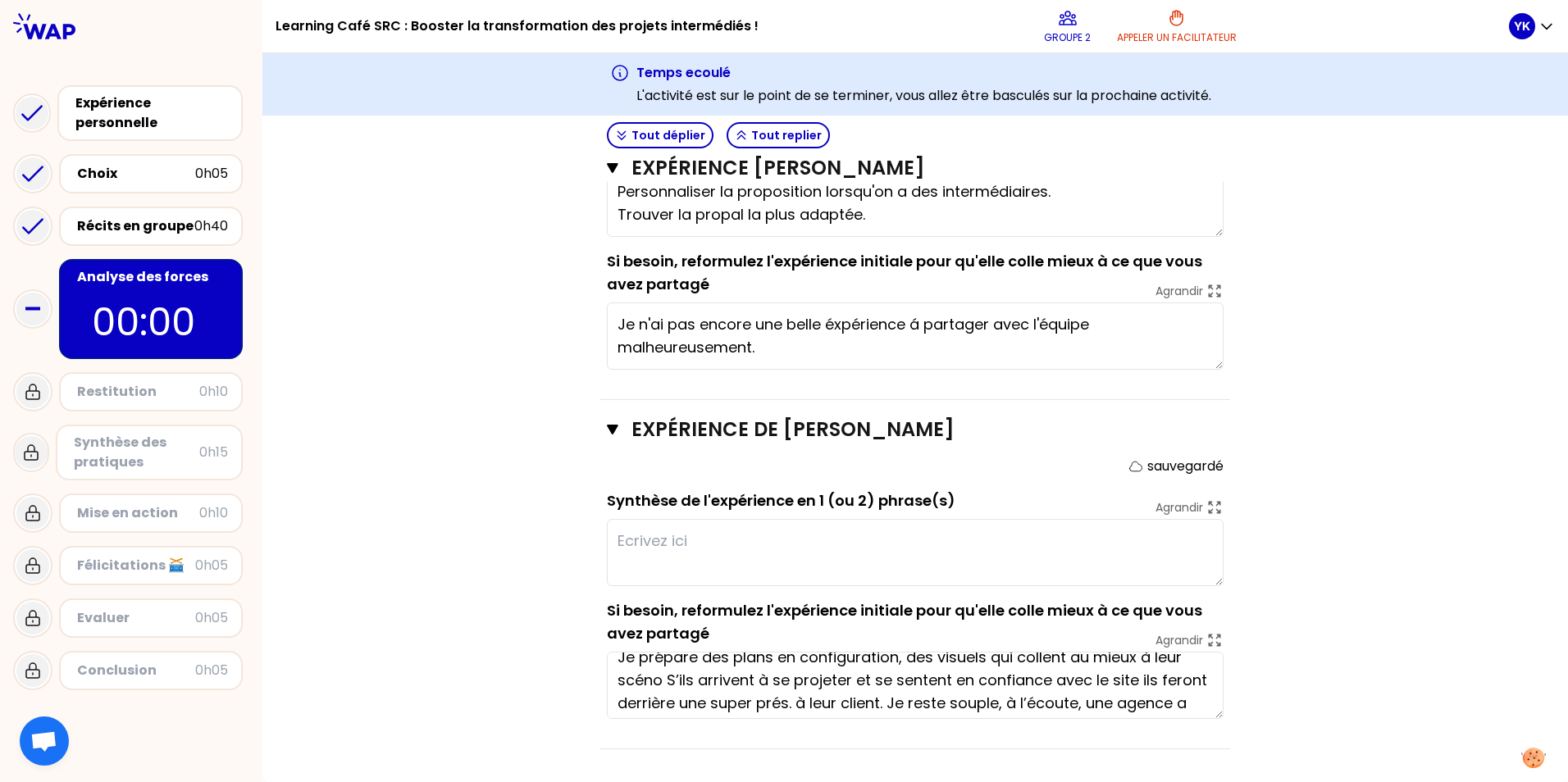 scroll, scrollTop: 0, scrollLeft: 0, axis: both 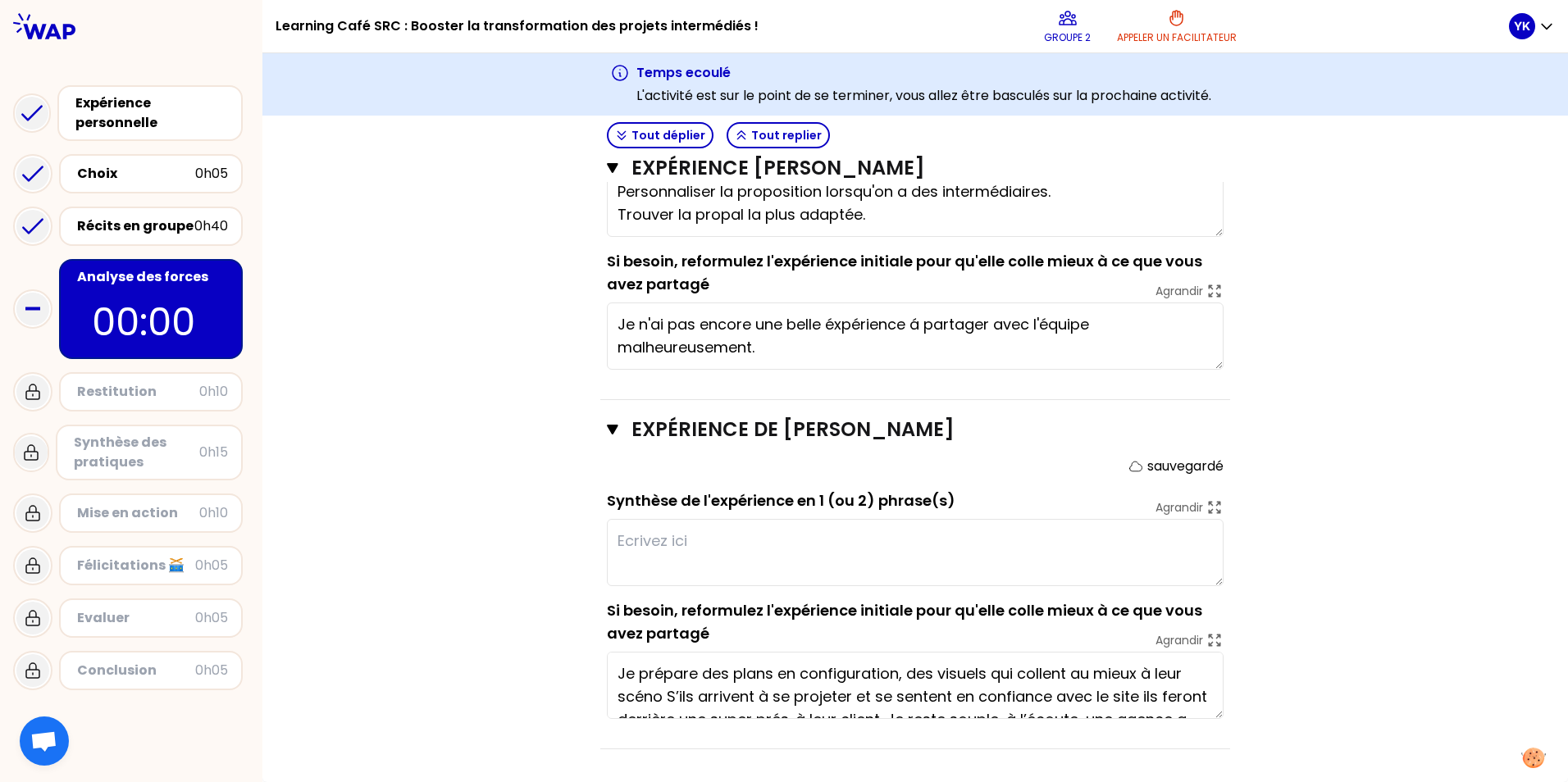 click on "Objectifs # 1. En groupe, identifiez le facteur clé d'augmentation du taux de transformation des projets intermédiés, pour chaque expérience (3 à 4 min / personne). # Décrivez-la en une phrase en commençant par un verbe choisi avec soin. Cette fois, c’est le groupe qui trouve pour chaque personne ! Faites appel à votre mémoire ou consultez les notes sur l’étape précédente. Info Warning Tip Exemple de récit : Avant même la visite client, j’ai organisé un repérage complet avec l’agence Lever de Rideau pour répondre à toutes ses questions, objections et l’aider à projeter la Banque des Territoires pour son événement aux Docks de [GEOGRAPHIC_DATA]. Résultat : une recommandation forte à son client, une visite à 3 fluide, et un projet à 400 K€ confirmé à l'issue de la visite. Info Warning Tip Le groupe a identifié comme analyse : ✅    Impliquer  l’agence en amont pour en faire un ambassadeur convaincu auprès de son client.. ❌ Implication, visite, Ambassadeur # Tout déplier" at bounding box center [915, 19] 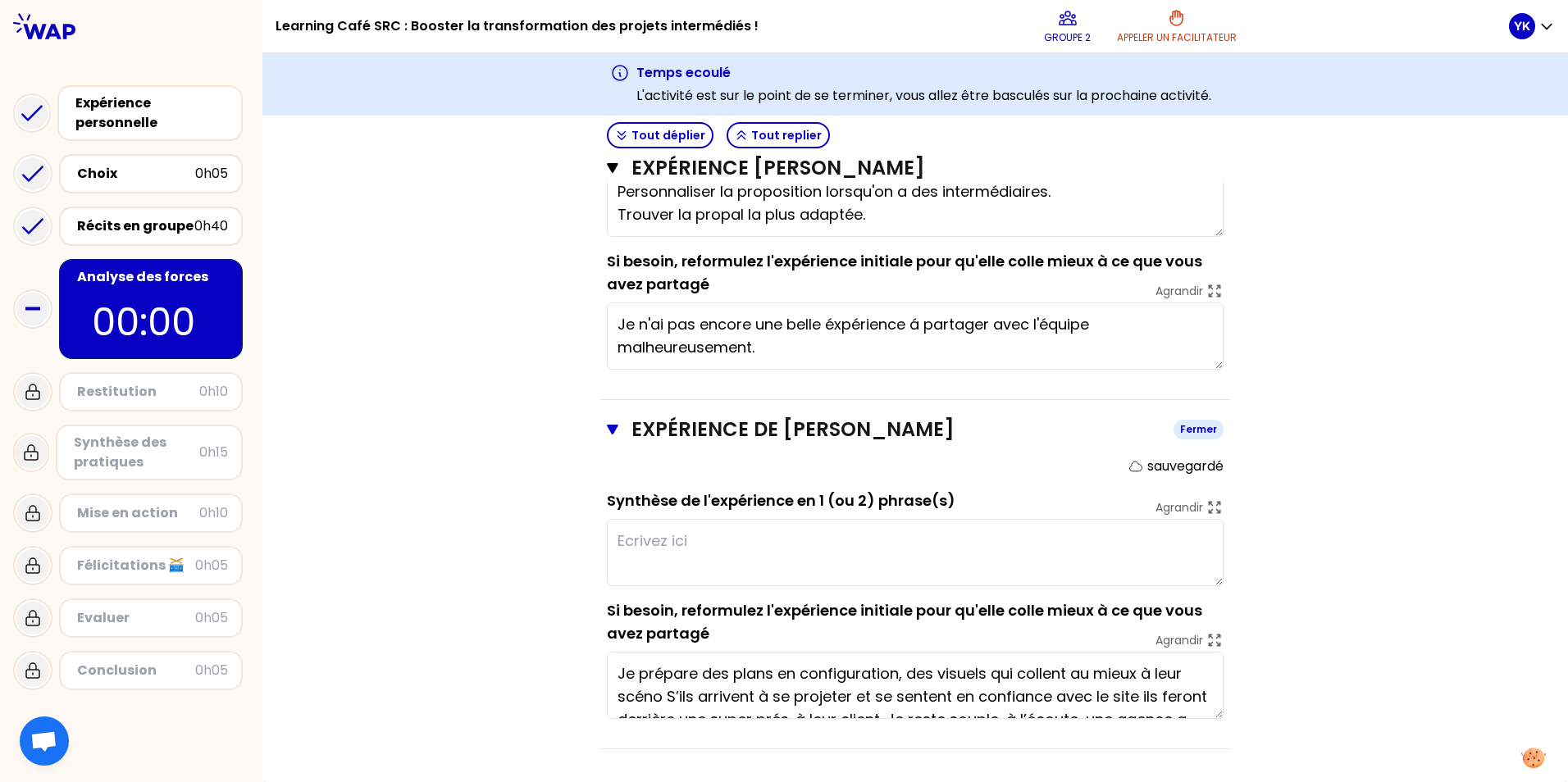 click on "Expérience de [PERSON_NAME]" at bounding box center [896, 430] 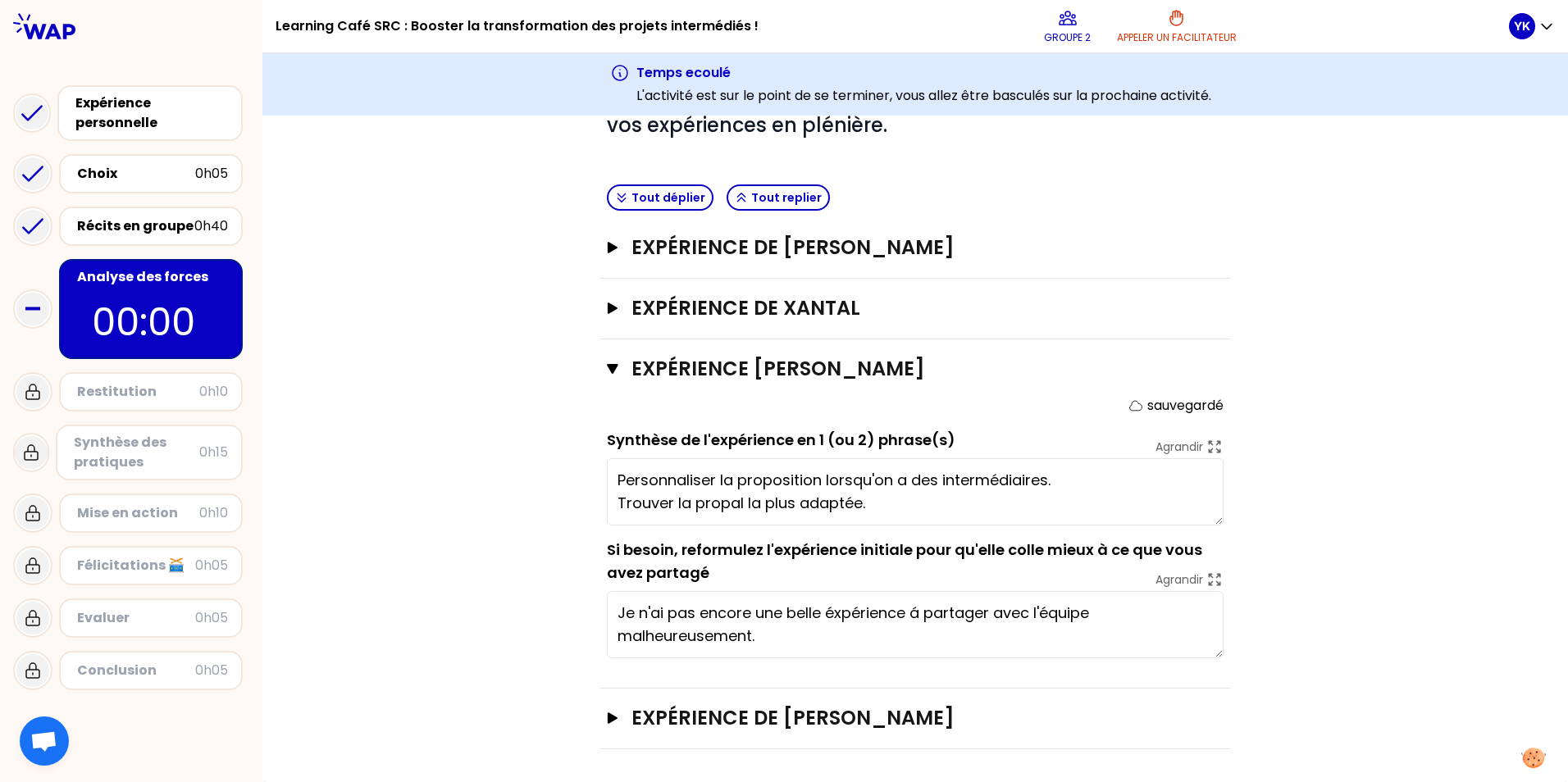 click on "Objectifs # 1. En groupe, identifiez le facteur clé d'augmentation du taux de transformation des projets intermédiés, pour chaque expérience (3 à 4 min / personne). # Décrivez-la en une phrase en commençant par un verbe choisi avec soin. Cette fois, c’est le groupe qui trouve pour chaque personne ! Faites appel à votre mémoire ou consultez les notes sur l’étape précédente. Info Warning Tip Exemple de récit : Avant même la visite client, j’ai organisé un repérage complet avec l’agence Lever de Rideau pour répondre à toutes ses questions, objections et l’aider à projeter la Banque des Territoires pour son événement aux Docks de [GEOGRAPHIC_DATA]. Résultat : une recommandation forte à son client, une visite à 3 fluide, et un projet à 400 K€ confirmé à l'issue de la visite. Info Warning Tip Le groupe a identifié comme analyse : ✅    Impliquer  l’agence en amont pour en faire un ambassadeur convaincu auprès de son client.. ❌ Implication, visite, Ambassadeur # Tout déplier" at bounding box center [915, 163] 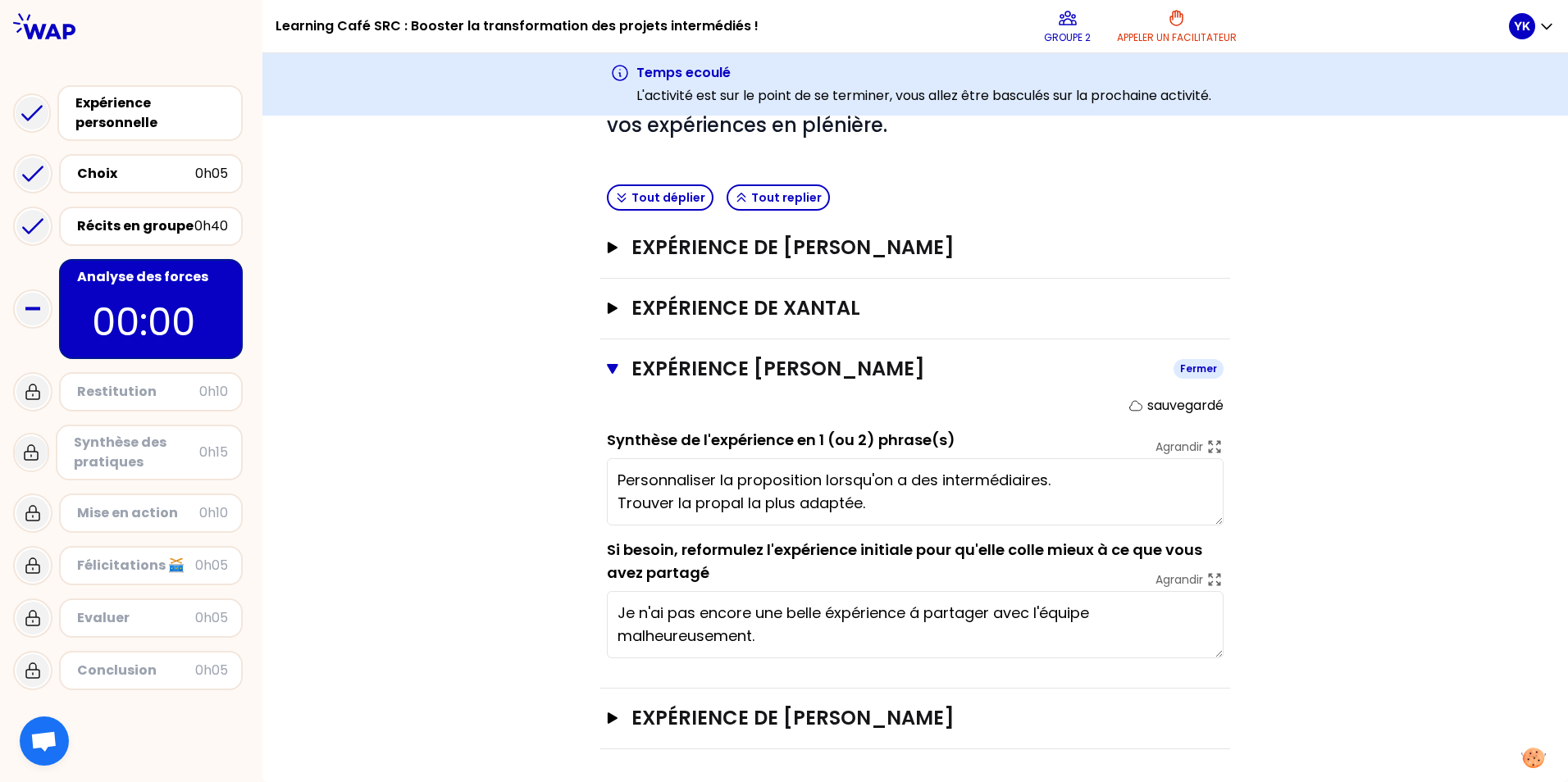 click on "Expérience [PERSON_NAME]" at bounding box center [896, 369] 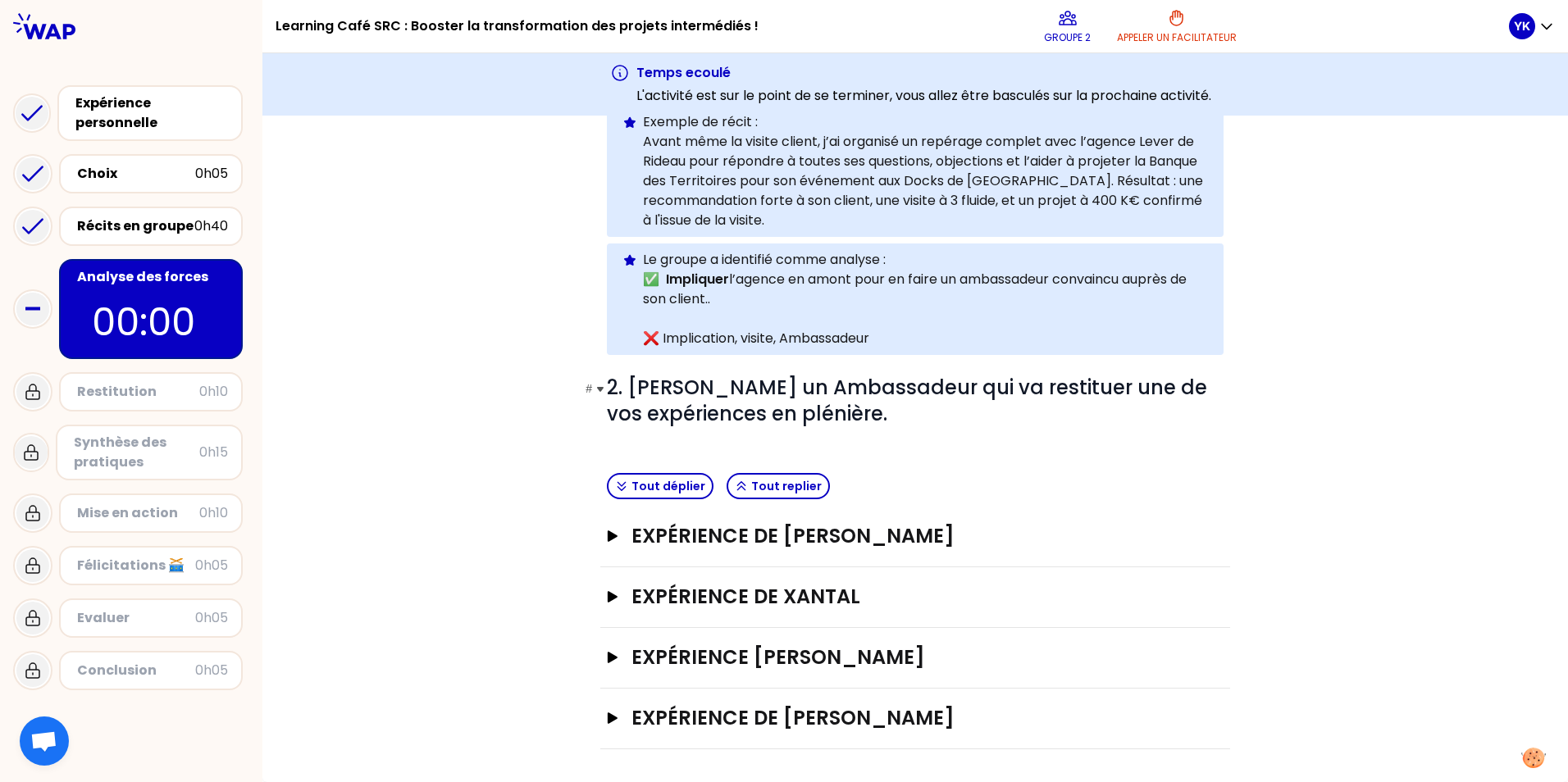 scroll, scrollTop: 233, scrollLeft: 0, axis: vertical 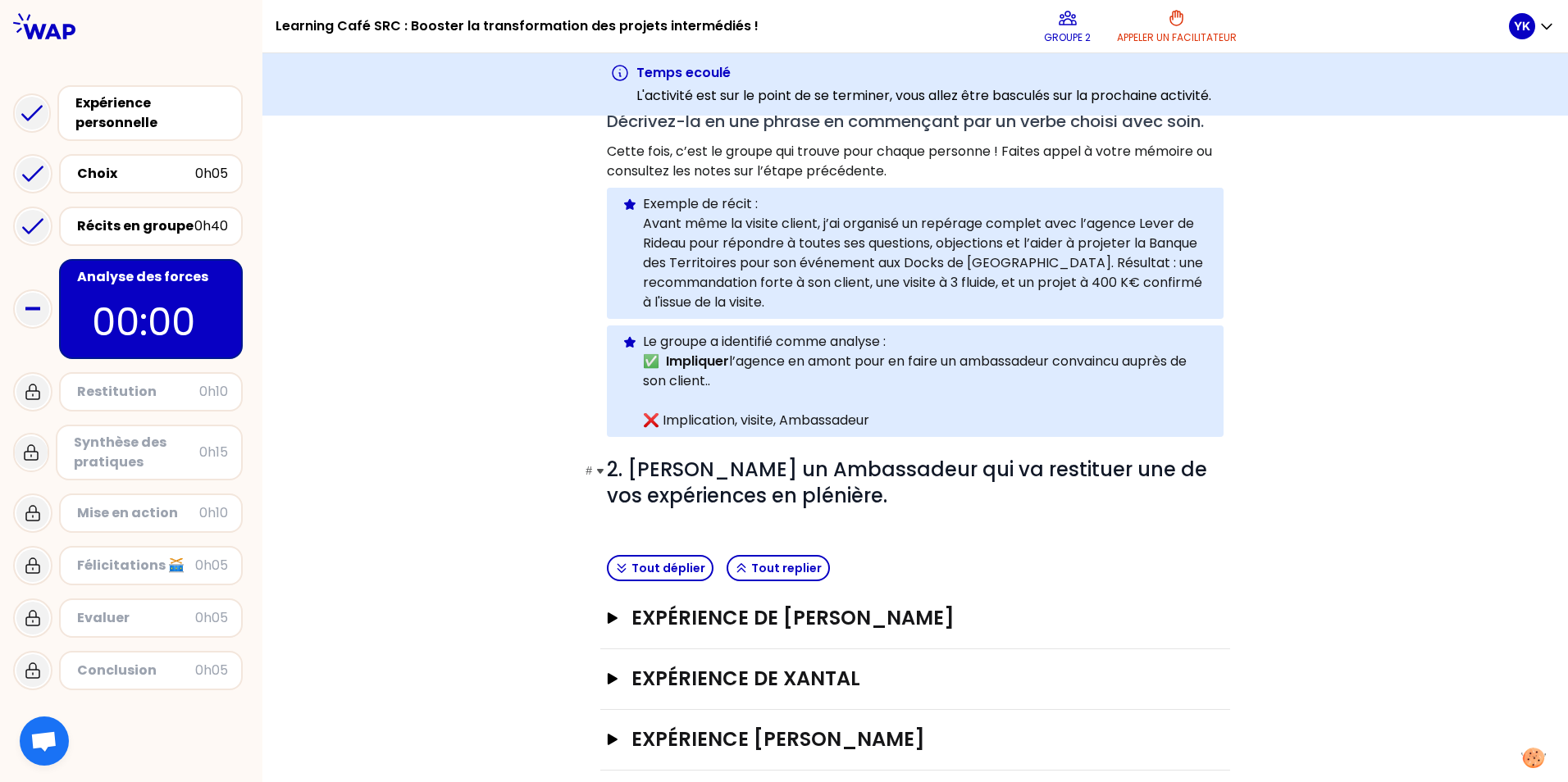 click on "# 2. [PERSON_NAME] un Ambassadeur qui va restituer une de vos expériences en plénière." at bounding box center [915, 483] 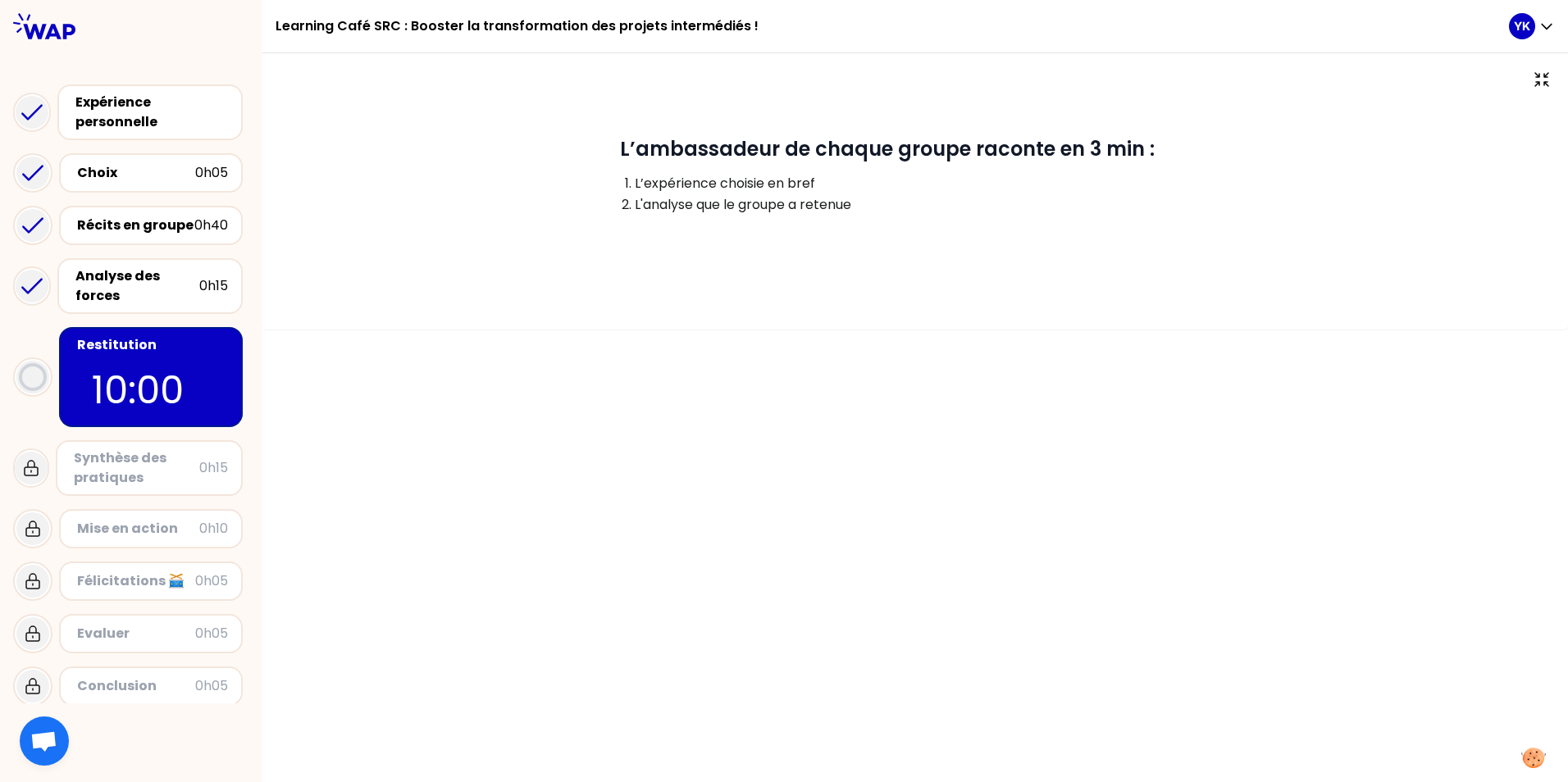 scroll, scrollTop: 0, scrollLeft: 0, axis: both 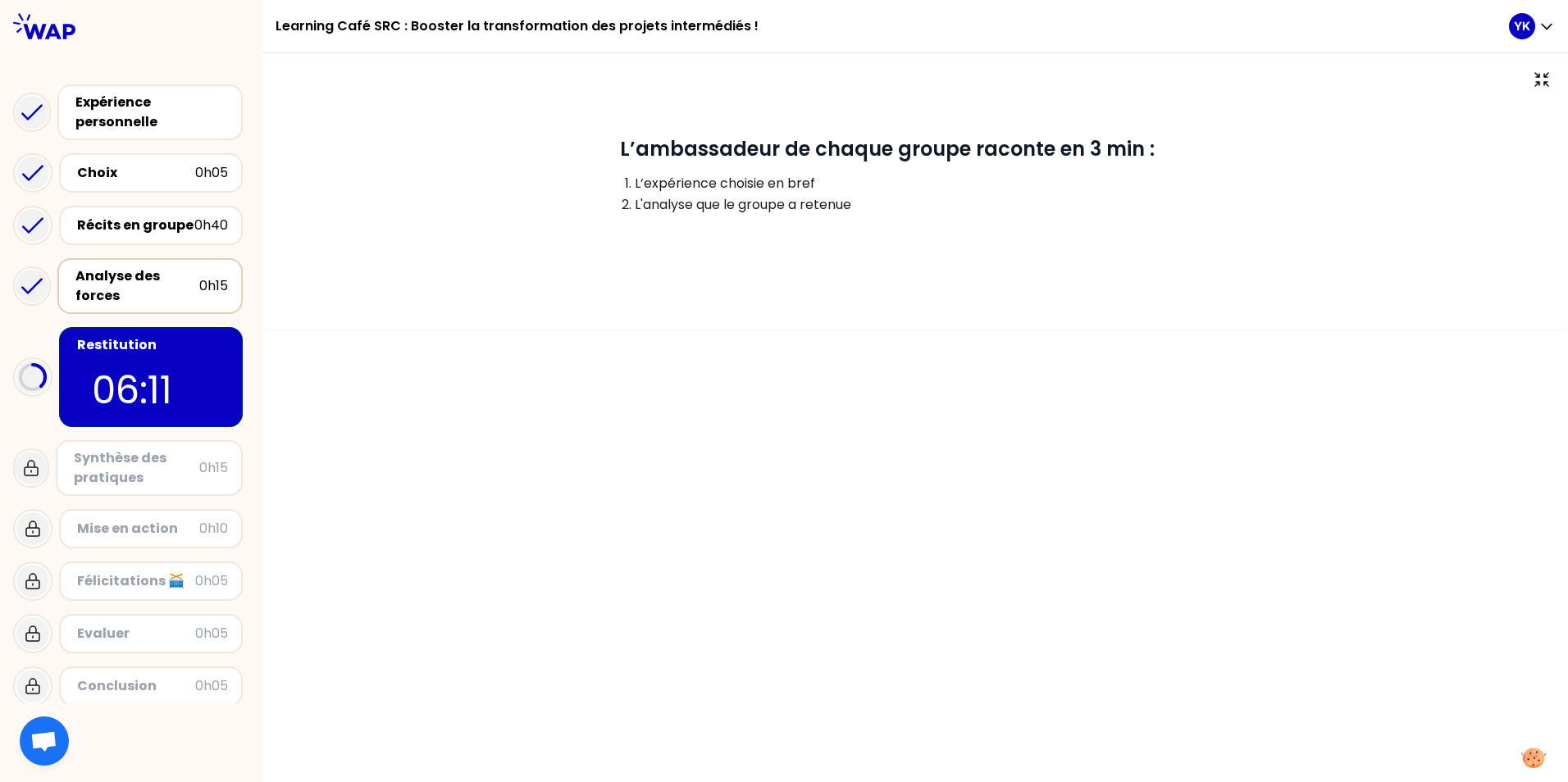 click on "Analyse des forces" at bounding box center (137, 286) 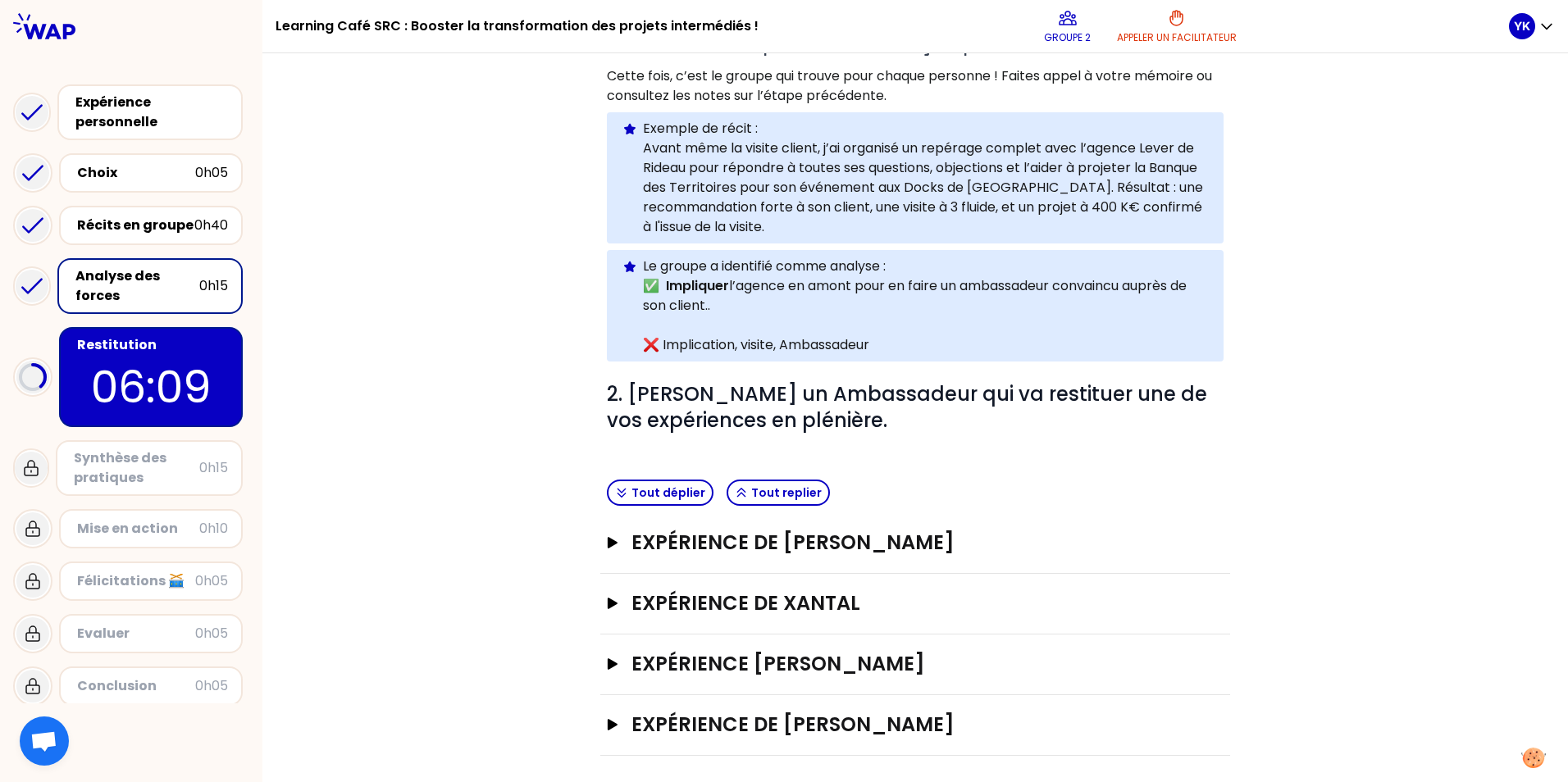 scroll, scrollTop: 252, scrollLeft: 0, axis: vertical 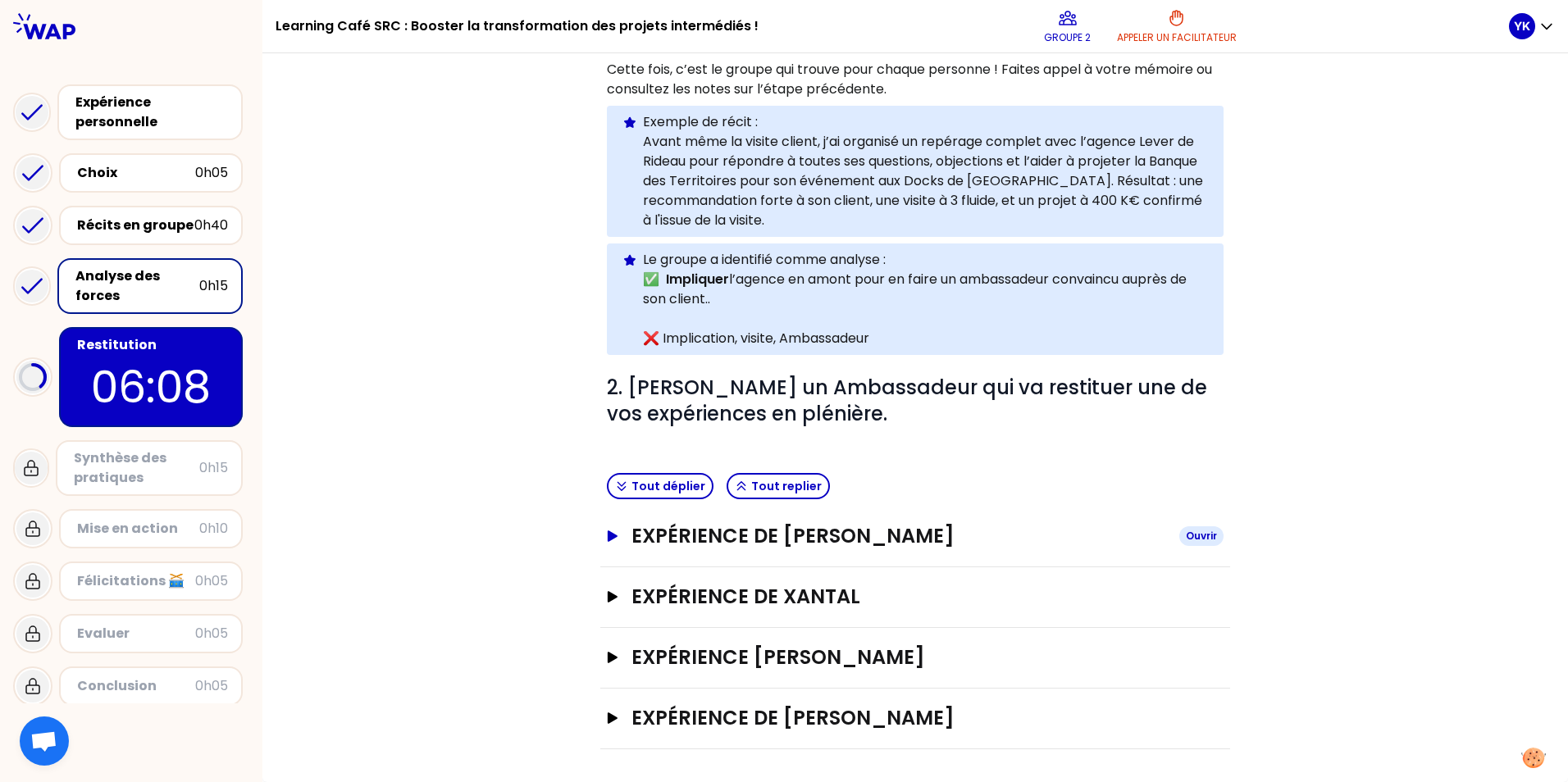 click on "Expérience de [PERSON_NAME]" at bounding box center (899, 536) 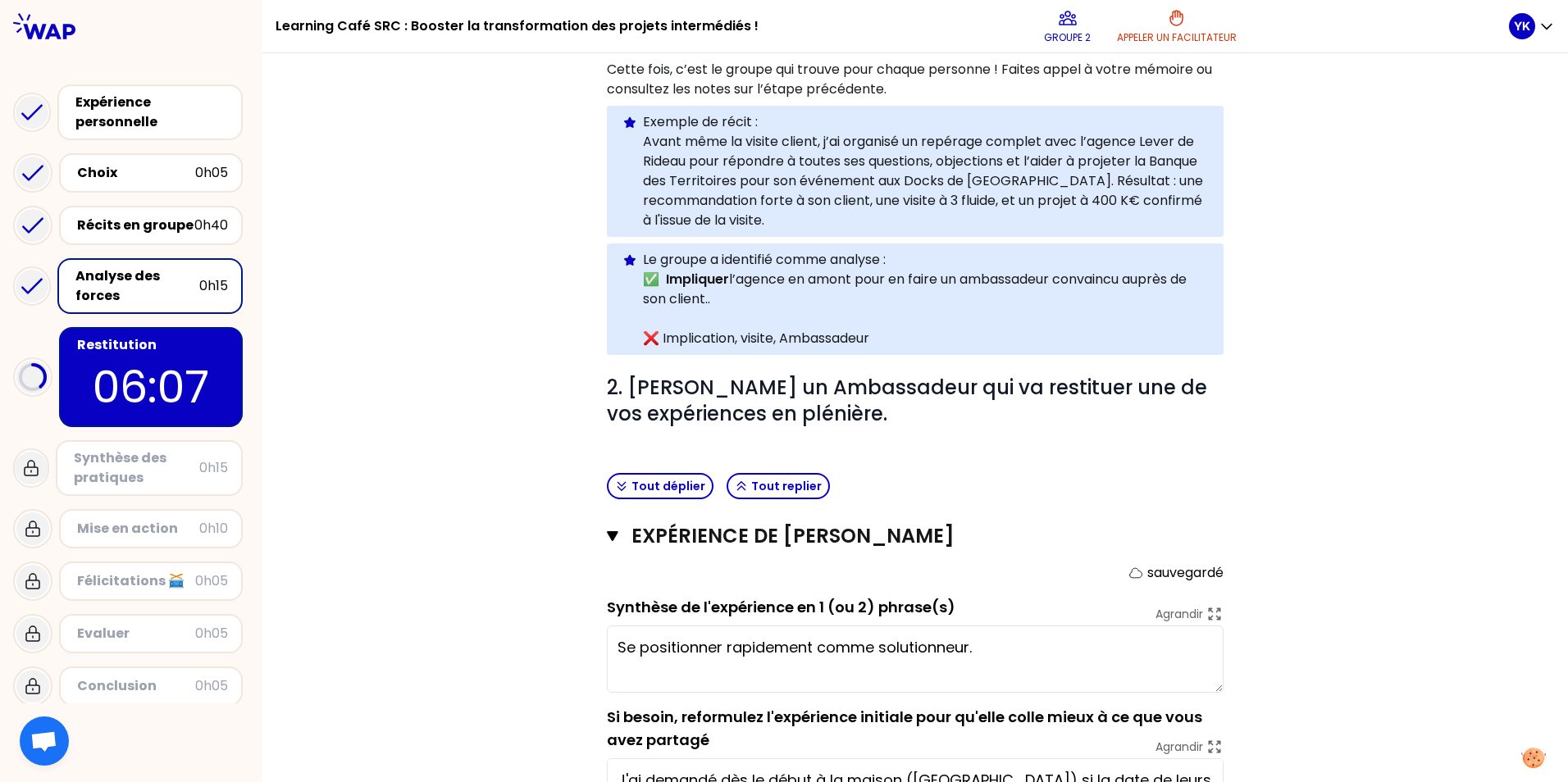 click on "Synthèse des pratiques" at bounding box center [136, 468] 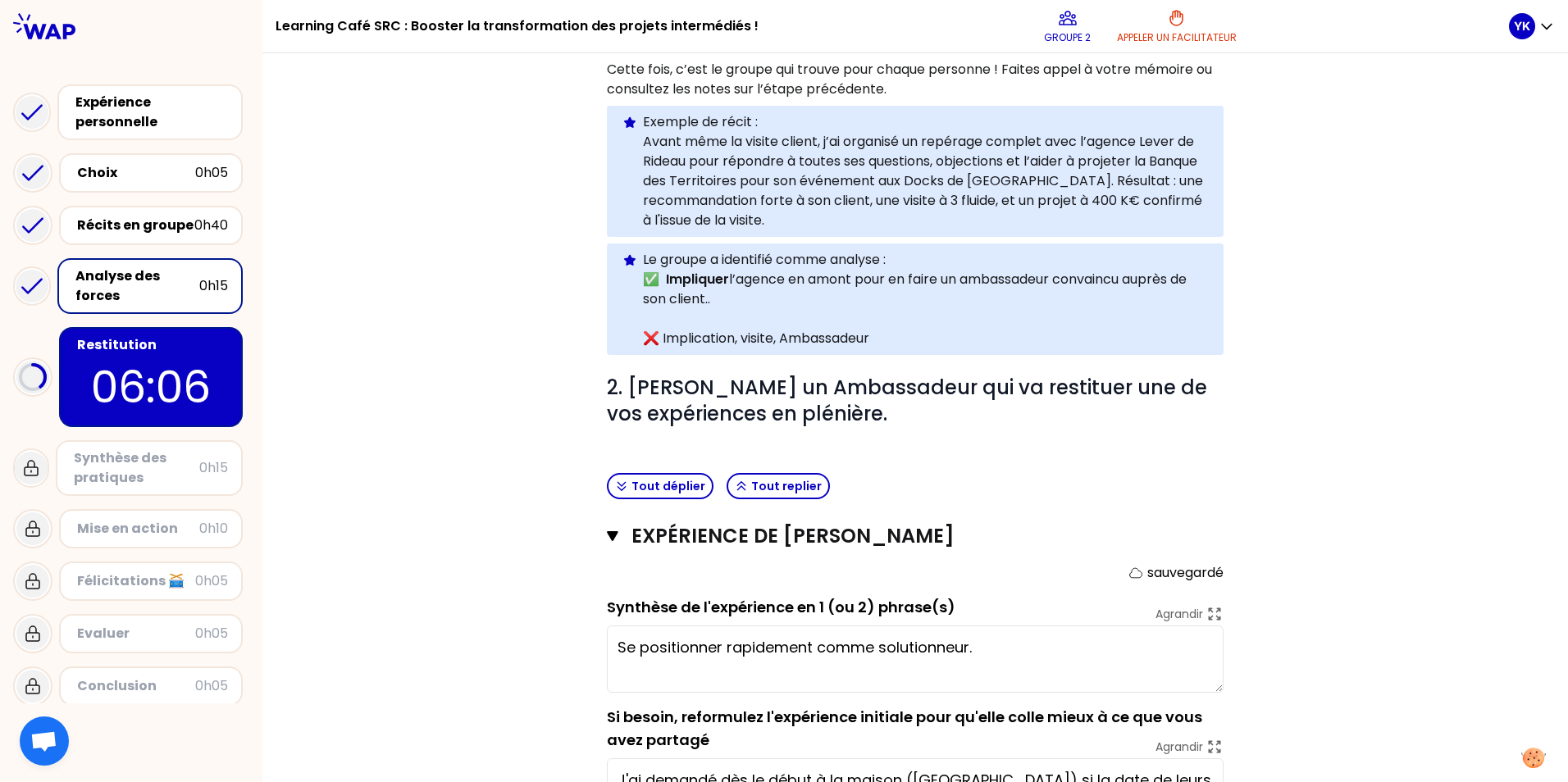 click on "Synthèse des pratiques" at bounding box center [136, 468] 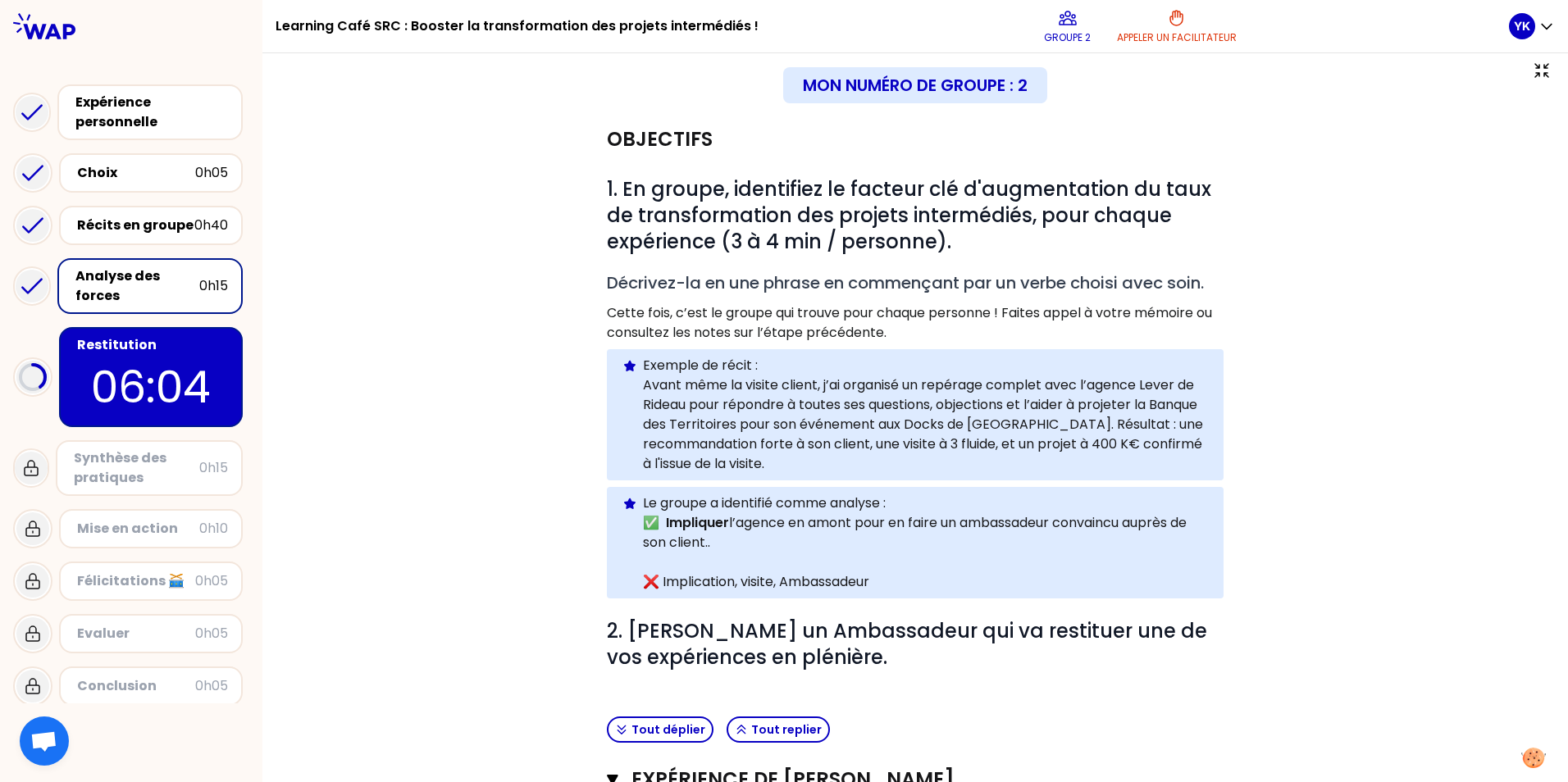 scroll, scrollTop: 7, scrollLeft: 0, axis: vertical 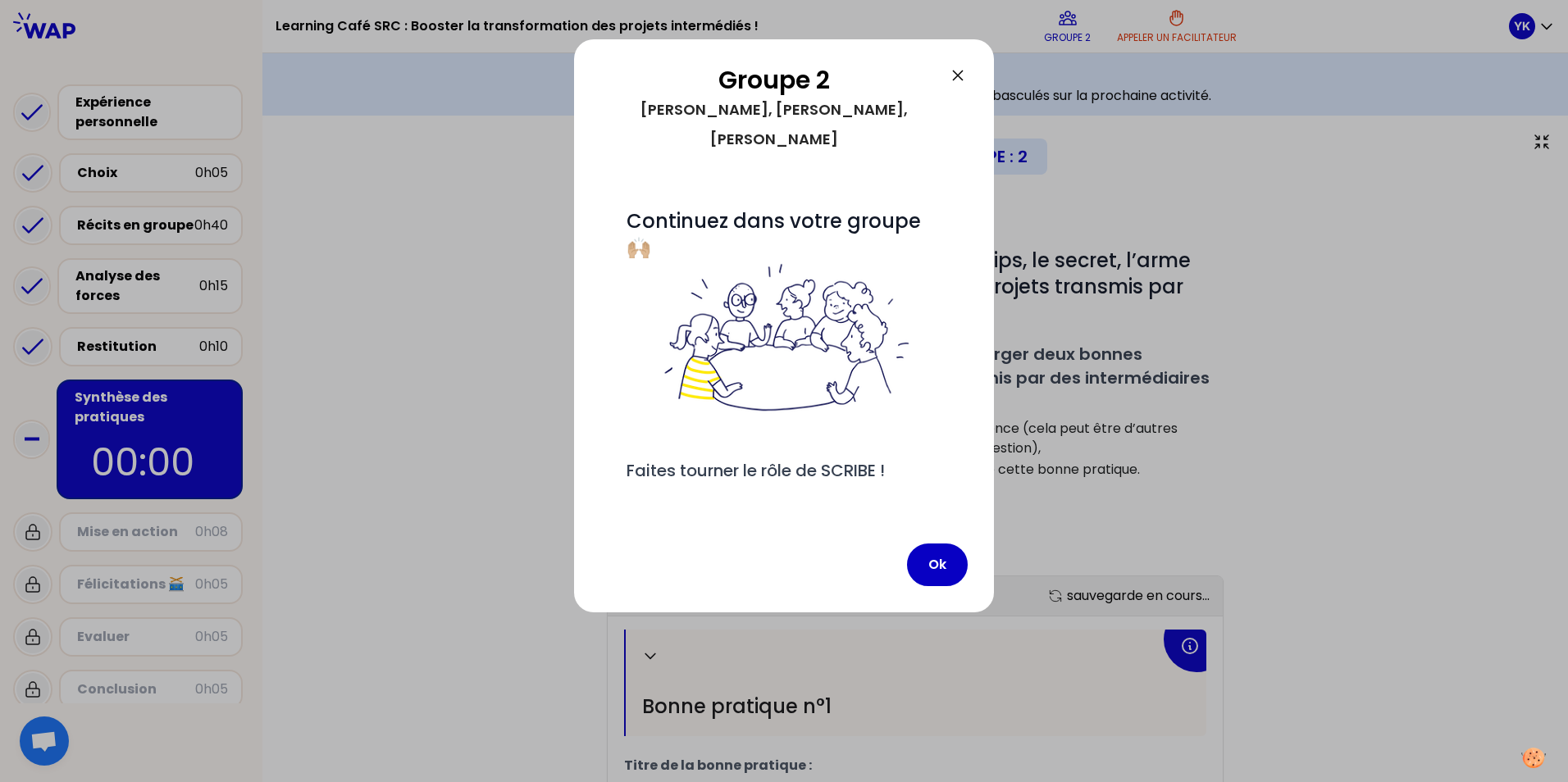 drag, startPoint x: 1025, startPoint y: 621, endPoint x: 472, endPoint y: 535, distance: 559.64721 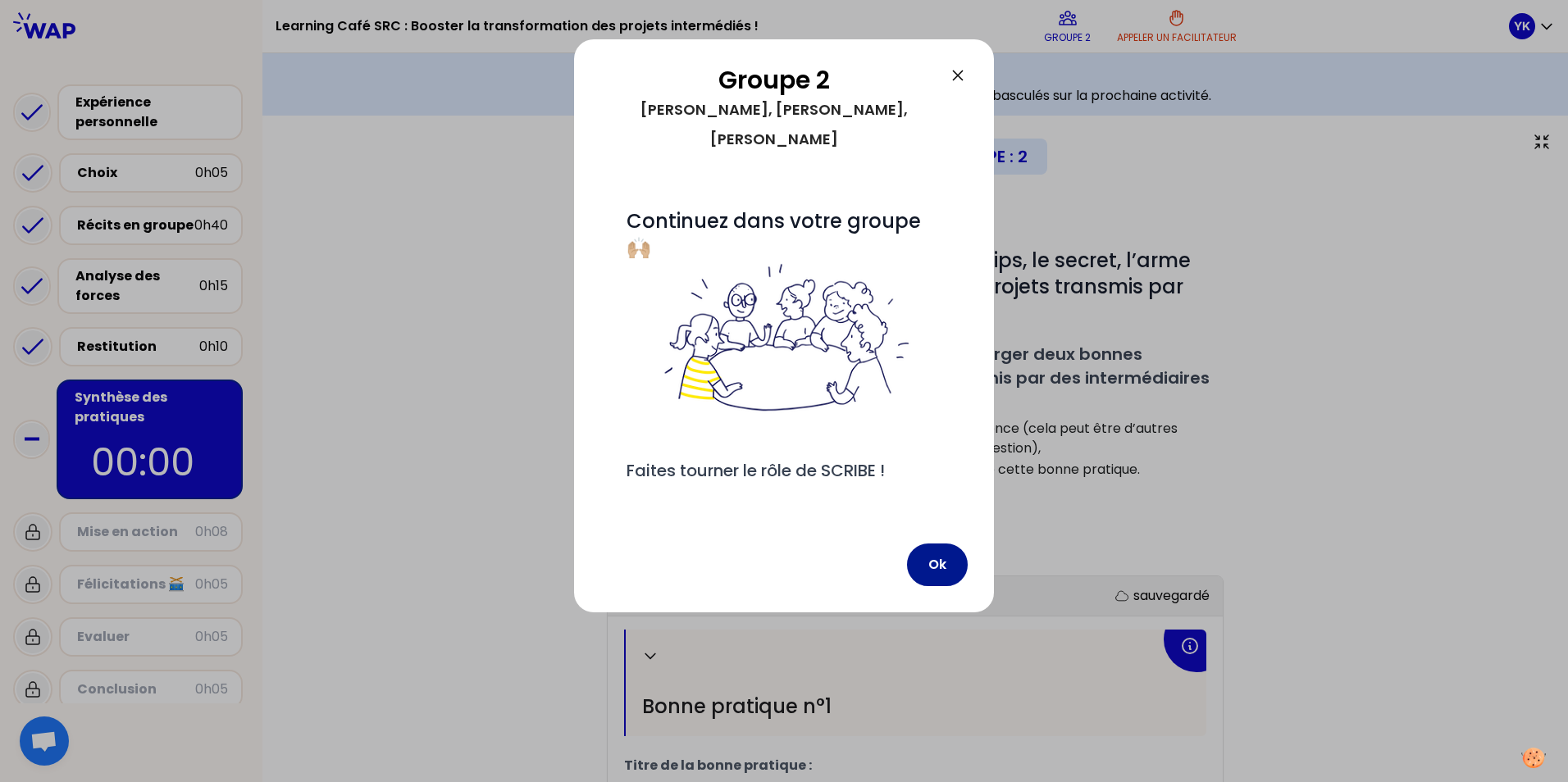 drag, startPoint x: 472, startPoint y: 535, endPoint x: 921, endPoint y: 528, distance: 449.0546 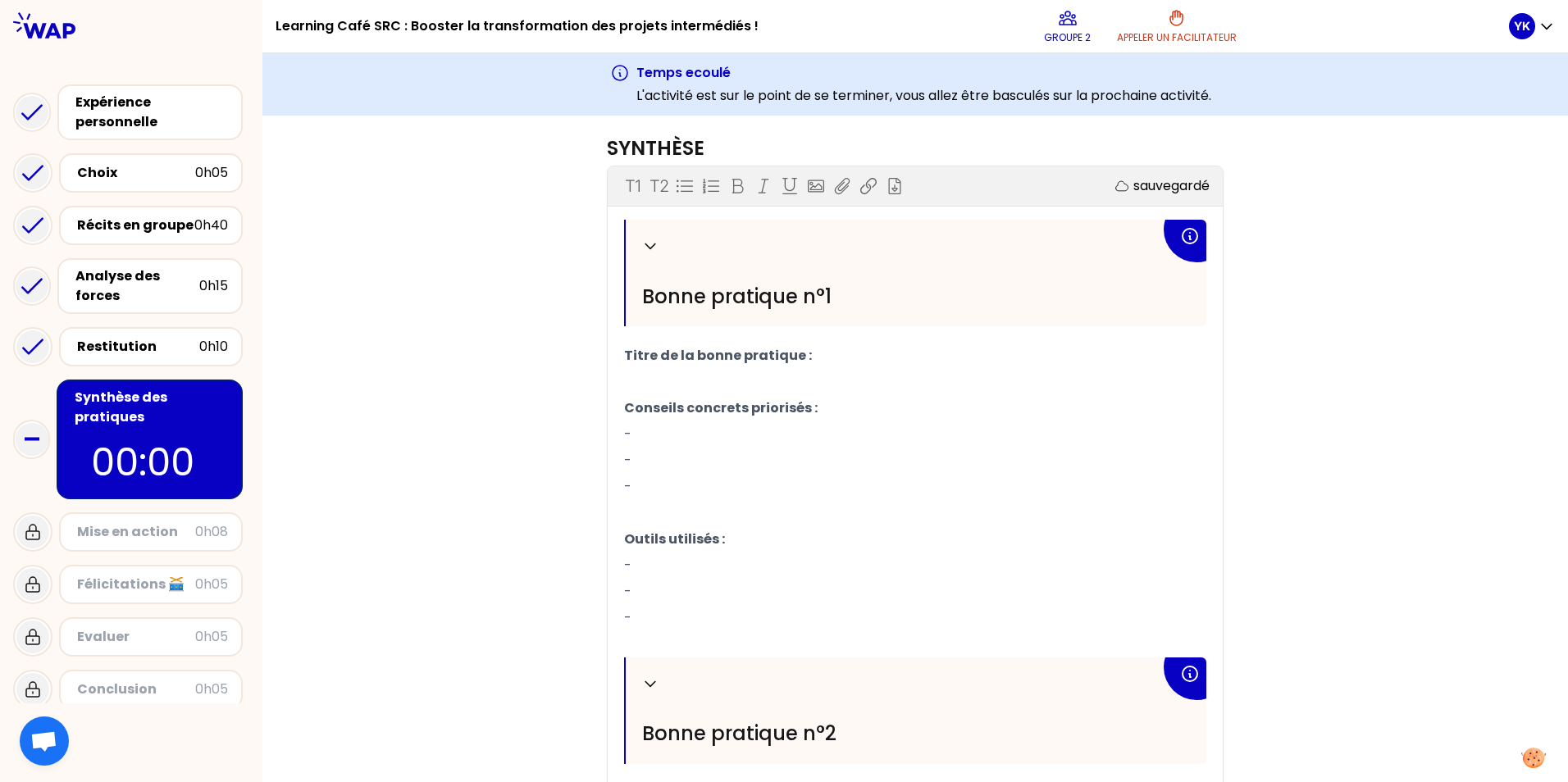 click on "﻿" at bounding box center (915, 513) 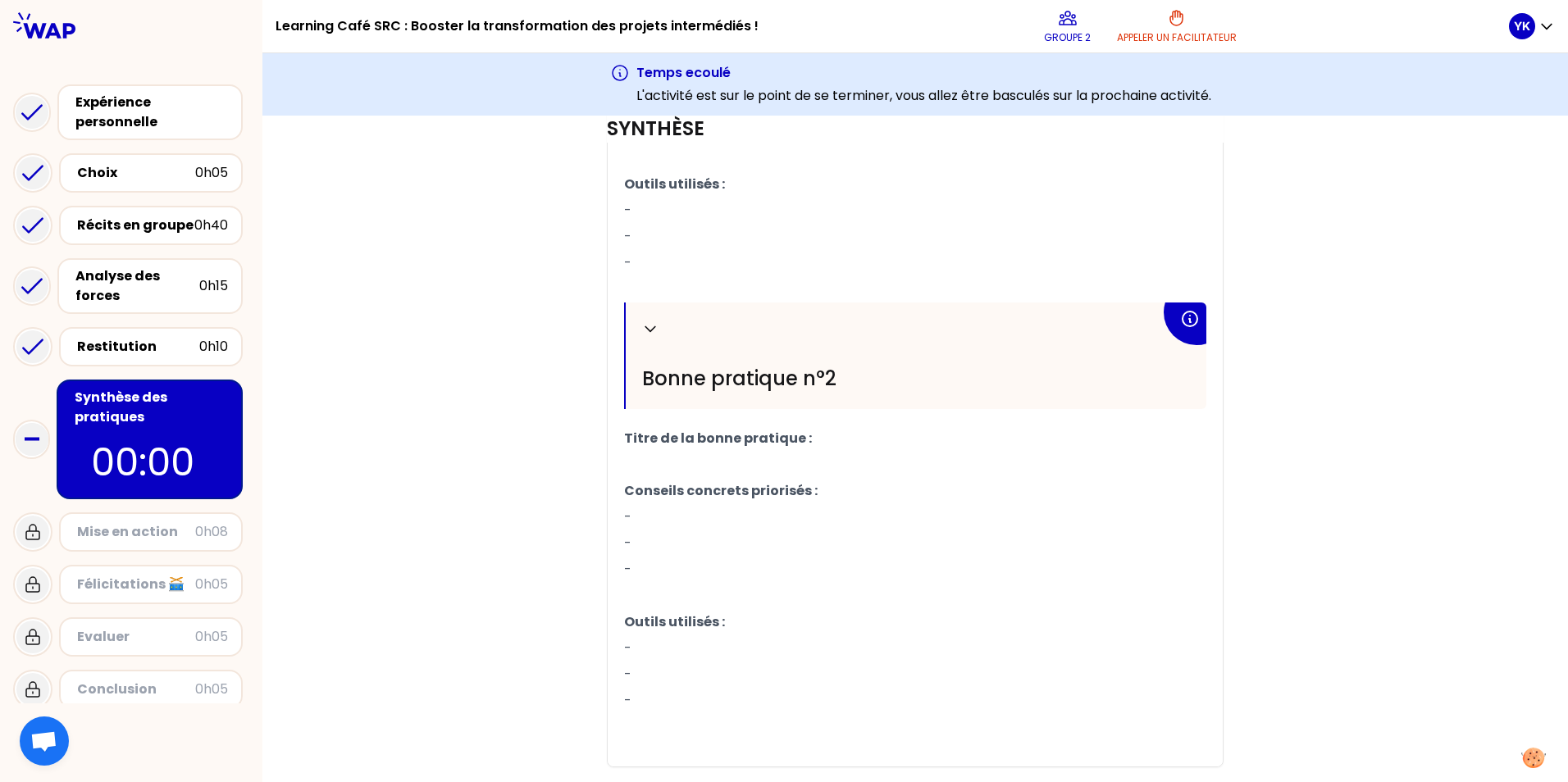 scroll, scrollTop: 812, scrollLeft: 0, axis: vertical 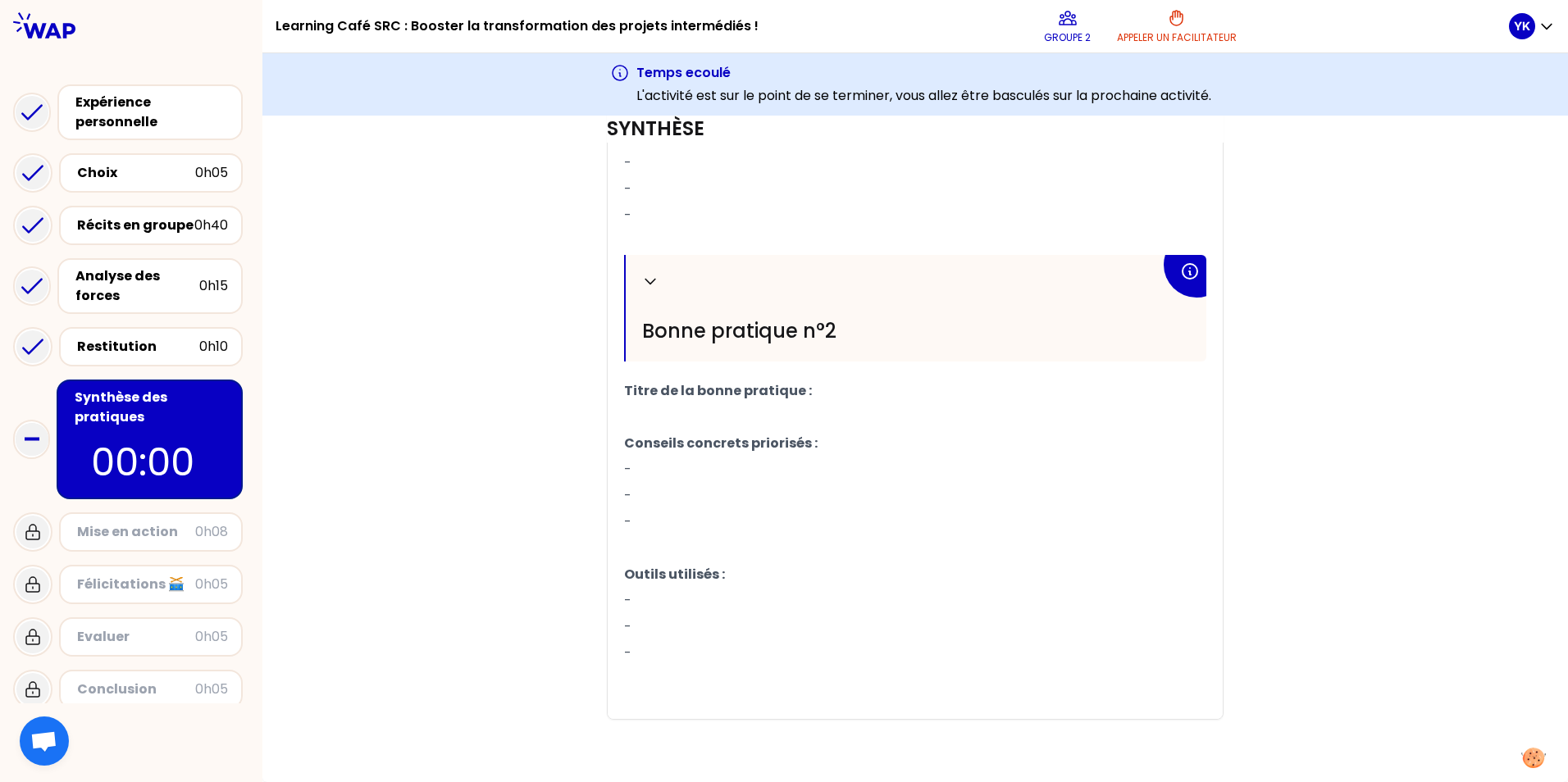click on "Objectifs # Quelle est l’initiative, la bonne idée, le tips, le secret, l’arme fatale qui permet de transformer les projets transmis par des intermédiaires ? # A partir de l’analyse de vos forces, faites émerger deux bonnes pratiques pour transformer les projets transmis par des intermédiaires Pour chacune : détaillez avec des  conseils concrets  tirés de votre expérience (cela peut être d’autres expériences que celle publiée sur WAP en réponse à la question), partagez les  outils utilisés  qui peuvent venir en support de cette bonne pratique. Synthèse T1 T2 Exporter sauvegardé Replier [GEOGRAPHIC_DATA] pratique n°1 Titre de la bonne pratique :  ﻿ Conseils concrets priorisés : -  -  -  ﻿ Outils utilisés : -  - - ﻿ Replier Bonne pratique n°2 Titre de la bonne pratique :  ﻿ Conseils concrets priorisés : -  -  -  ﻿ Outils utilisés : -  - - ﻿ ﻿" at bounding box center (915, 59) 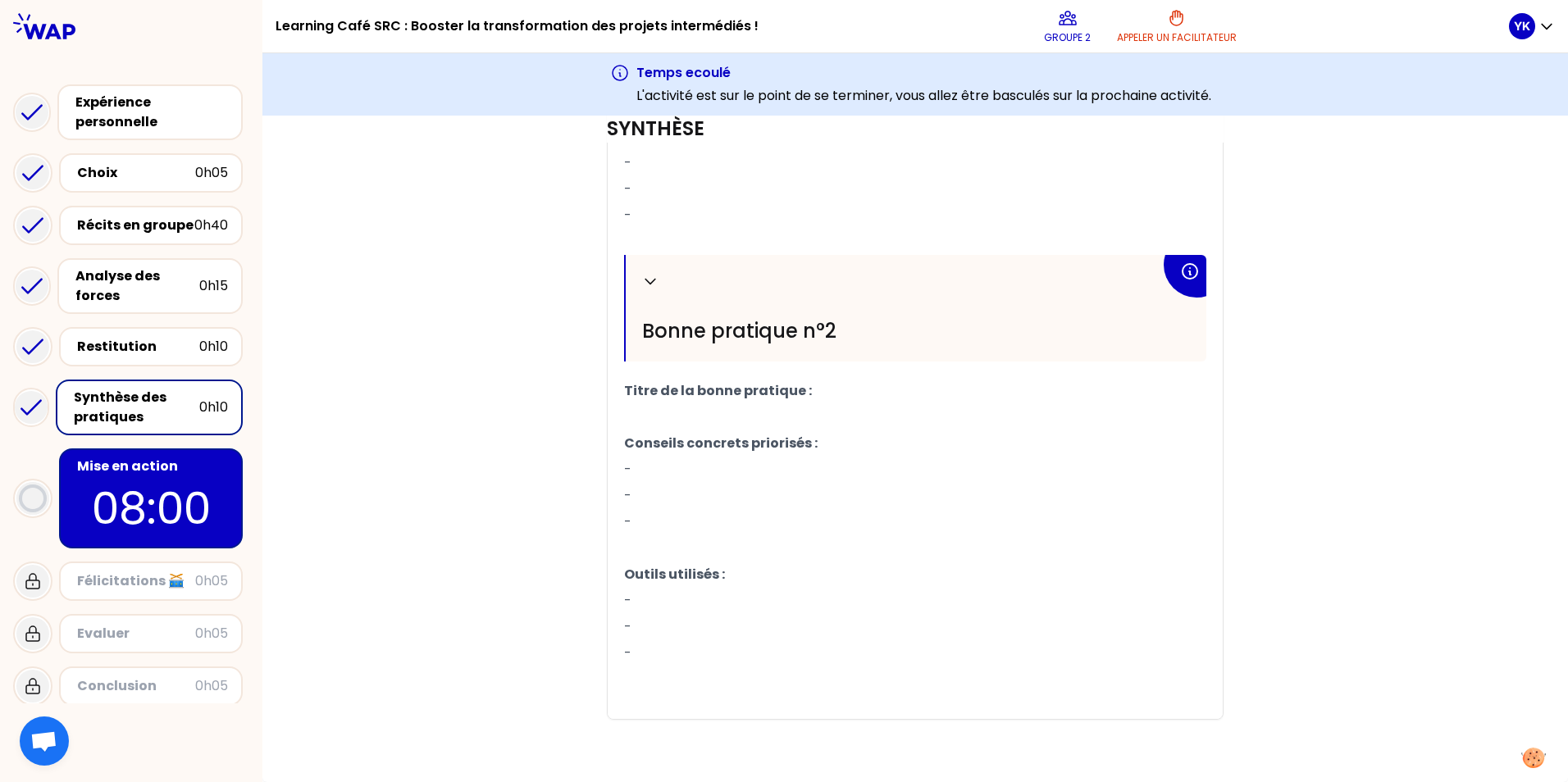 scroll, scrollTop: 0, scrollLeft: 0, axis: both 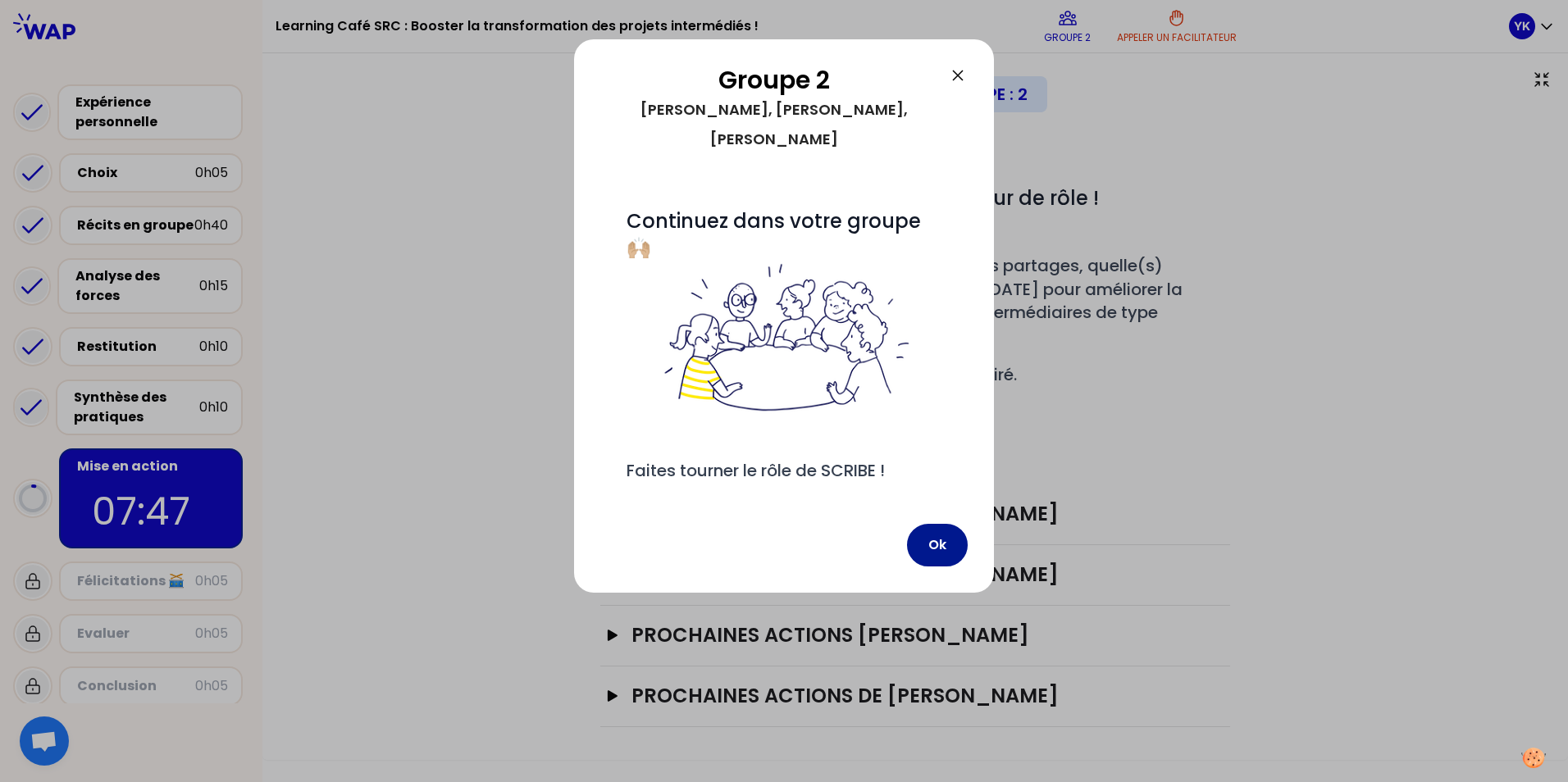 click on "Ok" at bounding box center [937, 545] 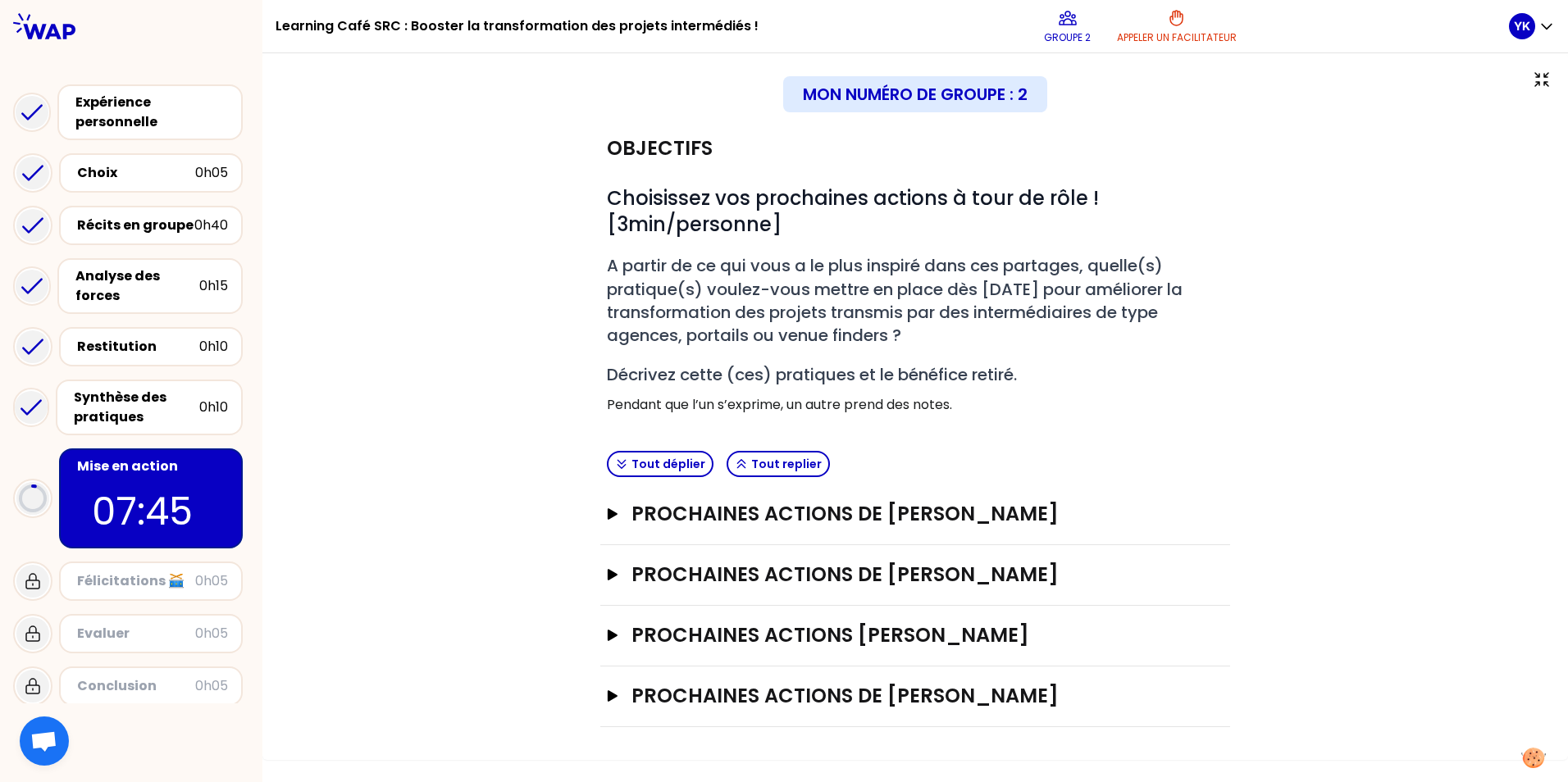 click on "Analyse des forces 0h15" at bounding box center (131, 286) 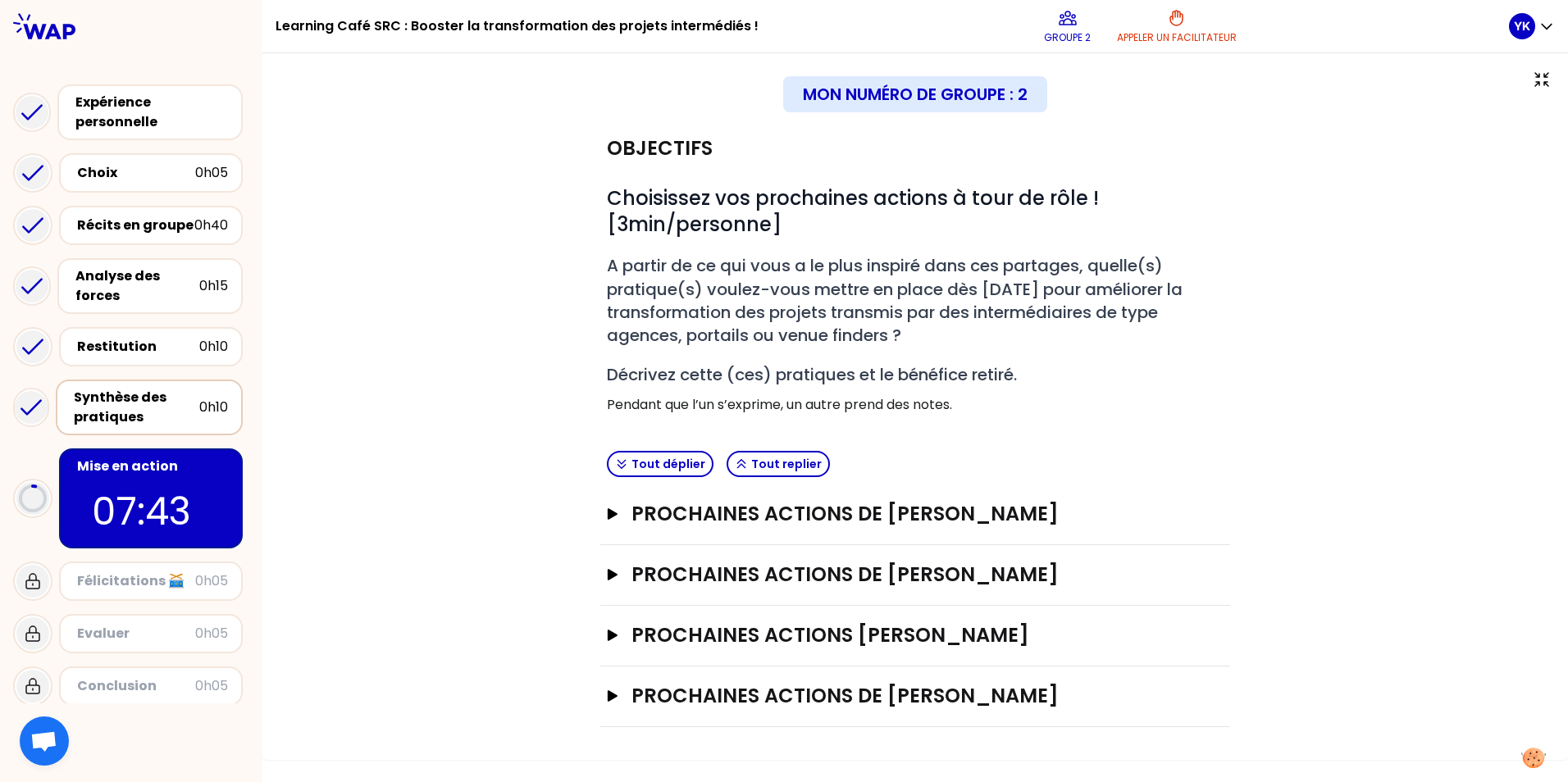 click on "Synthèse des pratiques" at bounding box center (136, 407) 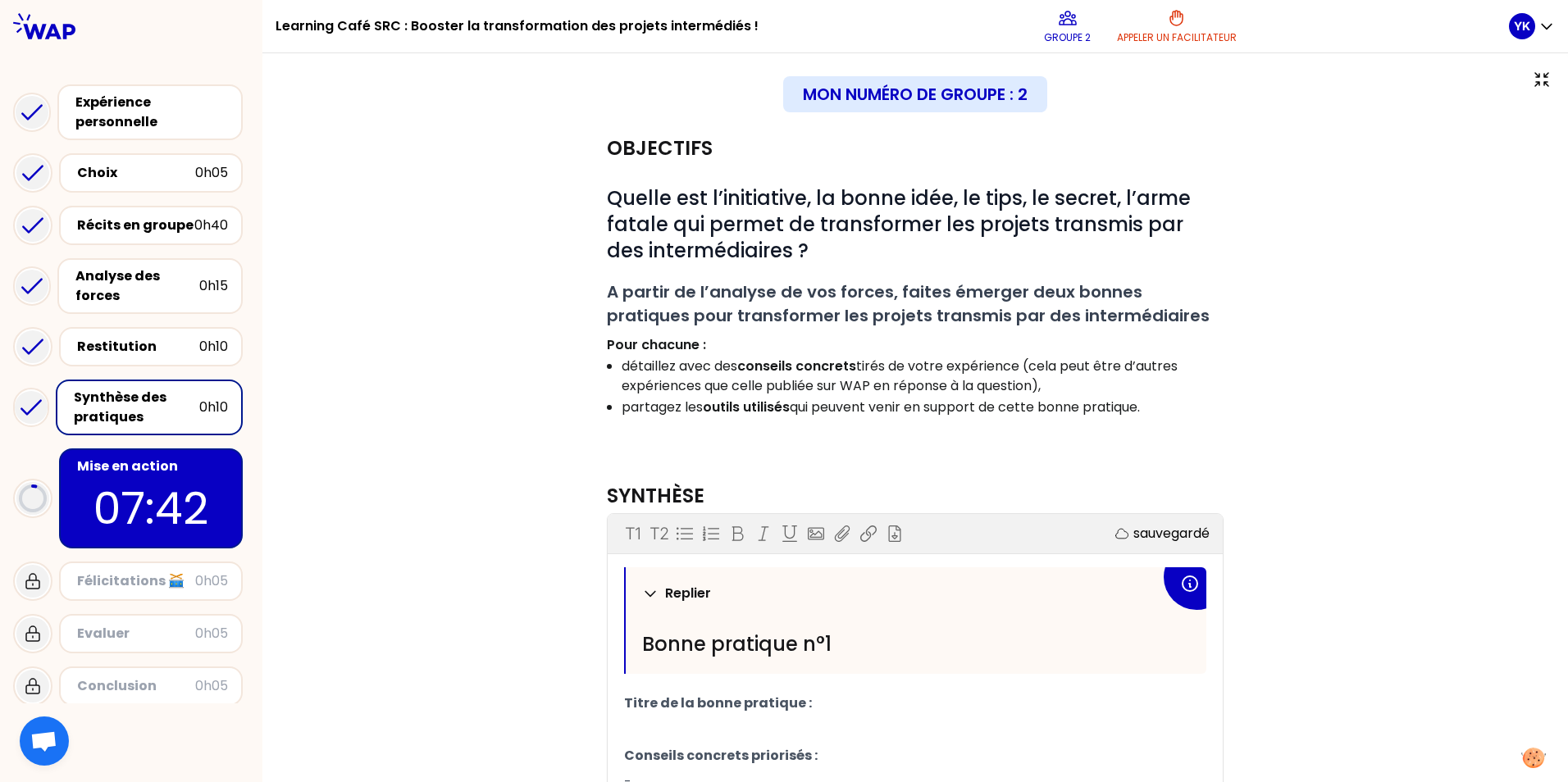 scroll, scrollTop: 246, scrollLeft: 0, axis: vertical 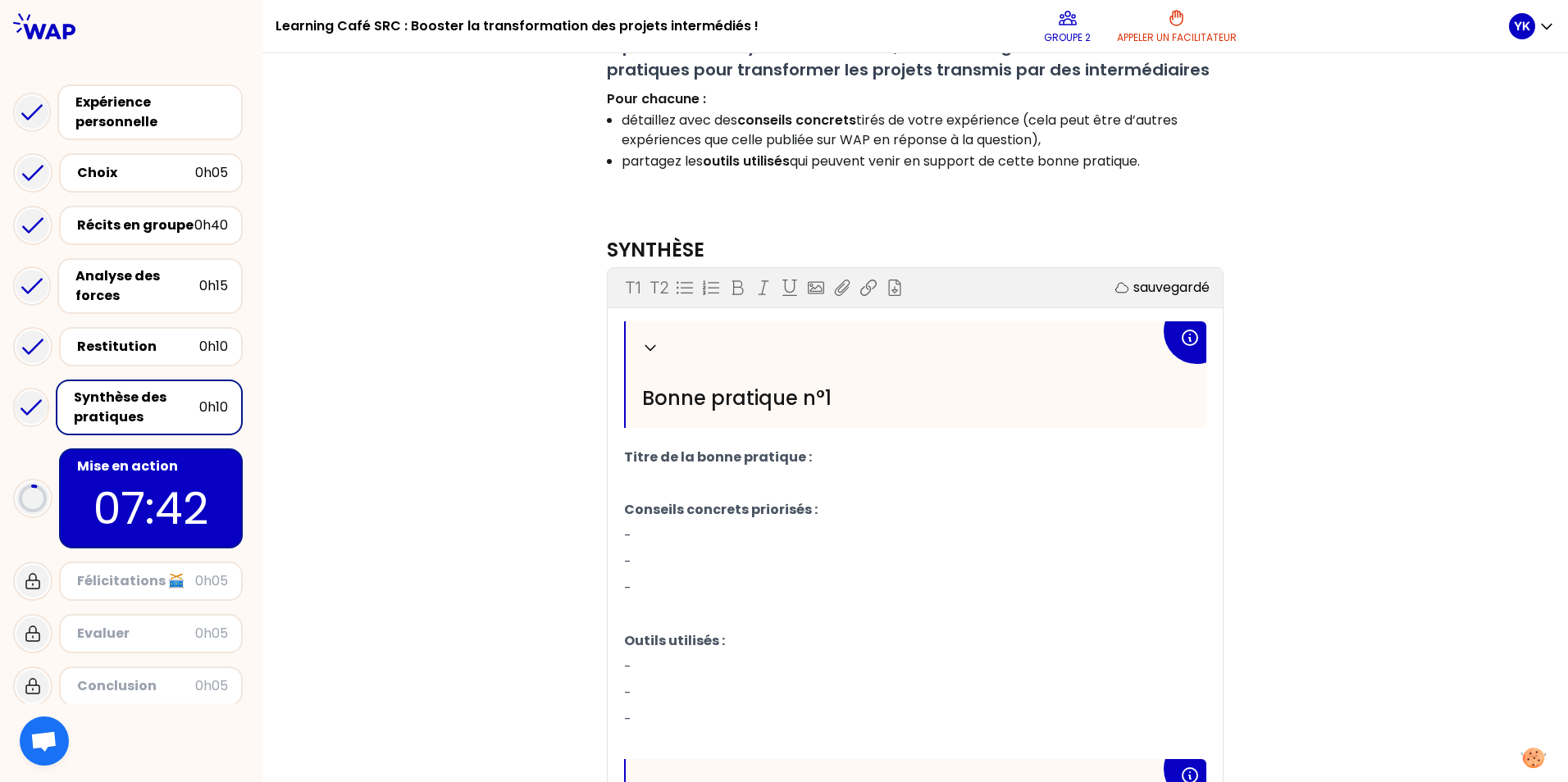 click on "-" at bounding box center (915, 562) 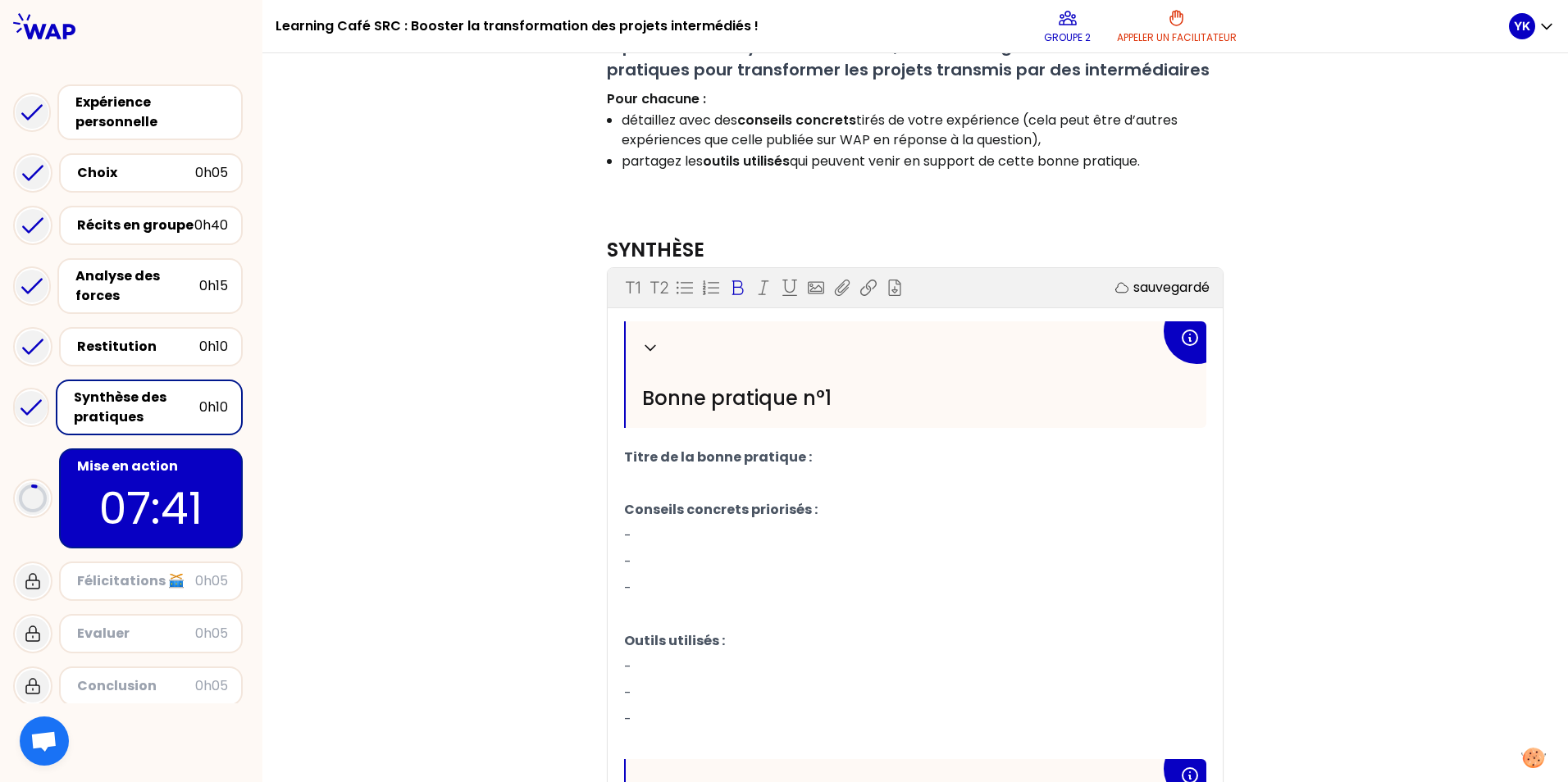 click on "Conseils concrets priorisés :" at bounding box center (915, 510) 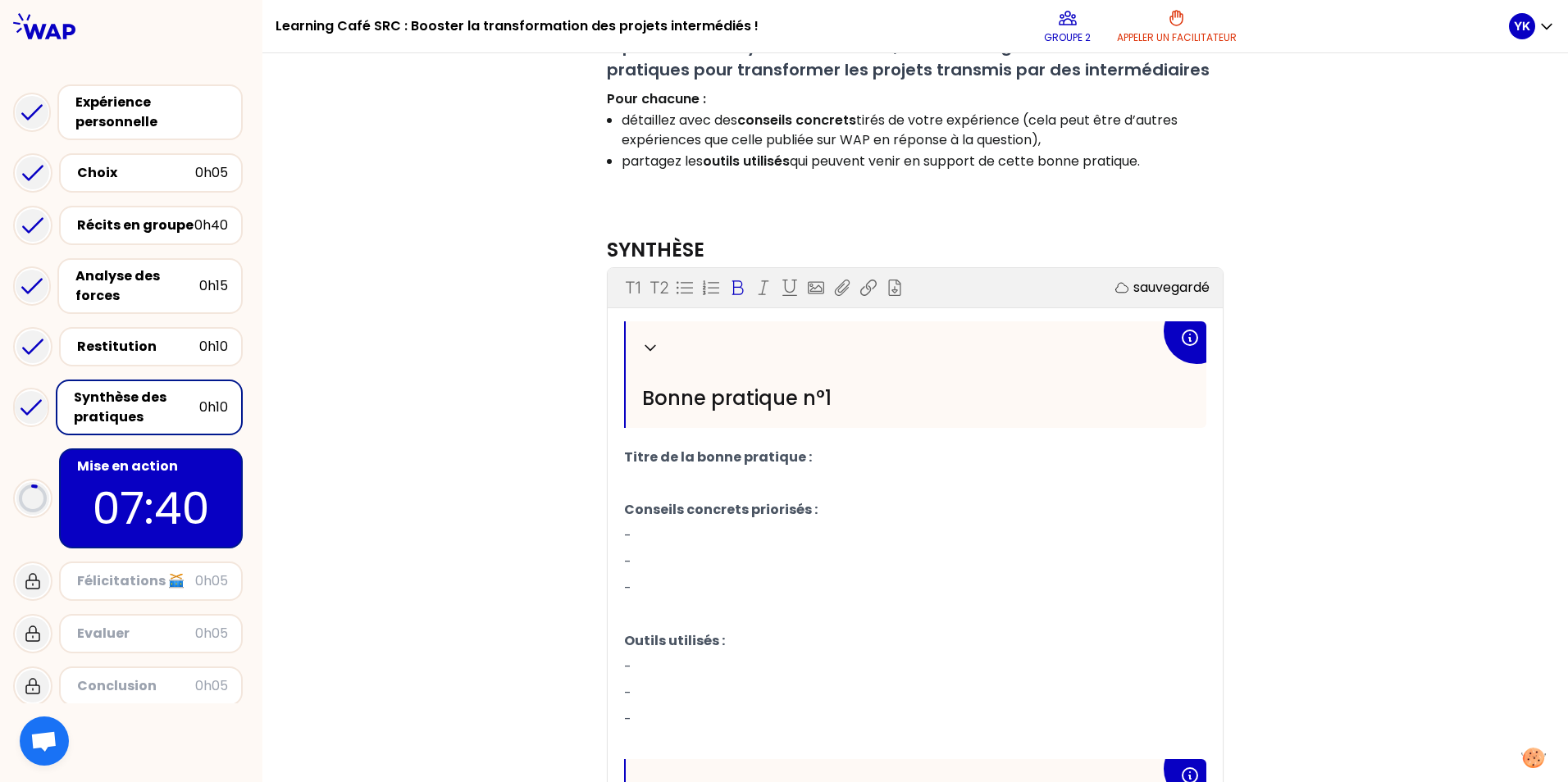 click on "﻿" at bounding box center [915, 484] 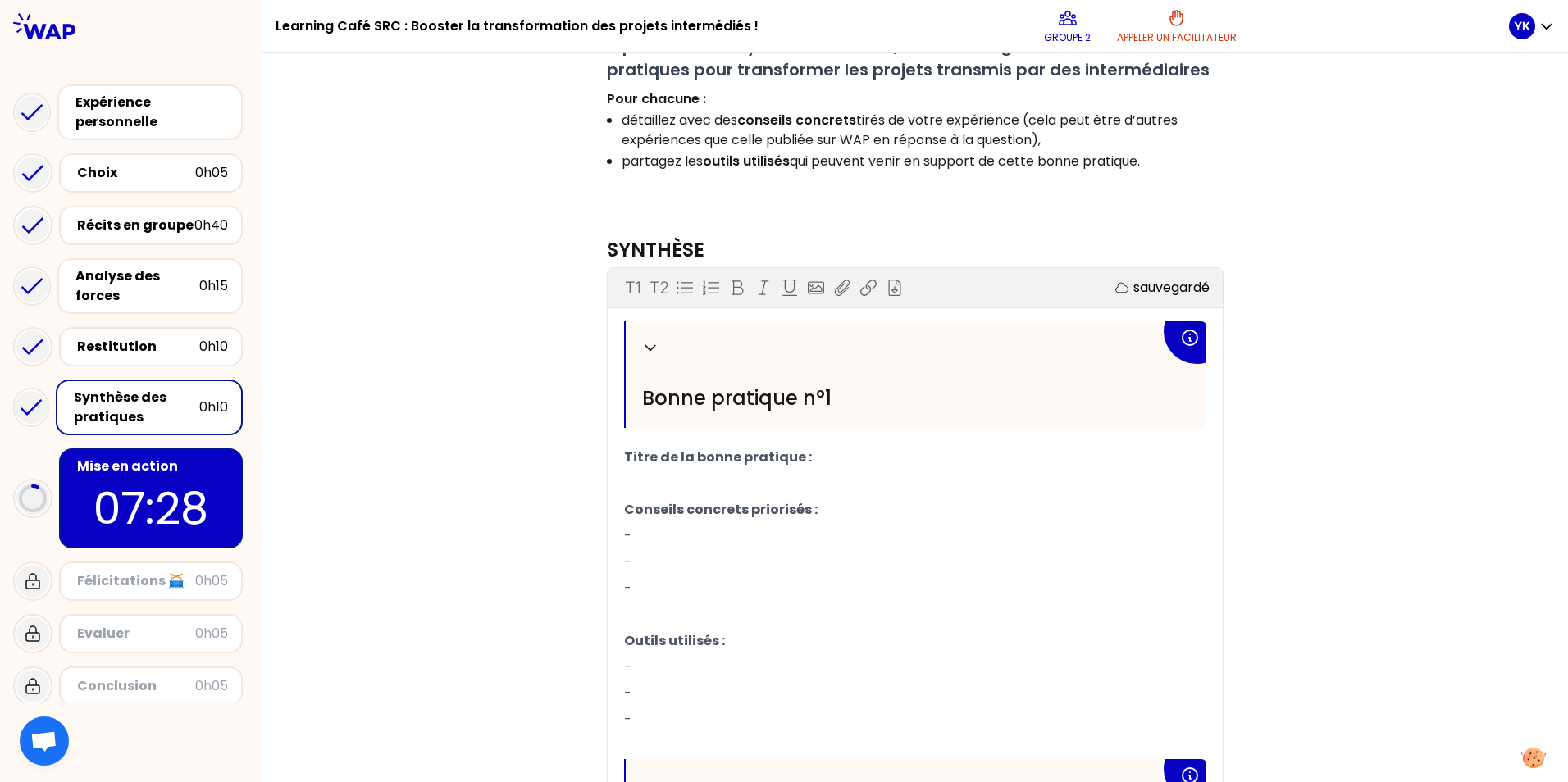 scroll, scrollTop: 9, scrollLeft: 0, axis: vertical 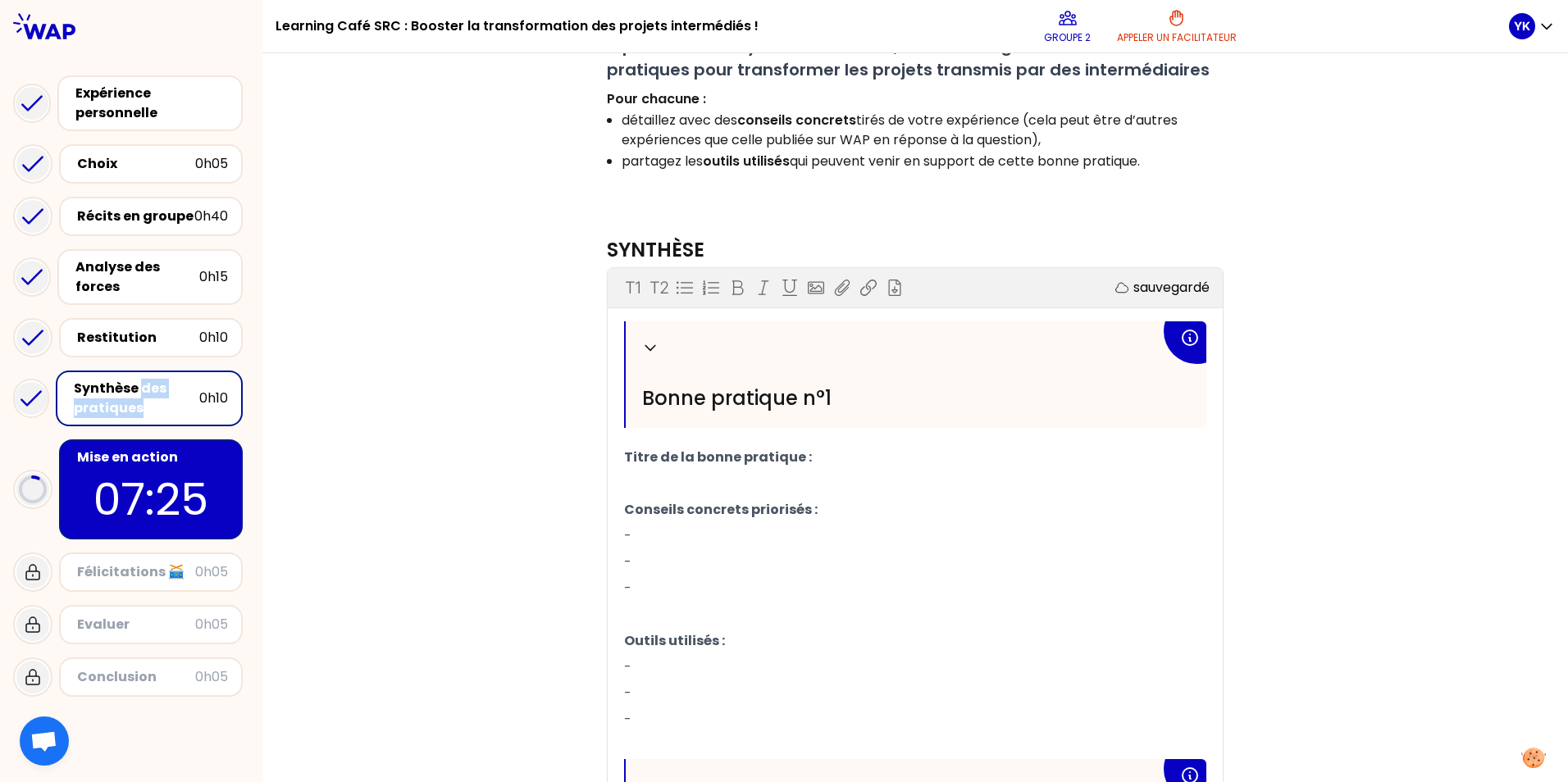 click on "Synthèse des pratiques" at bounding box center [136, 398] 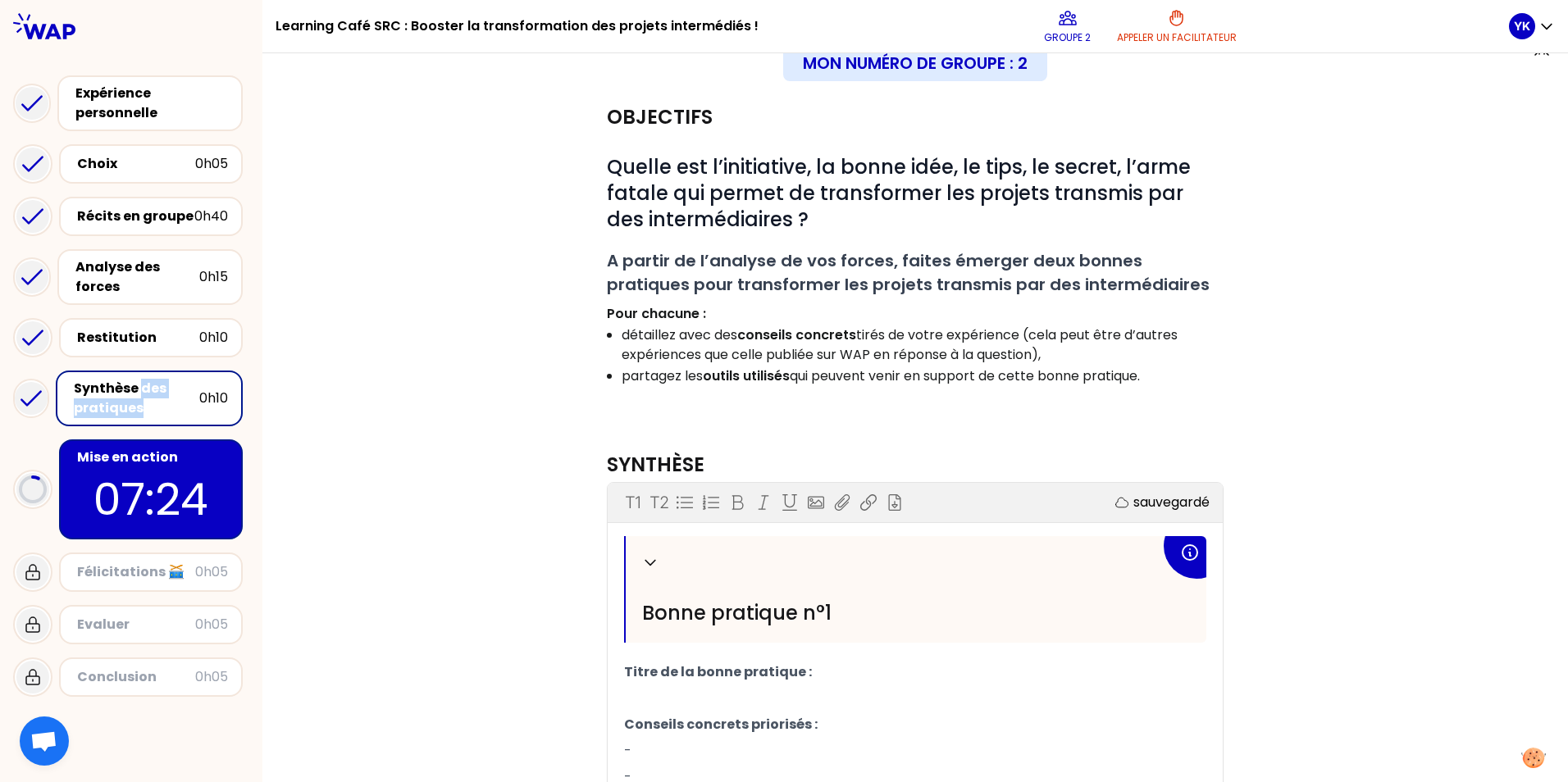 scroll, scrollTop: 82, scrollLeft: 0, axis: vertical 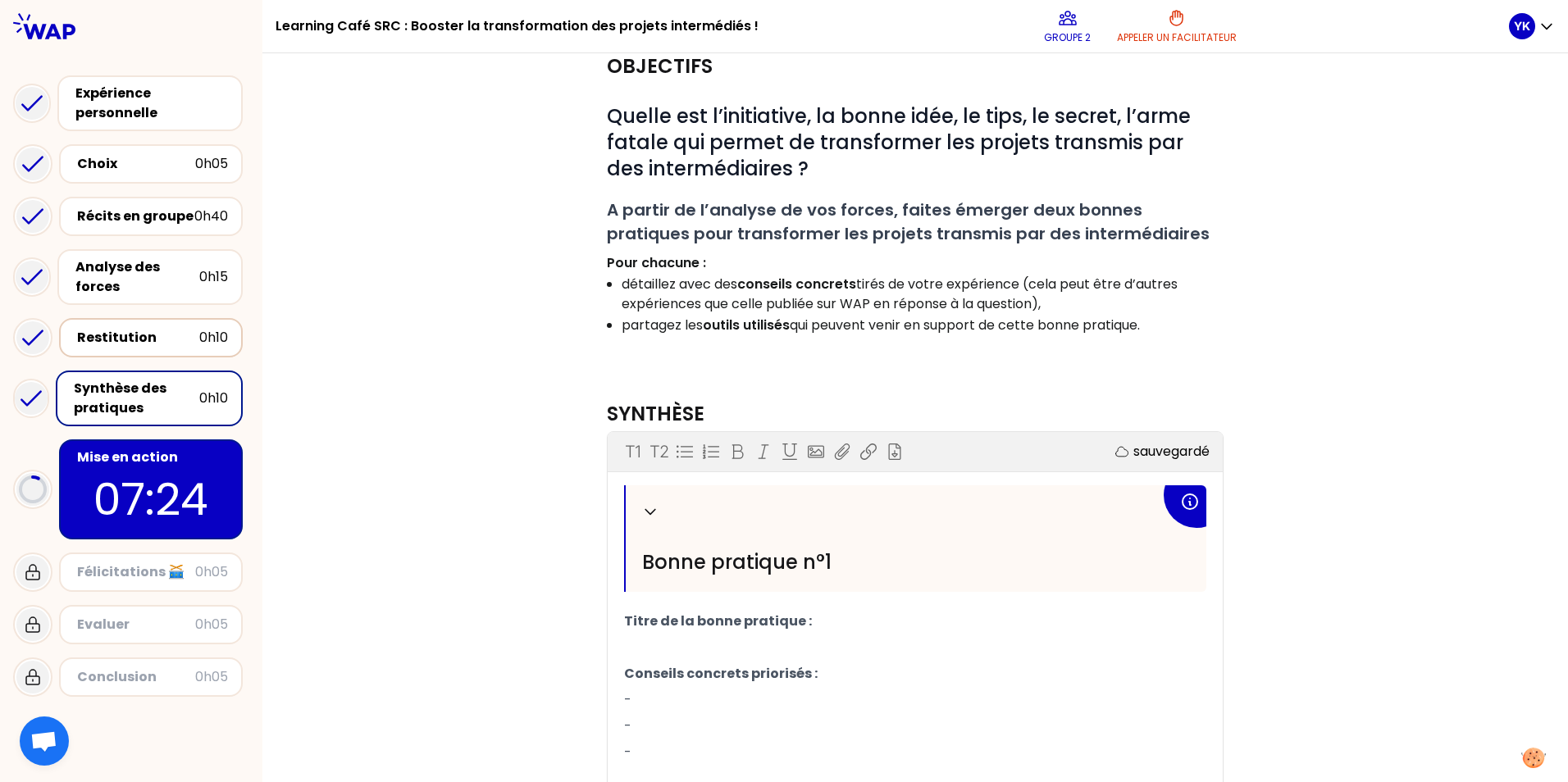 click on "Restitution" at bounding box center (138, 338) 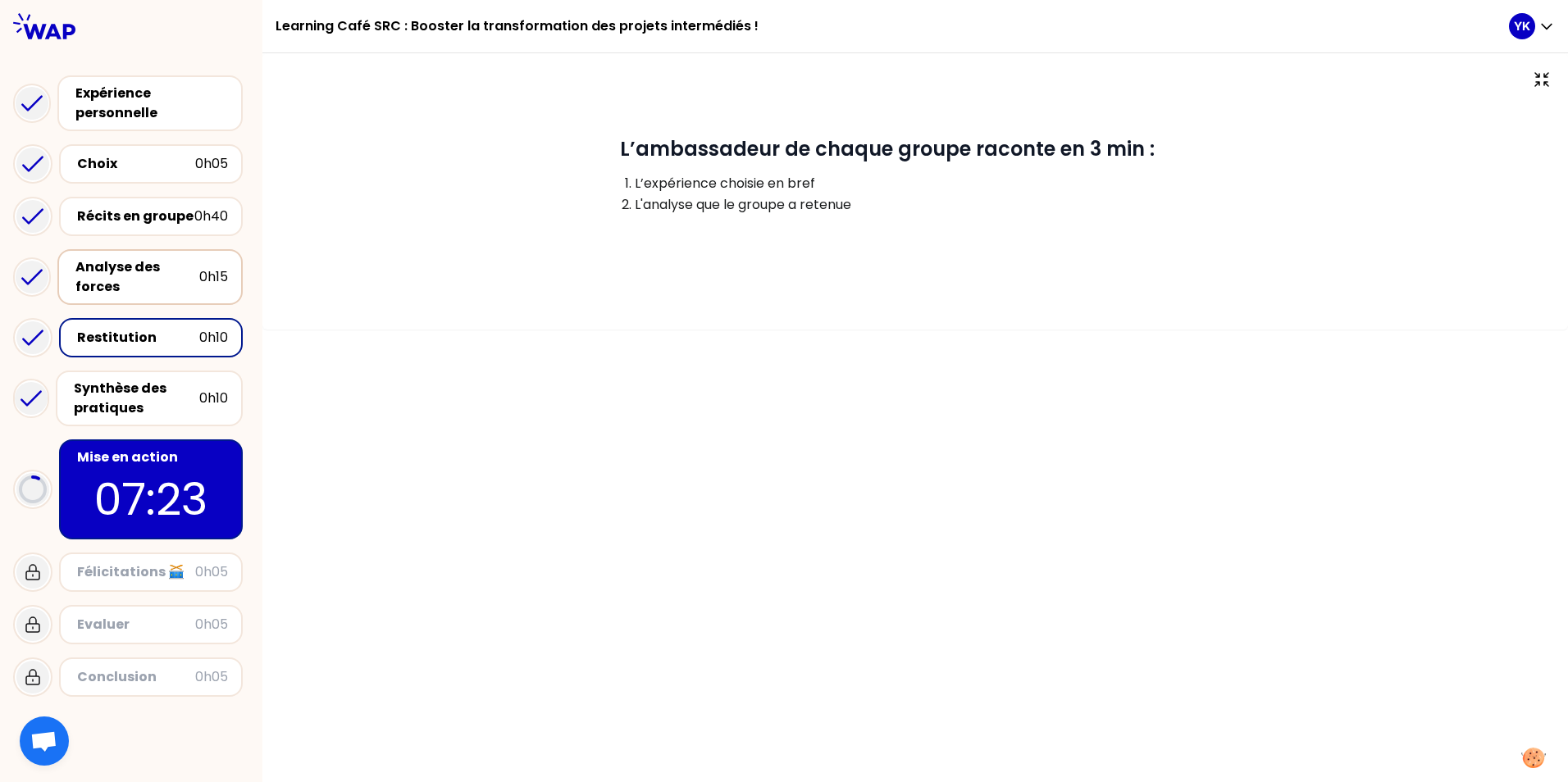 click on "Analyse des forces 0h15" at bounding box center [150, 277] 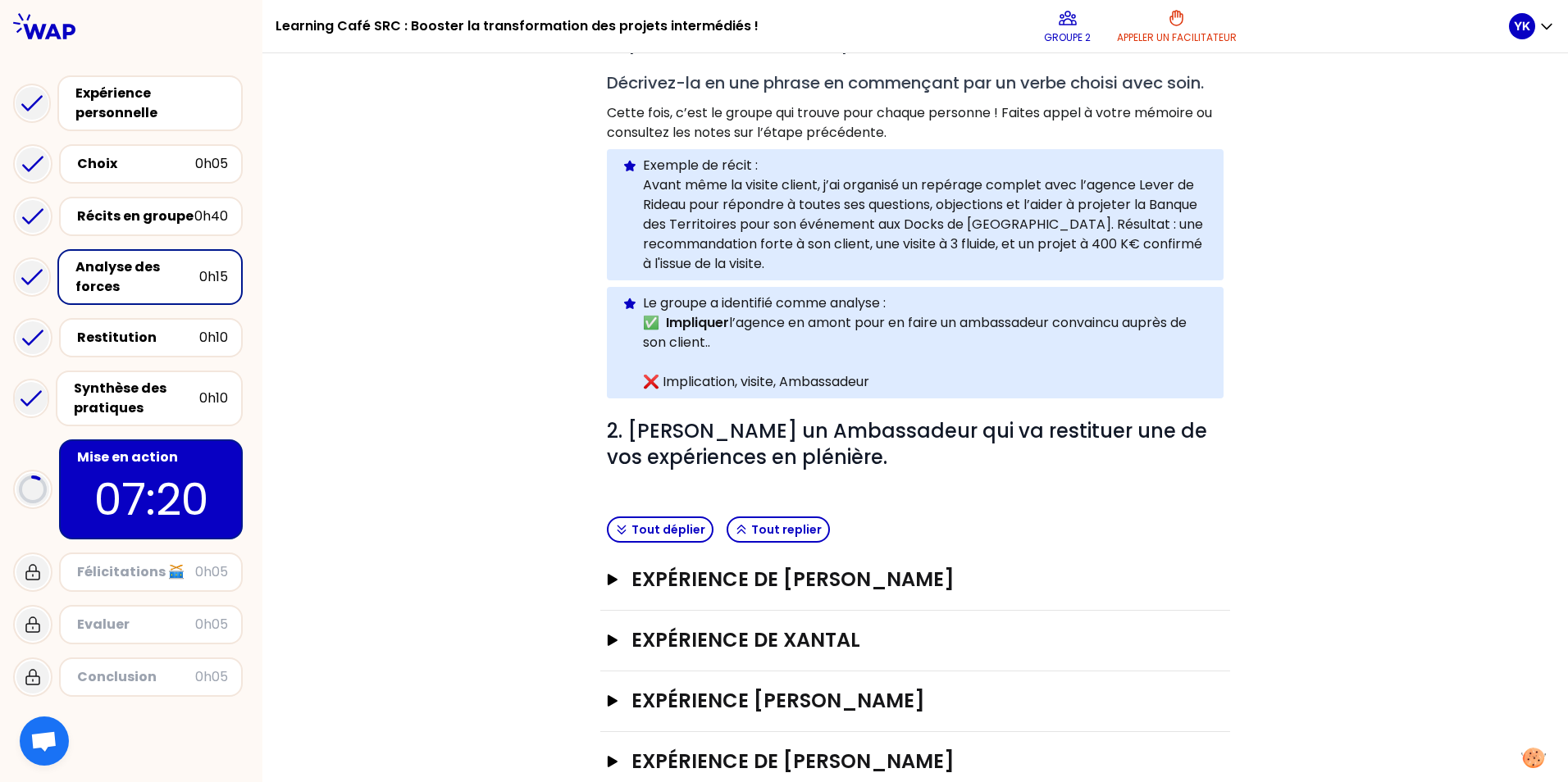 scroll, scrollTop: 252, scrollLeft: 0, axis: vertical 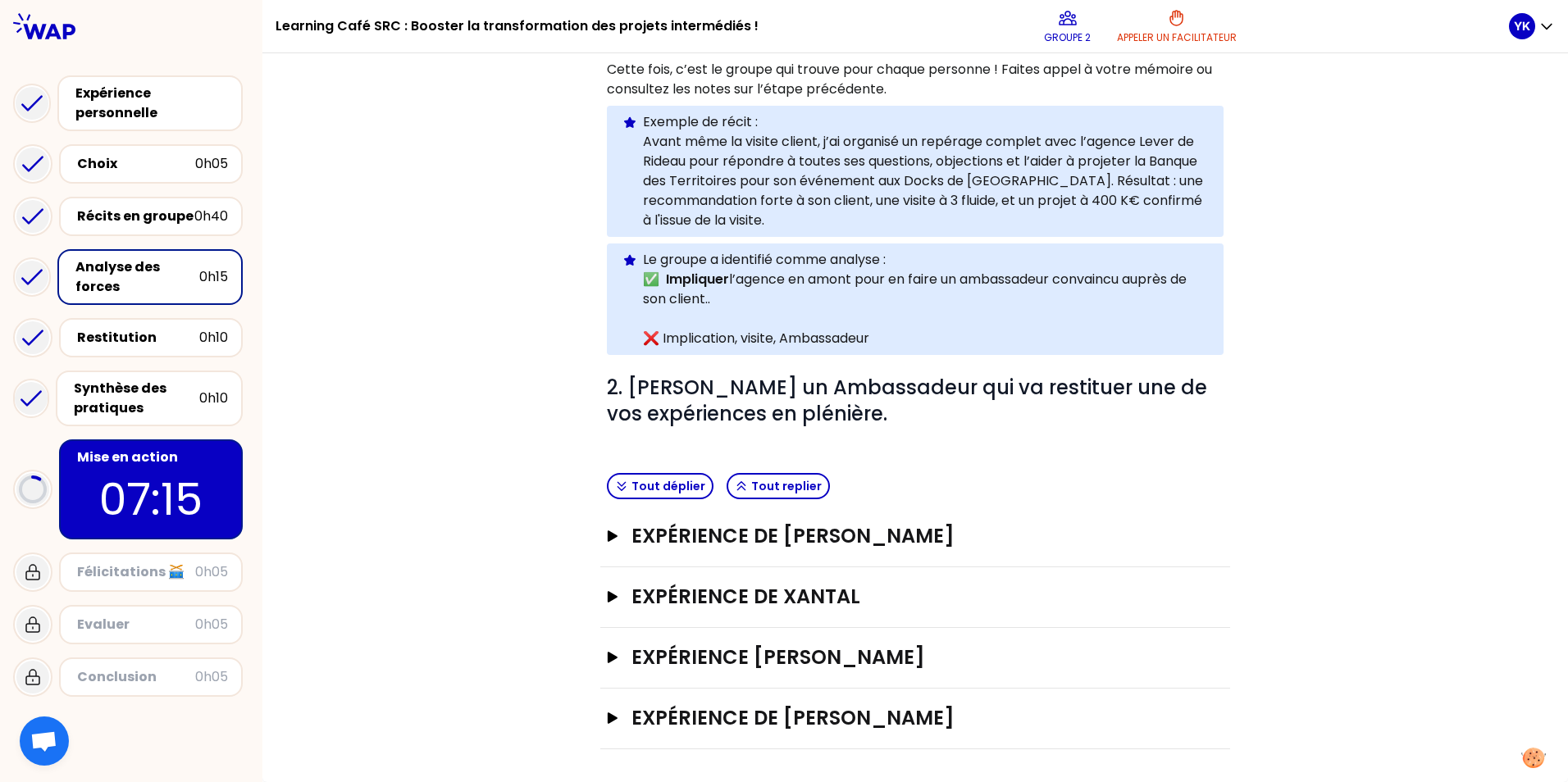 click on "Objectifs # 1. En groupe, identifiez le facteur clé d'augmentation du taux de transformation des projets intermédiés, pour chaque expérience (3 à 4 min / personne). # Décrivez-la en une phrase en commençant par un verbe choisi avec soin. Cette fois, c’est le groupe qui trouve pour chaque personne ! Faites appel à votre mémoire ou consultez les notes sur l’étape précédente. Info Warning Tip Exemple de récit : Avant même la visite client, j’ai organisé un repérage complet avec l’agence Lever de Rideau pour répondre à toutes ses questions, objections et l’aider à projeter la Banque des Territoires pour son événement aux Docks de [GEOGRAPHIC_DATA]. Résultat : une recommandation forte à son client, une visite à 3 fluide, et un projet à 400 K€ confirmé à l'issue de la visite. Info Warning Tip Le groupe a identifié comme analyse : ✅    Impliquer  l’agence en amont pour en faire un ambassadeur convaincu auprès de son client.. ❌ Implication, visite, Ambassadeur # Tout déplier" at bounding box center [915, 307] 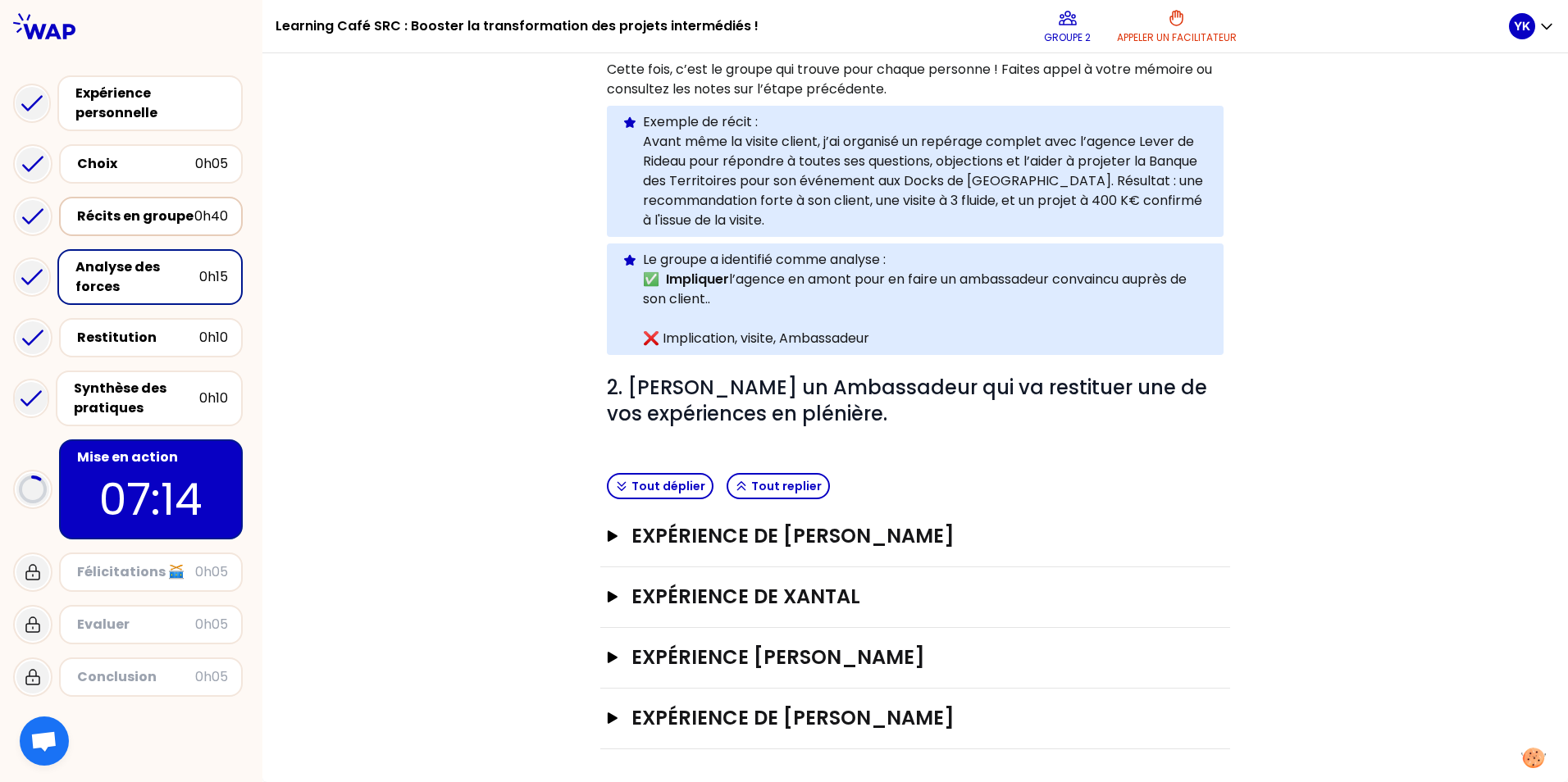 click on "Récits en groupe" at bounding box center (135, 216) 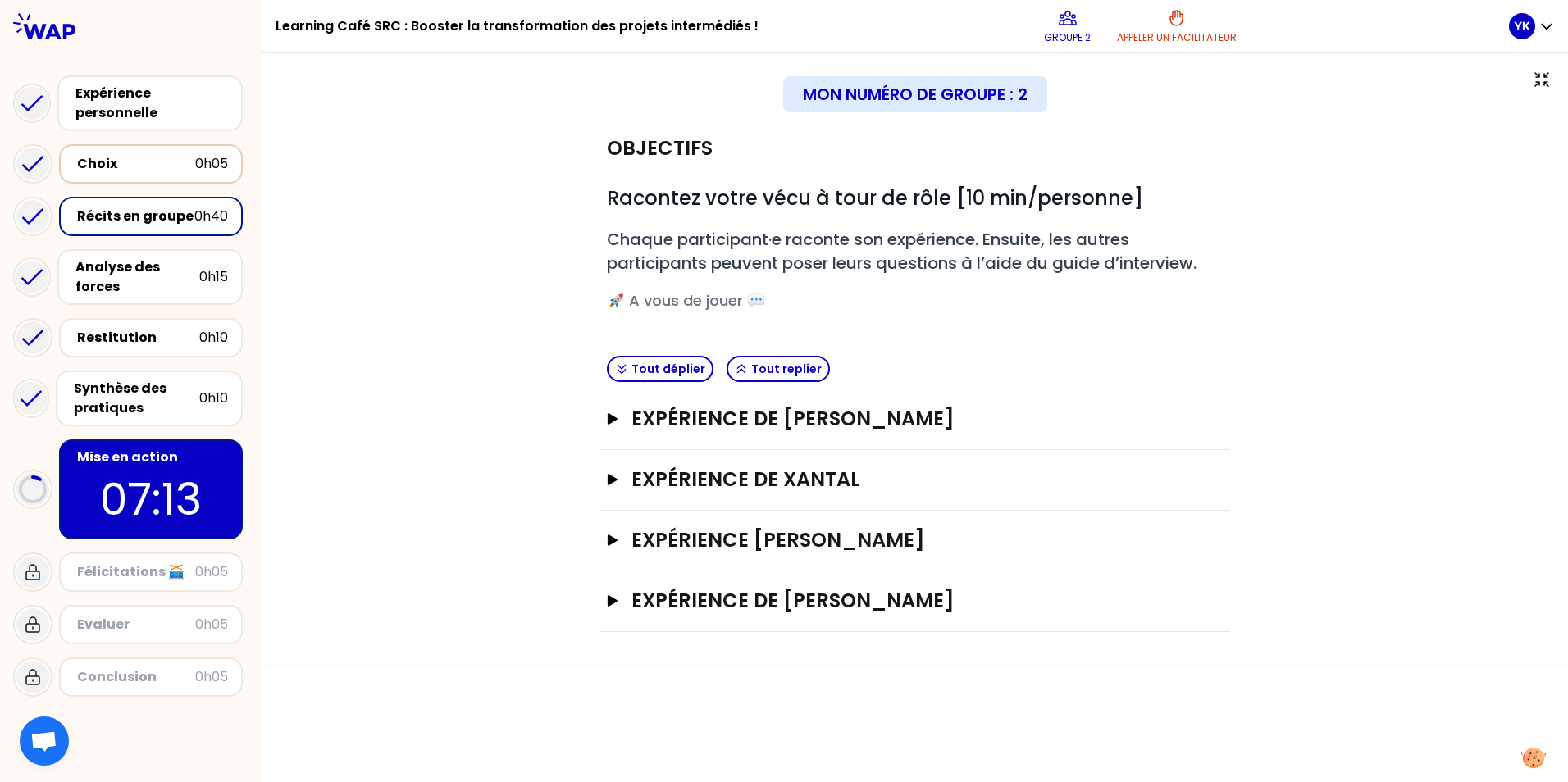 click on "Choix" at bounding box center (136, 164) 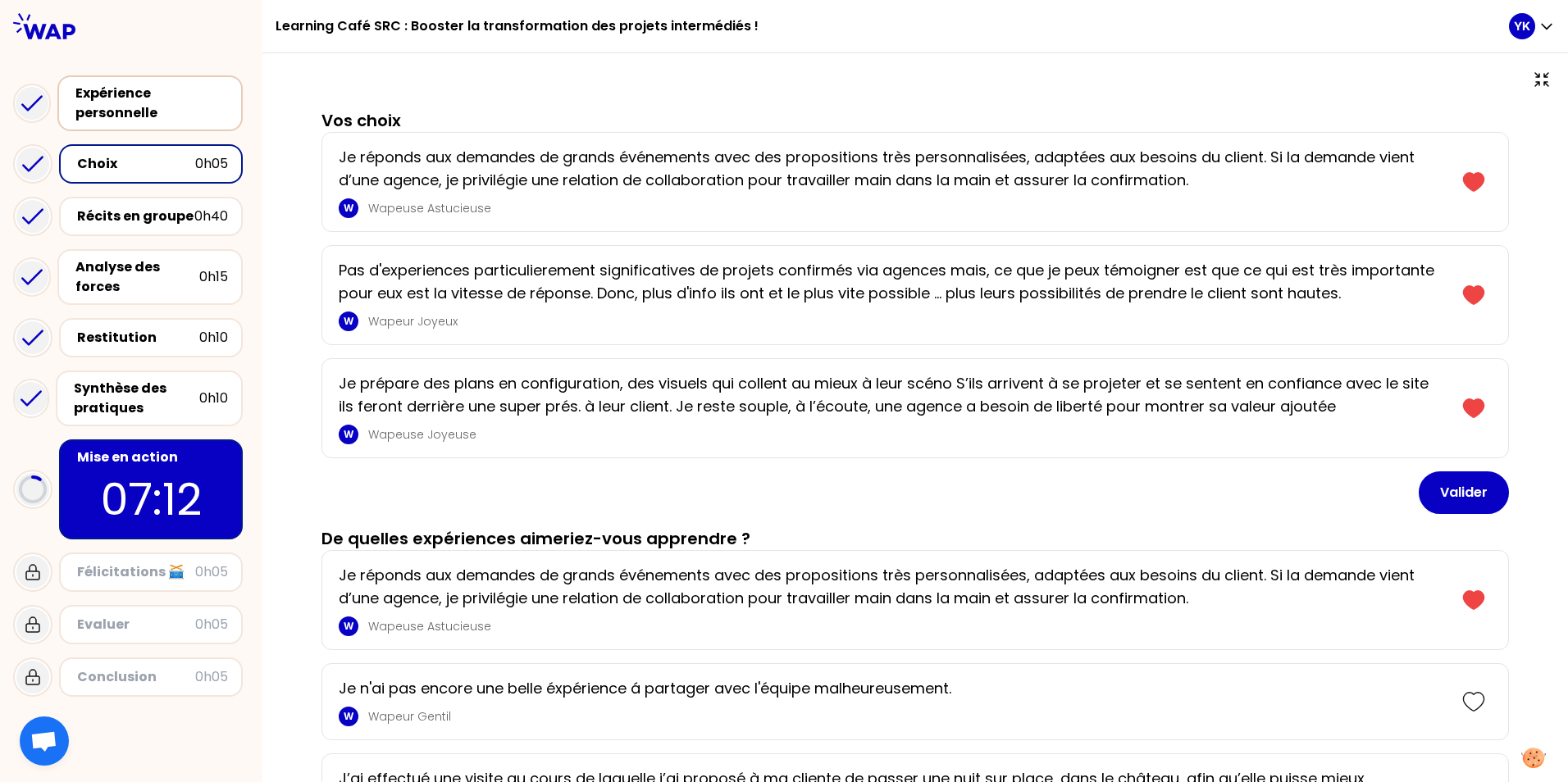 click on "Expérience personnelle" at bounding box center (150, 103) 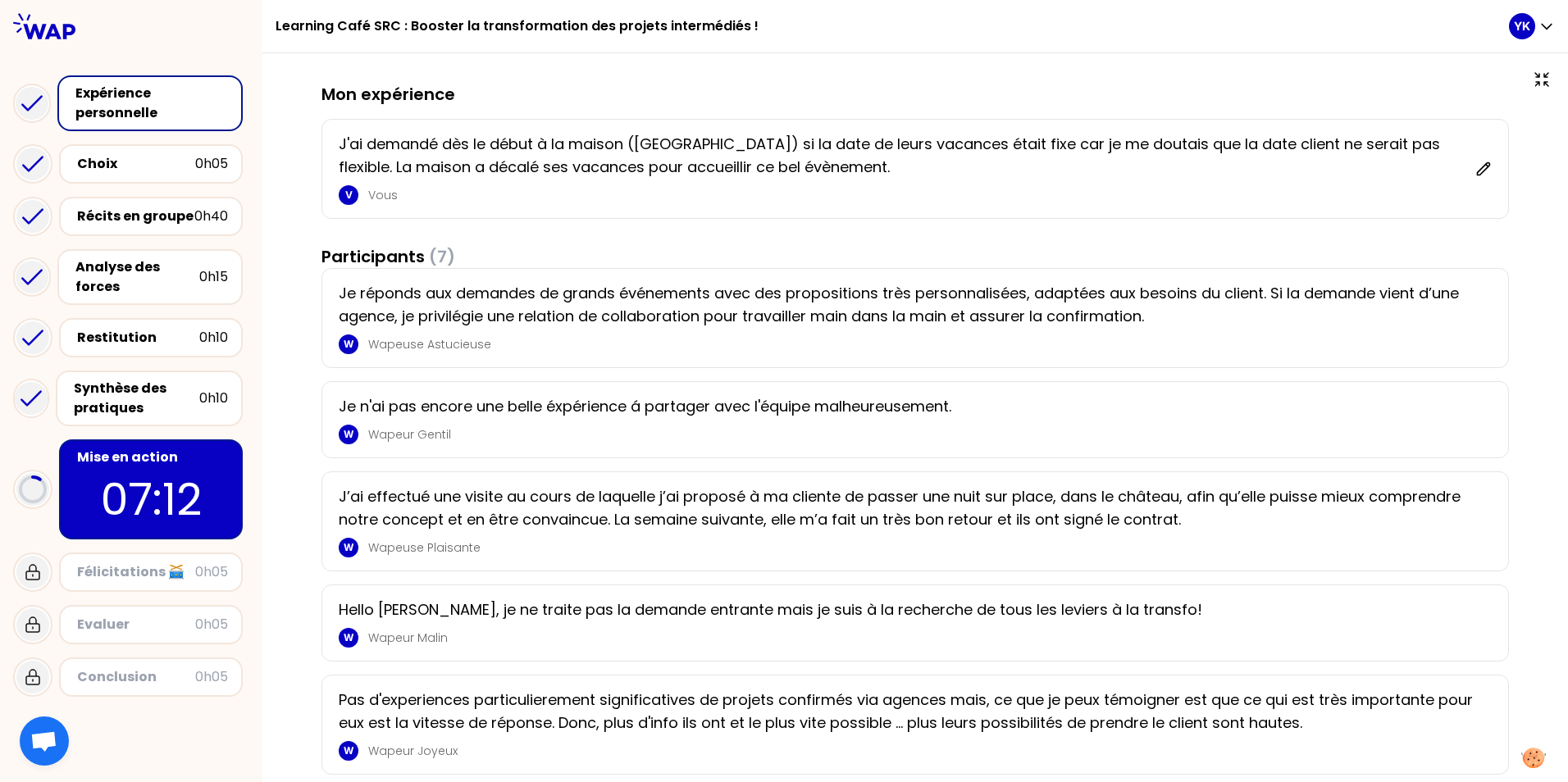 click at bounding box center [131, 25] 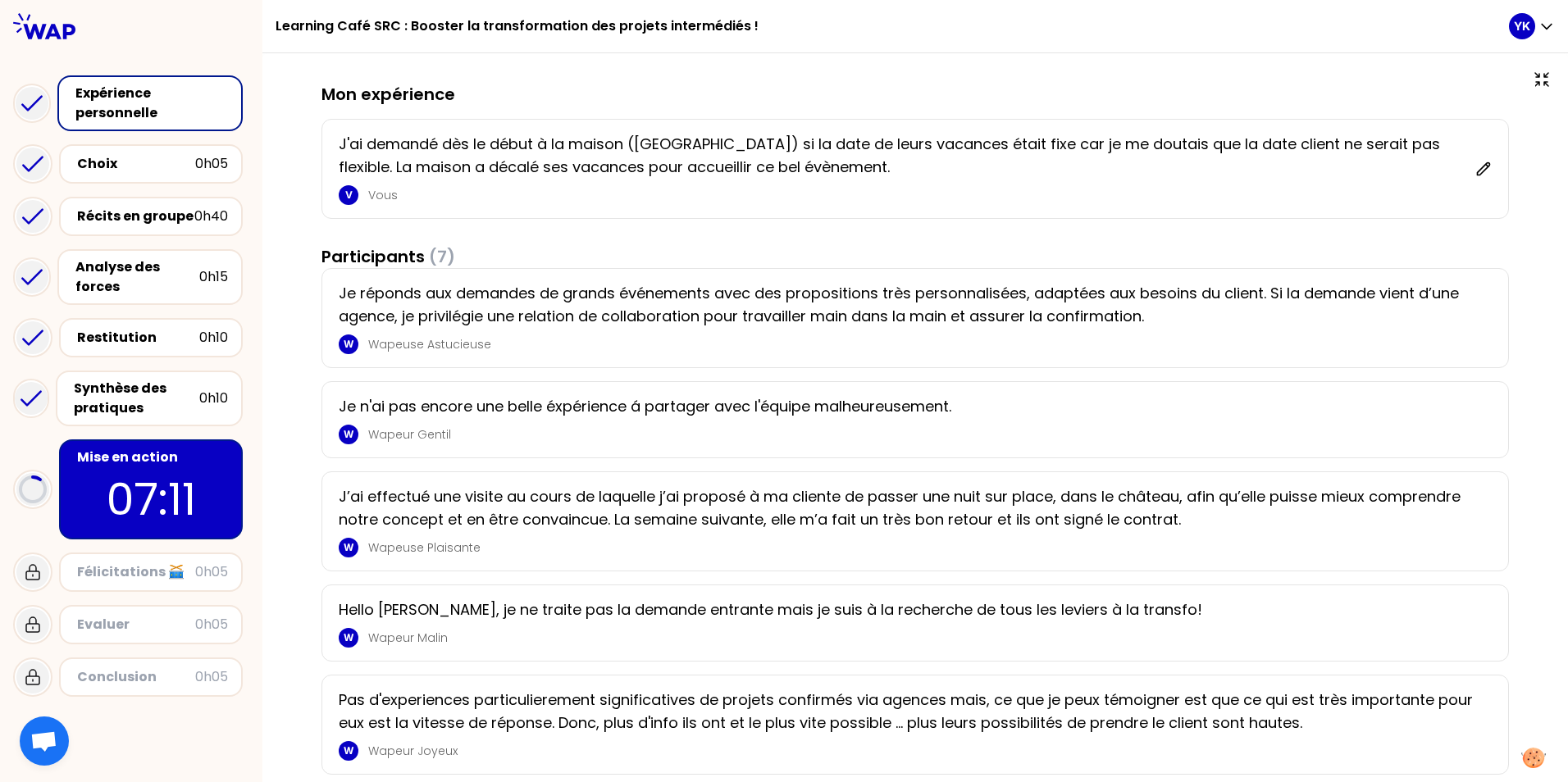 click on "Evaluer" at bounding box center (136, 625) 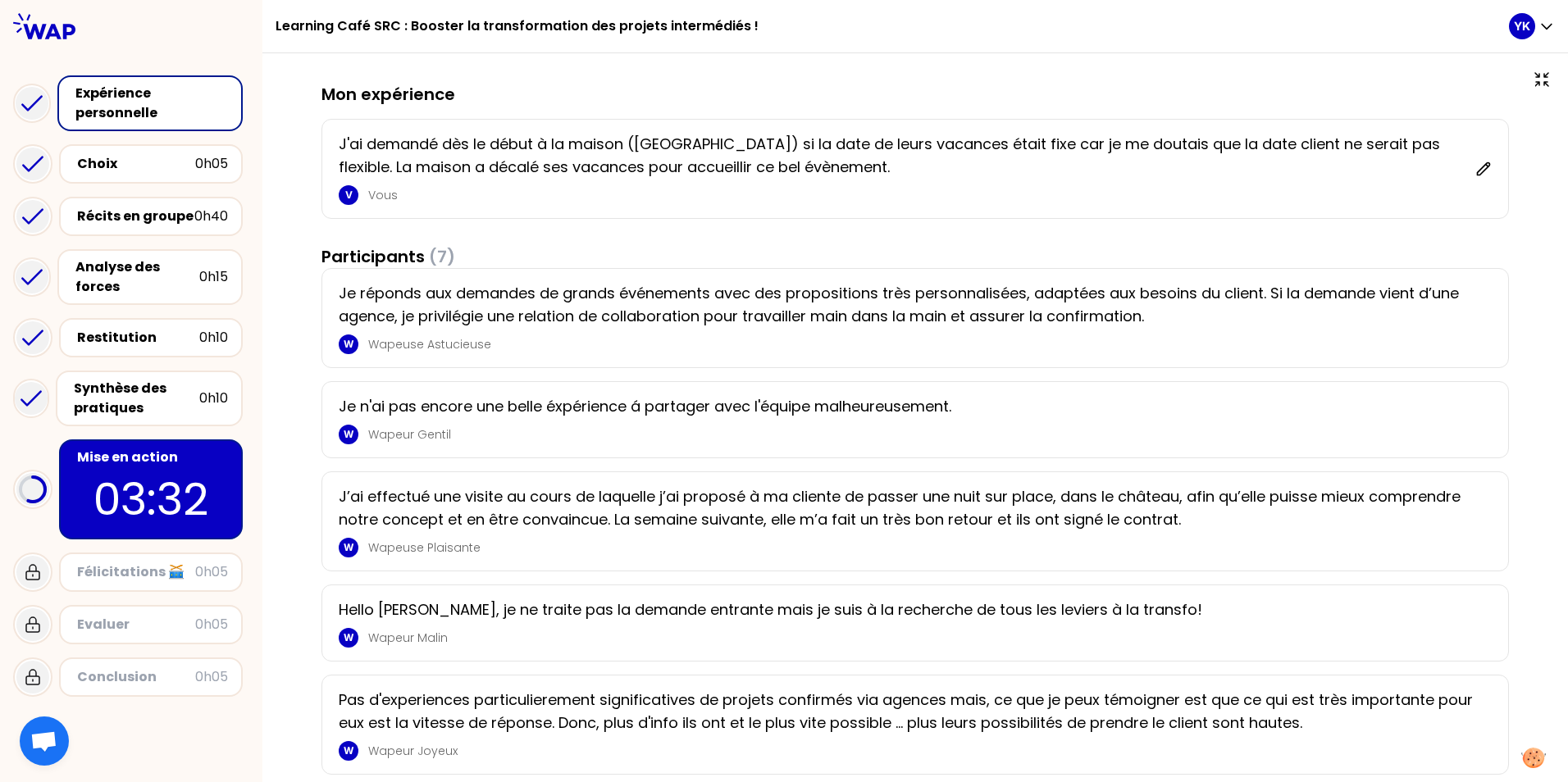 click on "Félicitations 🥁 0h05" at bounding box center (151, 572) 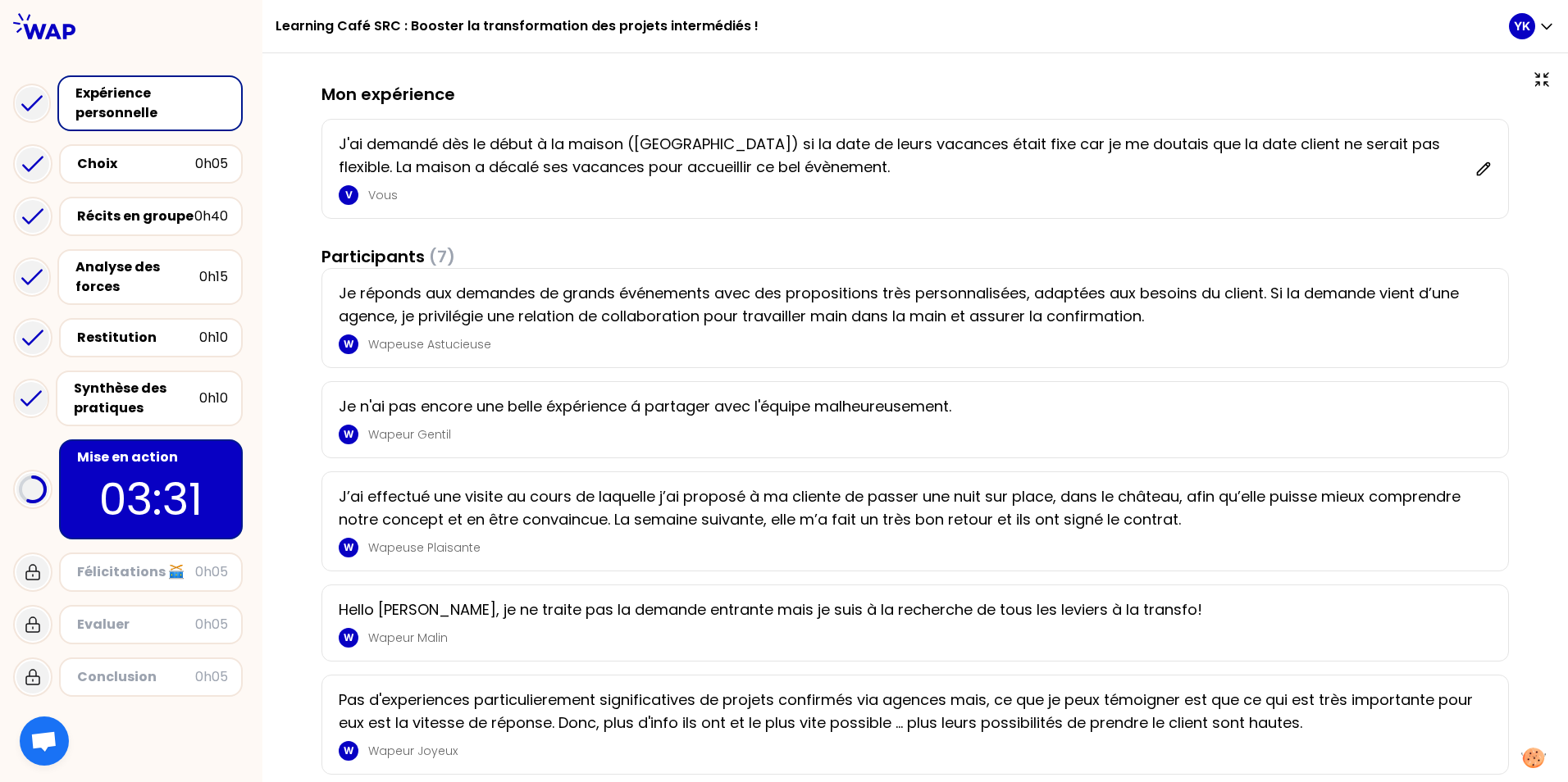 click on "Félicitations 🥁" at bounding box center (136, 572) 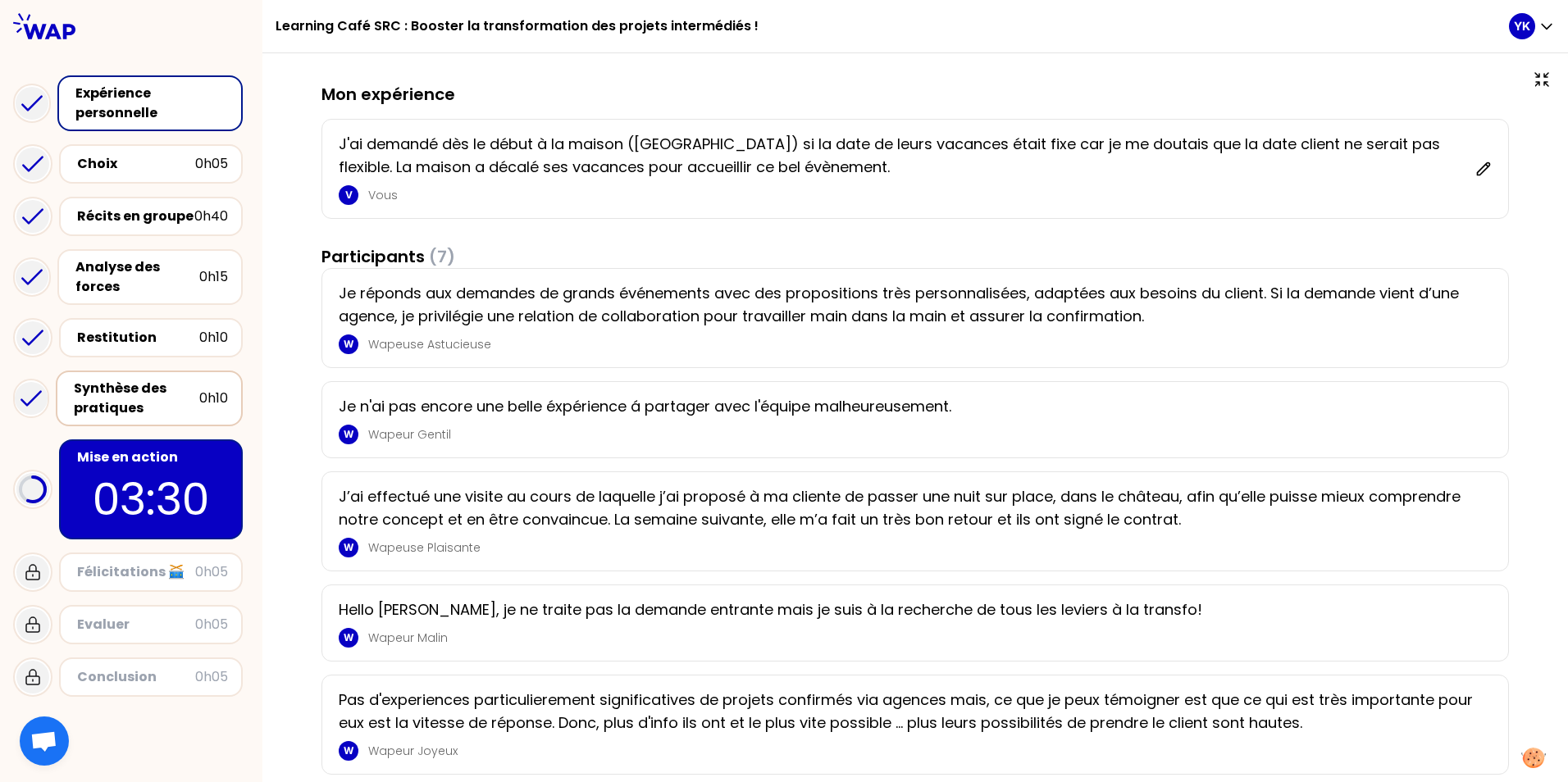 click on "Synthèse des pratiques" at bounding box center [136, 398] 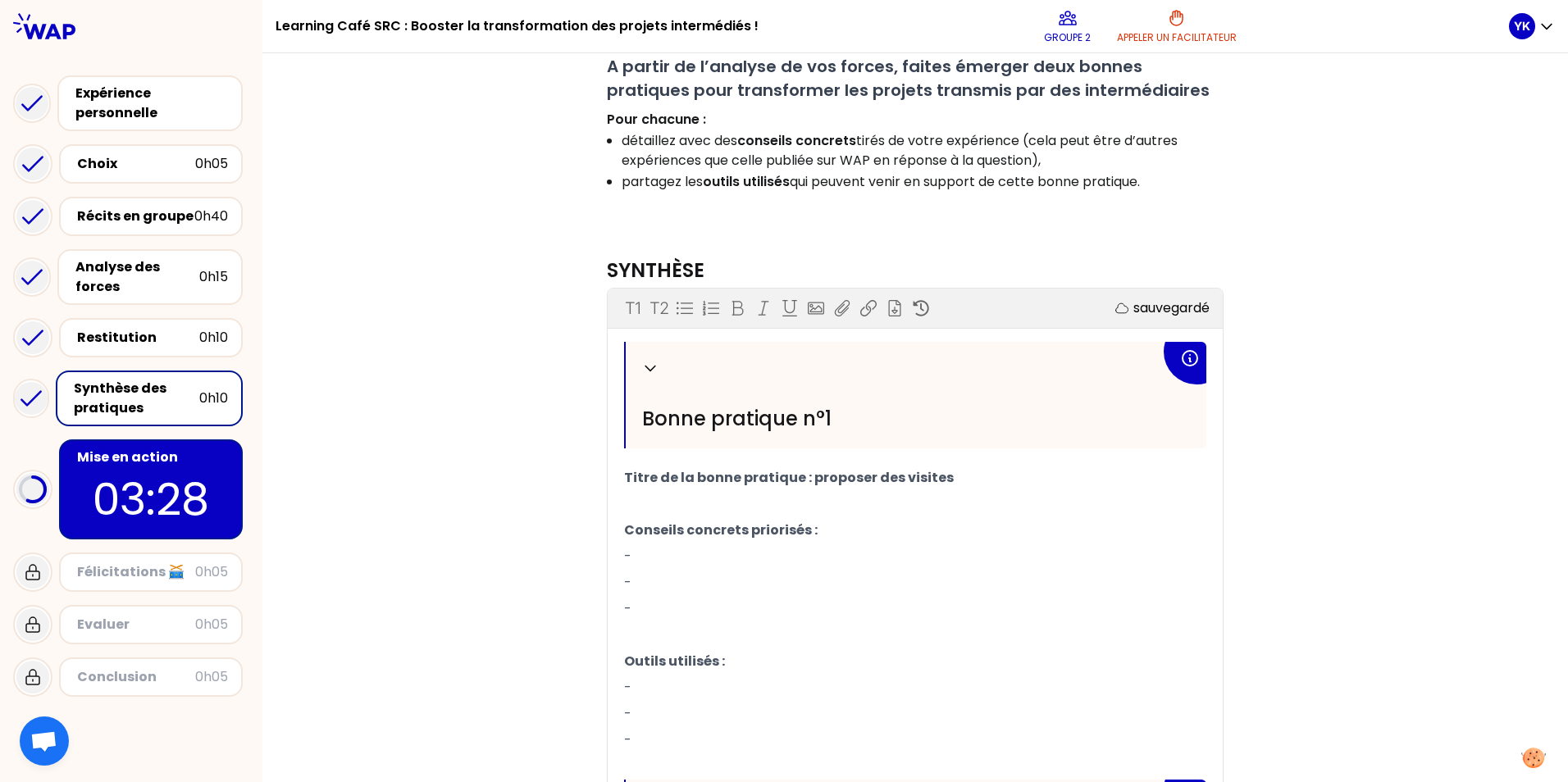 scroll, scrollTop: 246, scrollLeft: 0, axis: vertical 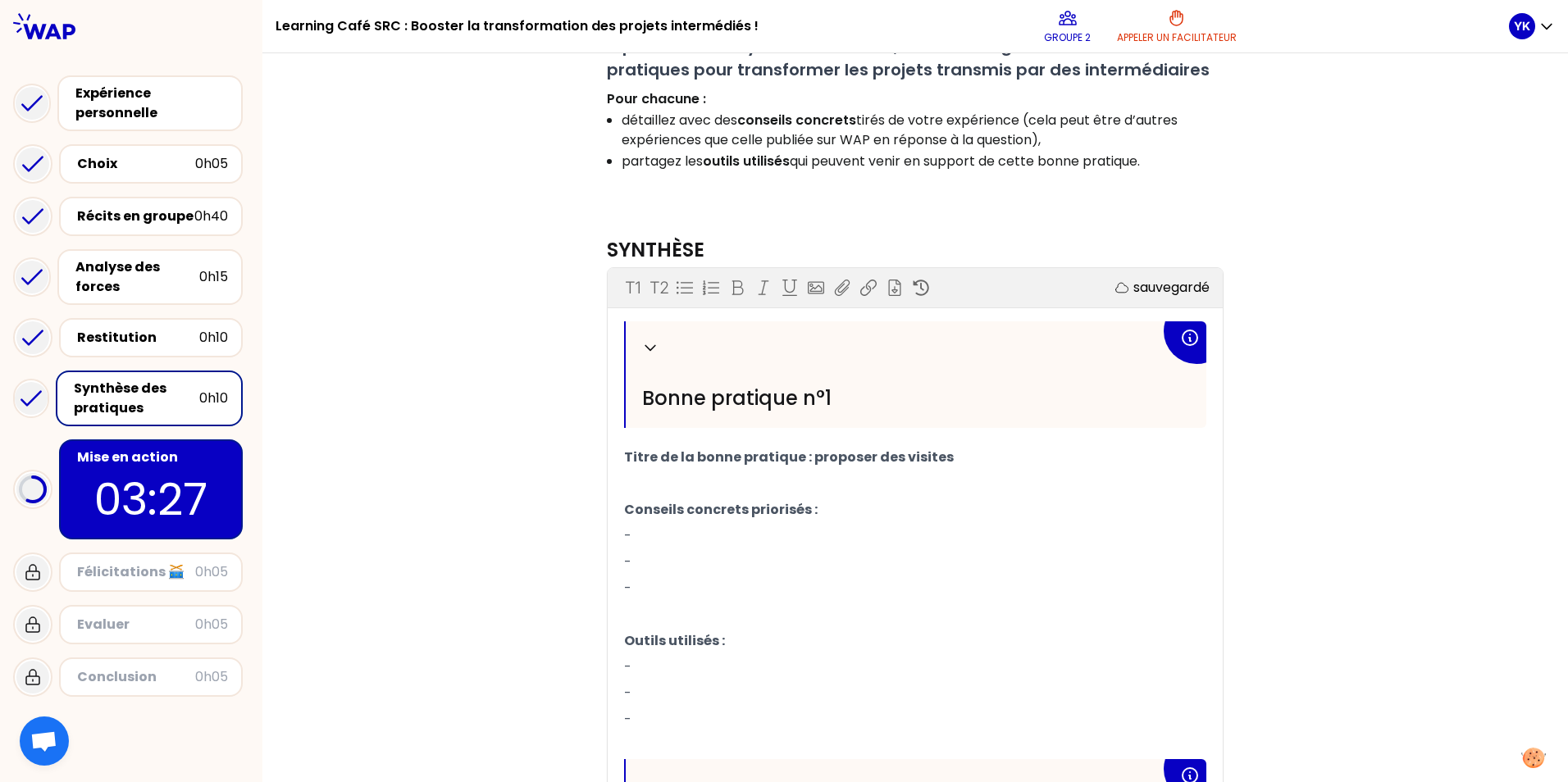 click on "Synthèse des pratiques" at bounding box center [136, 398] 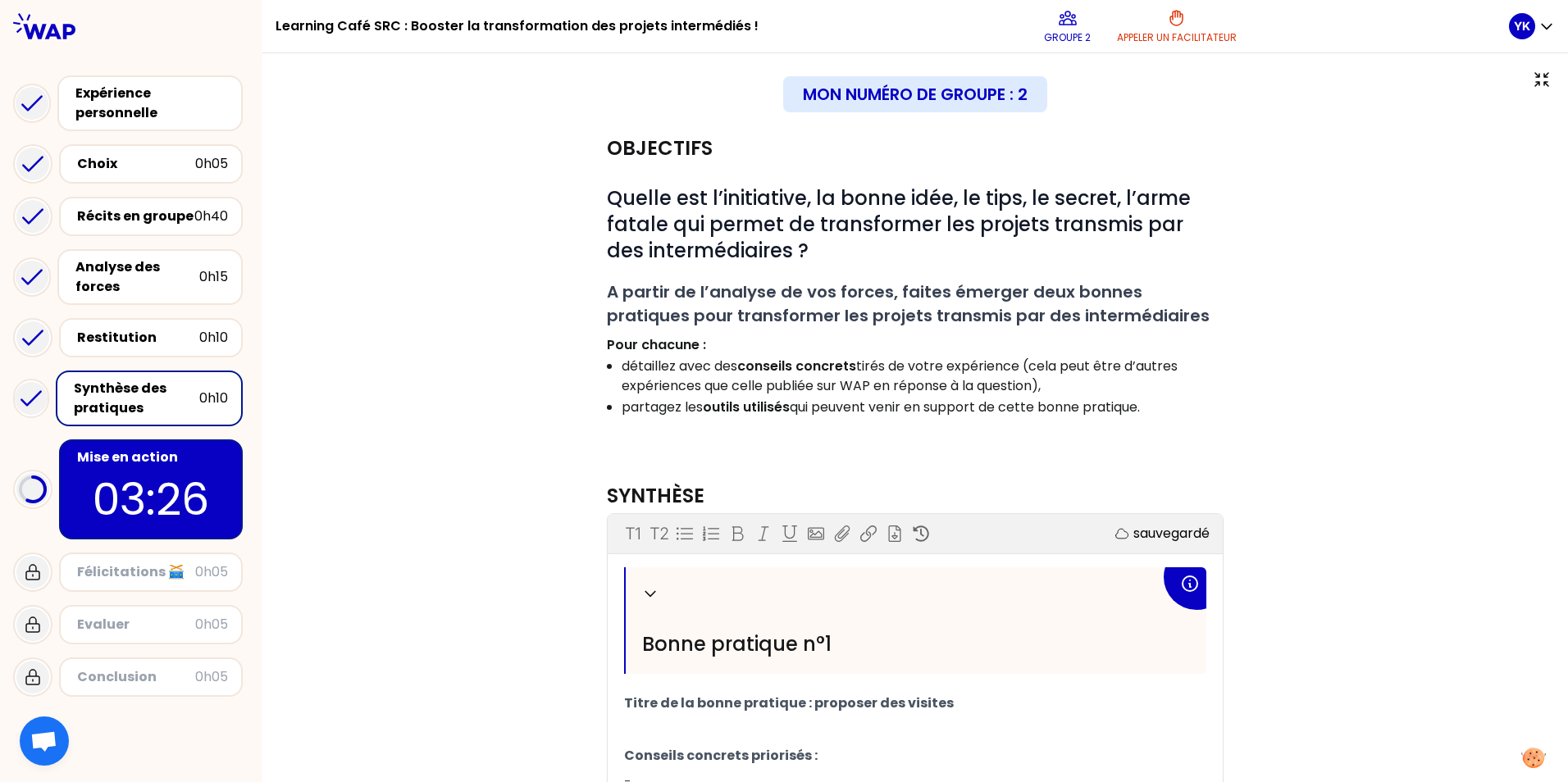 click on "Objectifs # Quelle est l’initiative, la bonne idée, le tips, le secret, l’arme fatale qui permet de transformer les projets transmis par des intermédiaires ? # A partir de l’analyse de vos forces, faites émerger deux bonnes pratiques pour transformer les projets transmis par des intermédiaires Pour chacune : détaillez avec des  conseils concrets  tirés de votre expérience (cela peut être d’autres expériences que celle publiée sur WAP en réponse à la question), partagez les  outils utilisés  qui peuvent venir en support de cette bonne pratique. Synthèse T1 T2 Exporter sauvegardé Replier Bonne pratique n°1 Titre de la bonne pratique : proposer des visites ﻿ Conseils concrets priorisés : -  -  -  ﻿ Outils utilisés : -  - - ﻿ Replier Bonne pratique n°2 Titre de la bonne pratique :  ﻿ Conseils concrets priorisés : -  -  -  ﻿ Outils utilisés : -  - - ﻿ ﻿" at bounding box center (915, 809) 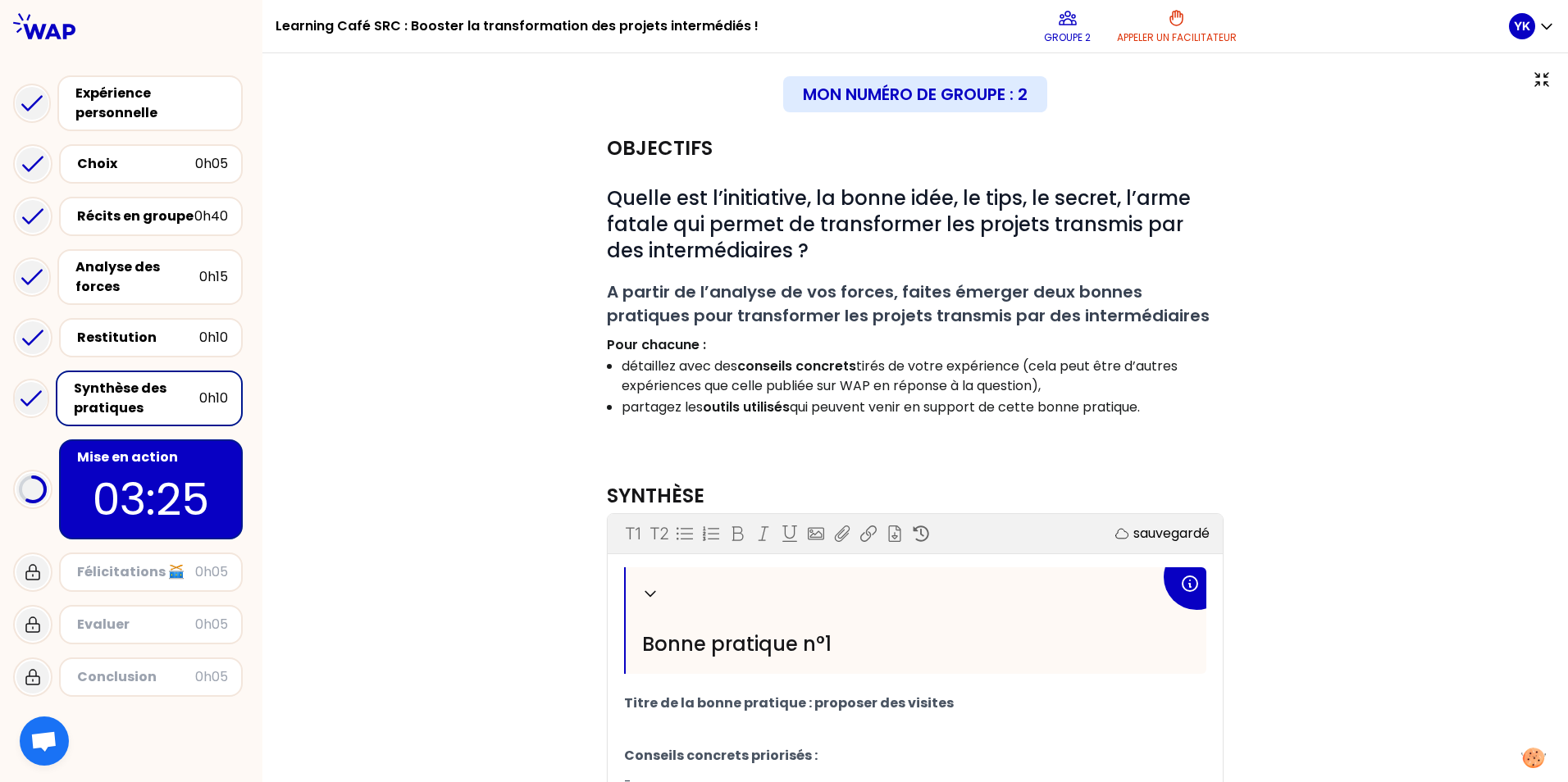 click on "03:25" at bounding box center [151, 499] 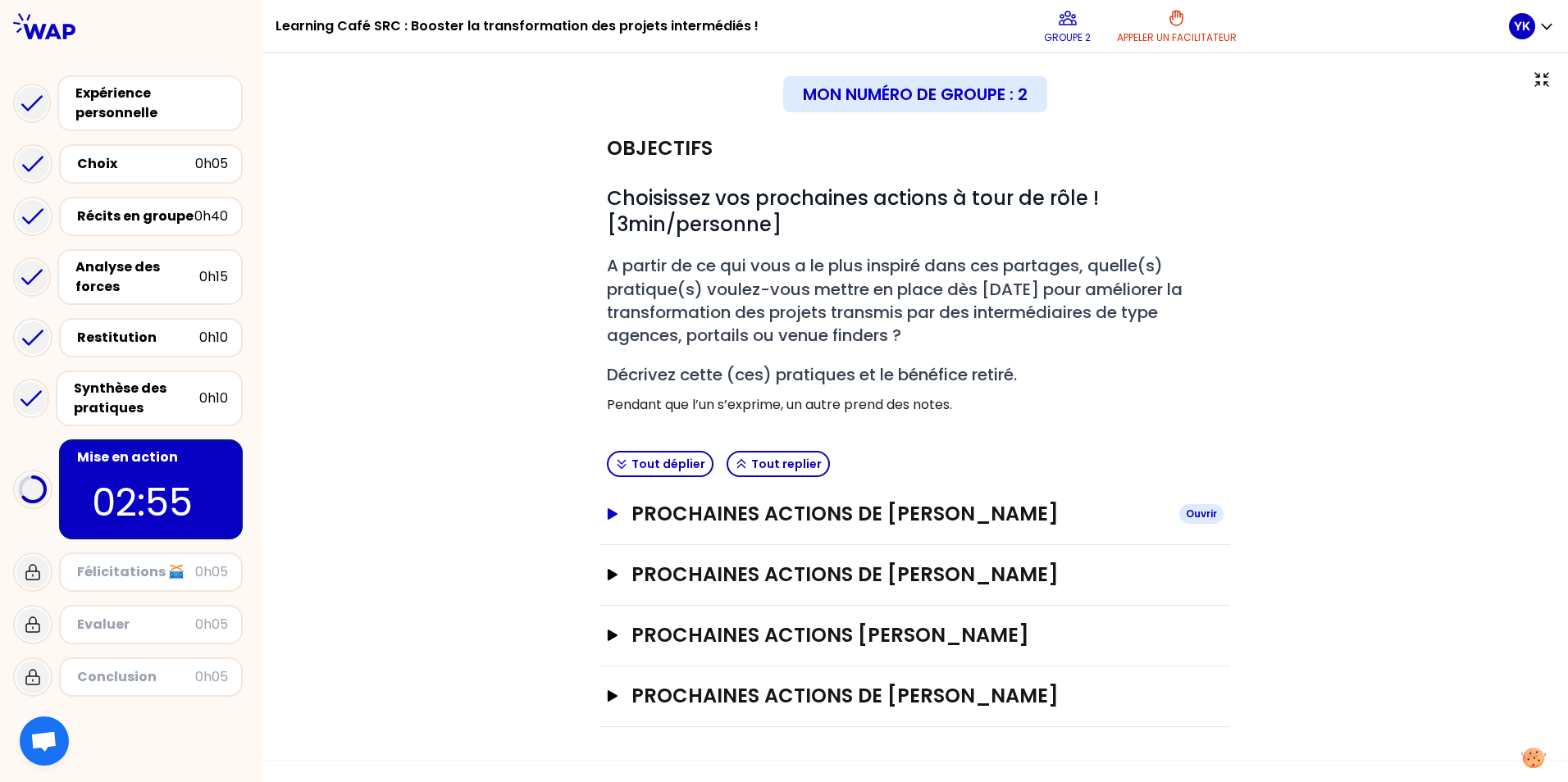 click on "PROCHAINES ACTIONS DE [PERSON_NAME]" at bounding box center (899, 514) 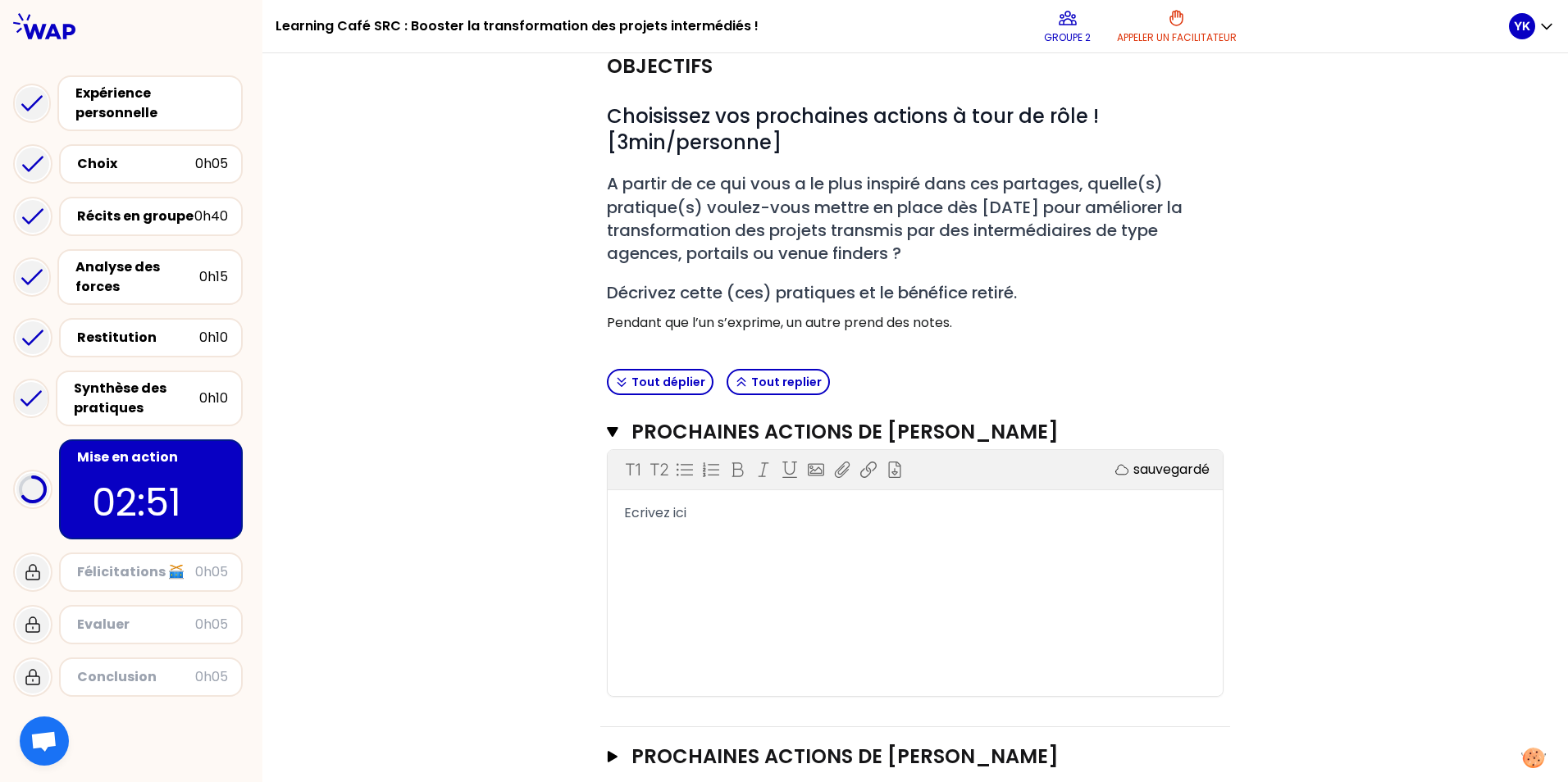 scroll, scrollTop: 0, scrollLeft: 0, axis: both 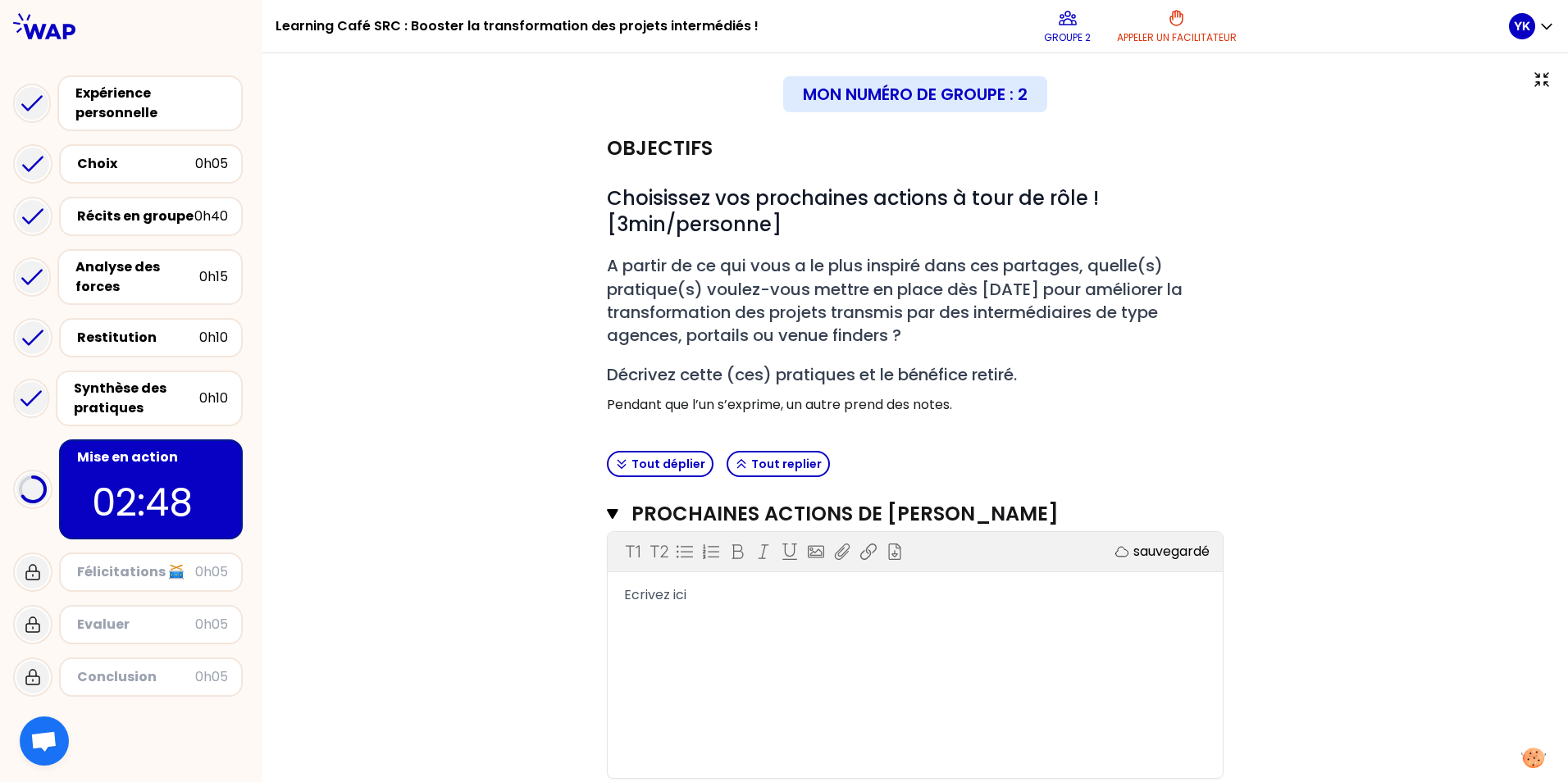 click on "T1 T2 Exporter sauvegardé Ecrivez ici" at bounding box center (915, 655) 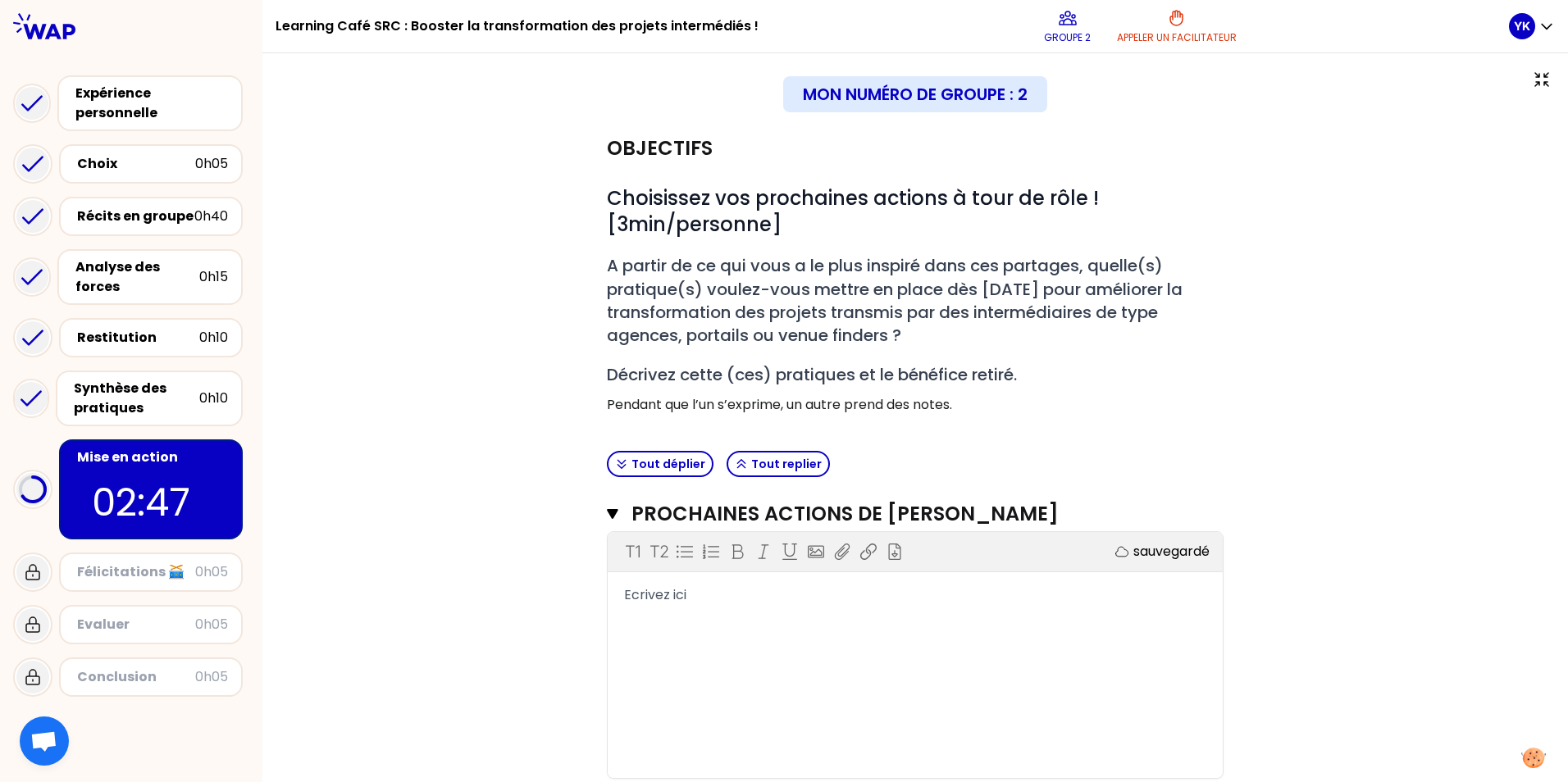 click on "T1 T2 Exporter sauvegardé Ecrivez ici" at bounding box center (915, 655) 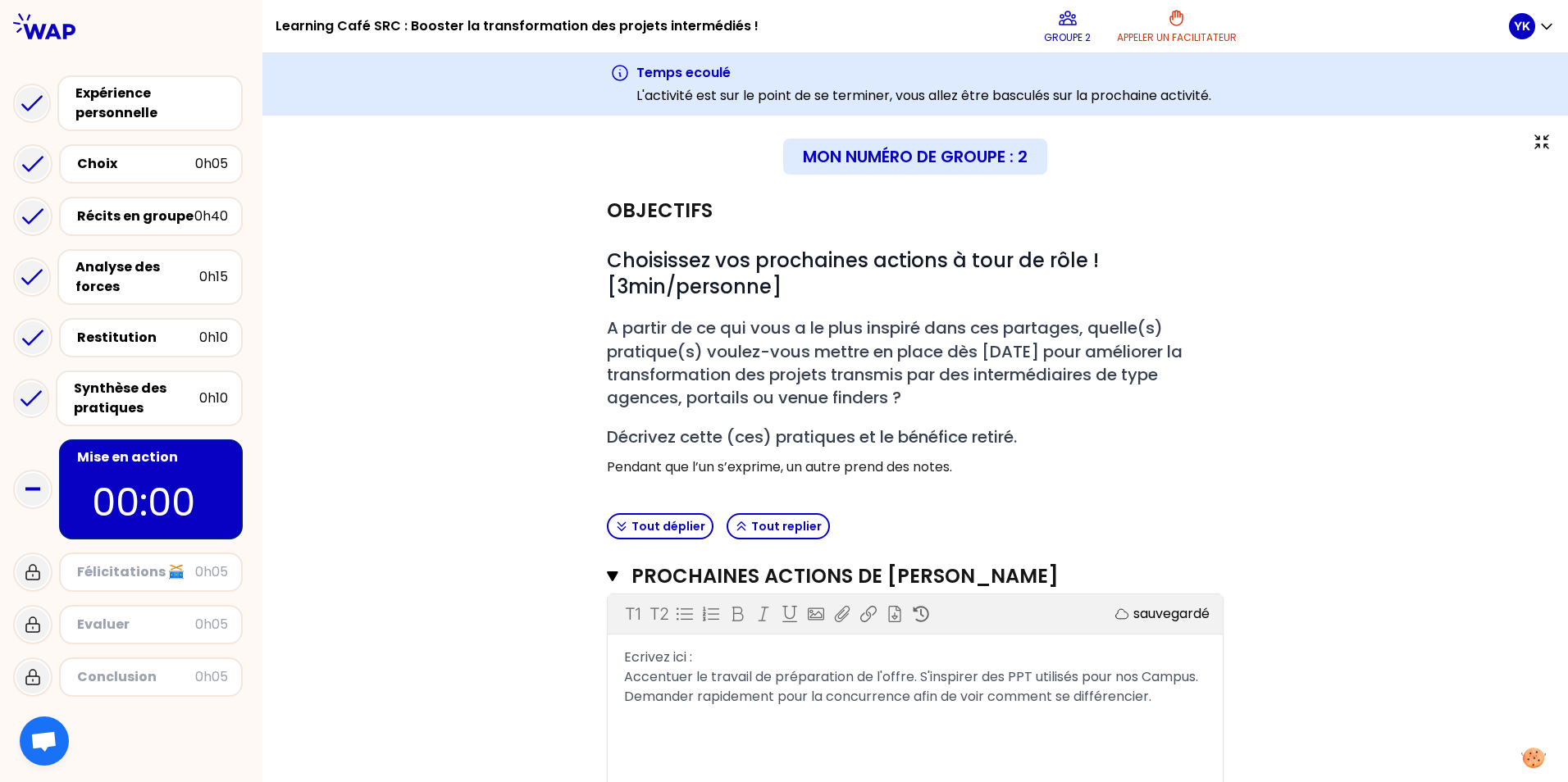 scroll, scrollTop: 0, scrollLeft: 0, axis: both 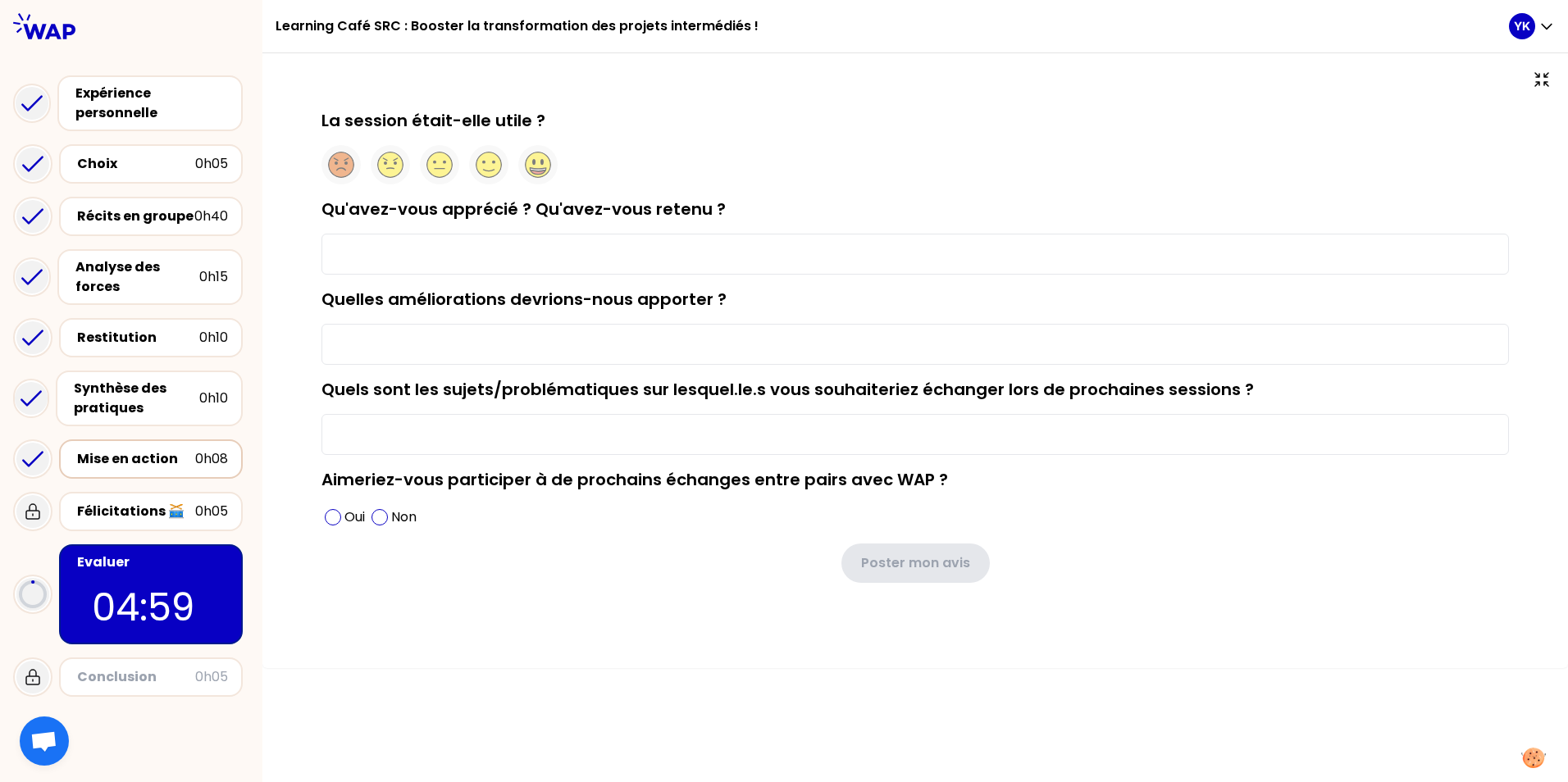click on "Qu'avez-vous apprécié ? Qu'avez-vous retenu ?" at bounding box center (915, 254) 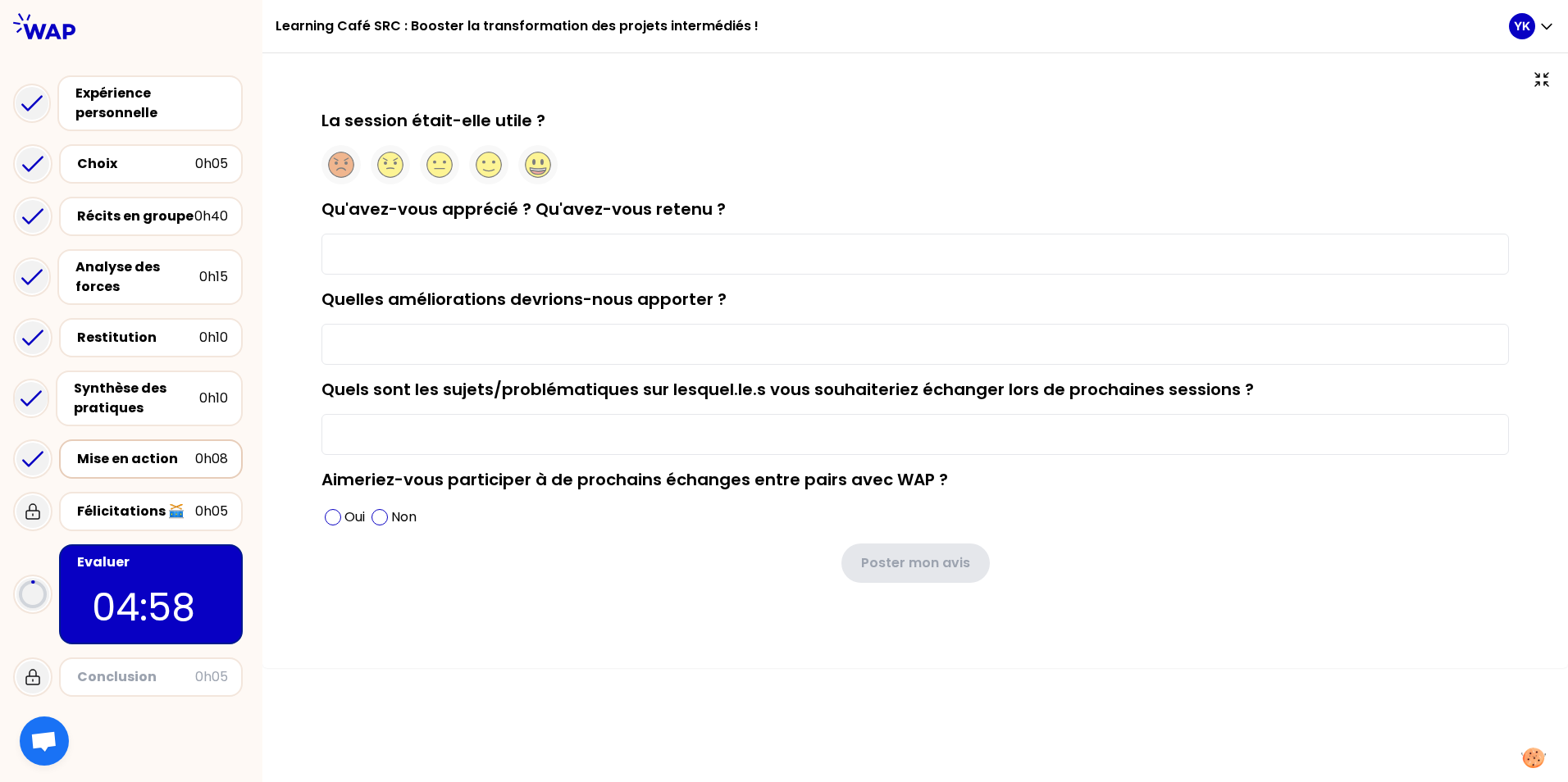 click on "Qu'avez-vous apprécié ? Qu'avez-vous retenu ?" at bounding box center [523, 209] 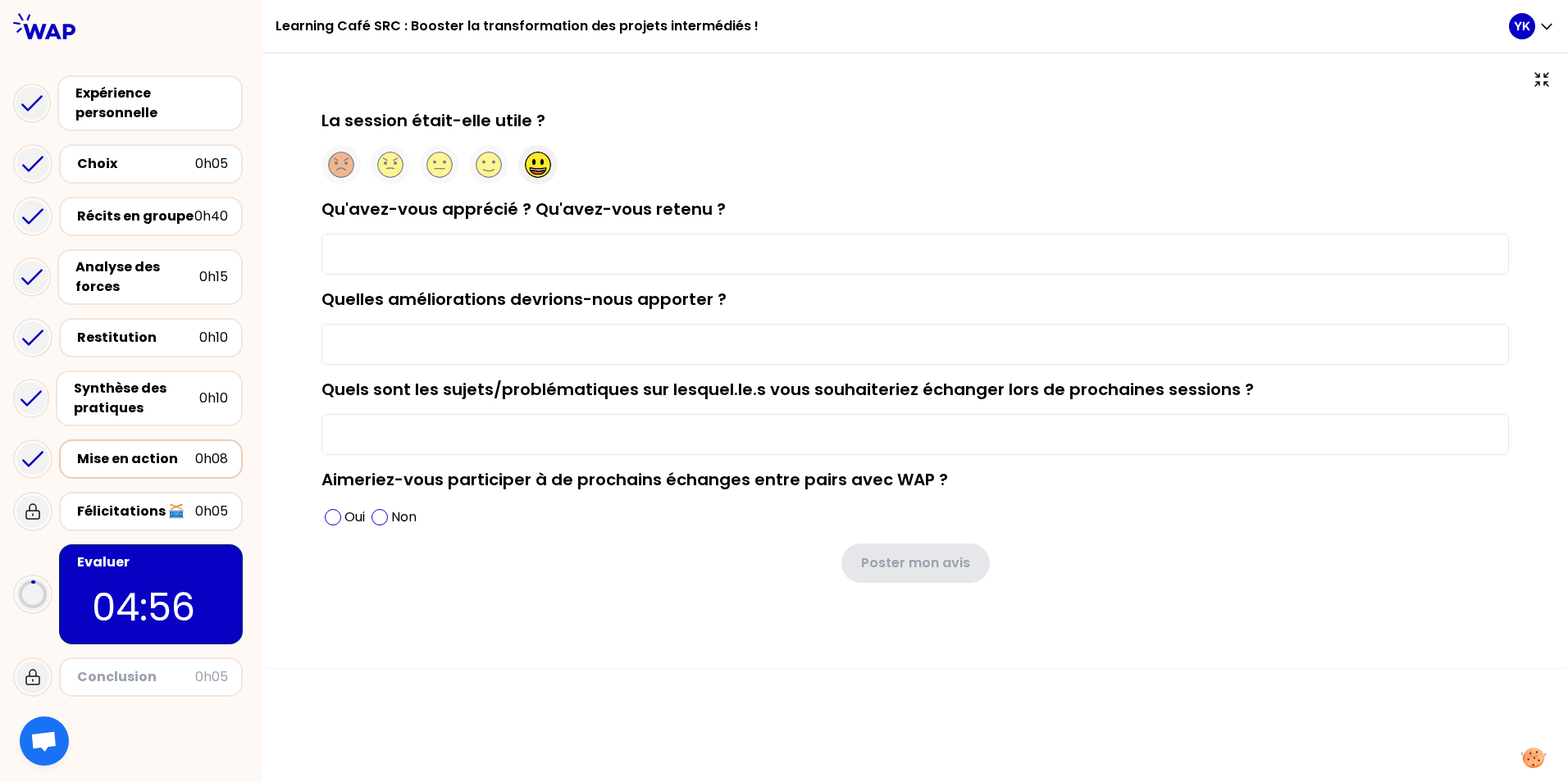 click 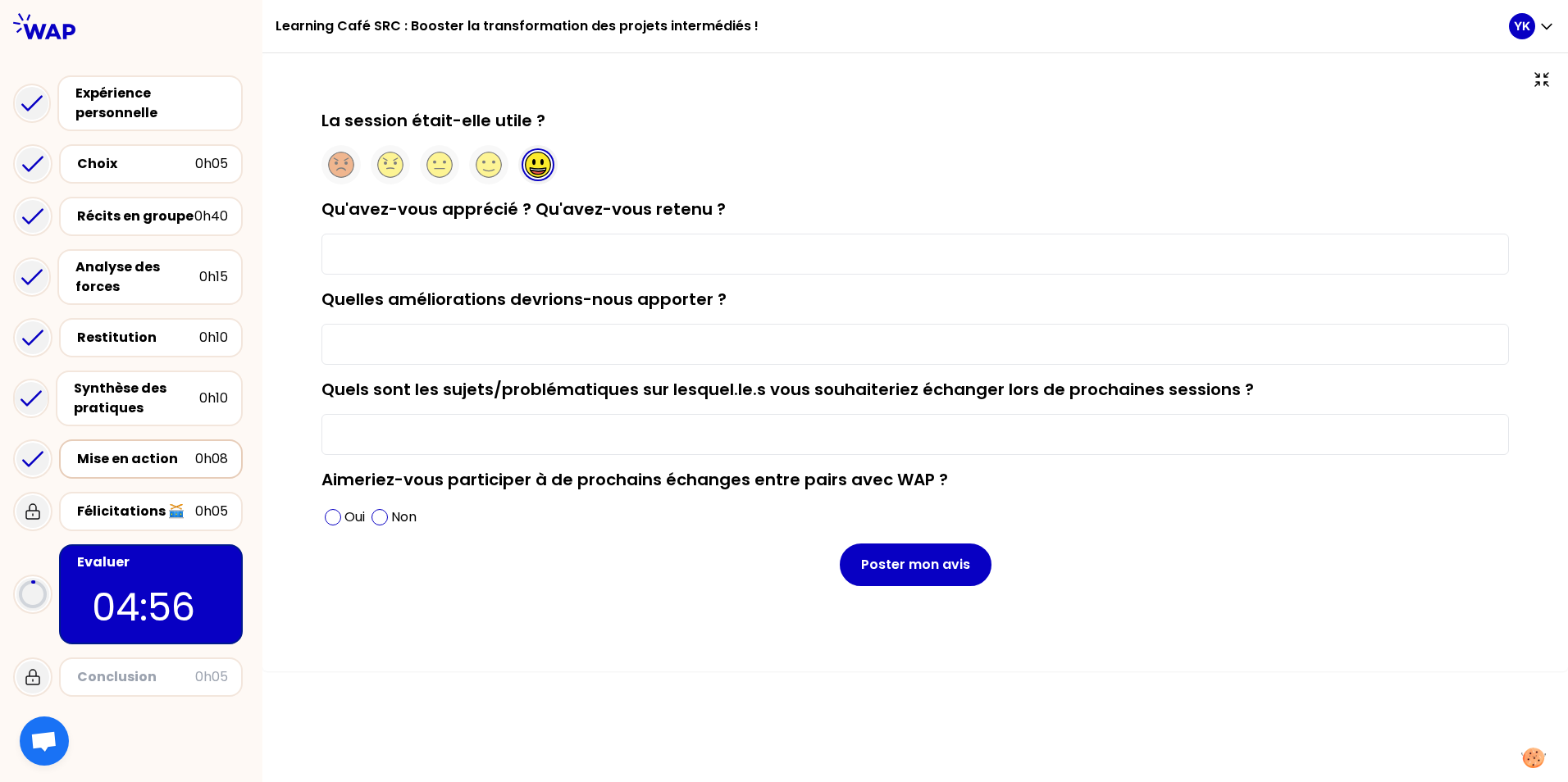 click on "Qu'avez-vous apprécié ? Qu'avez-vous retenu ?" at bounding box center (915, 254) 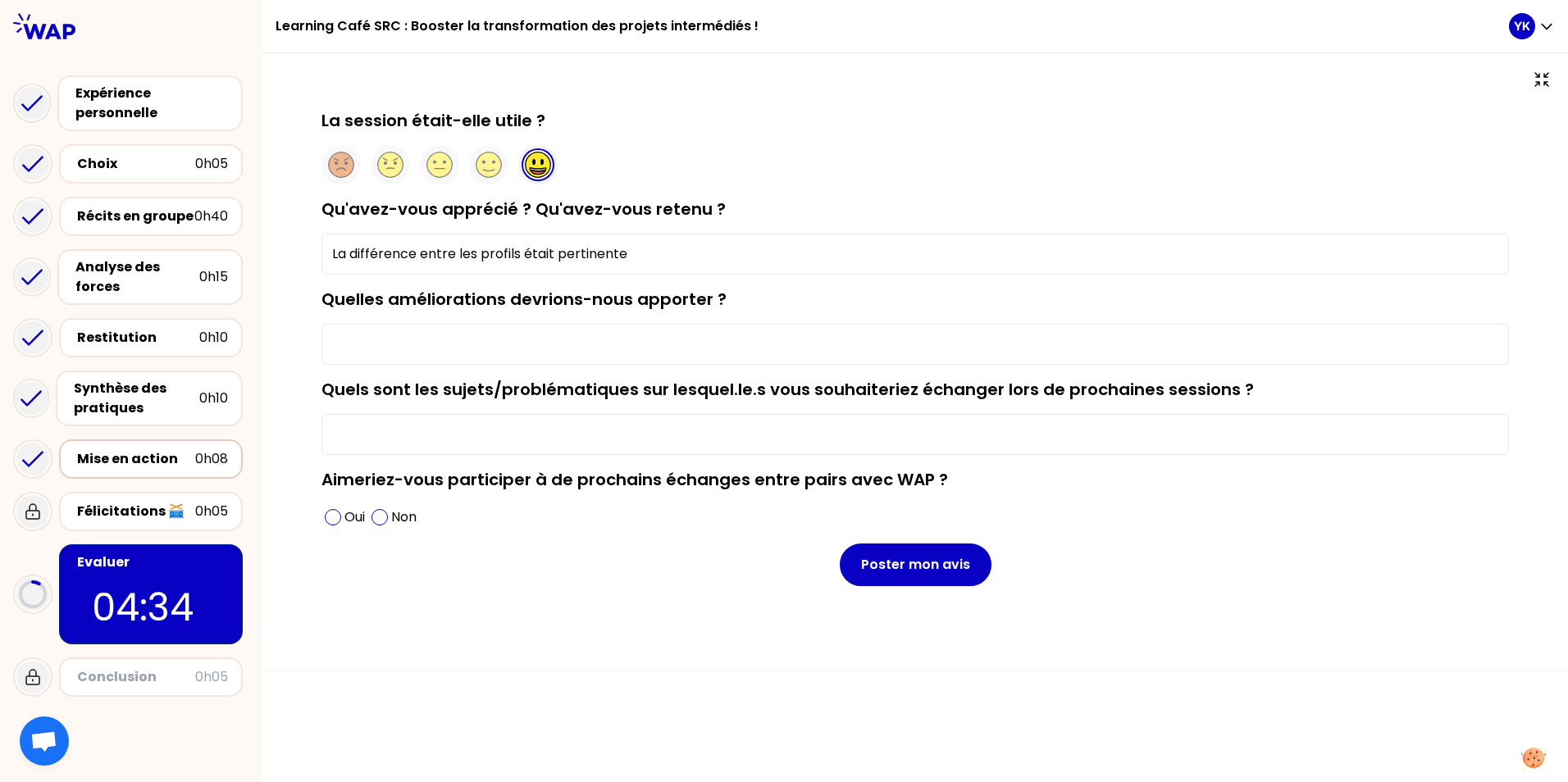 click on "Quelles améliorations devrions-nous apporter ?" at bounding box center (915, 344) 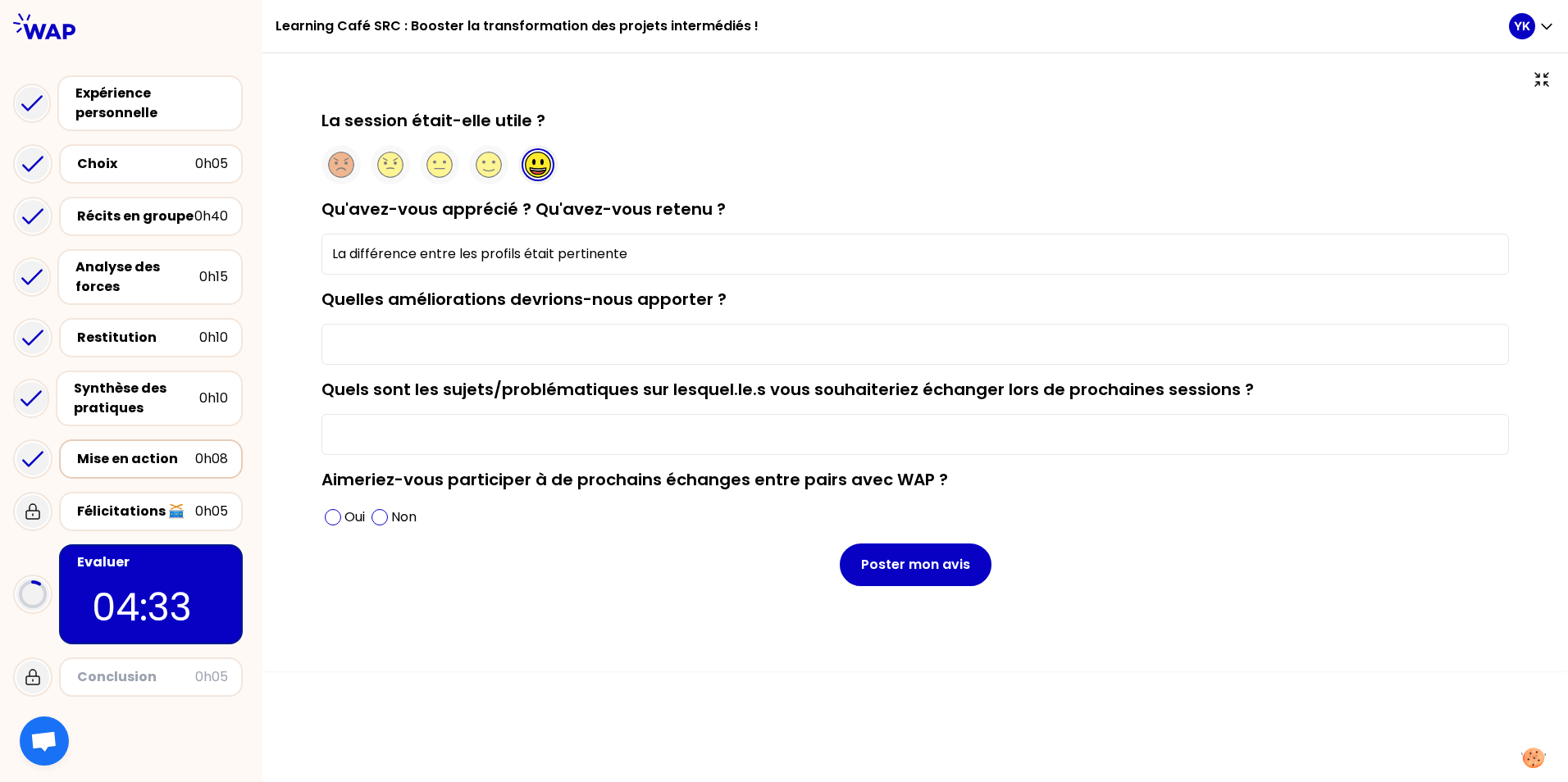 click on "La différence entre les profils était pertinente" at bounding box center (915, 254) 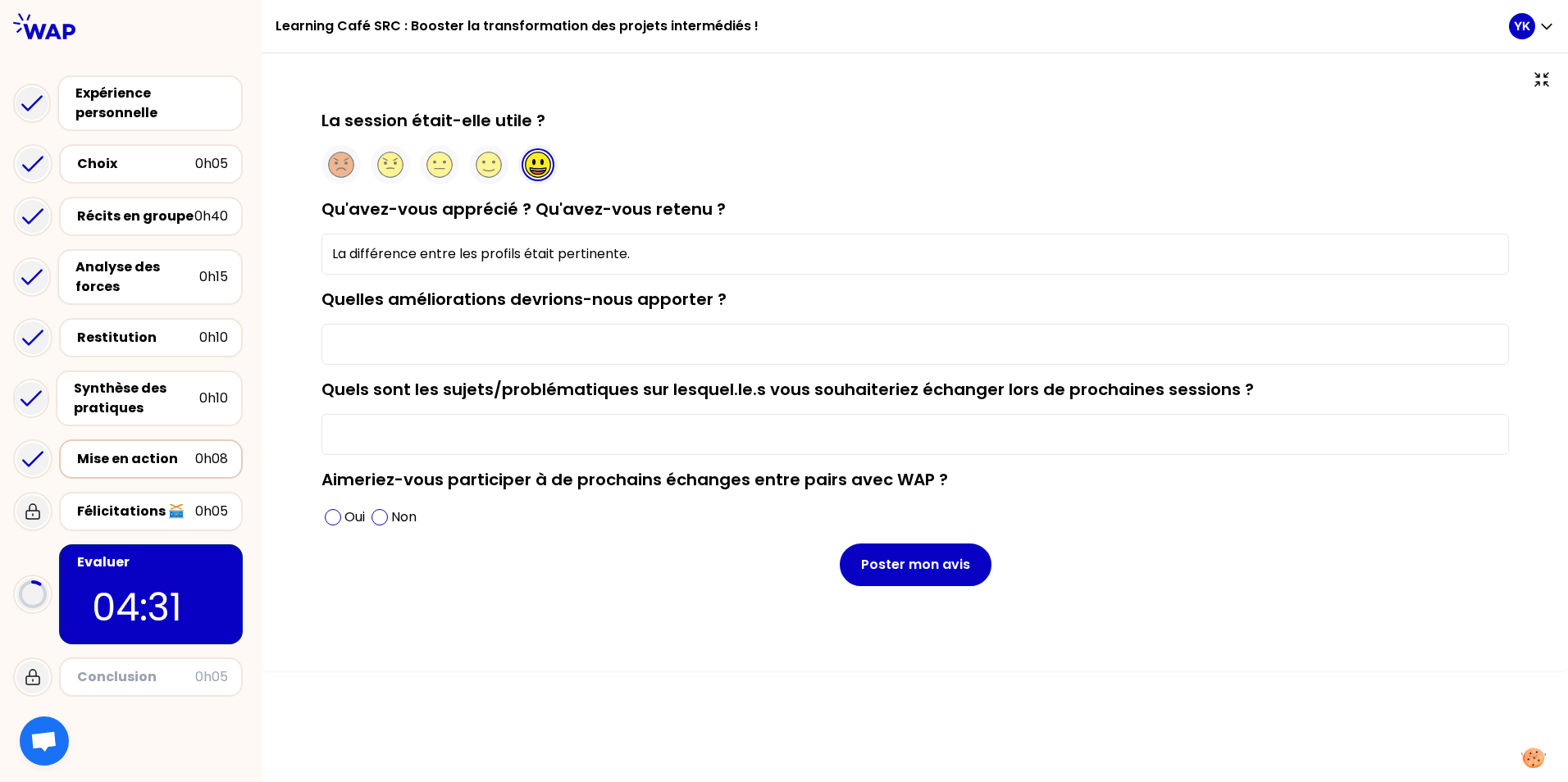 type on "La différence entre les profils était pertinente." 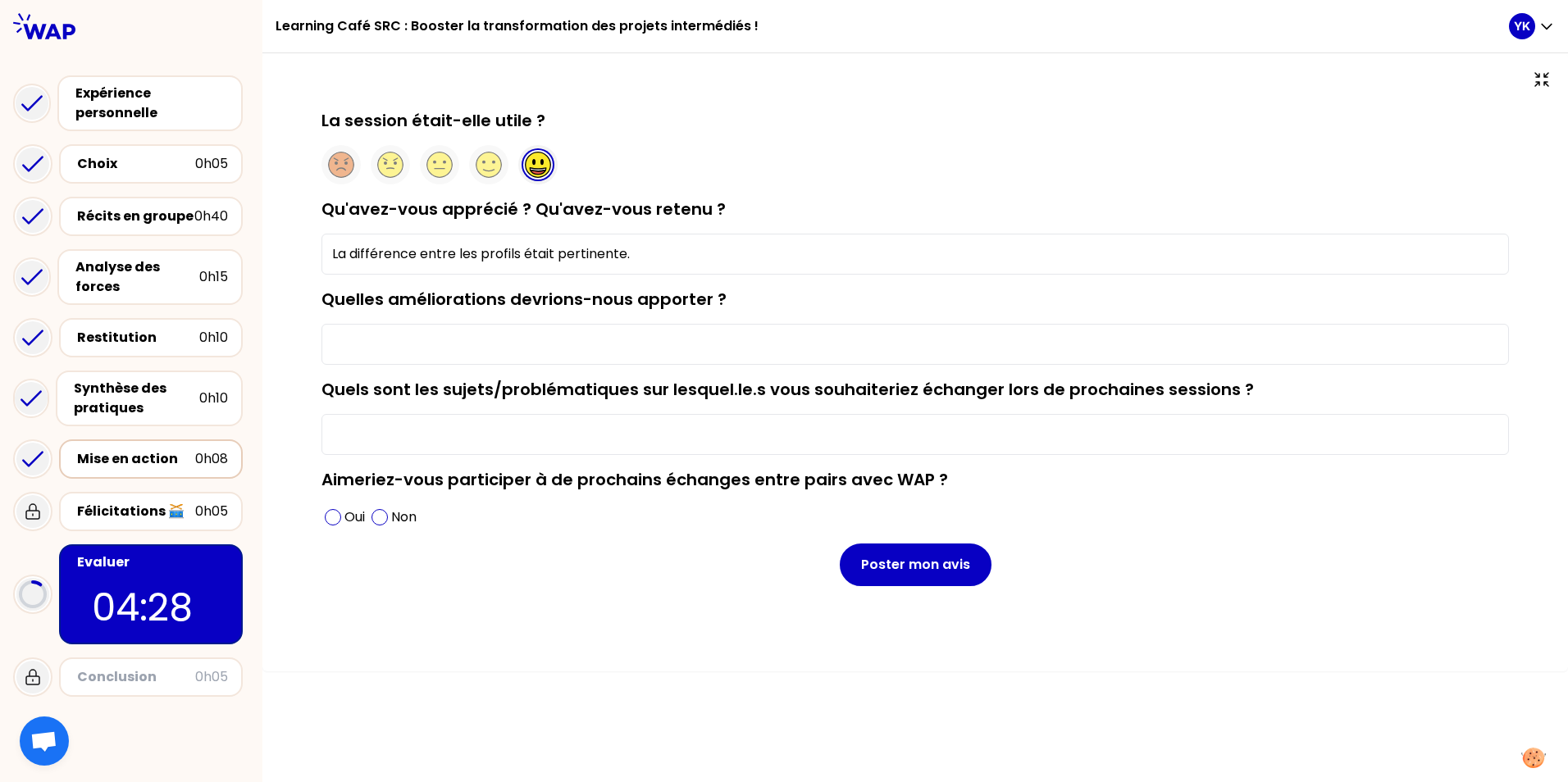 type on "<" 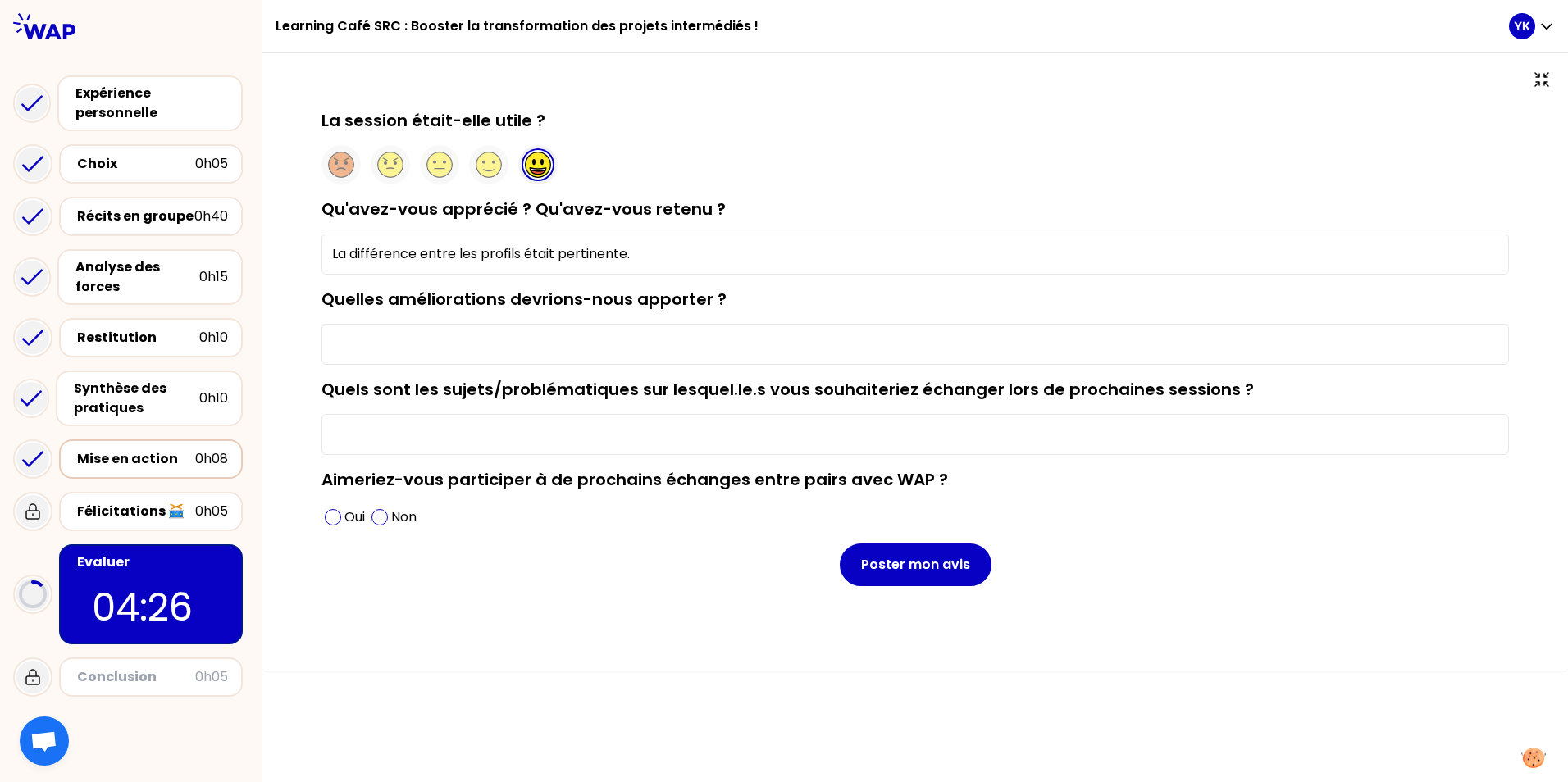 click on "Quels sont les sujets/problématiques sur lesquel.le.s vous souhaiteriez échanger lors de prochaines sessions ?" at bounding box center [915, 434] 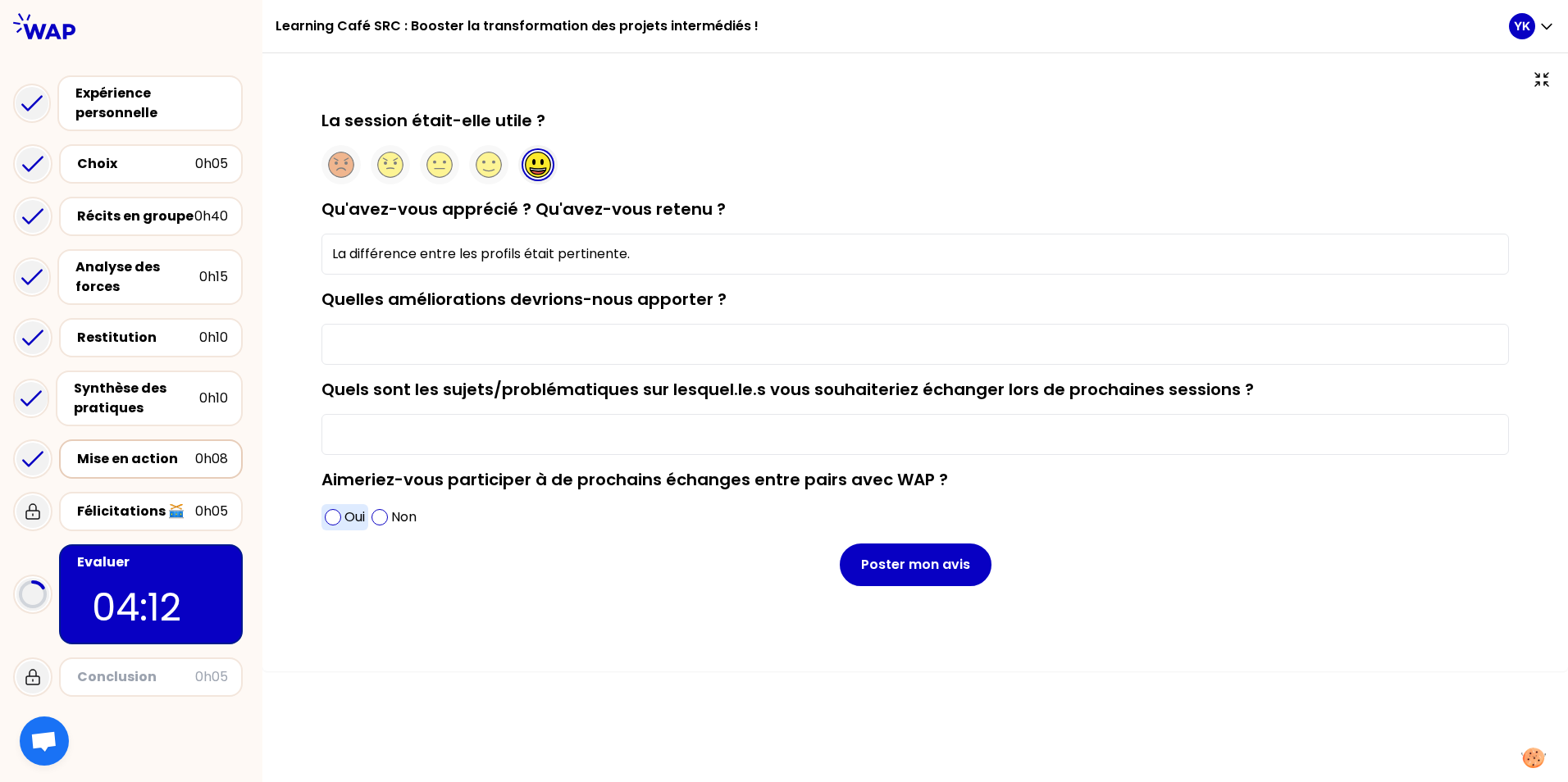 click at bounding box center (333, 517) 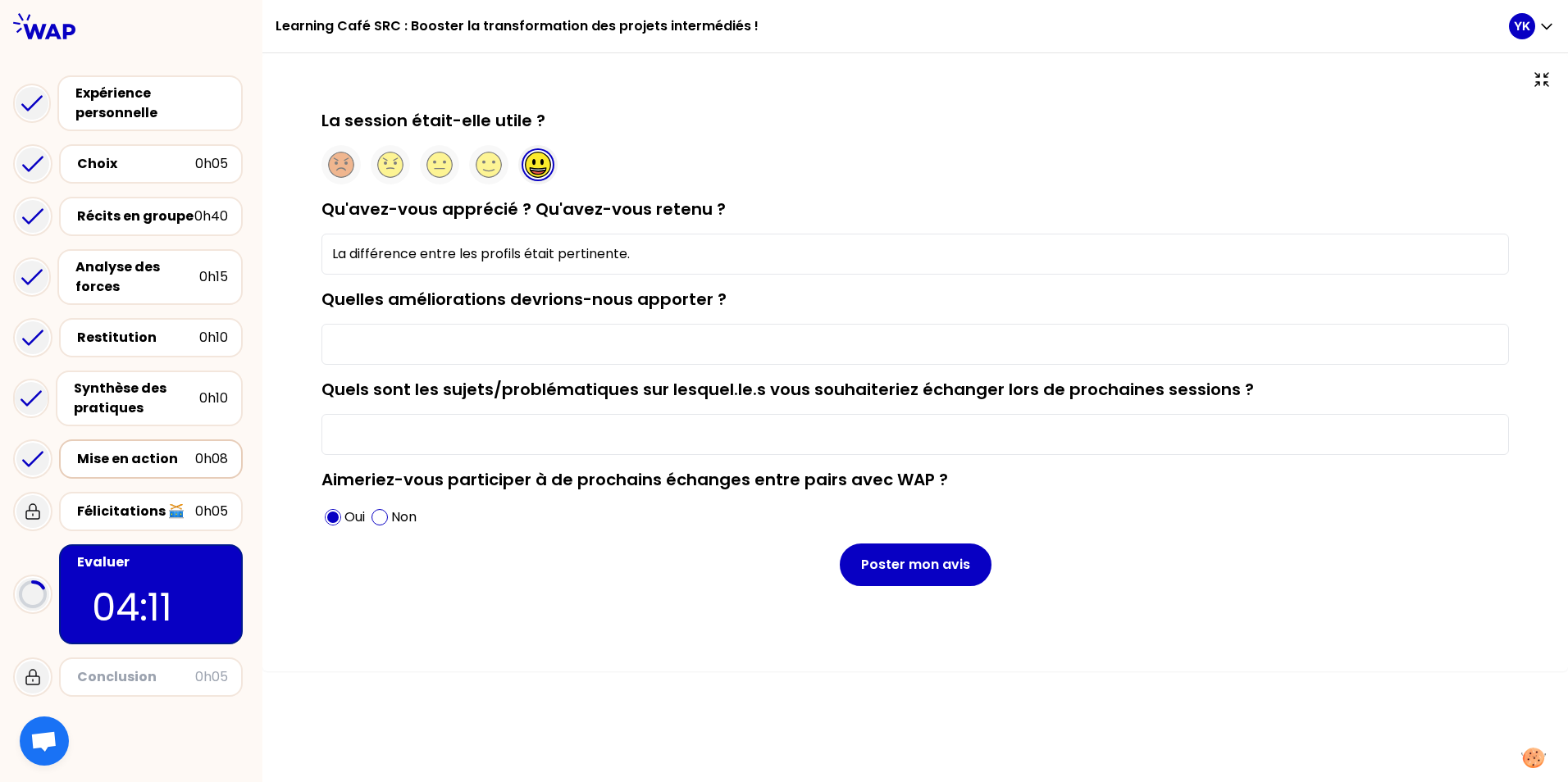 click on "Quels sont les sujets/problématiques sur lesquel.le.s vous souhaiteriez échanger lors de prochaines sessions ?" at bounding box center (915, 434) 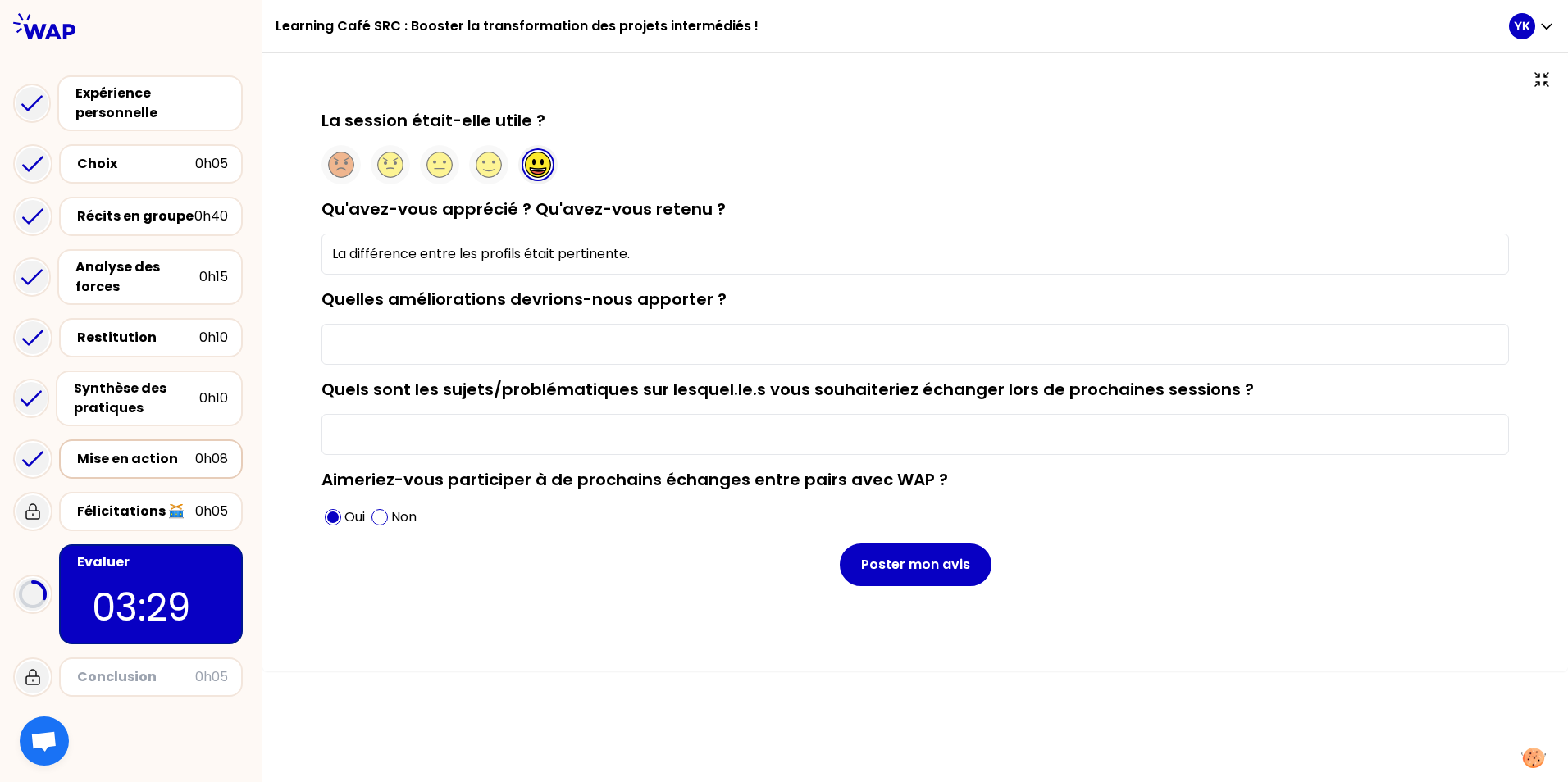 click on "Quelles améliorations devrions-nous apporter ?" at bounding box center [915, 344] 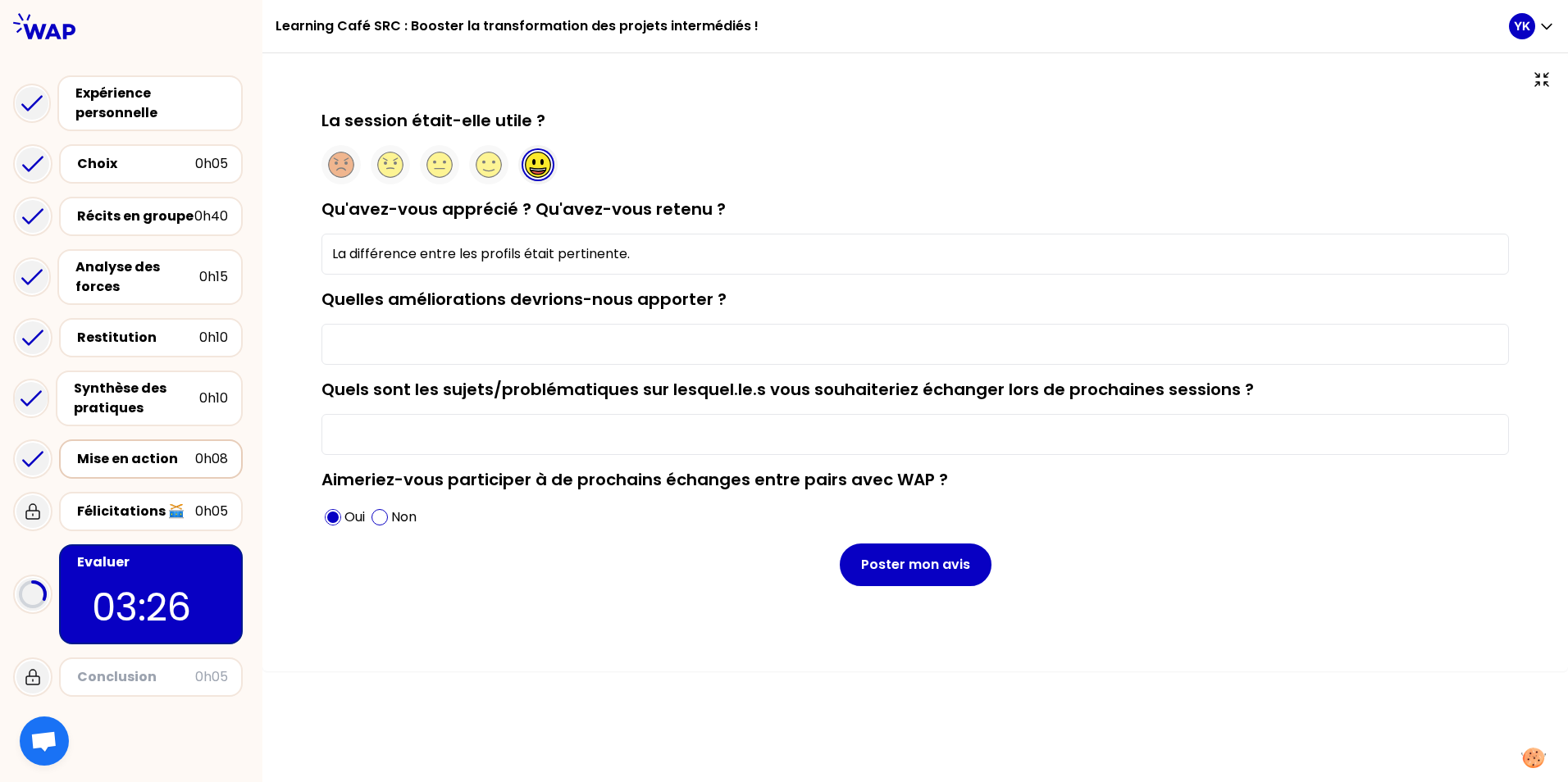 click on "Quels sont les sujets/problématiques sur lesquel.le.s vous souhaiteriez échanger lors de prochaines sessions ?" at bounding box center [915, 434] 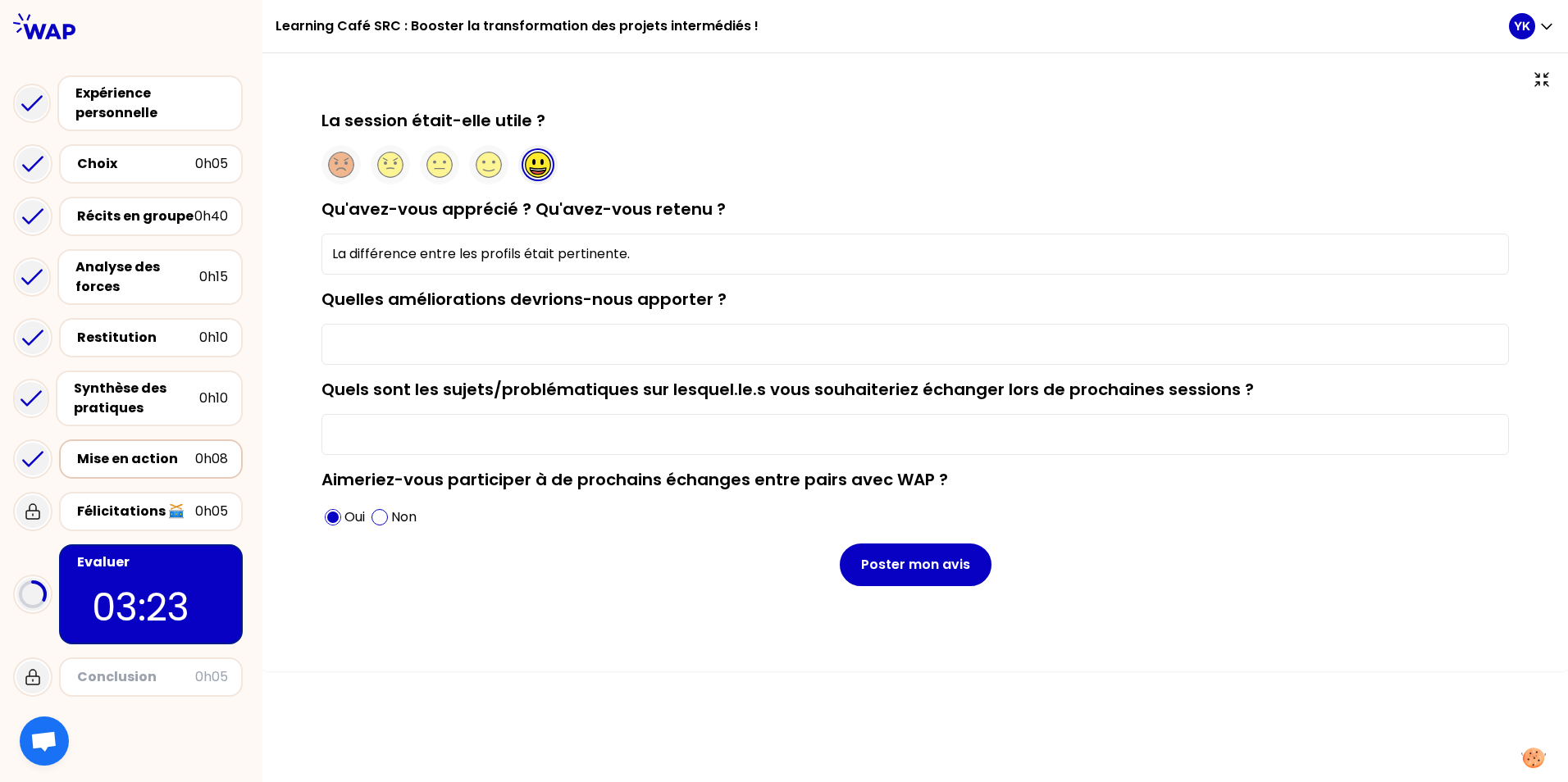 click on "Quels sont les sujets/problématiques sur lesquel.le.s vous souhaiteriez échanger lors de prochaines sessions ?" at bounding box center (915, 434) 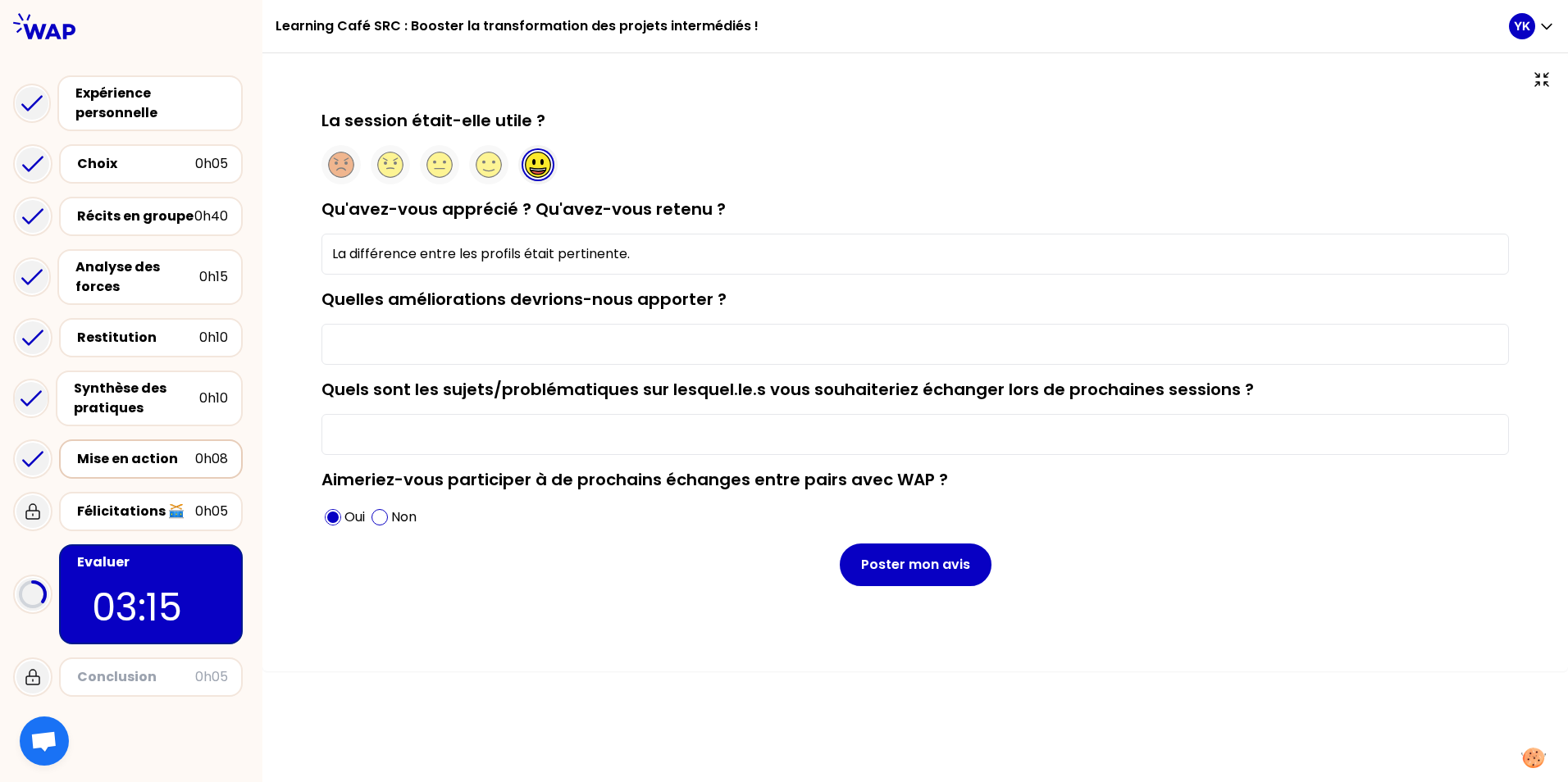 drag, startPoint x: 480, startPoint y: 325, endPoint x: 490, endPoint y: 314, distance: 14.866069 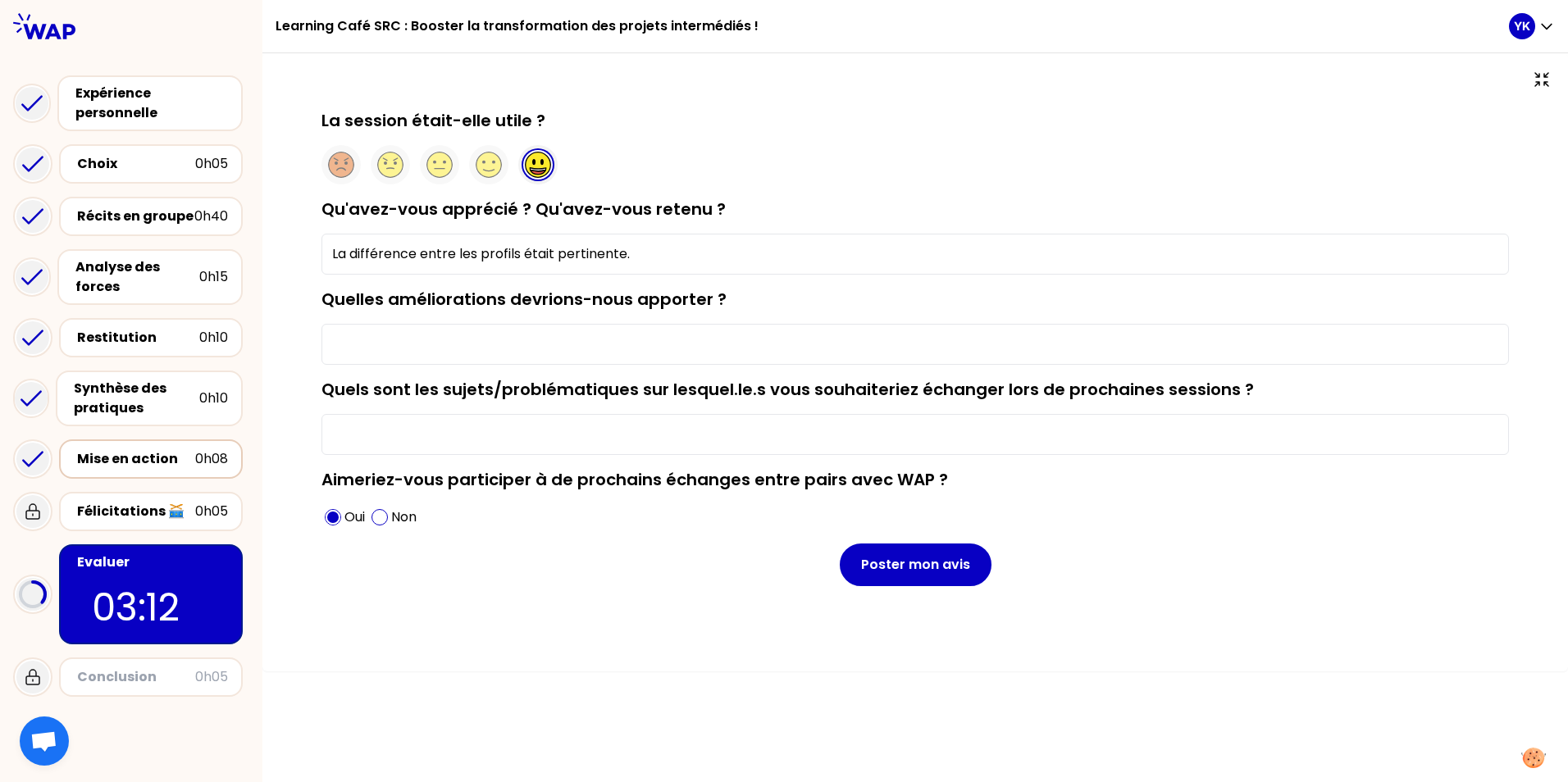click on "Quelles améliorations devrions-nous apporter ?" at bounding box center (915, 344) 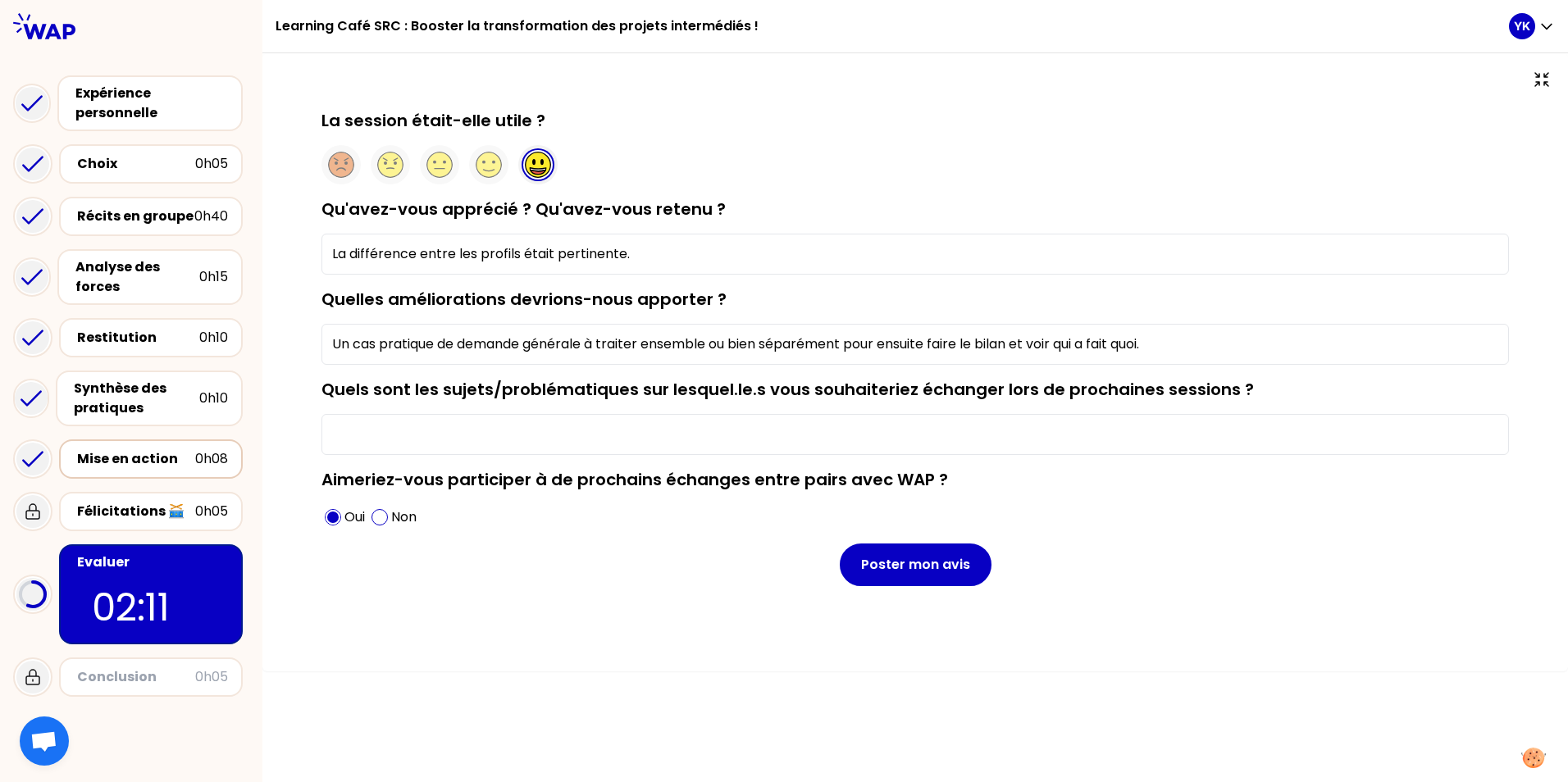 type on "Un cas pratique de demande générale à traiter ensemble ou bien séparément pour ensuite faire le bilan et voir qui a fait quoi." 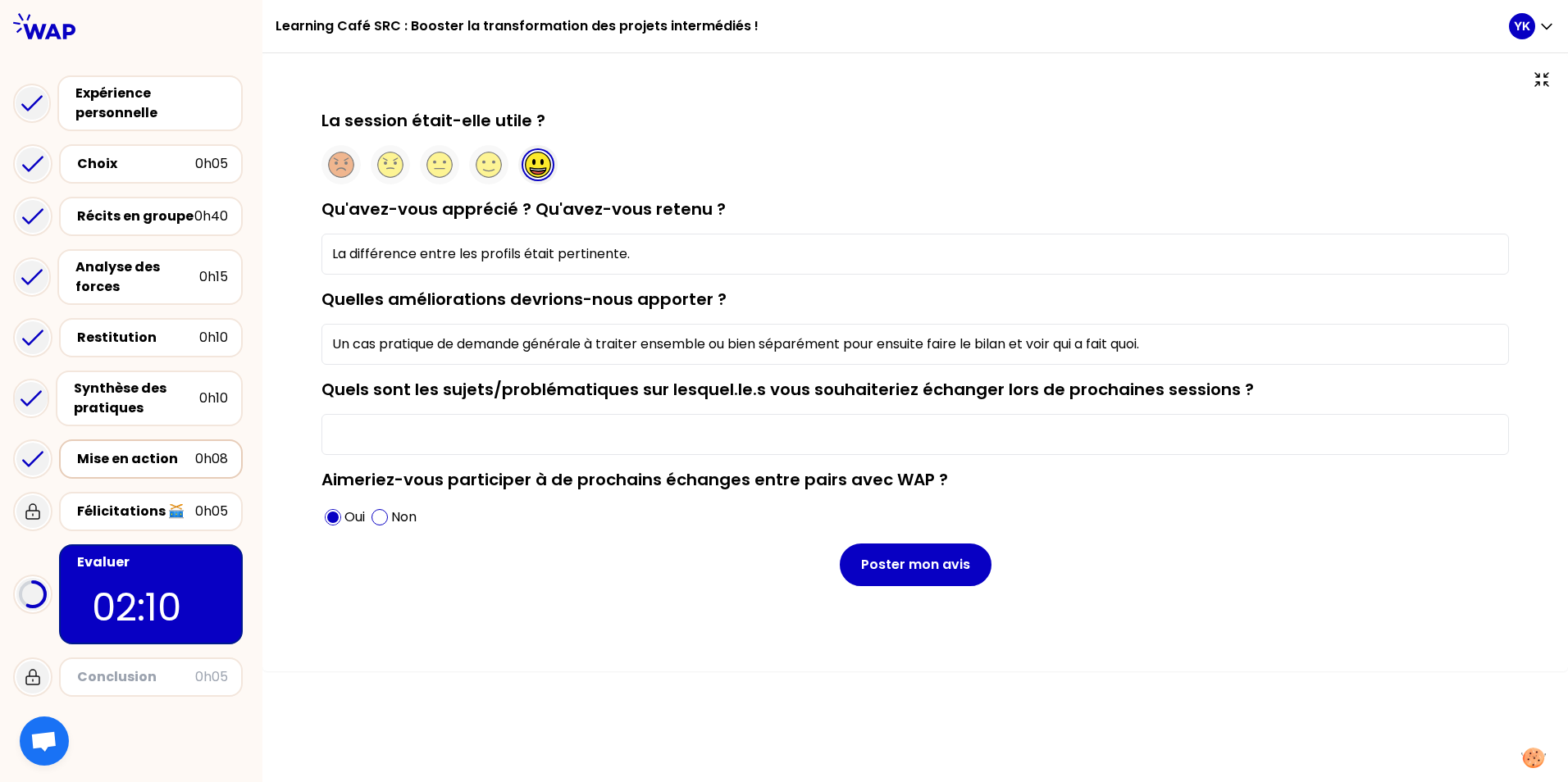 click on "Quels sont les sujets/problématiques sur lesquel.le.s vous souhaiteriez échanger lors de prochaines sessions ?" at bounding box center (787, 389) 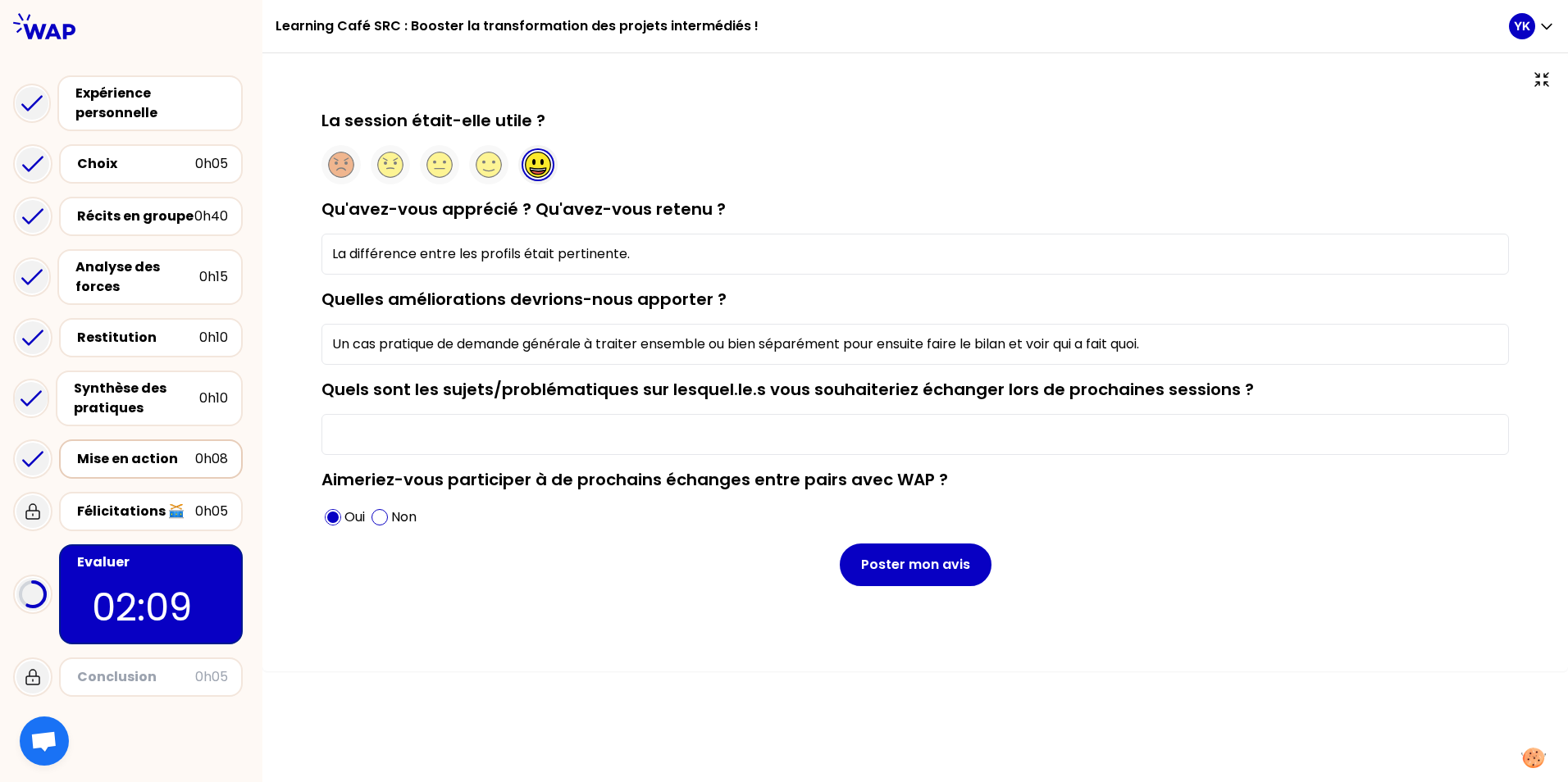 click on "Quels sont les sujets/problématiques sur lesquel.le.s vous souhaiteriez échanger lors de prochaines sessions ?" at bounding box center (915, 434) 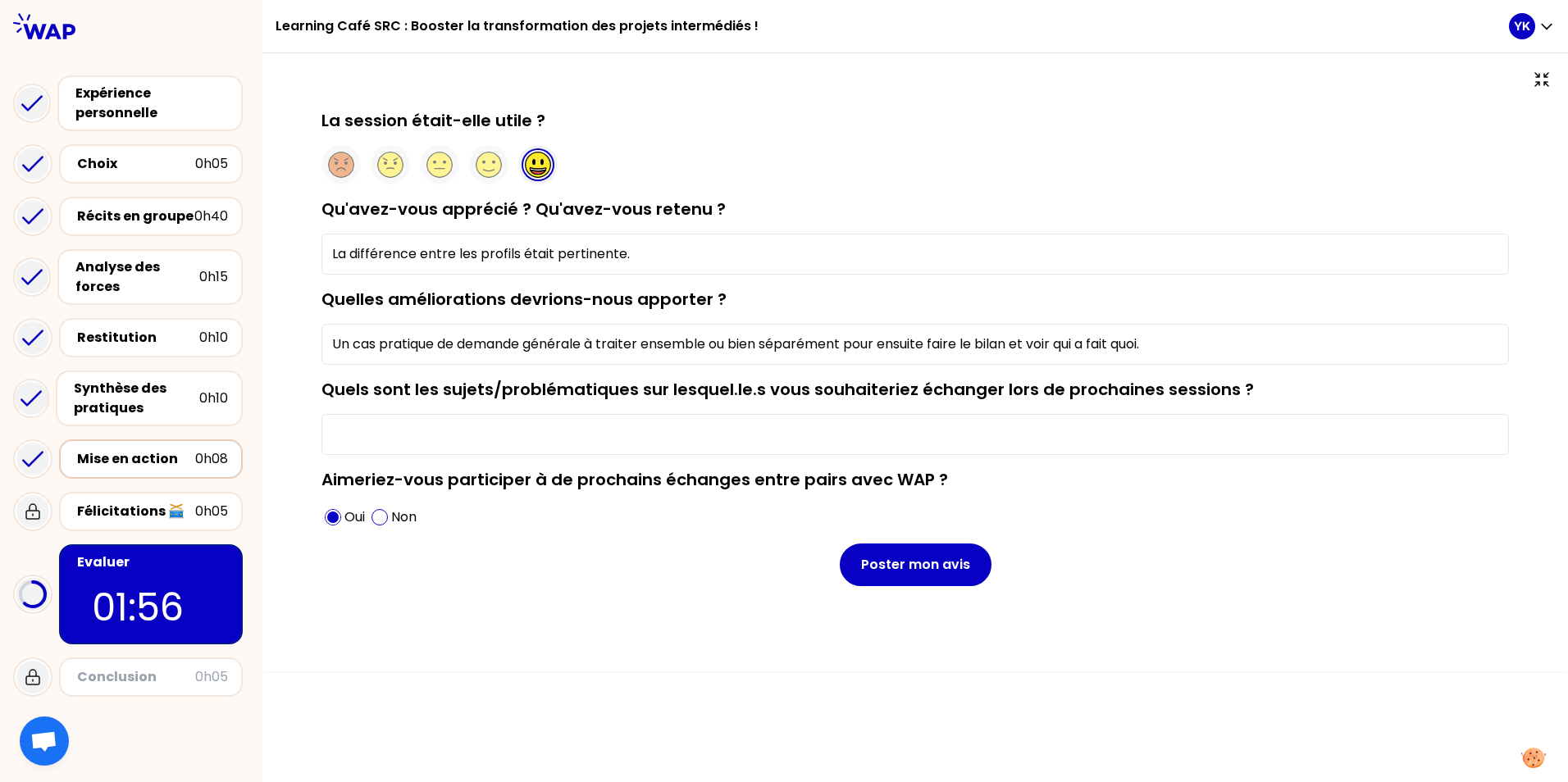 type on "L" 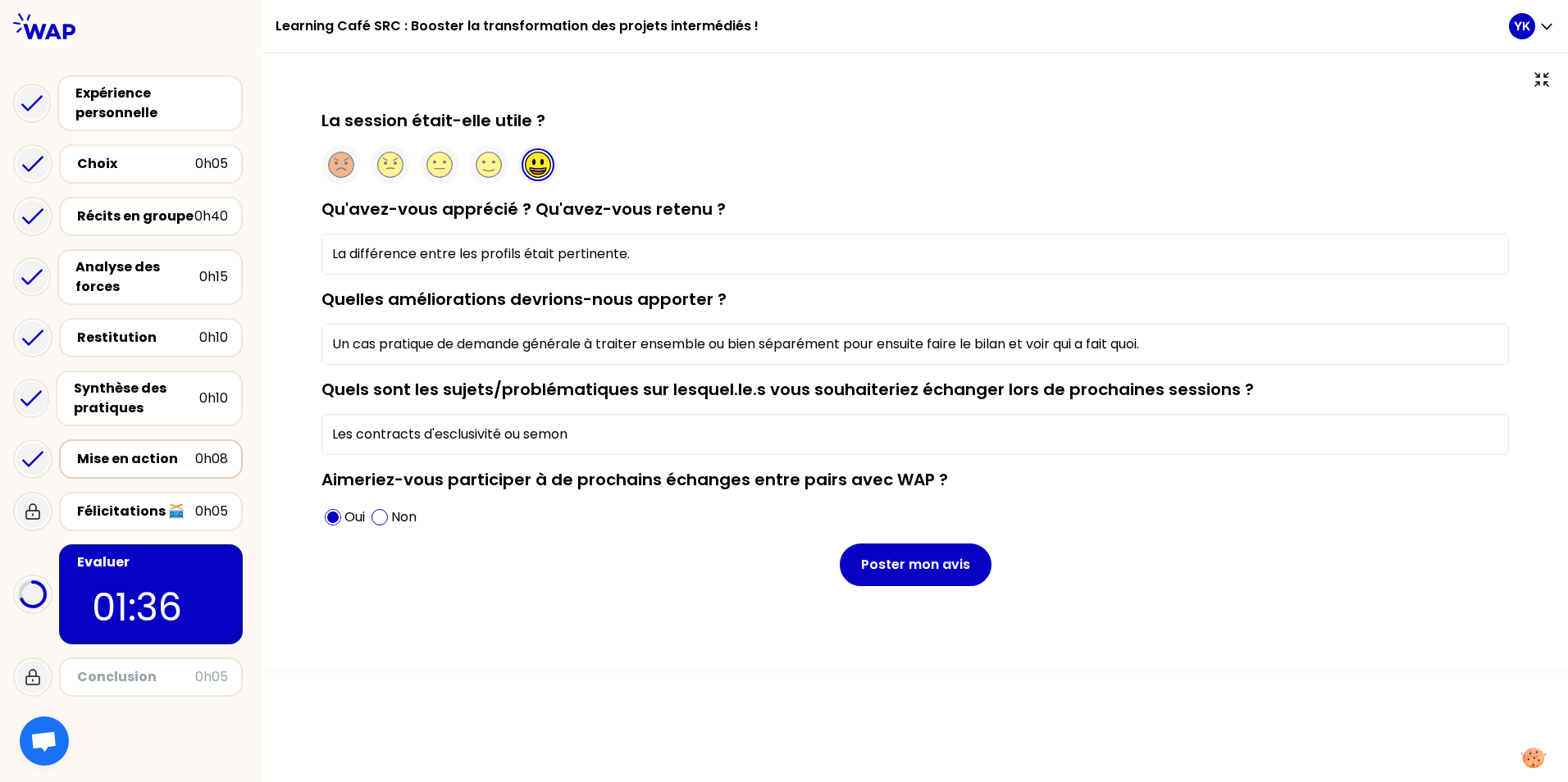click on "Les contracts d'esclusivité ou semon" at bounding box center [915, 434] 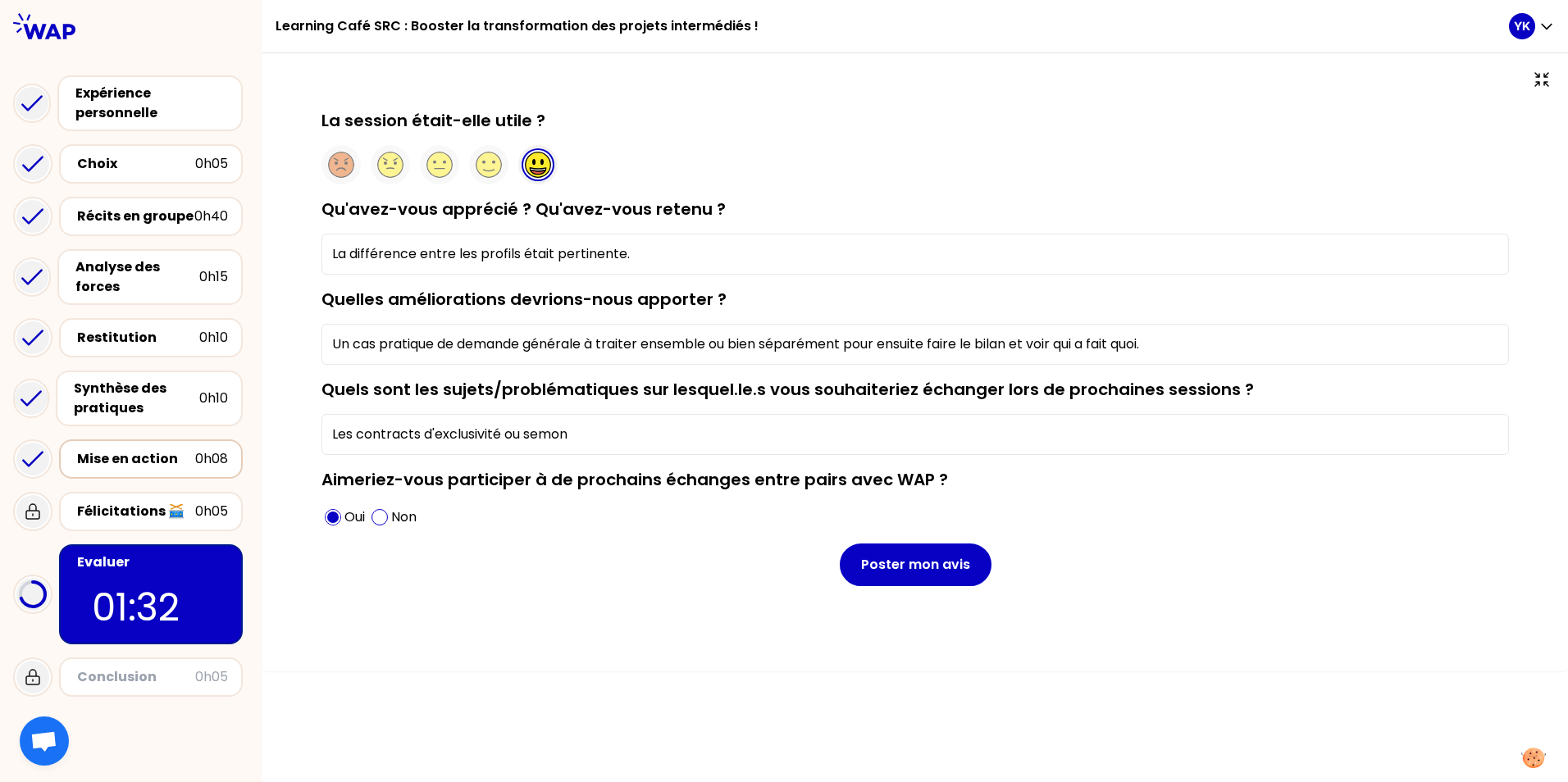 click on "Les contracts d'exclusivité ou semon" at bounding box center [915, 434] 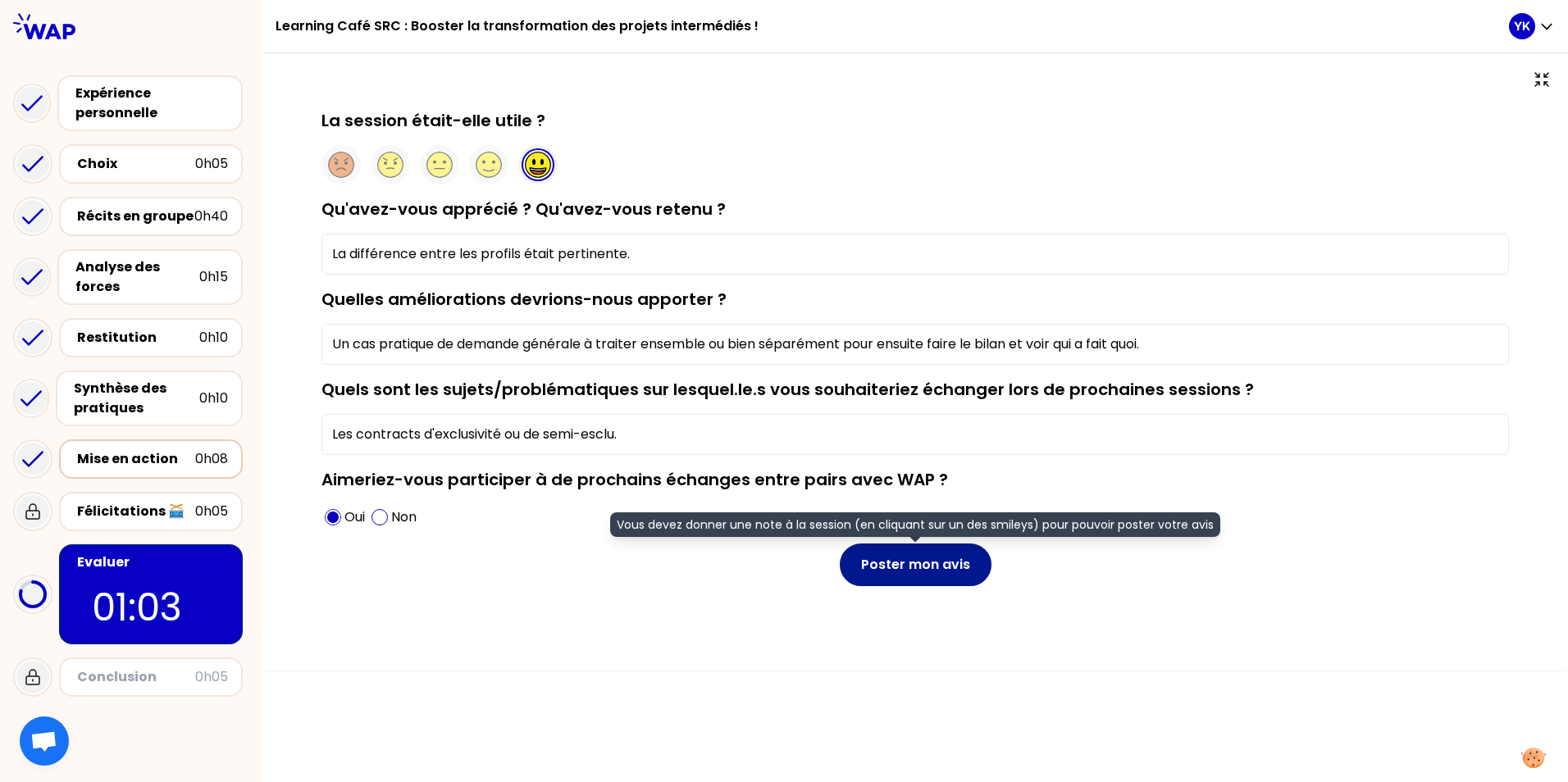 type on "Les contracts d'exclusivité ou de semi-esclu." 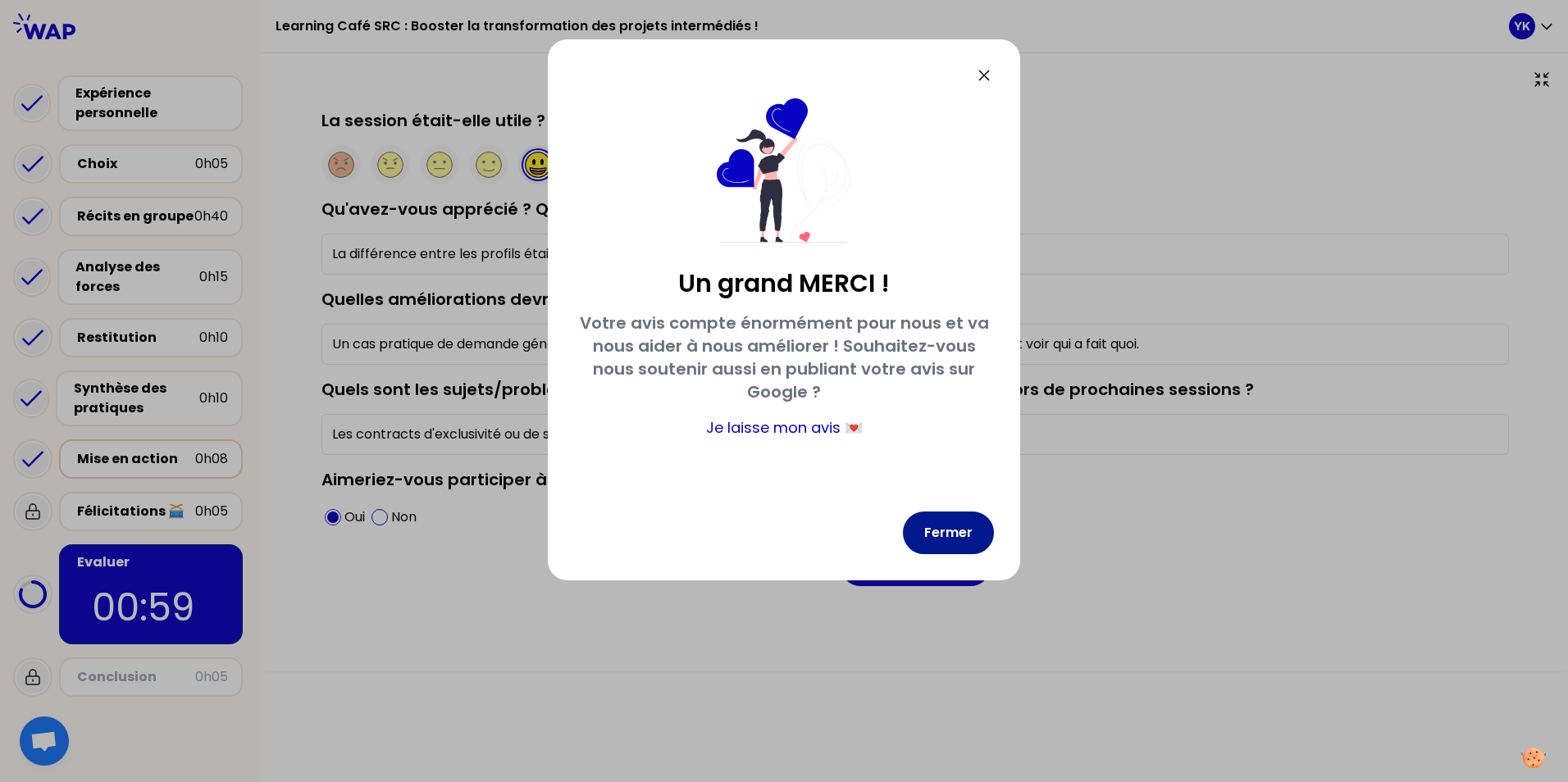 click on "Fermer" at bounding box center (948, 533) 